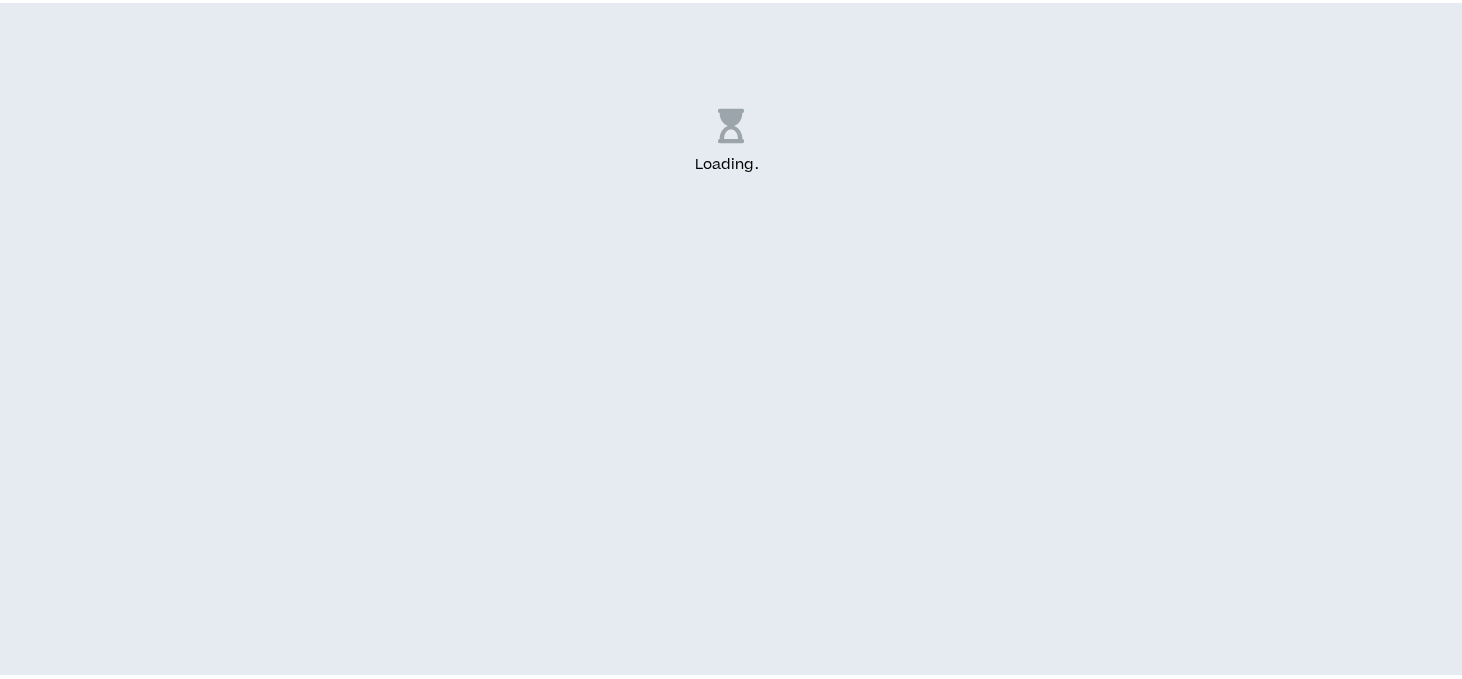 scroll, scrollTop: 0, scrollLeft: 0, axis: both 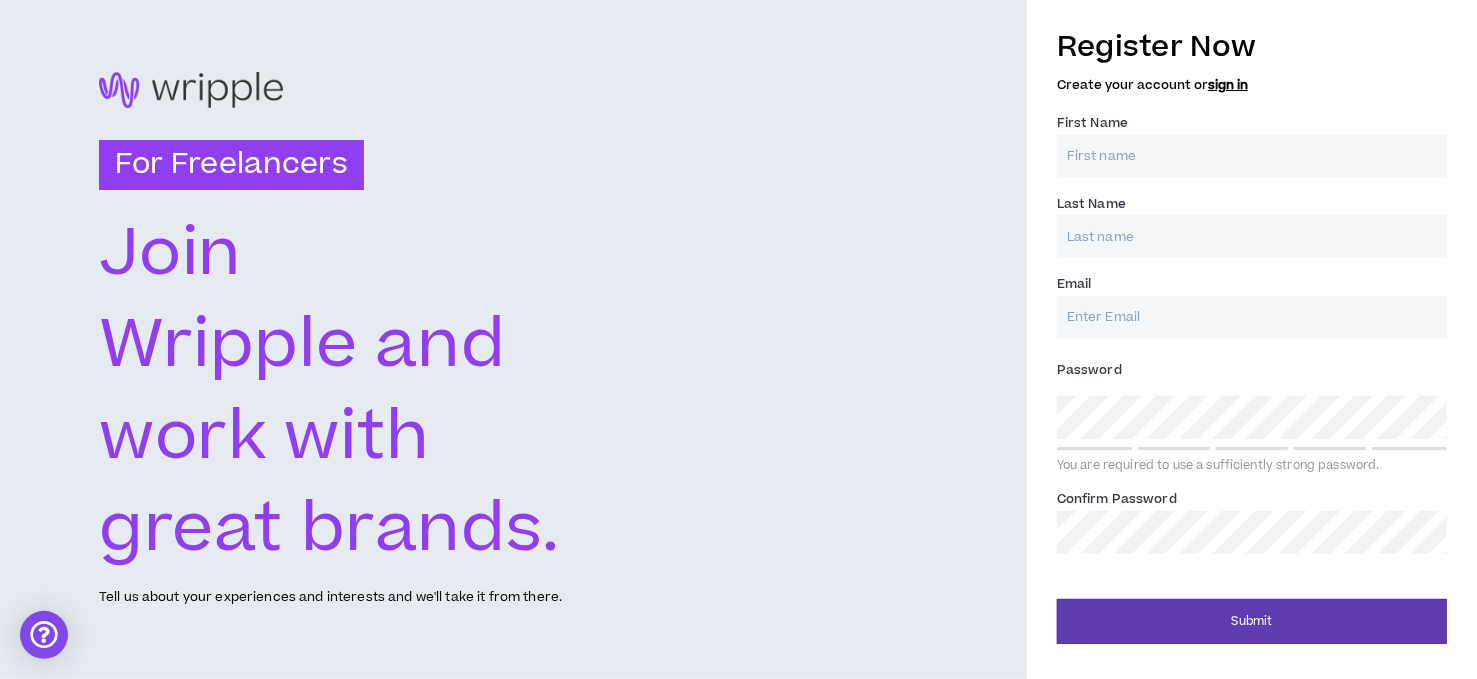 click on "First Name  *" at bounding box center (1252, 156) 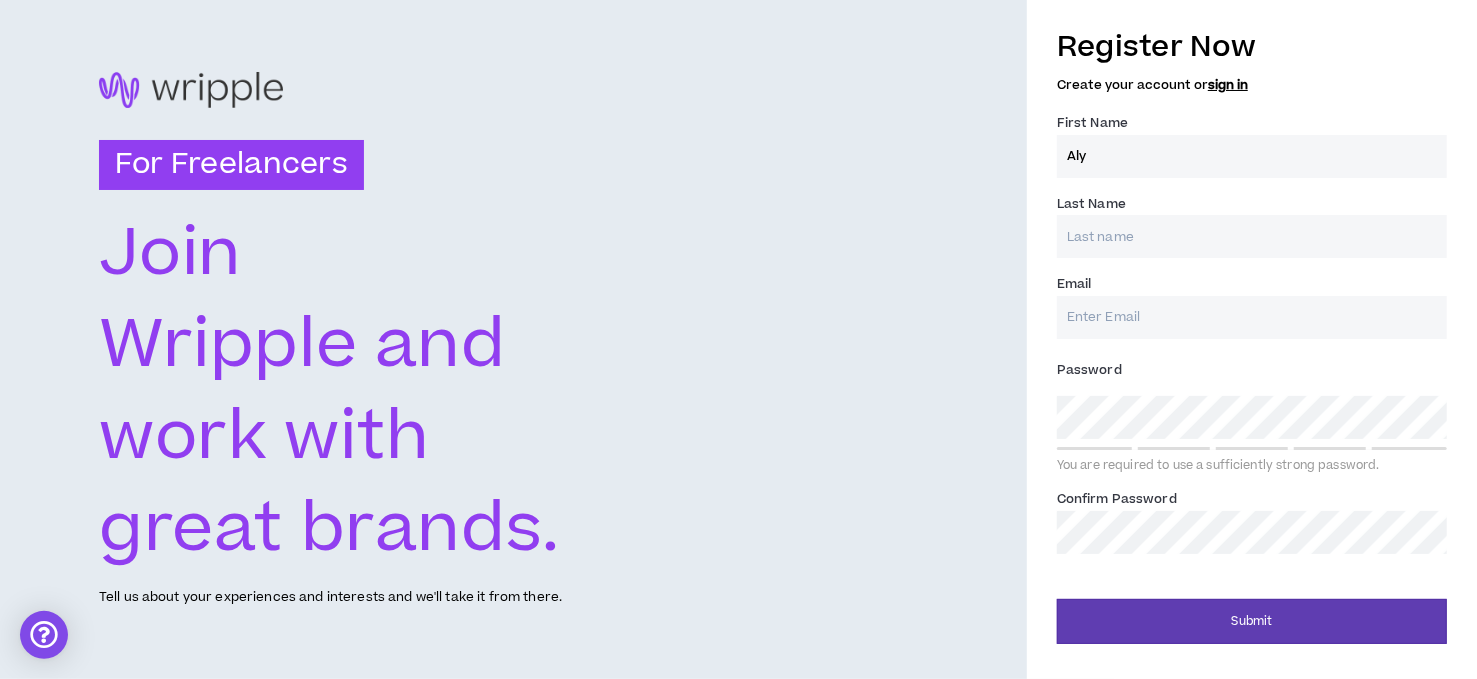 type on "Aly" 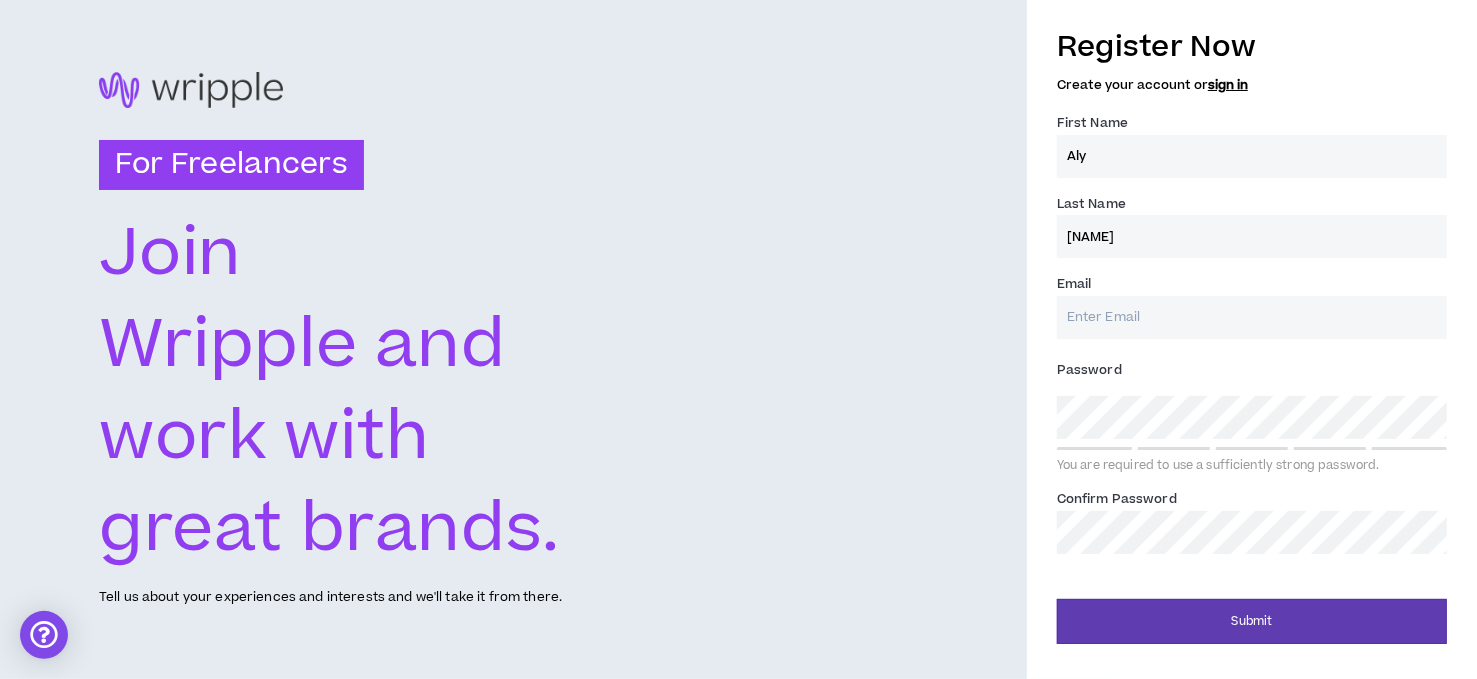 type on "[NAME]" 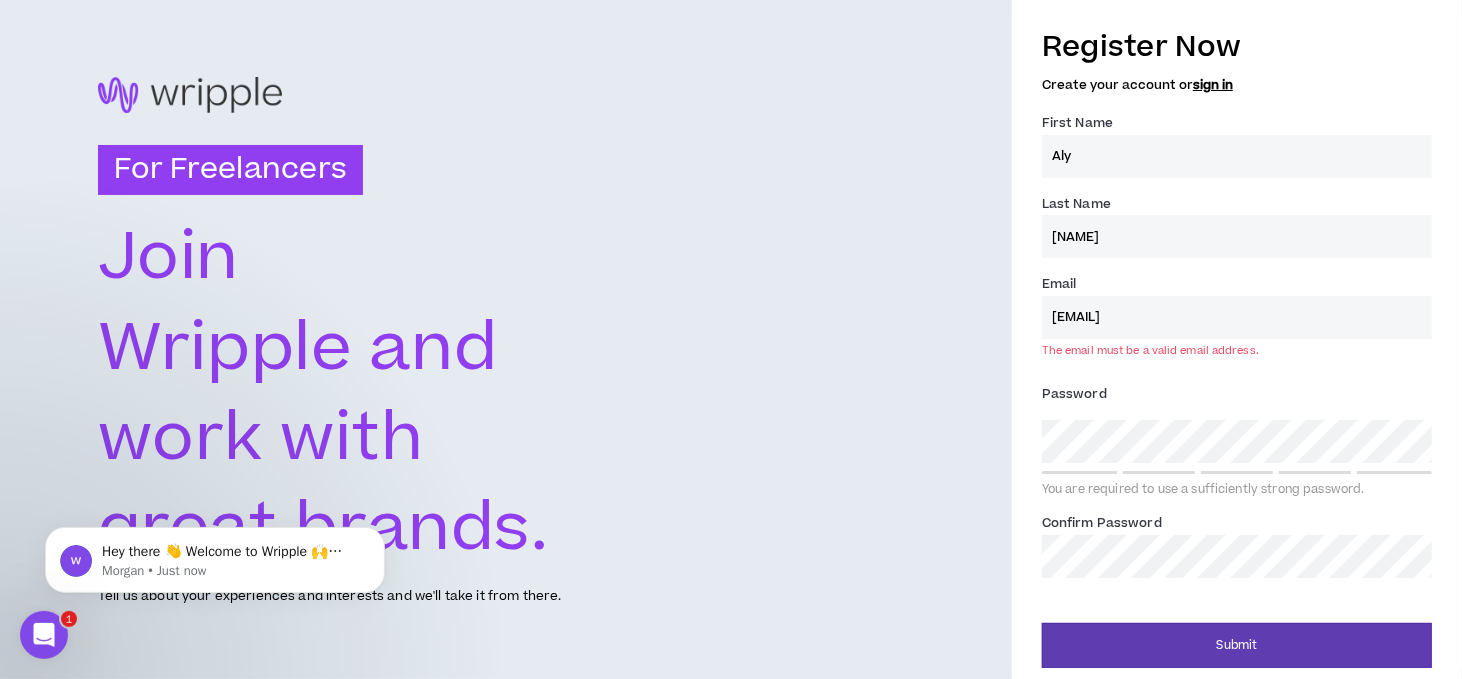 scroll, scrollTop: 0, scrollLeft: 0, axis: both 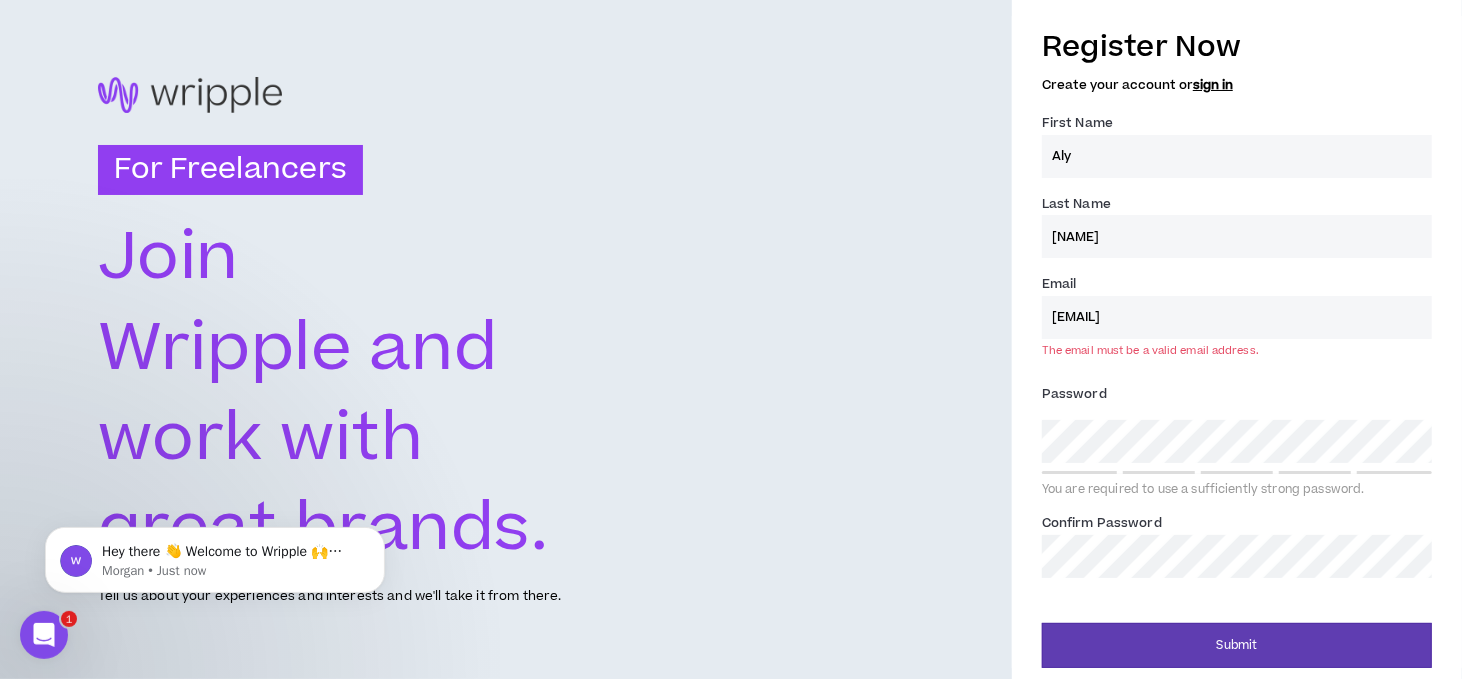 type on "[EMAIL]" 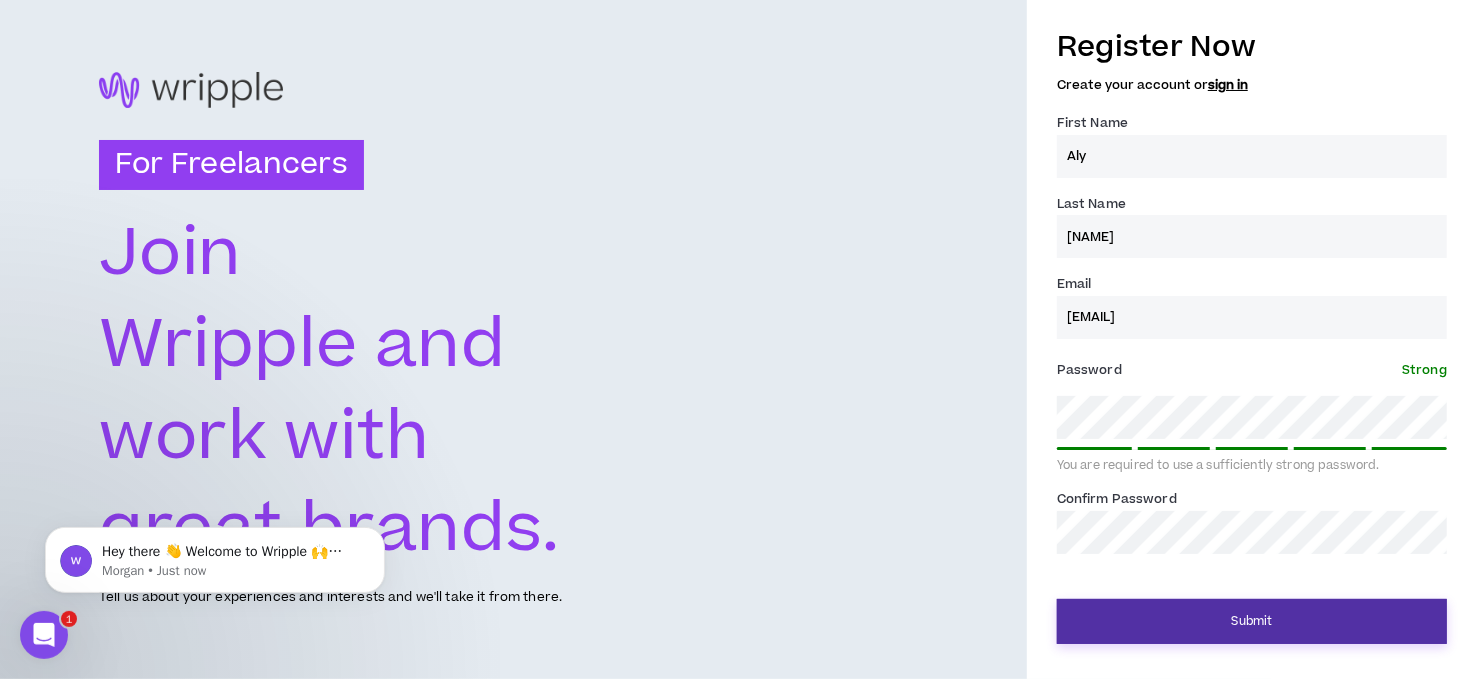 click on "Submit" at bounding box center [1252, 621] 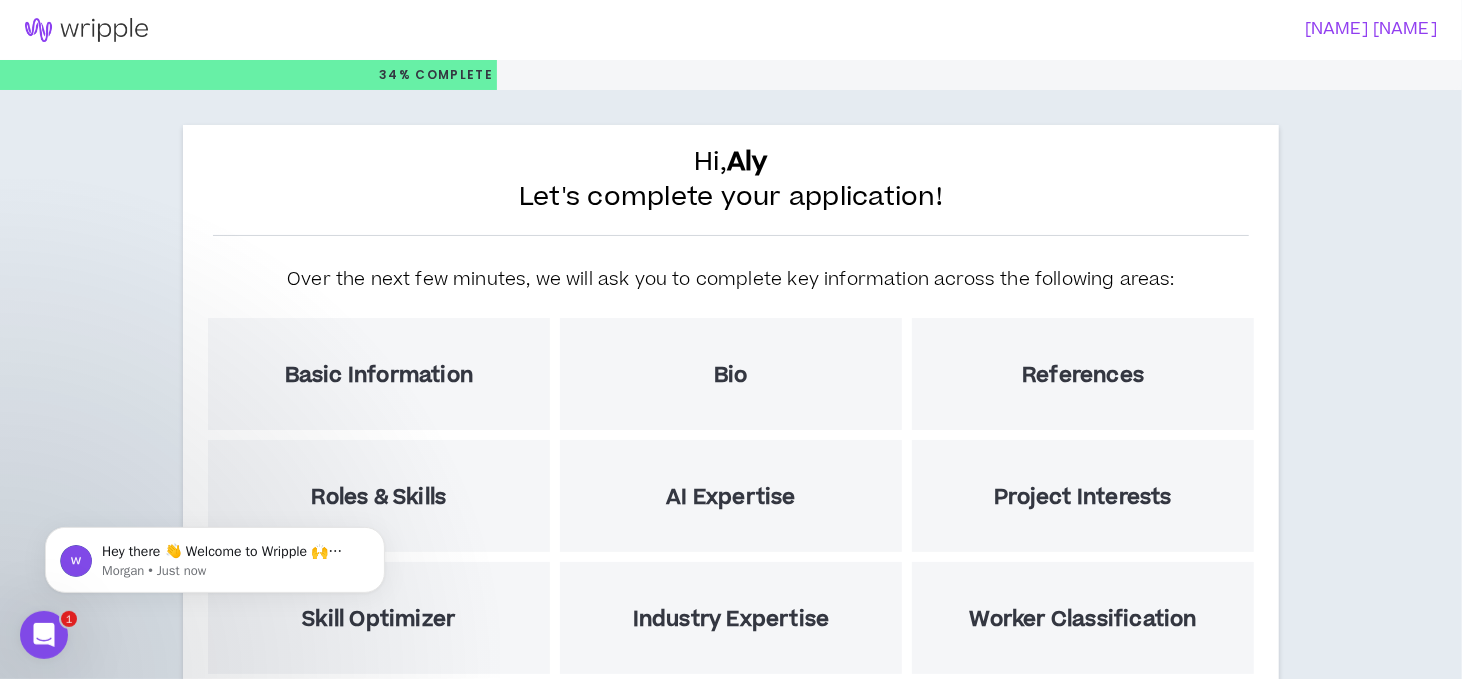 click on "Hi,  [NAME] Let's complete your application!" at bounding box center (731, 190) 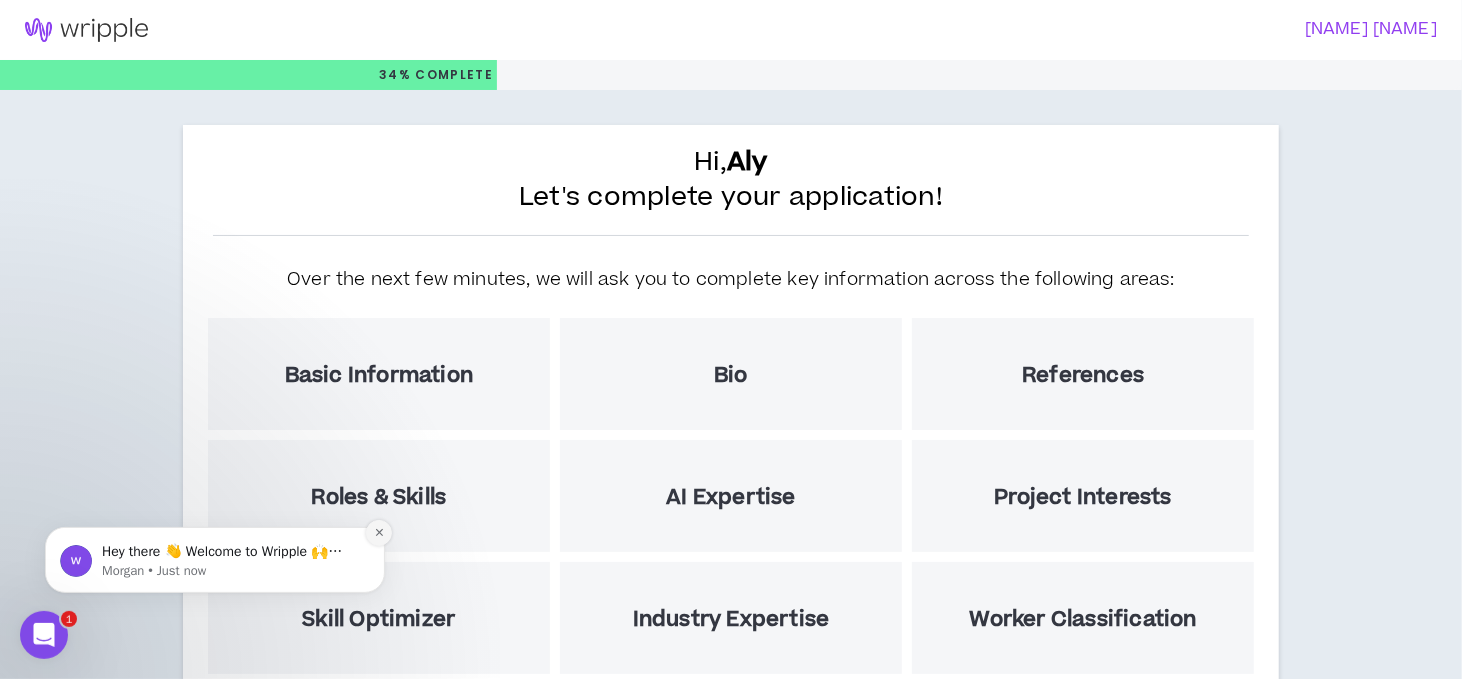 click 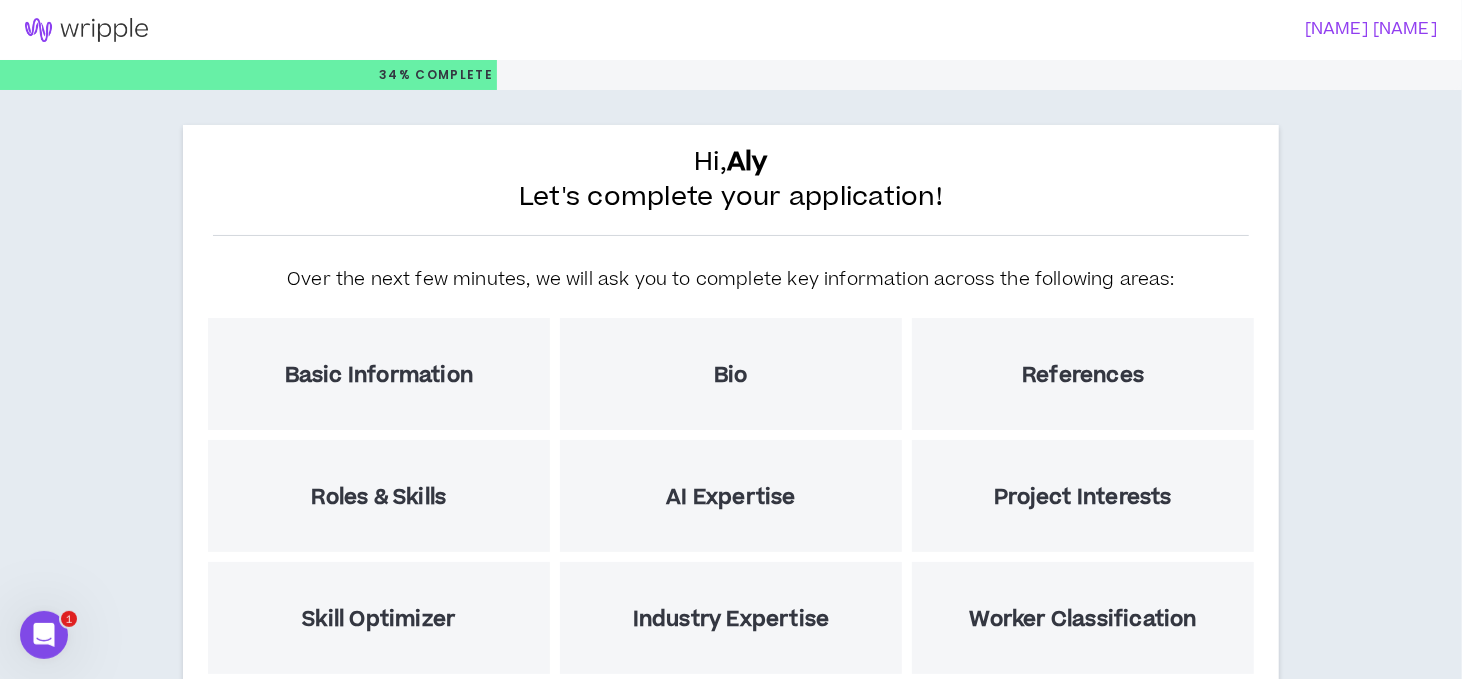 scroll, scrollTop: 258, scrollLeft: 0, axis: vertical 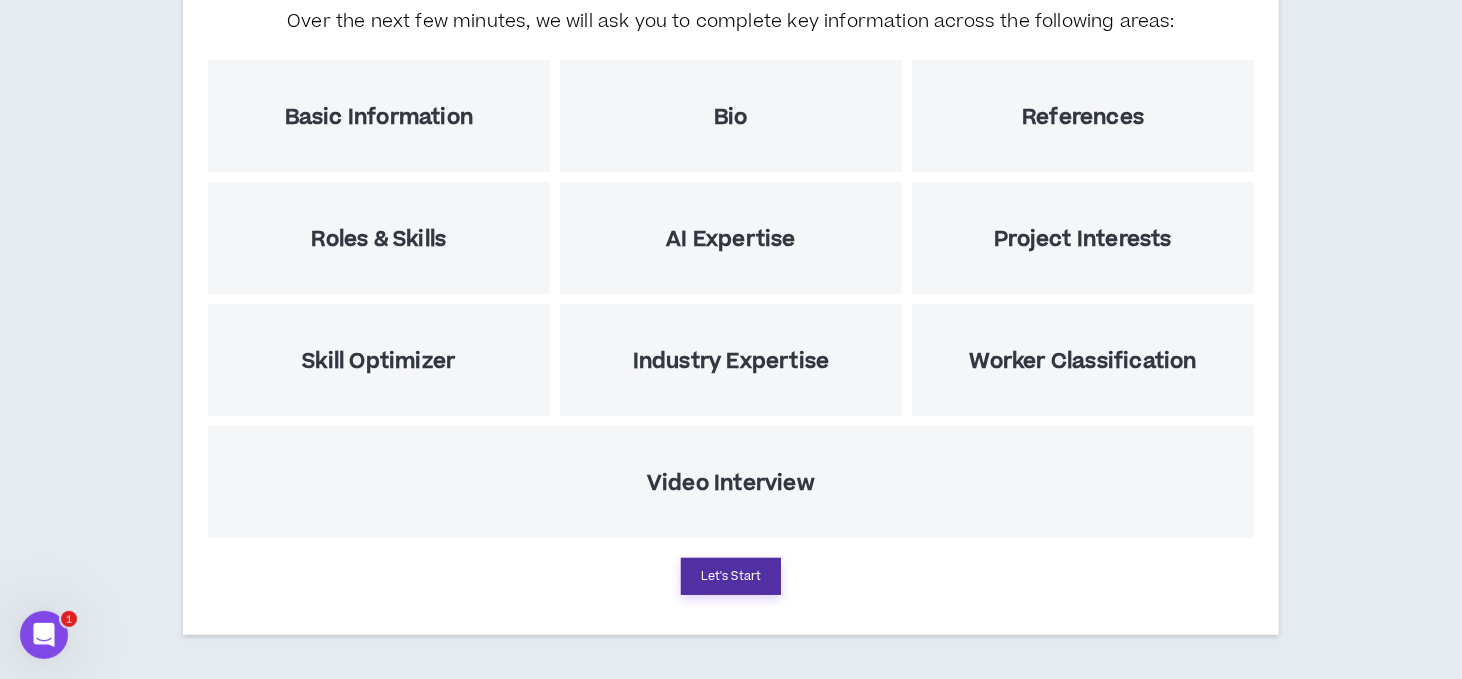 click on "Let's Start" at bounding box center [731, 576] 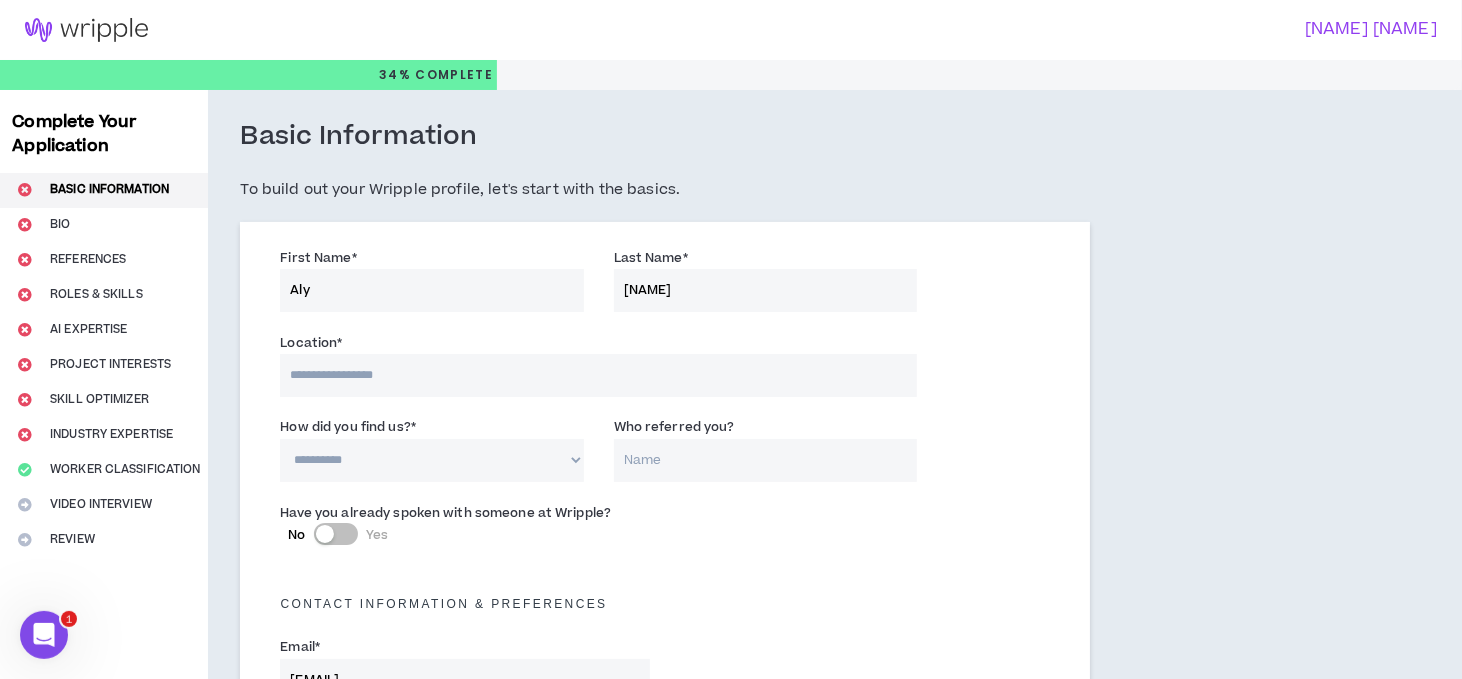 scroll, scrollTop: 100, scrollLeft: 0, axis: vertical 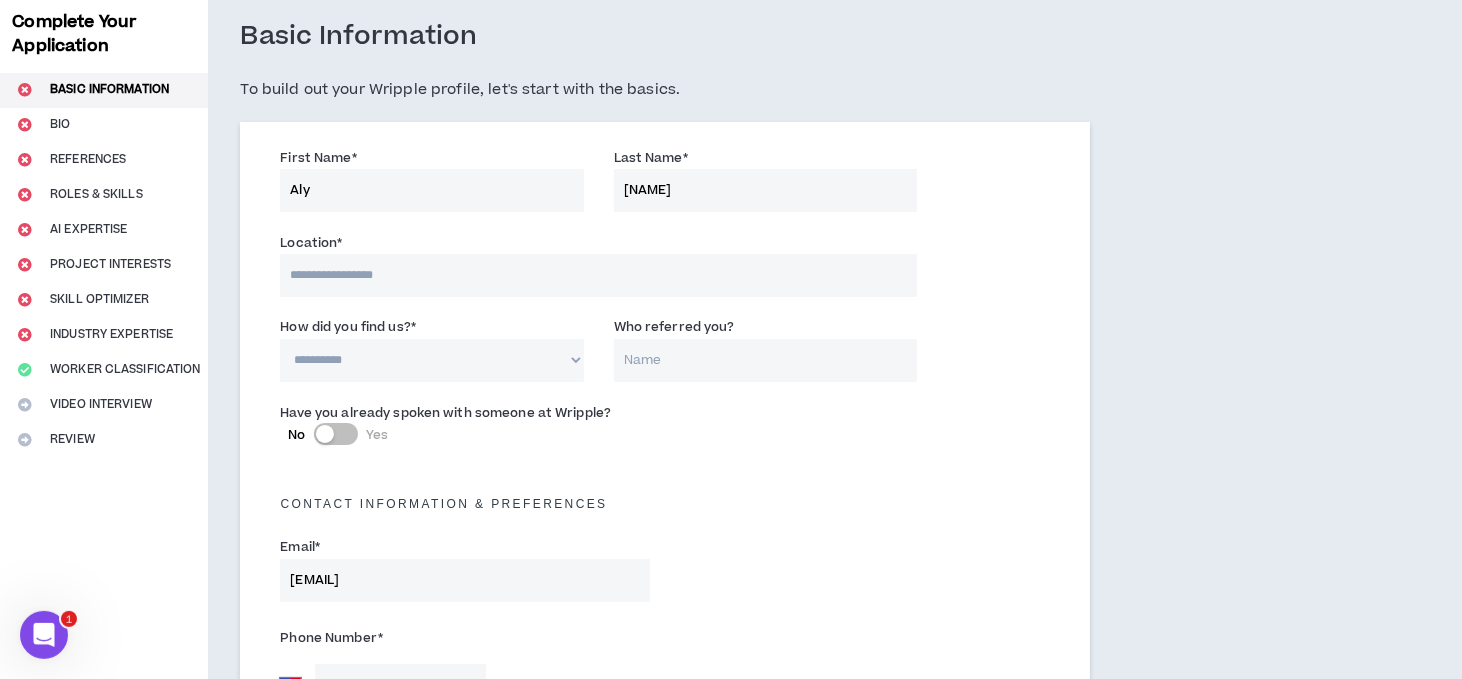 click at bounding box center (598, 275) 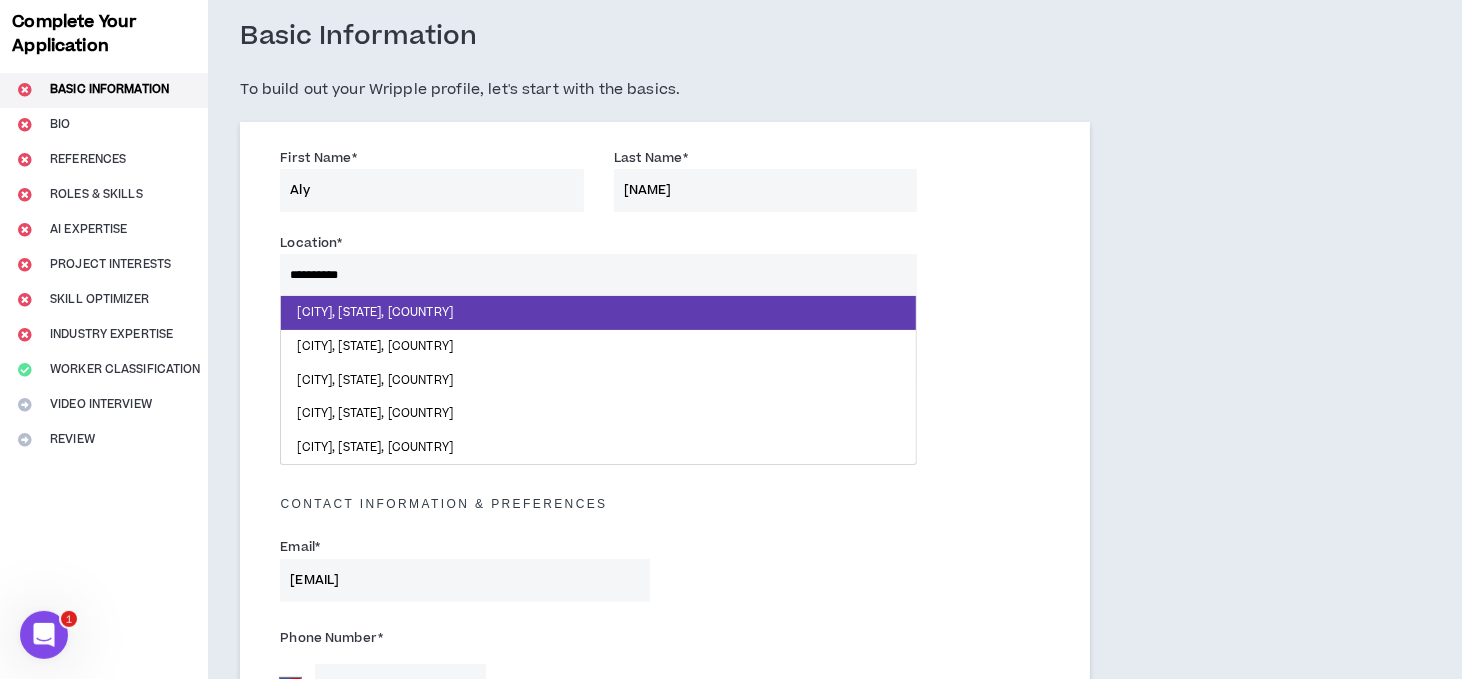 type on "**********" 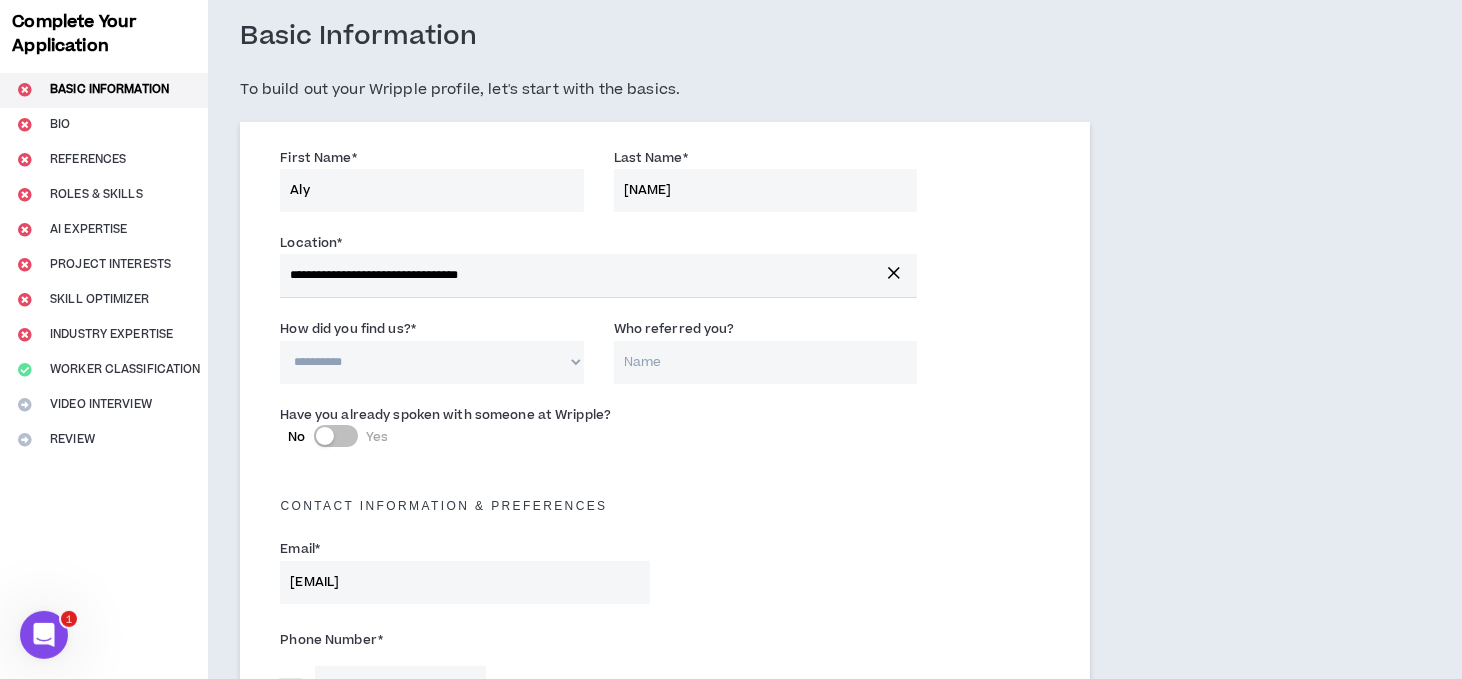 click on "**********" at bounding box center [431, 362] 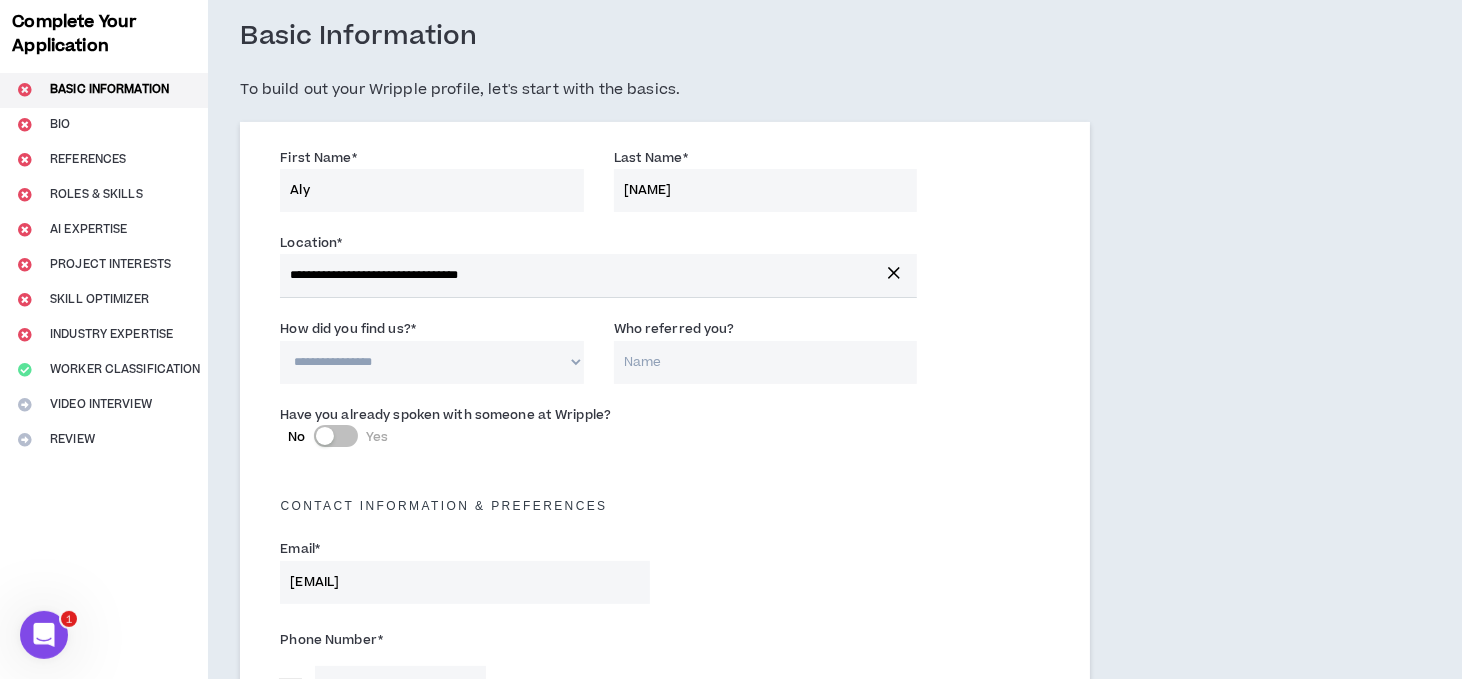 click on "**********" at bounding box center [431, 362] 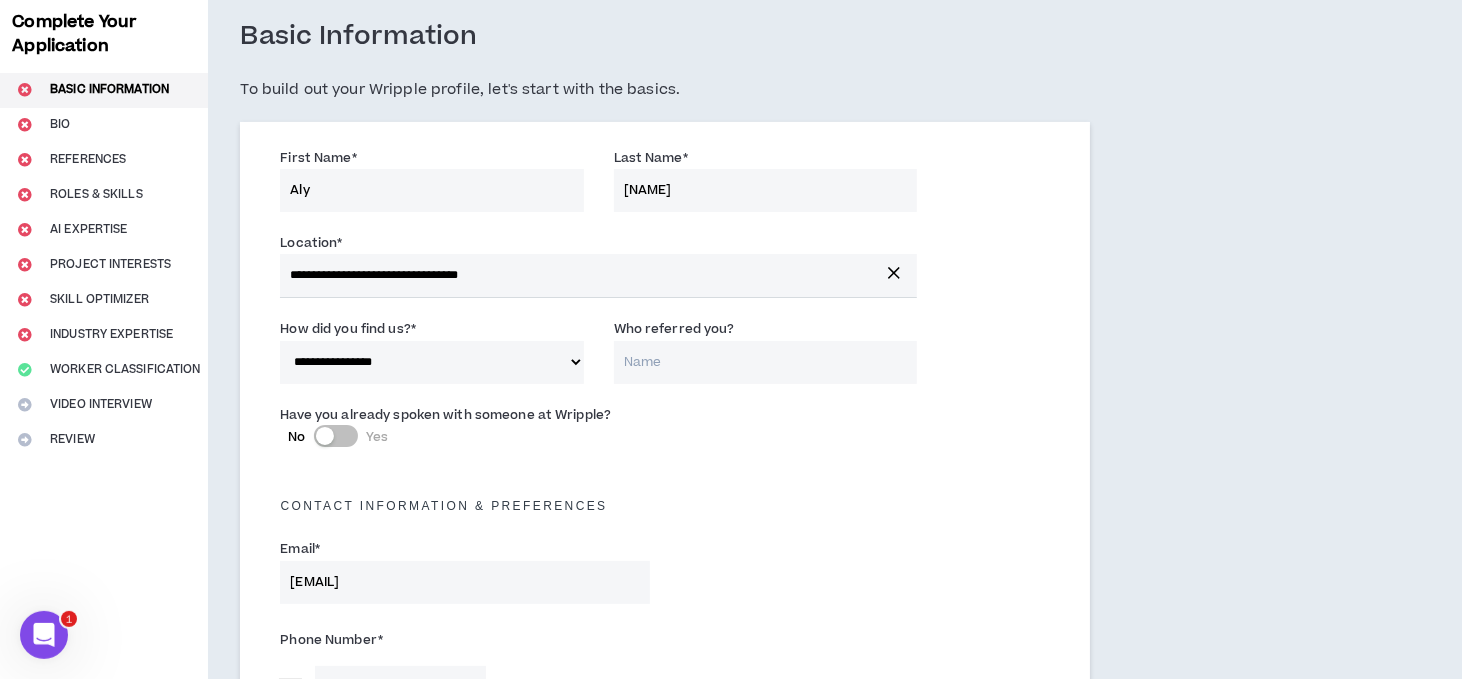 click on "Who referred you?" at bounding box center (765, 362) 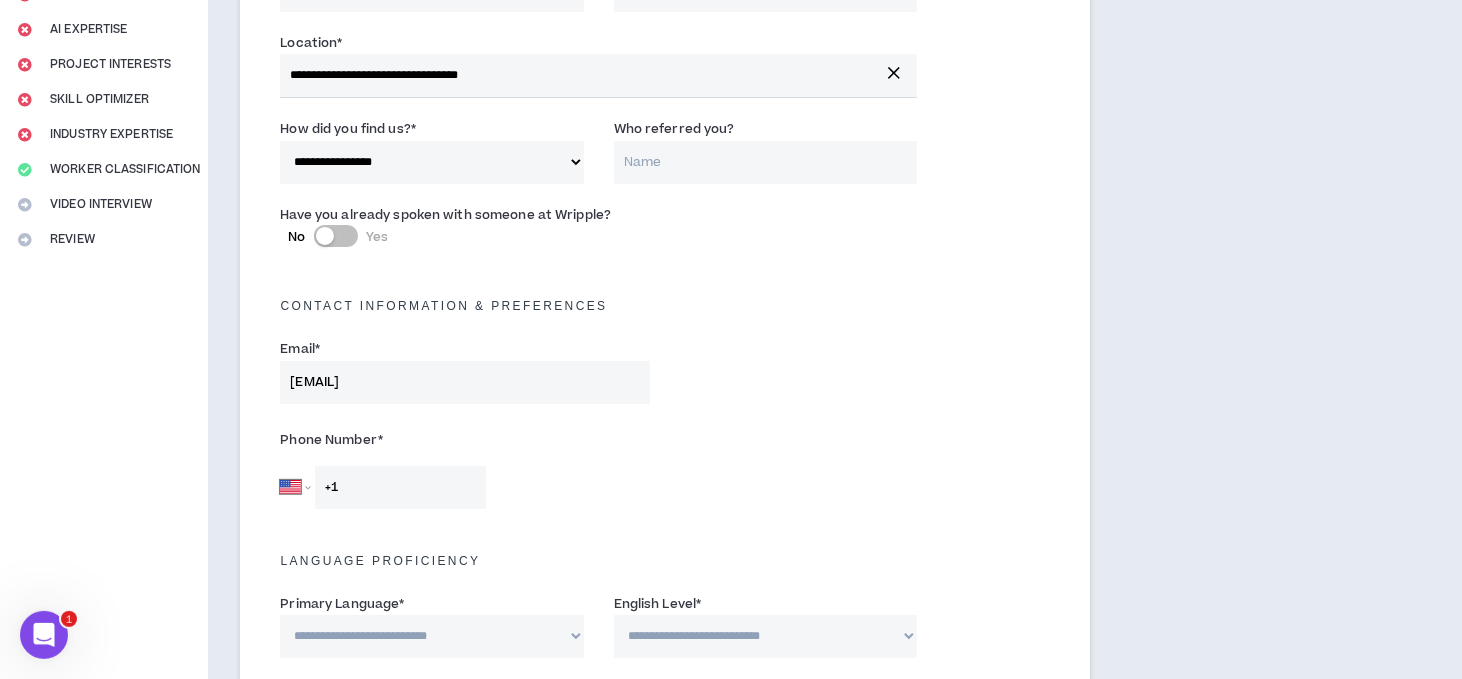 scroll, scrollTop: 400, scrollLeft: 0, axis: vertical 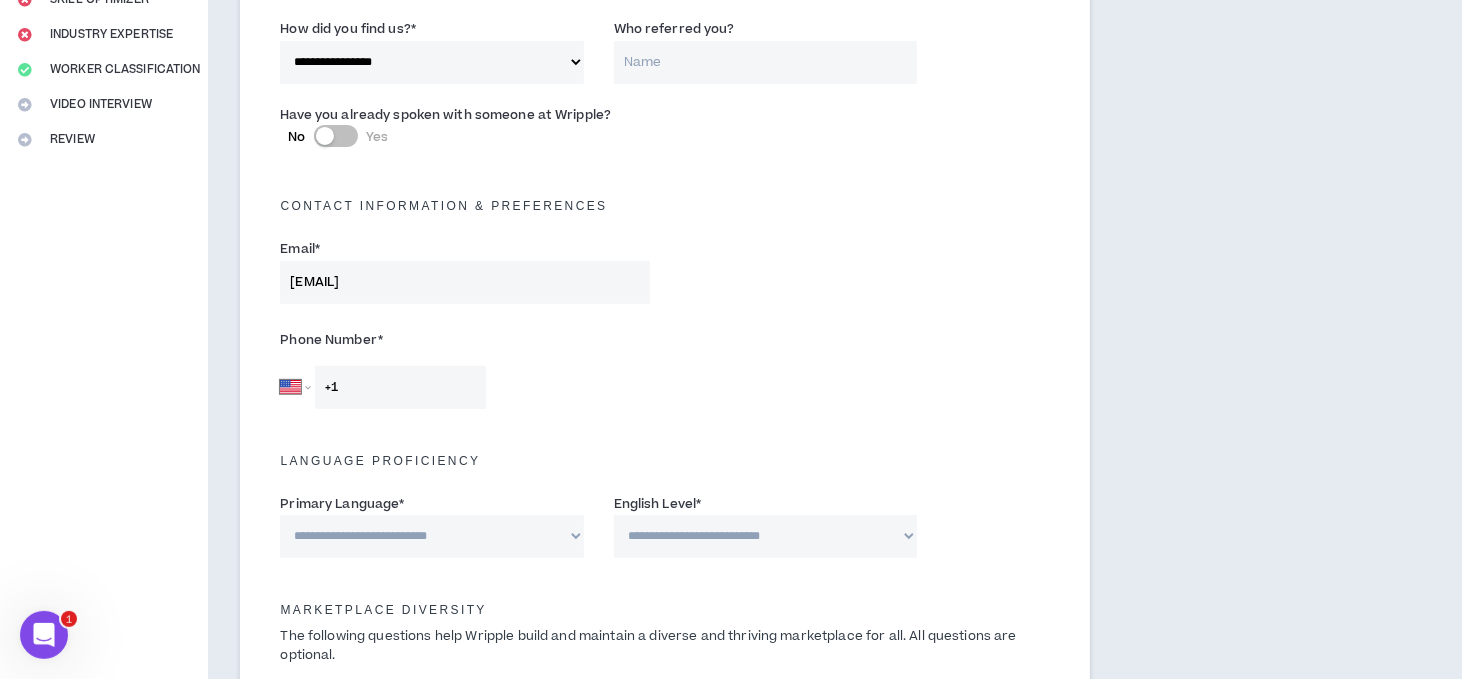 click on "+1" at bounding box center (400, 387) 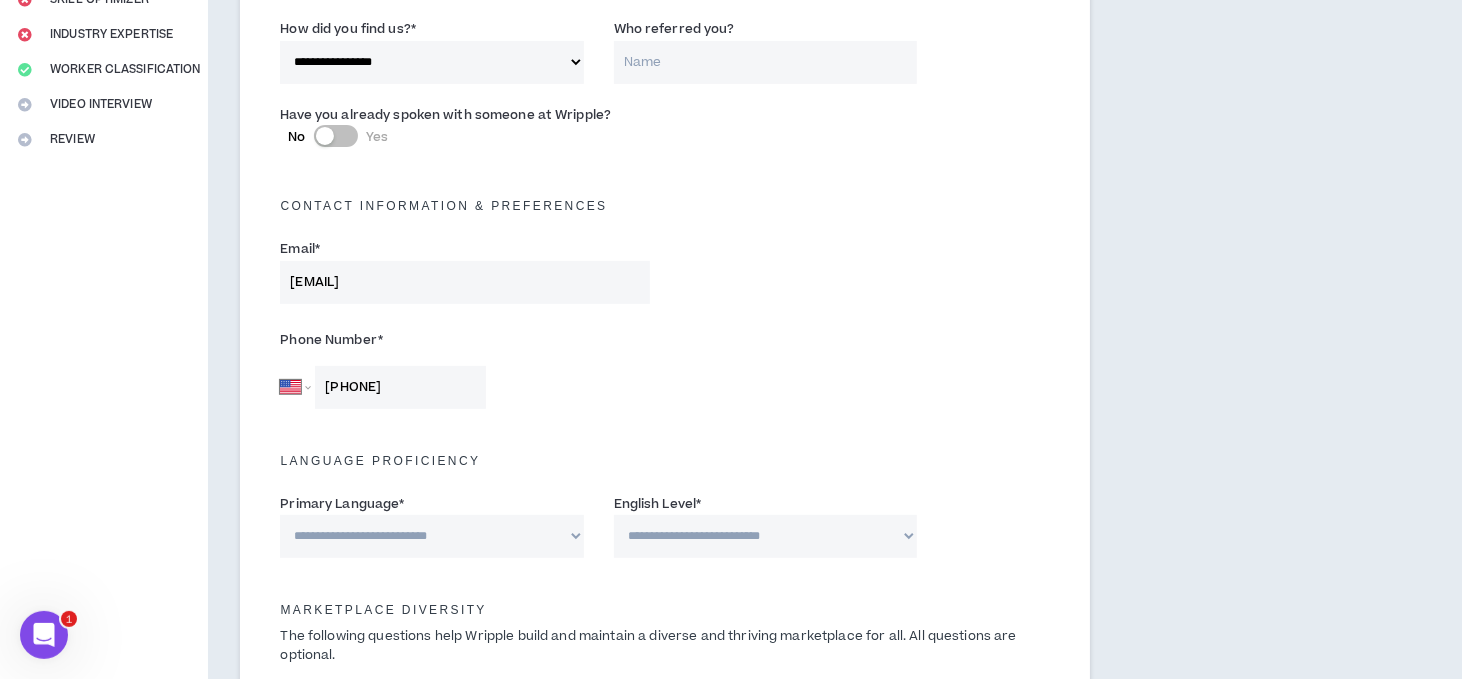 type on "[PHONE]" 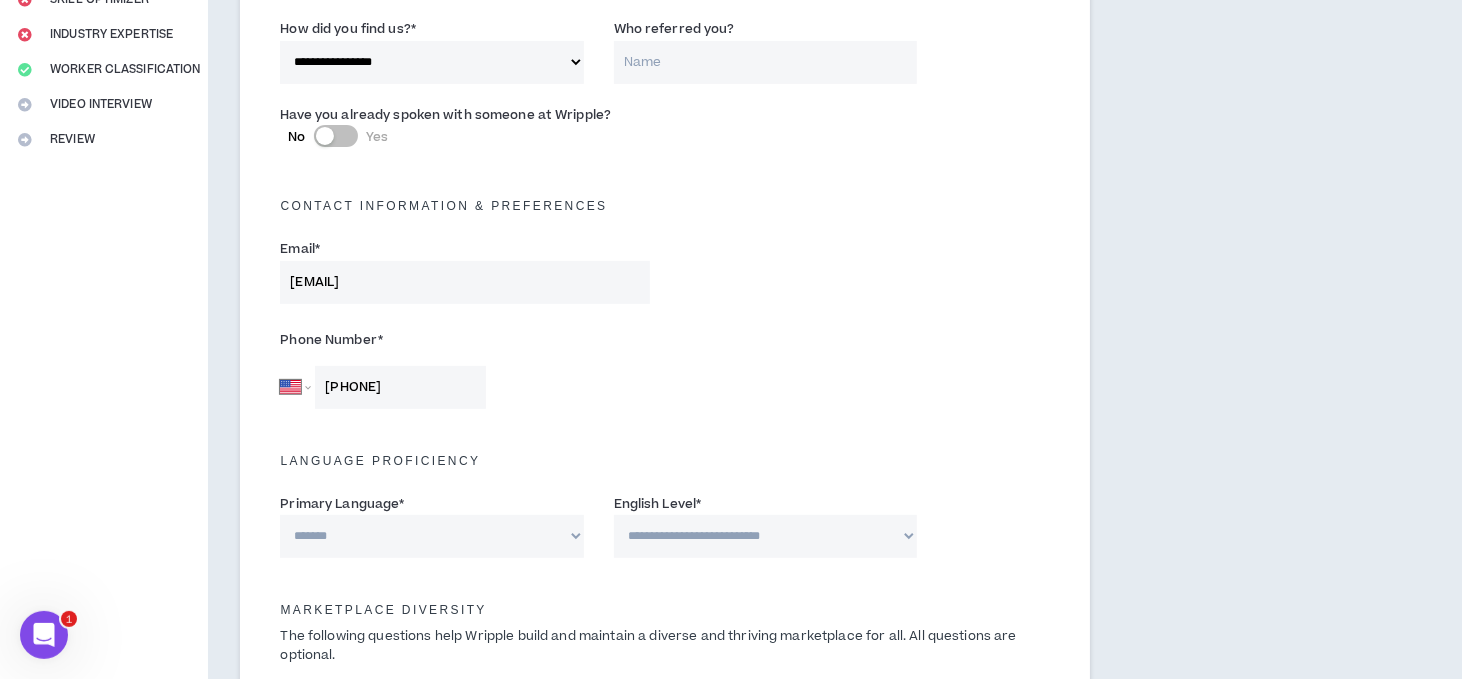 click on "**********" at bounding box center (431, 536) 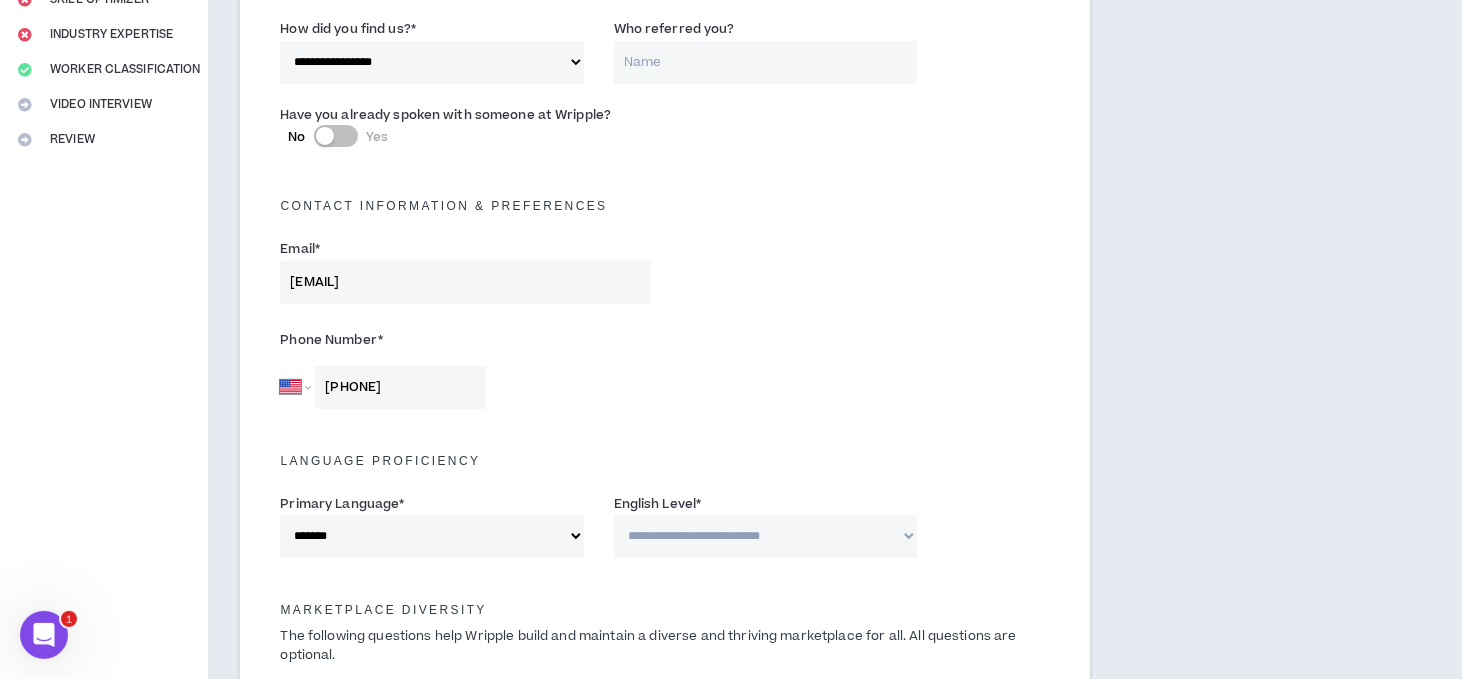 click on "**********" at bounding box center [765, 536] 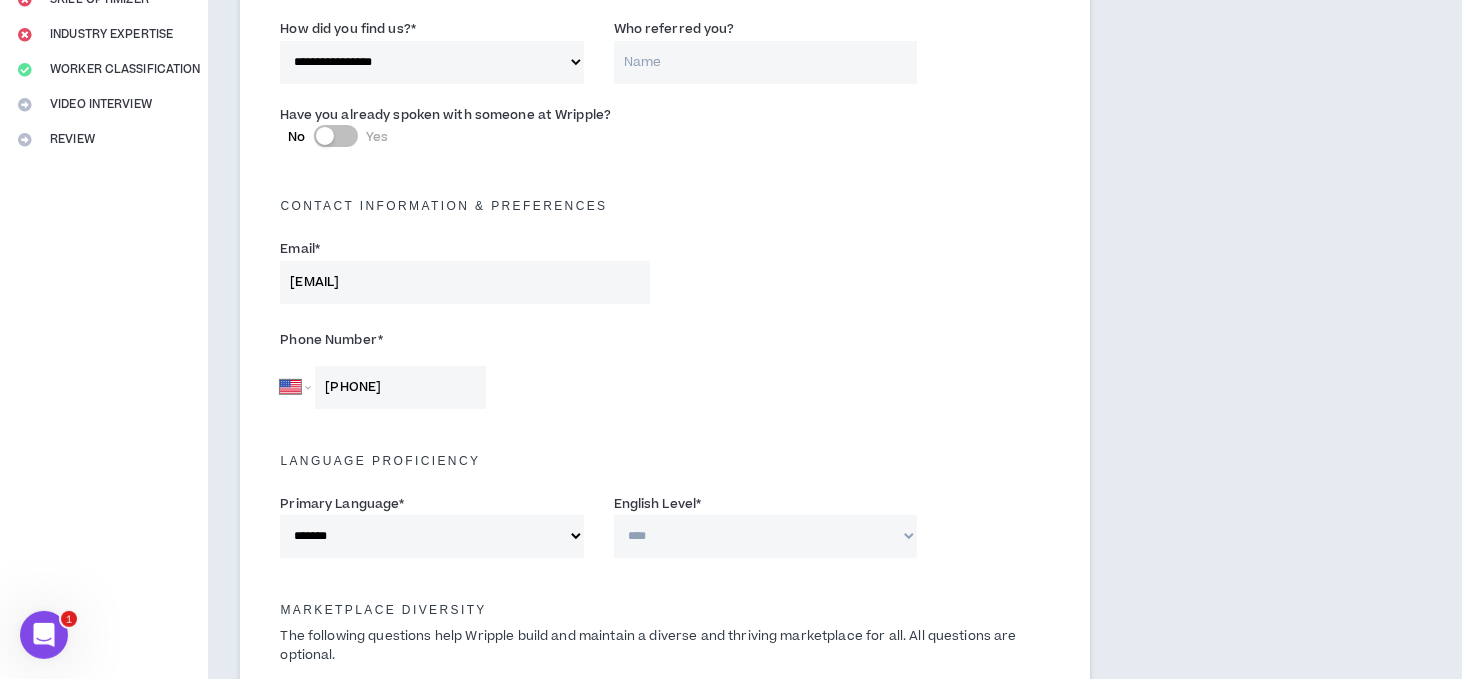 click on "**********" at bounding box center (765, 536) 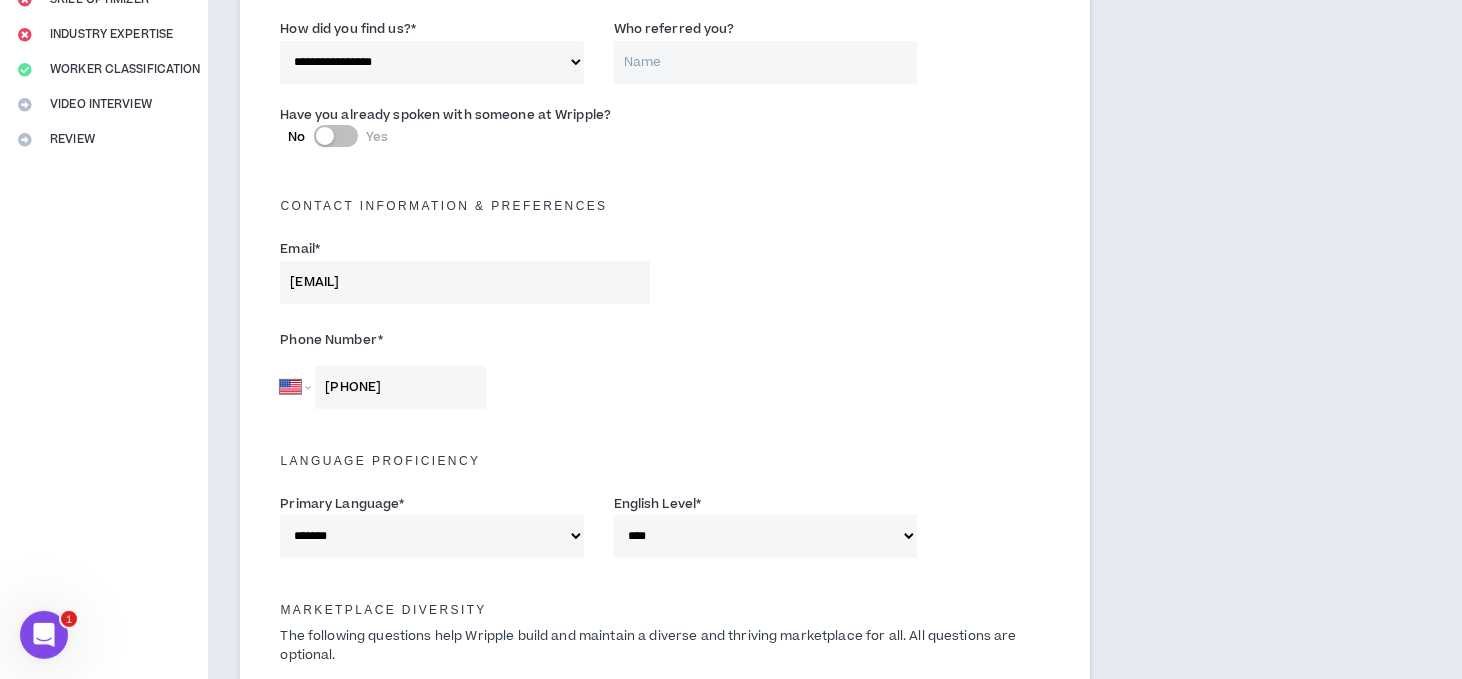 click on "Language Proficiency" at bounding box center [665, 456] 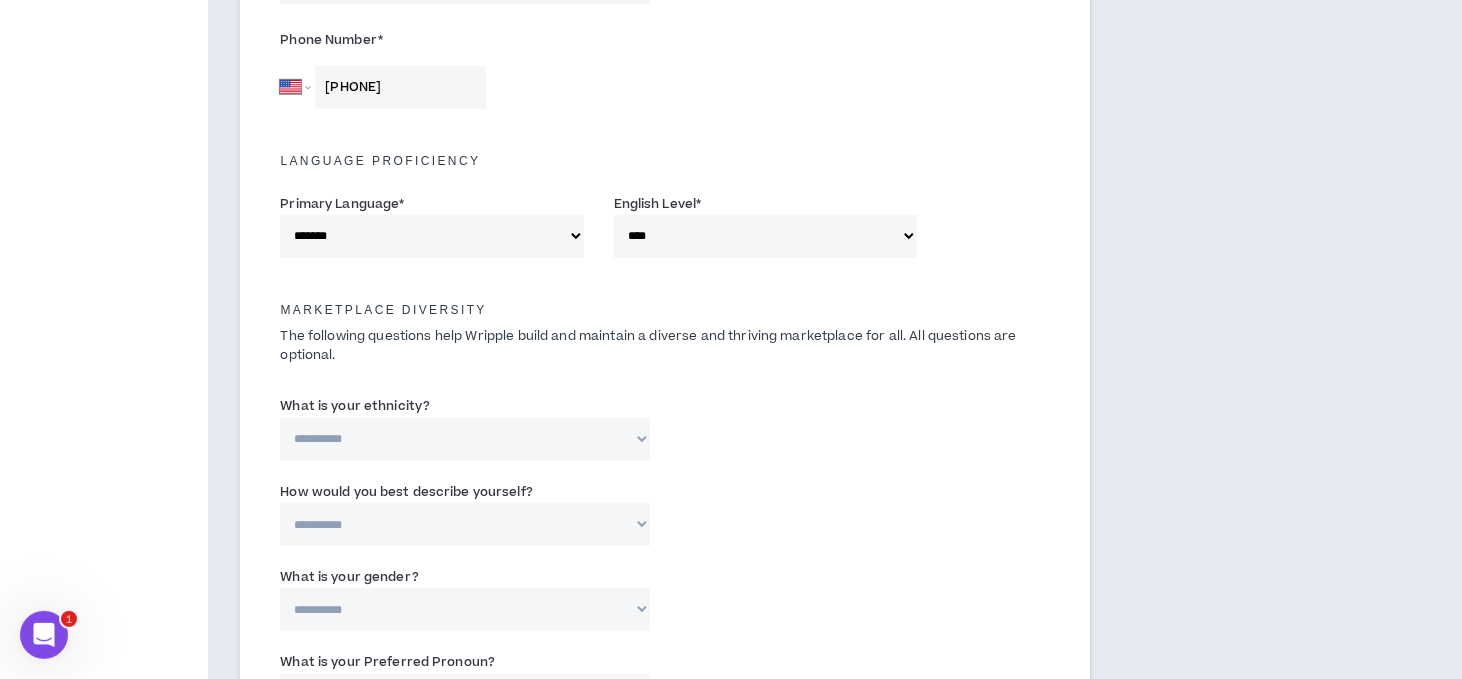 scroll, scrollTop: 900, scrollLeft: 0, axis: vertical 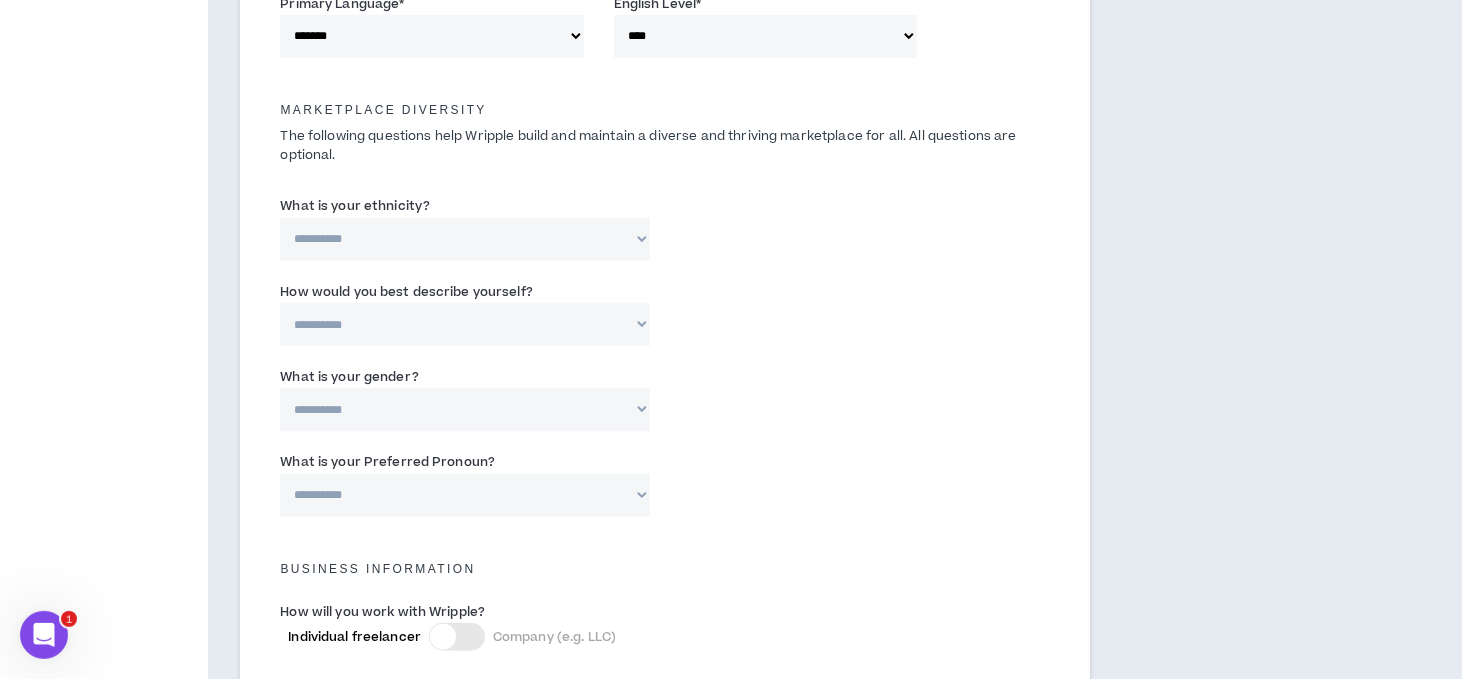 click on "**********" at bounding box center [465, 239] 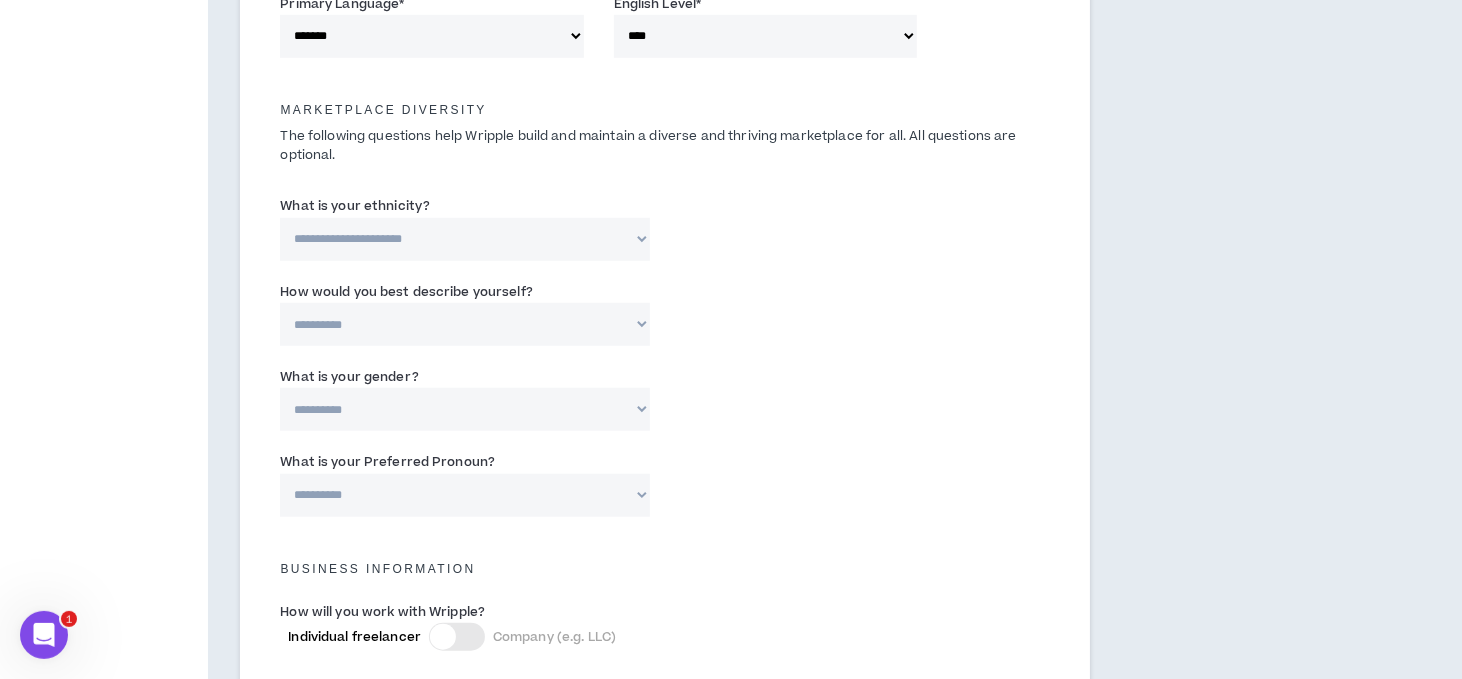 click on "**********" at bounding box center [465, 239] 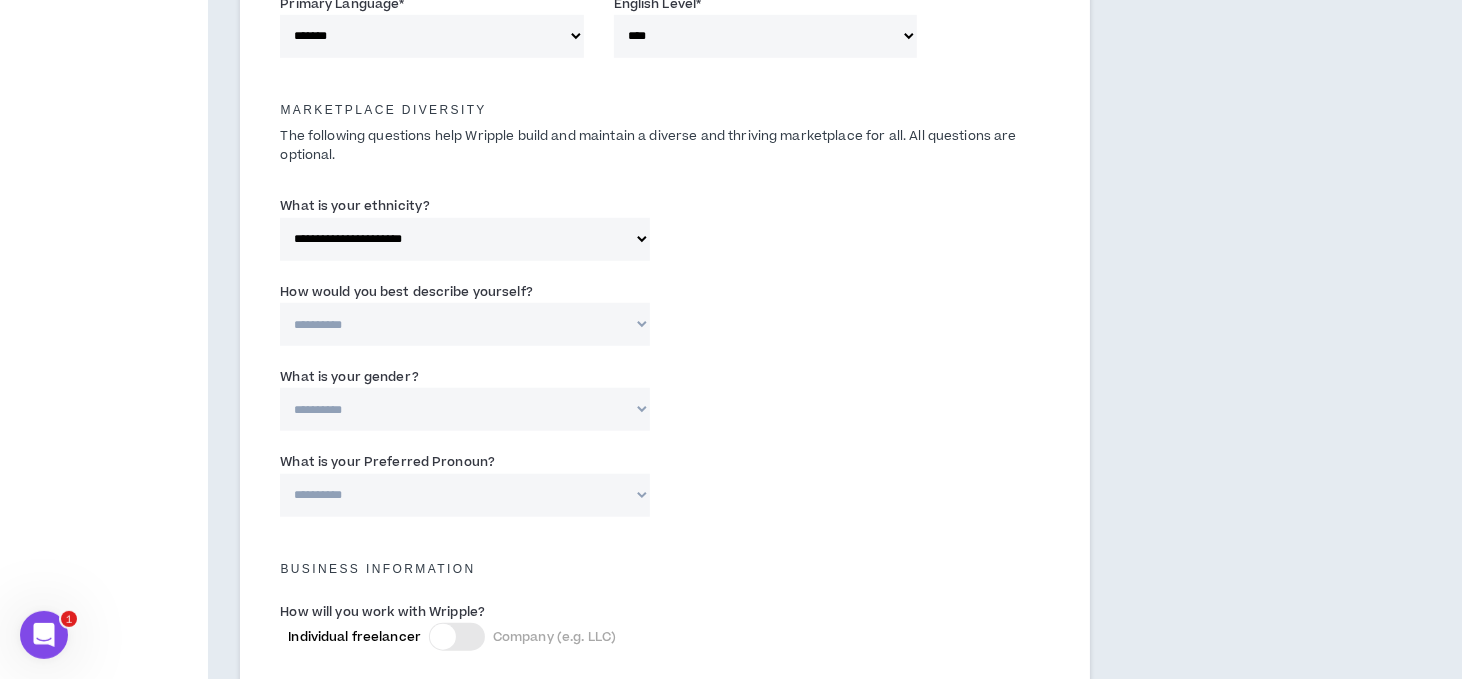 click on "**********" at bounding box center [465, 324] 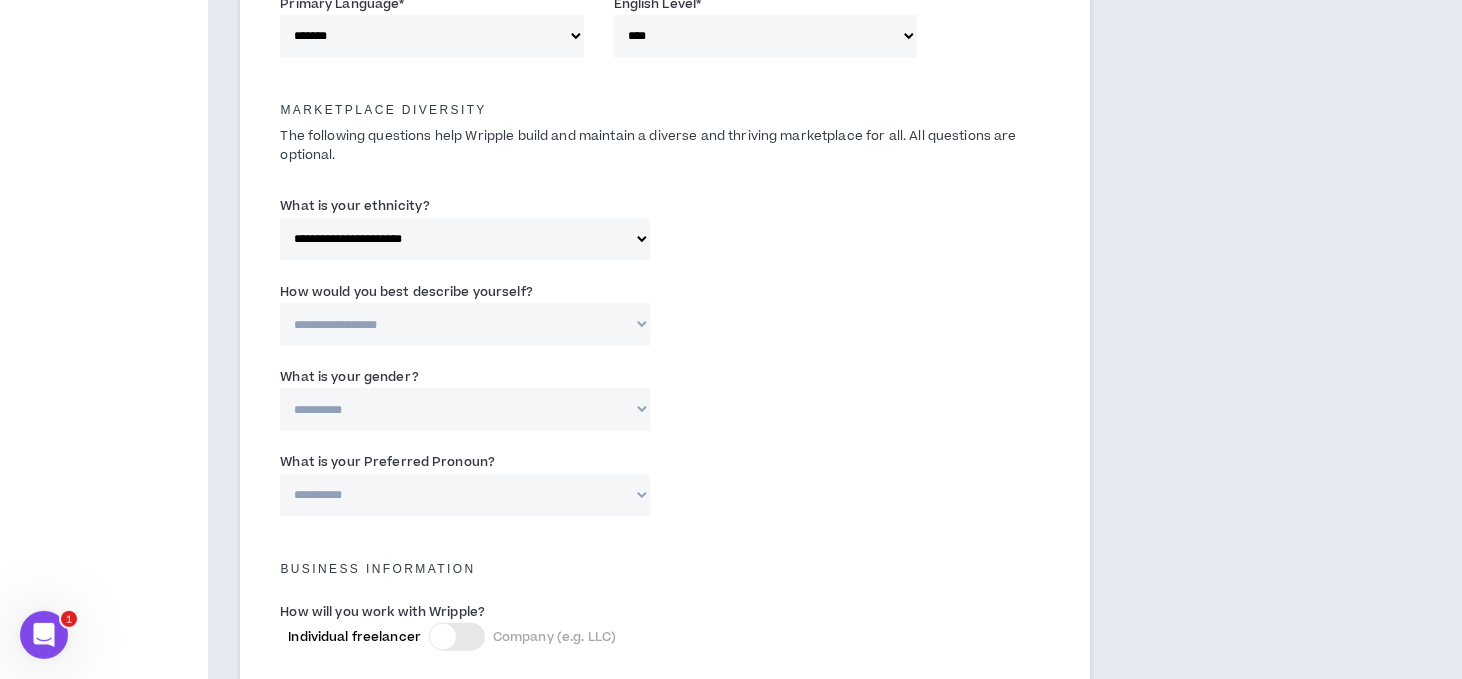 click on "**********" at bounding box center (465, 324) 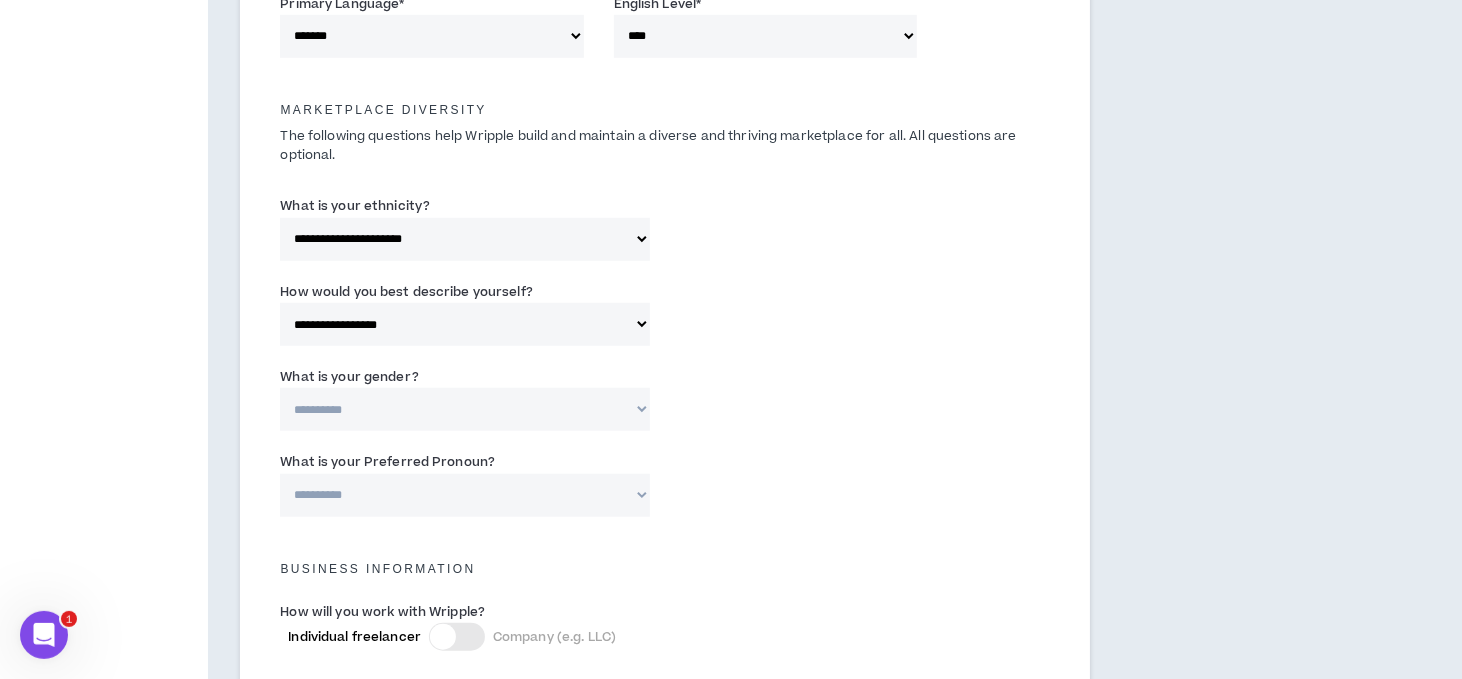click on "**********" at bounding box center [665, 403] 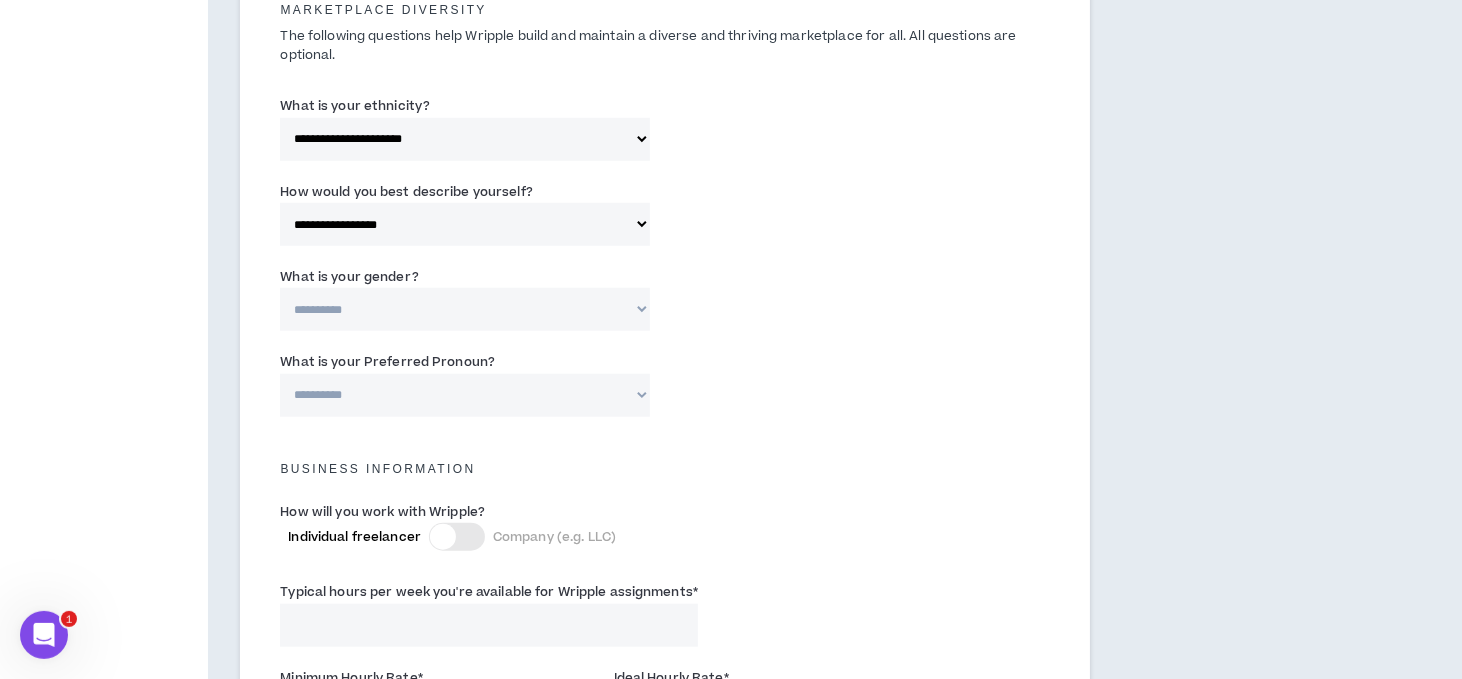 click on "**********" at bounding box center (465, 298) 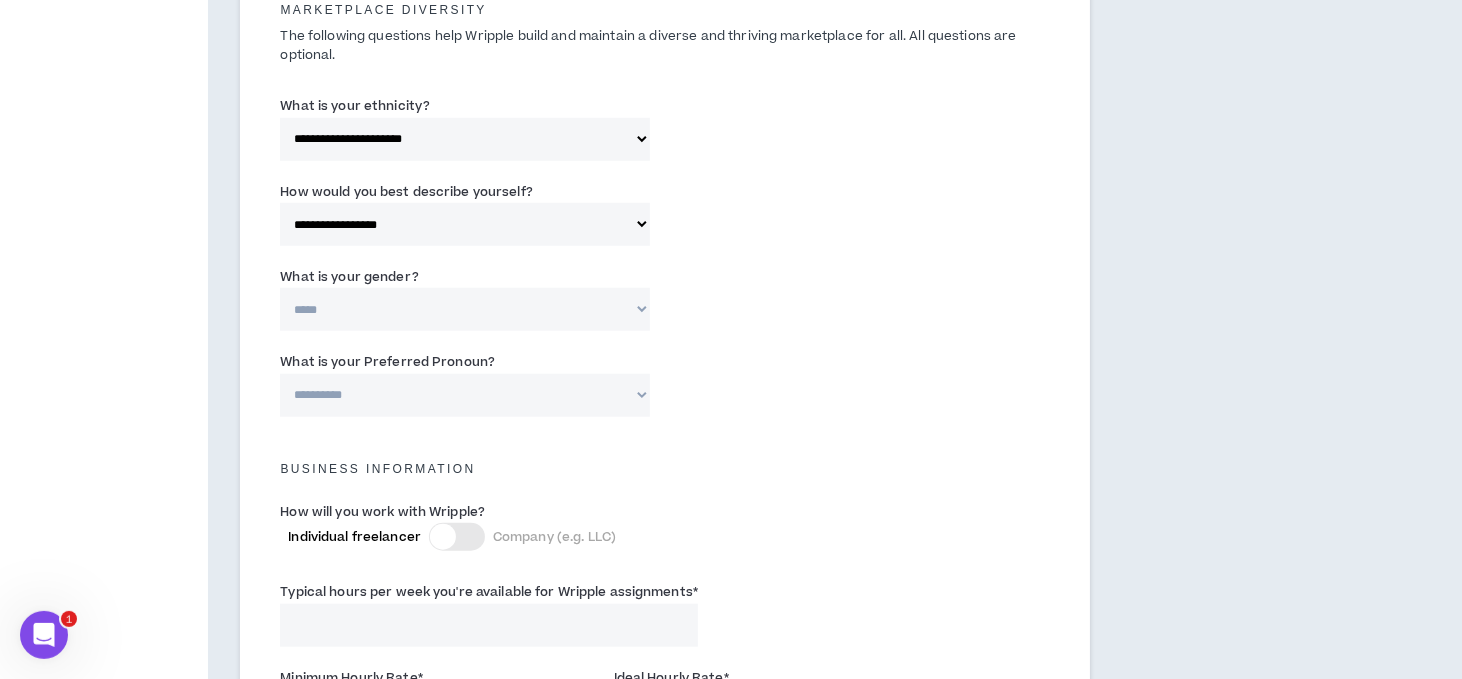 click on "**********" at bounding box center (465, 309) 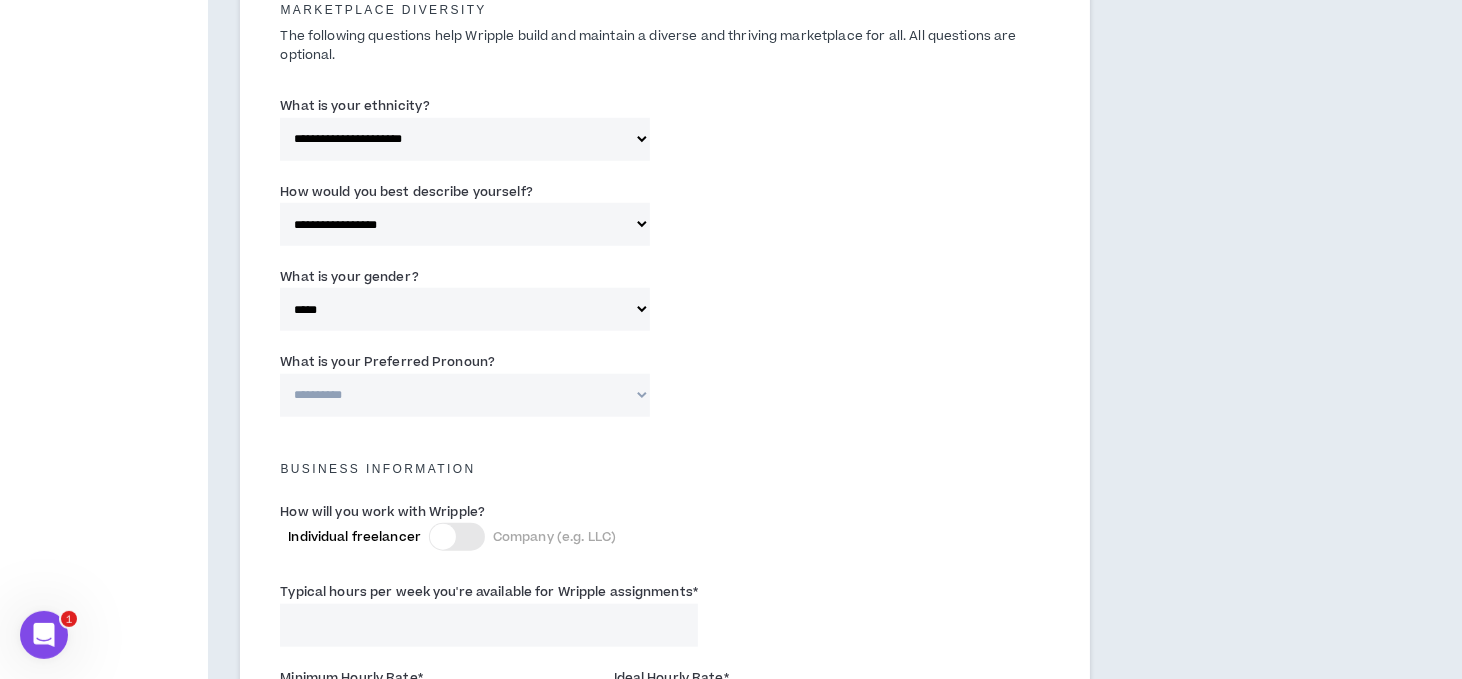 click on "**********" at bounding box center (665, 388) 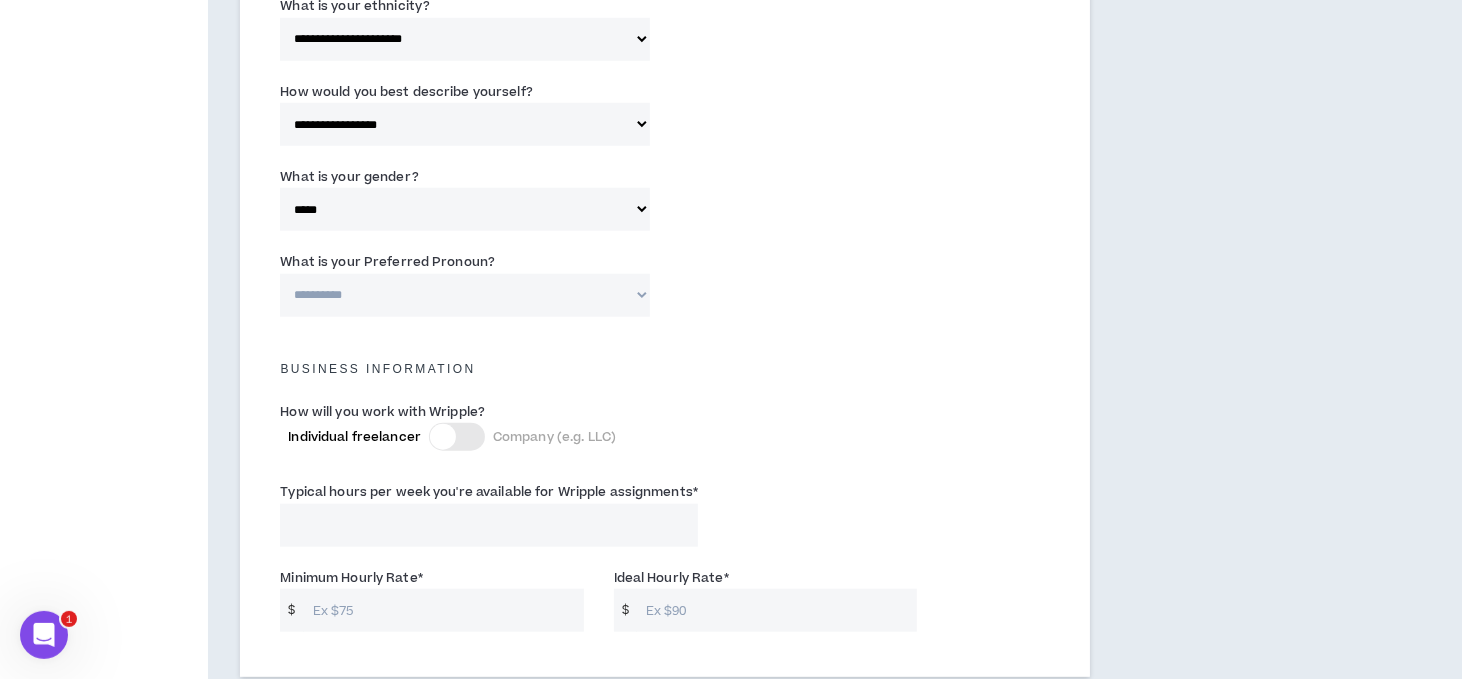 click on "**********" at bounding box center [465, 295] 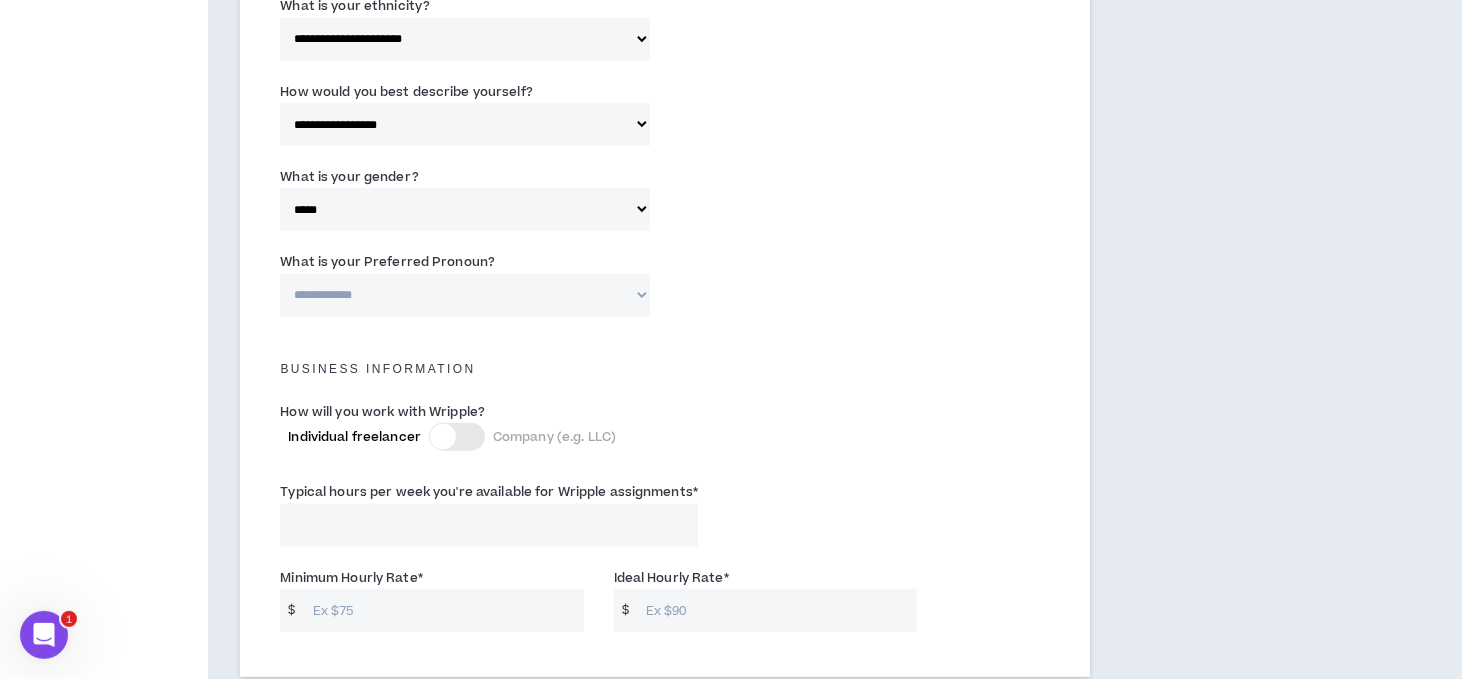 click on "**********" at bounding box center (465, 295) 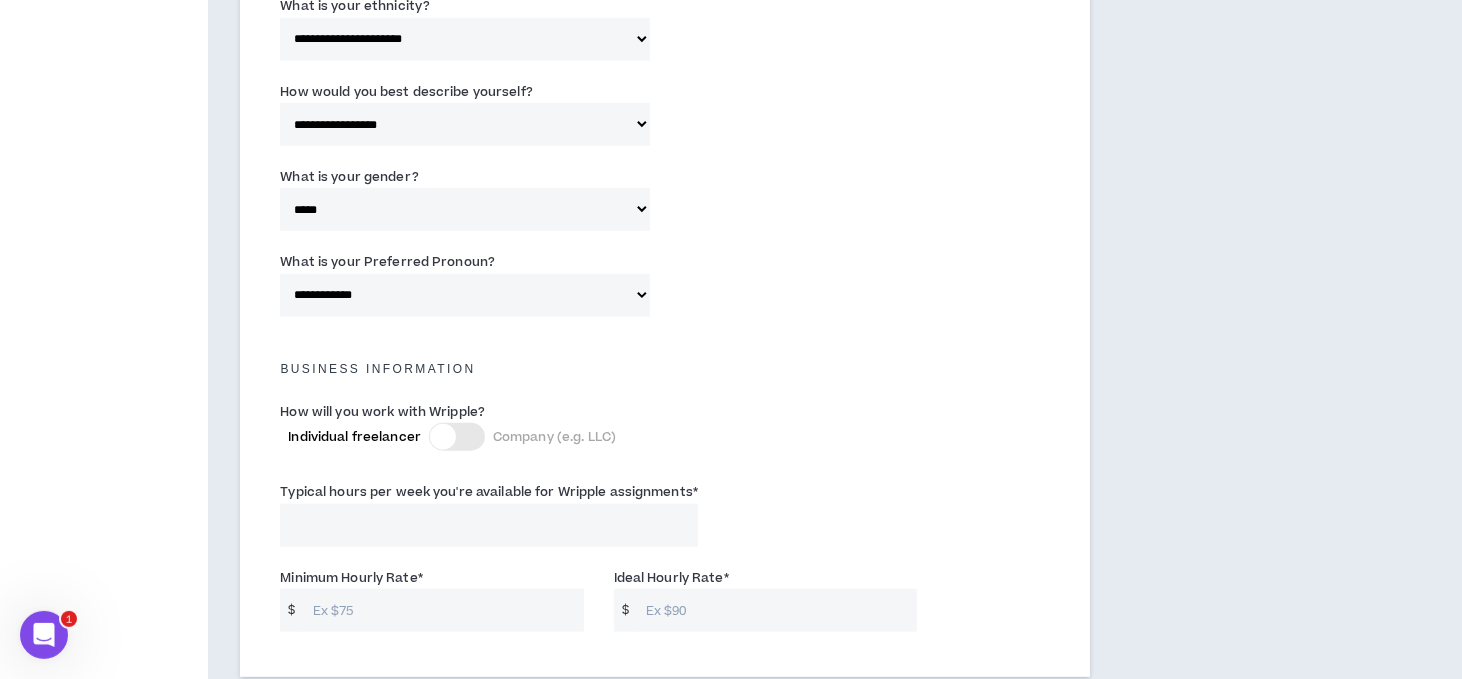 click on "Business Information" at bounding box center [665, 359] 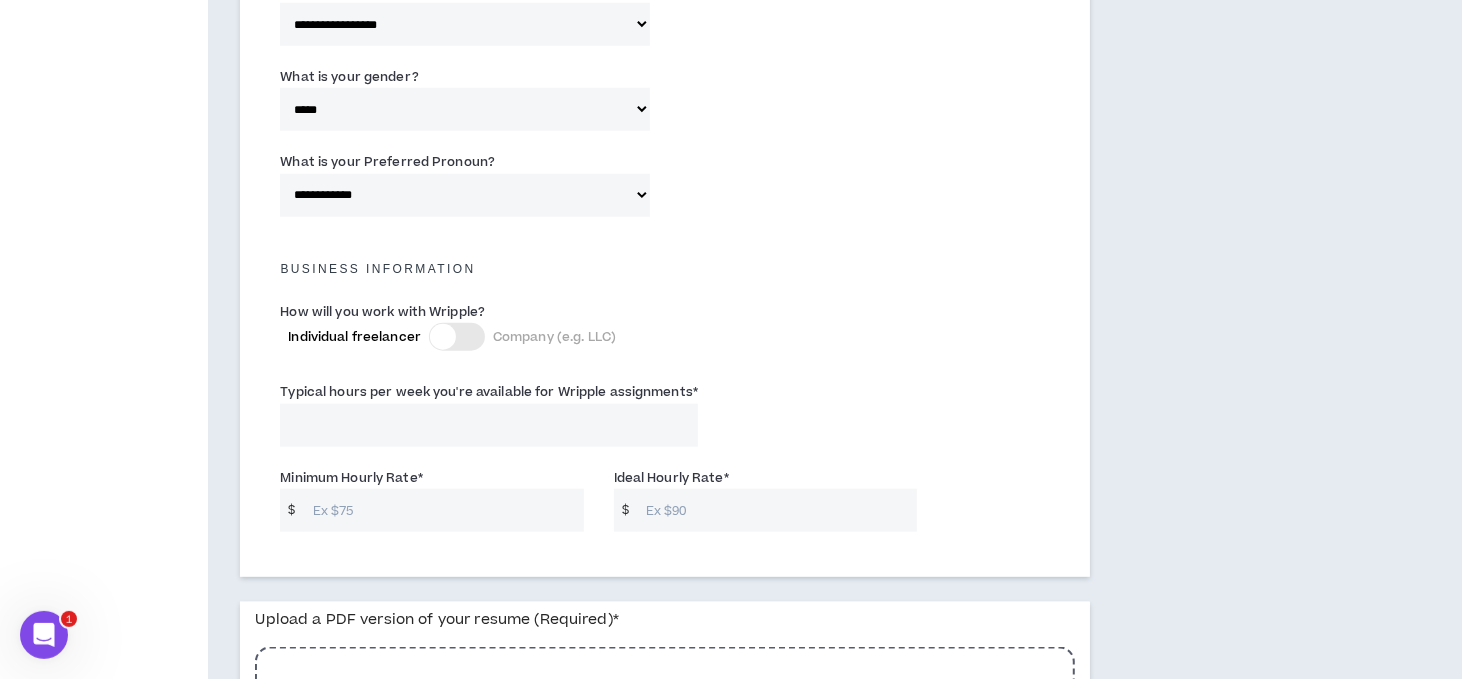 click on "Typical hours per week you're available for Wripple assignments  *" at bounding box center (489, 425) 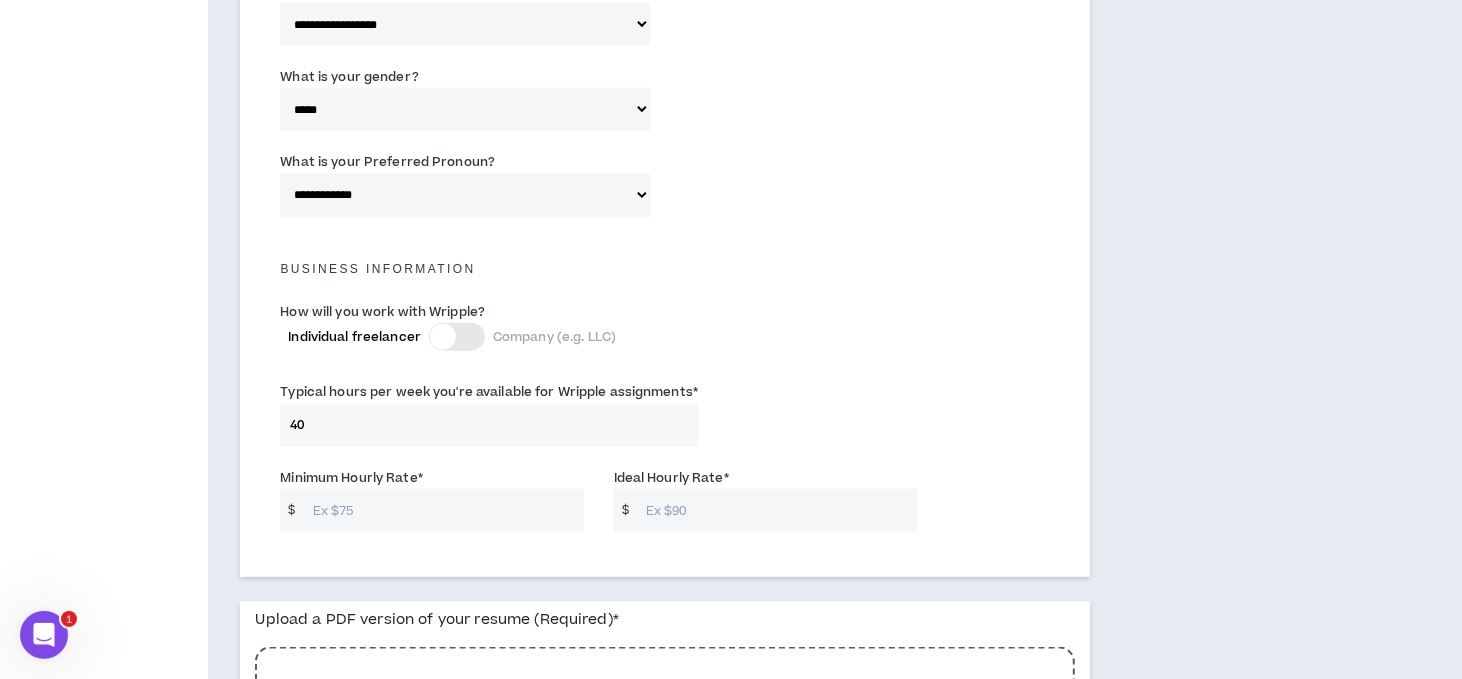 type on "40" 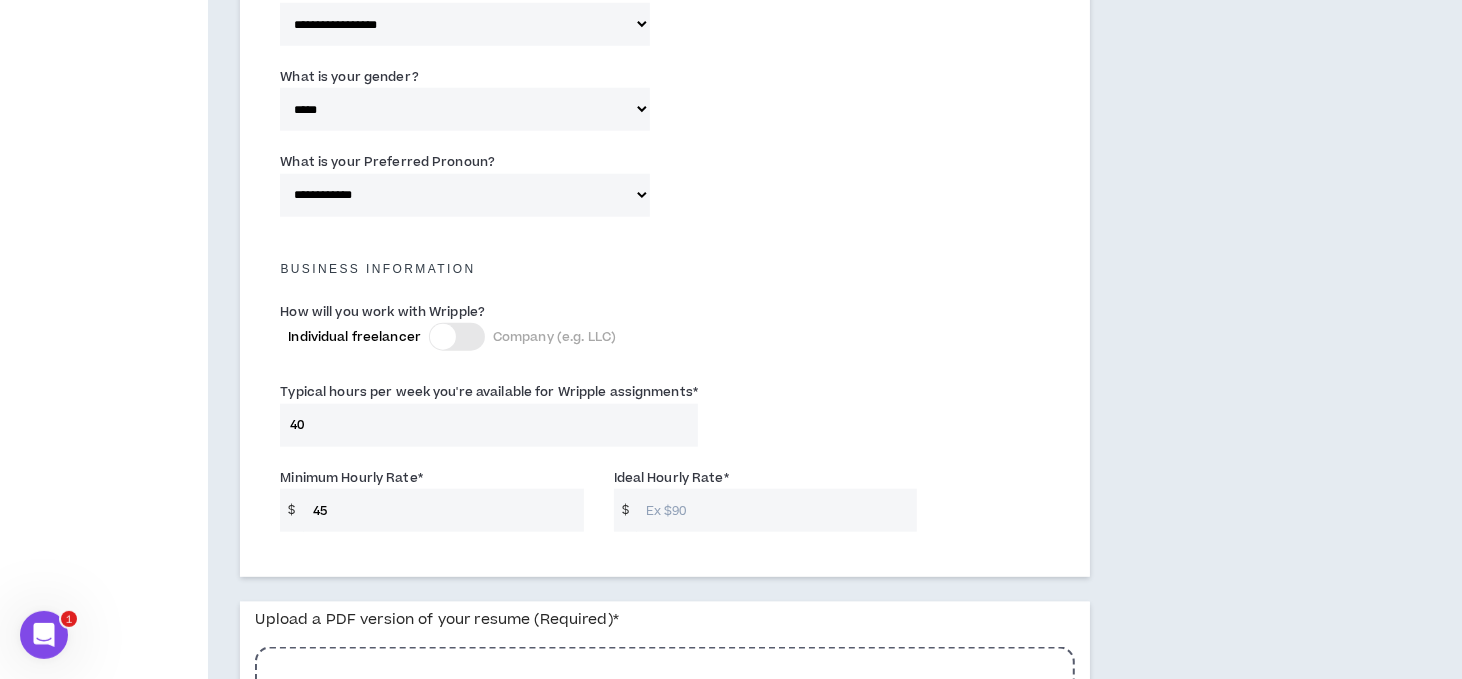 type on "45" 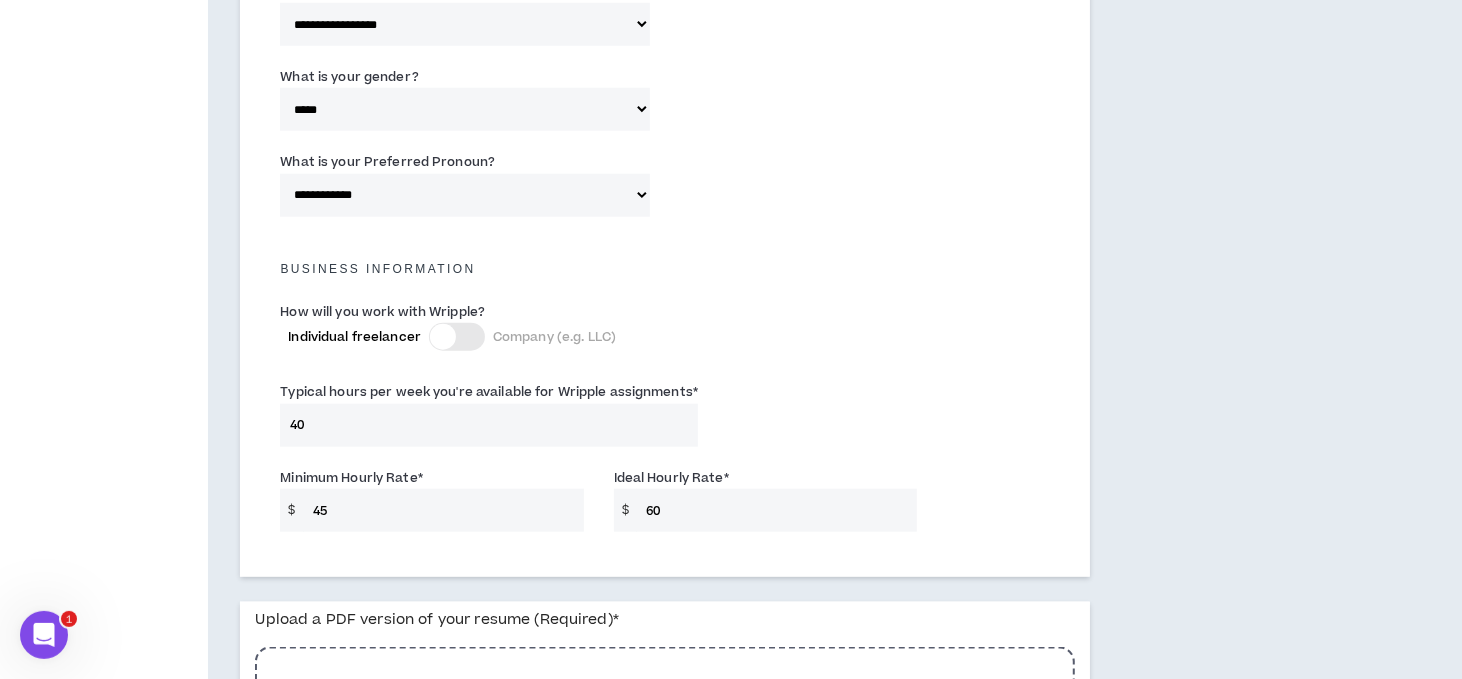 type on "60" 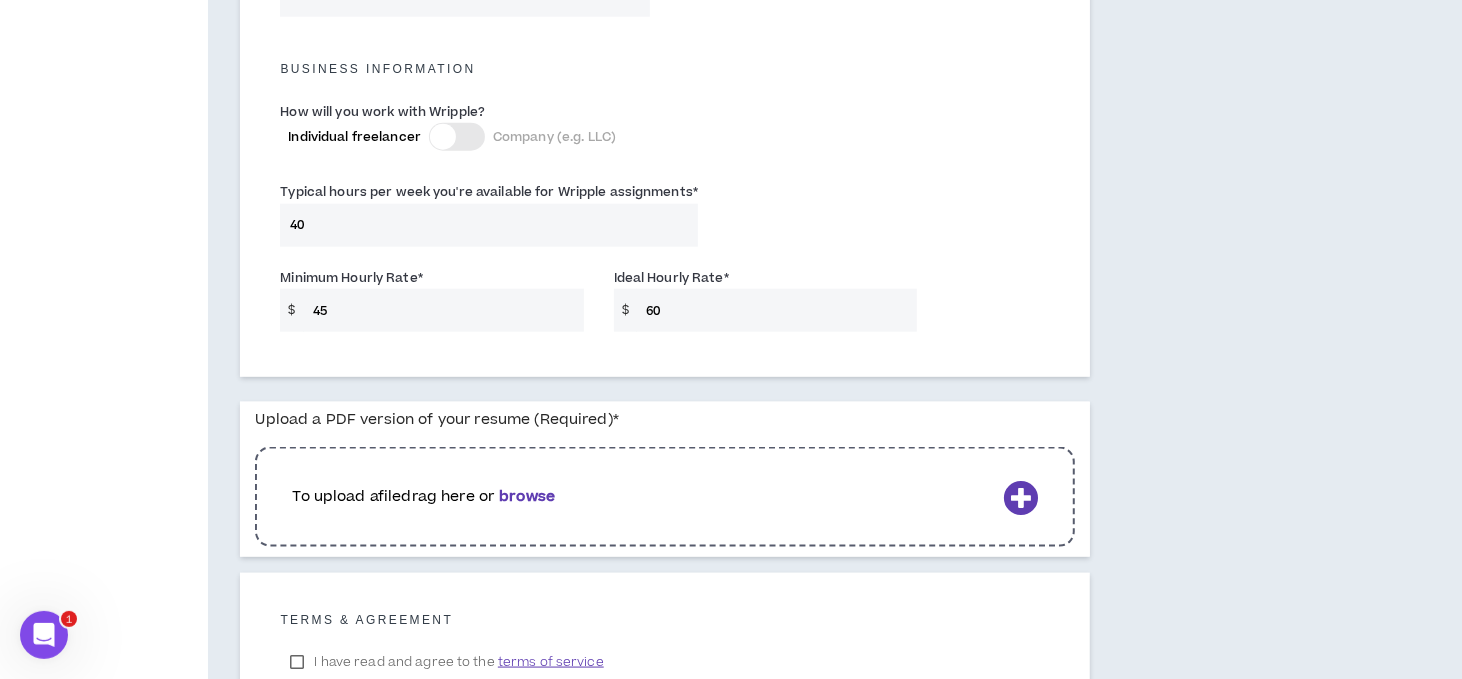 click on "To upload a  file  drag here or browse" at bounding box center (665, 497) 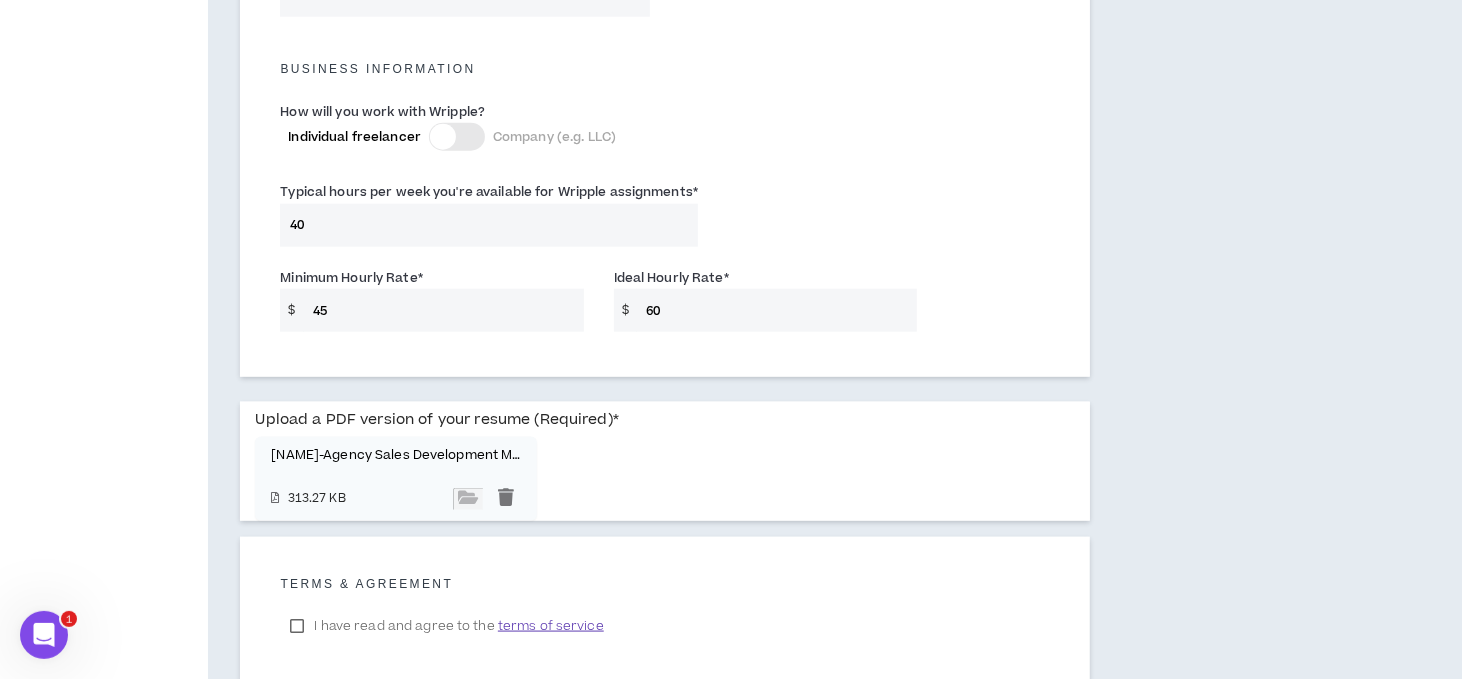 click on "**********" at bounding box center (756, -290) 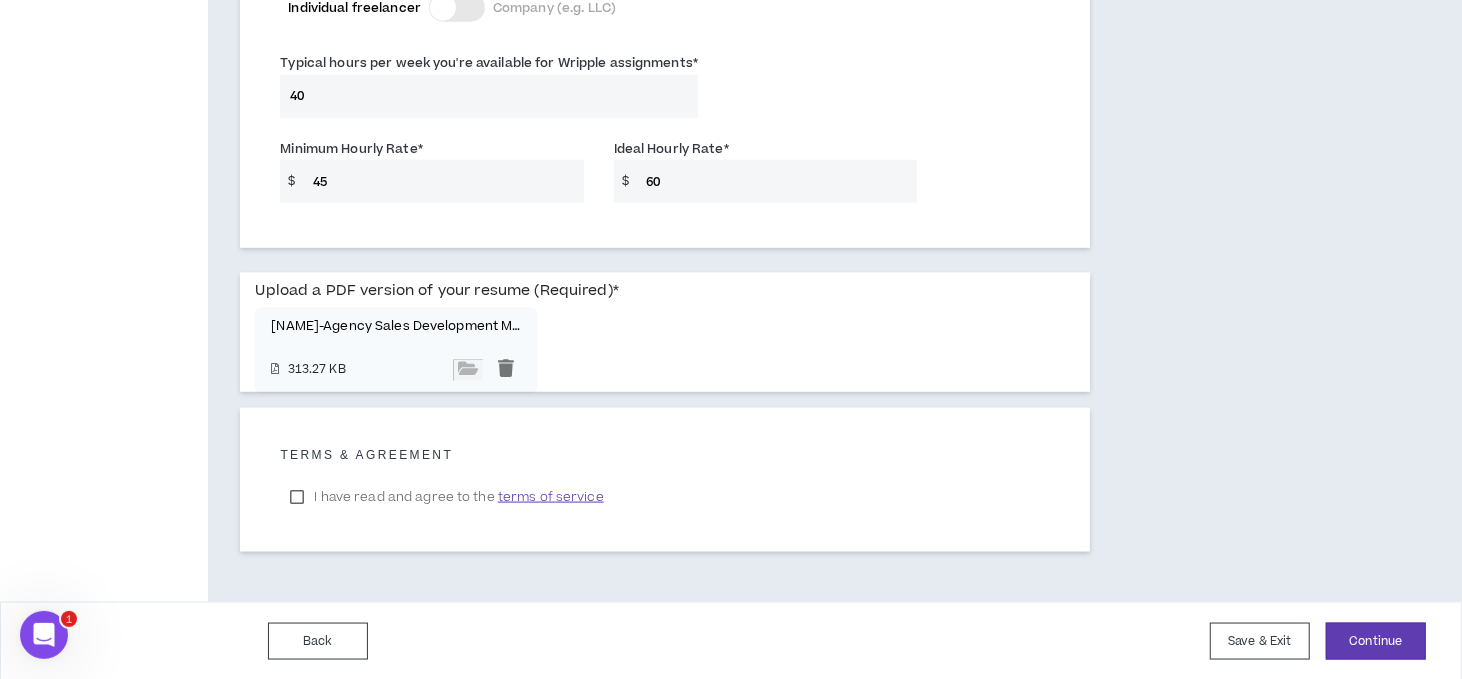 click on "I have read and agree to the    terms of service" at bounding box center (446, 497) 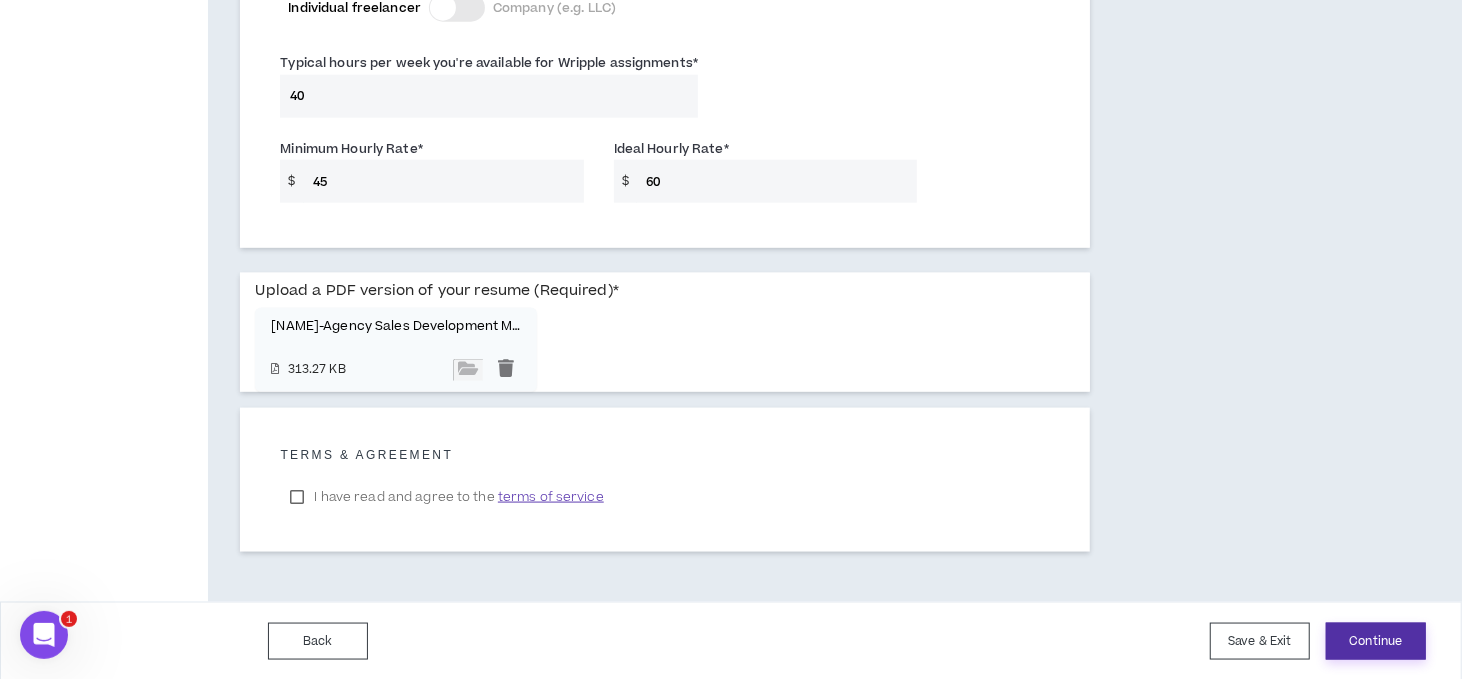 click on "Continue" at bounding box center [1376, 641] 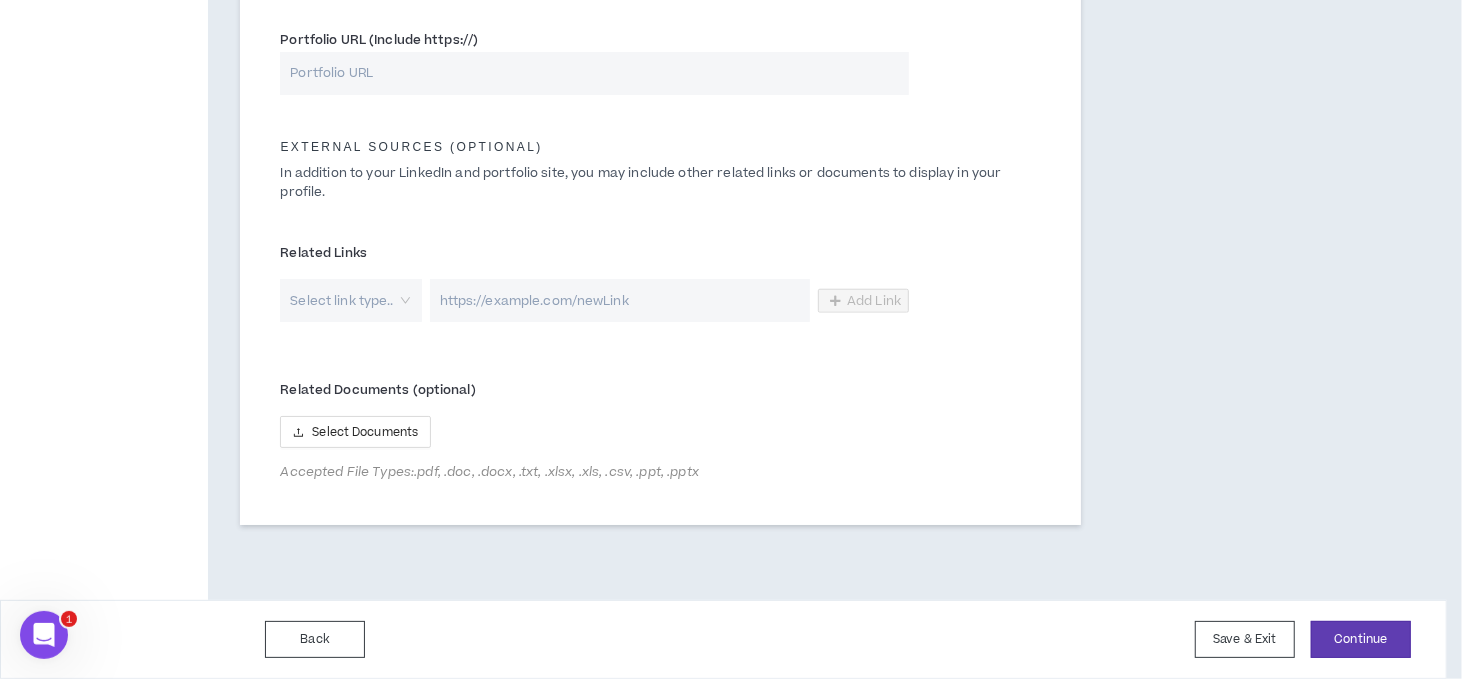 scroll, scrollTop: 0, scrollLeft: 0, axis: both 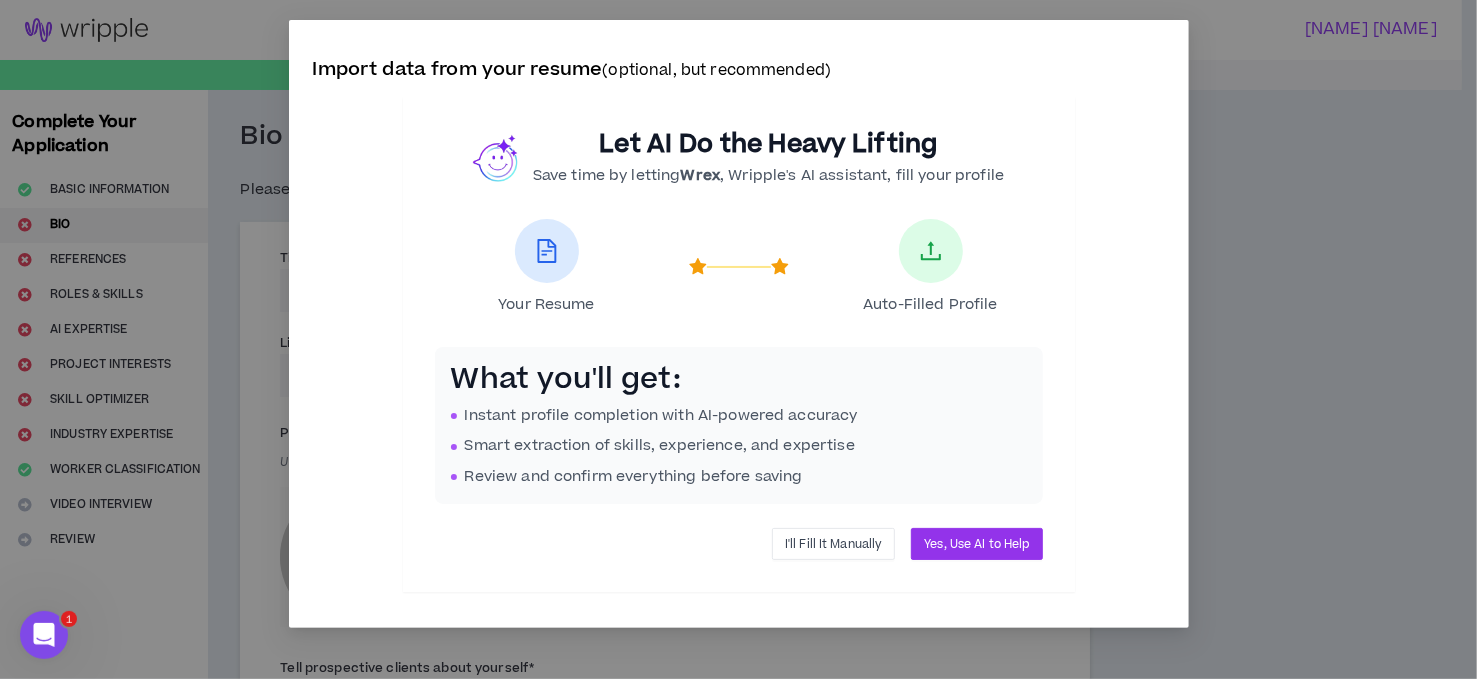 click on "I'll Fill It Manually" at bounding box center [833, 544] 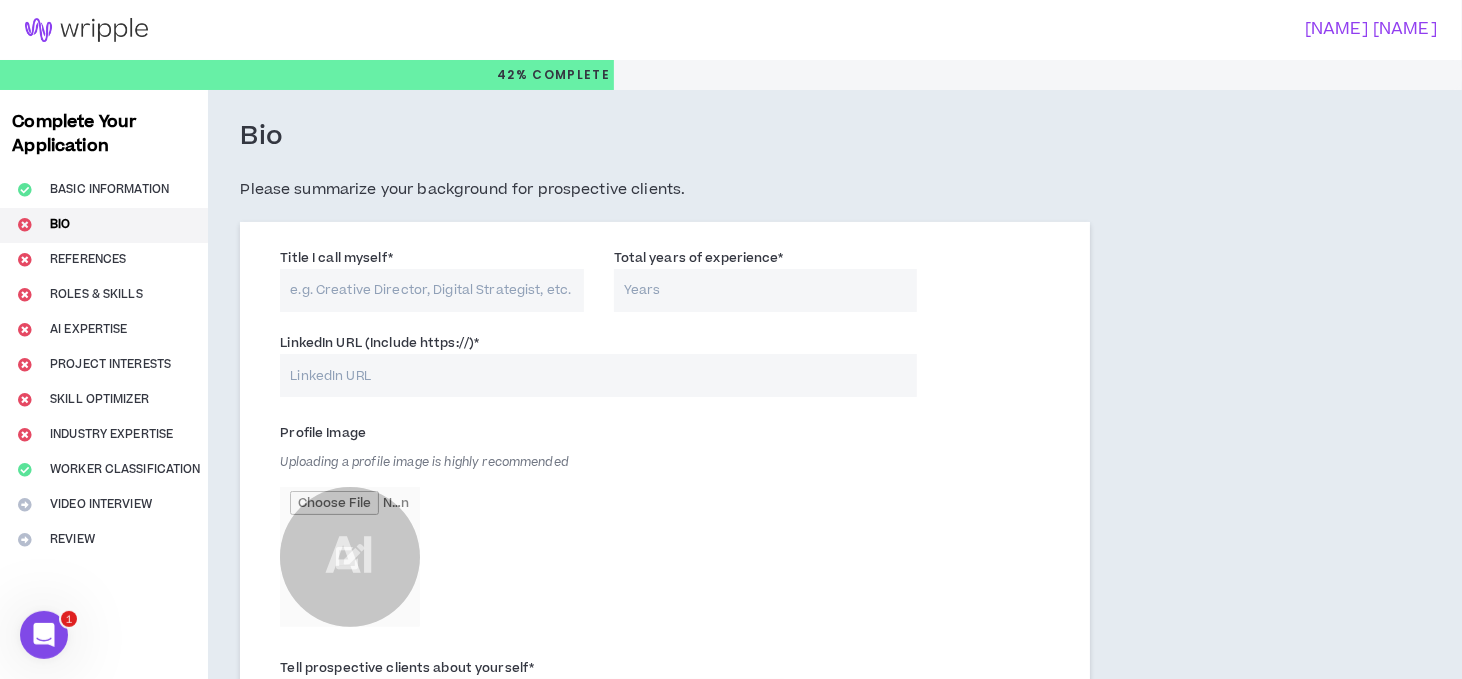 scroll, scrollTop: 100, scrollLeft: 0, axis: vertical 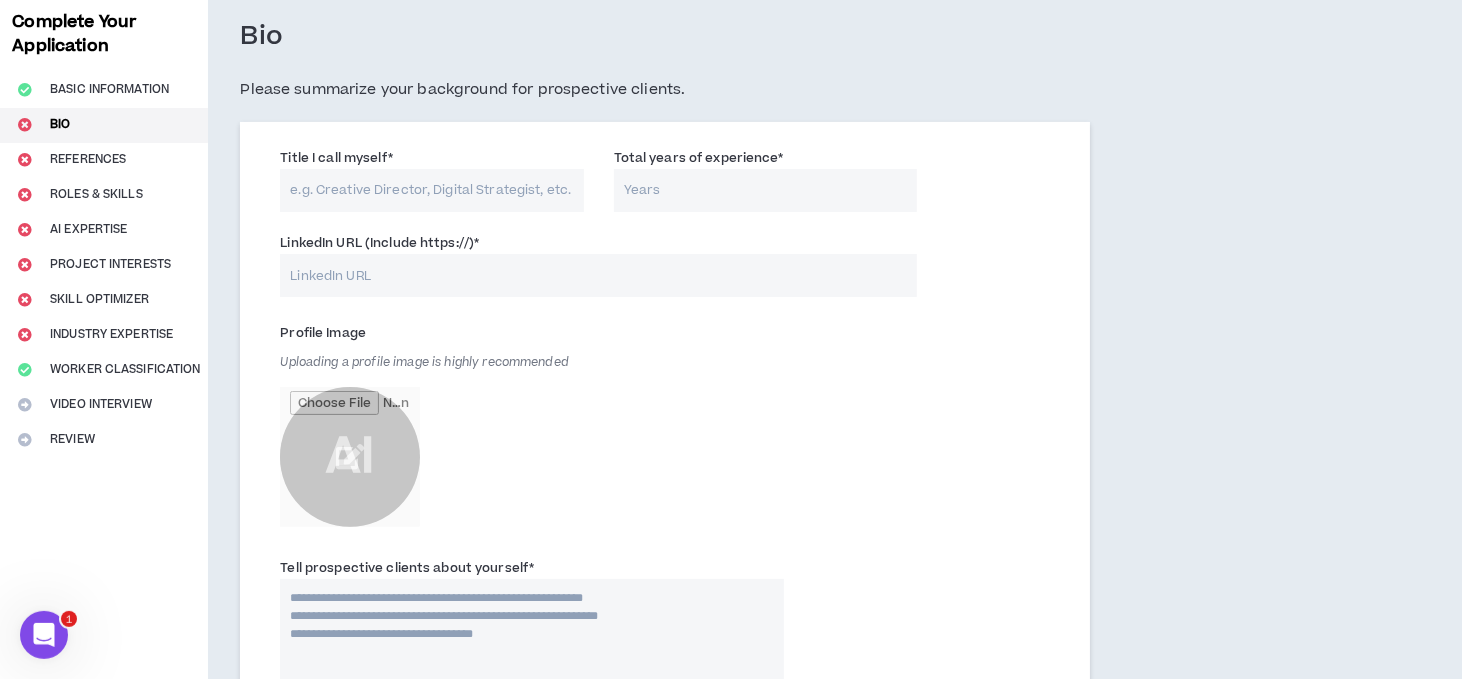 click on "Title I call myself  *" at bounding box center [431, 190] 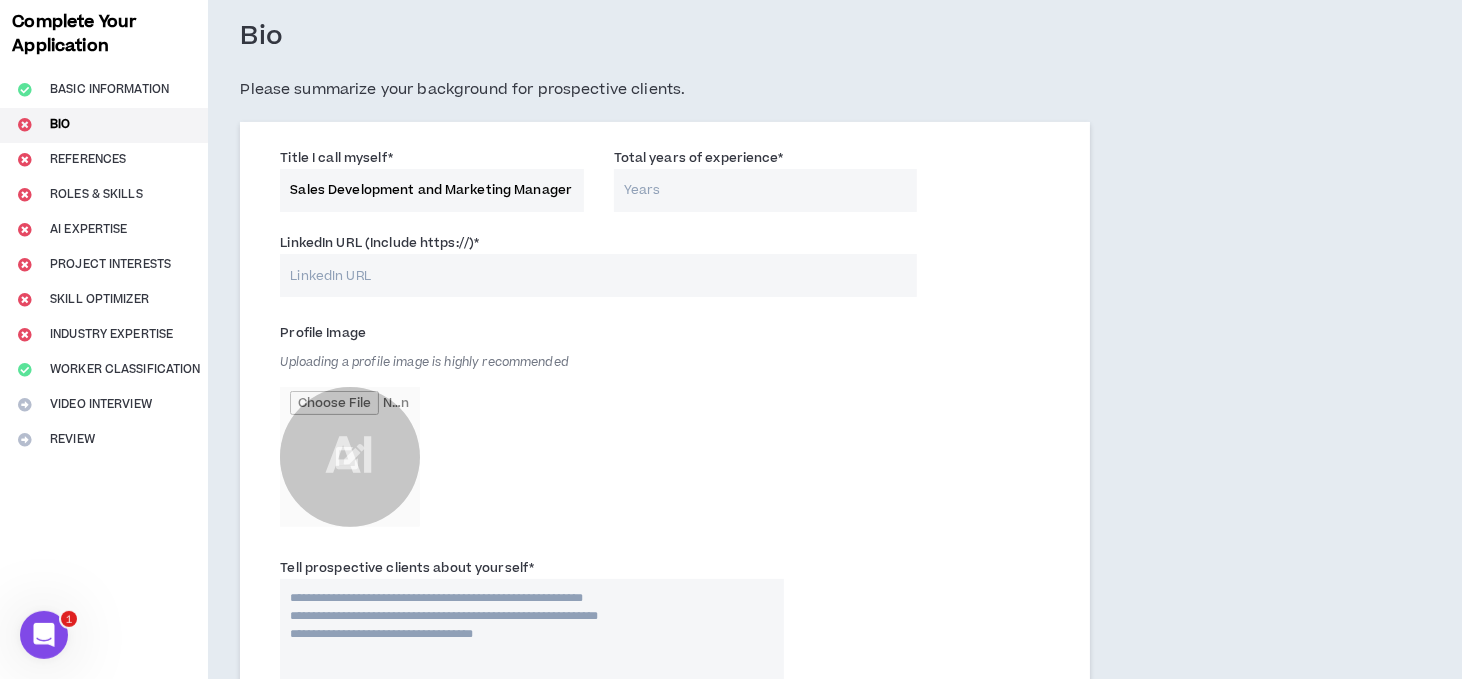 type on "Sales Development and Marketing Manager" 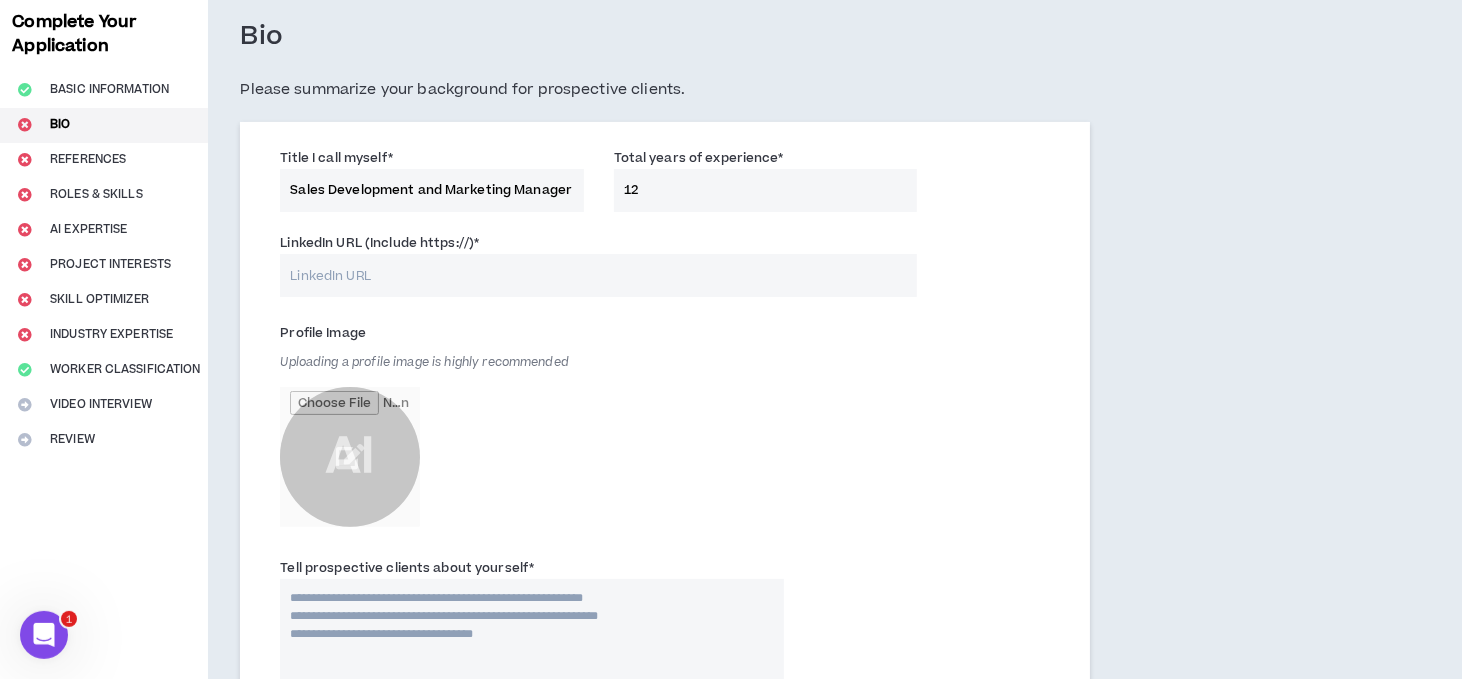 type on "12" 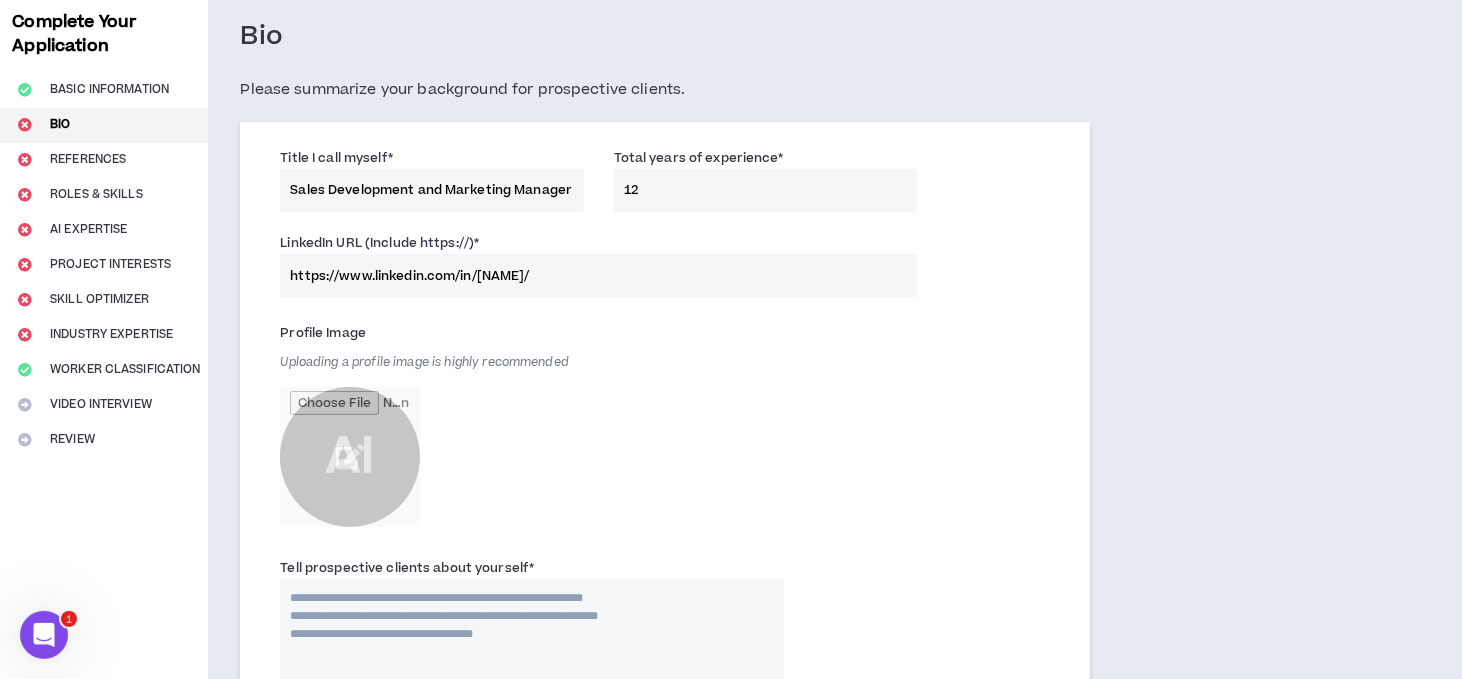 type on "https://www.linkedin.com/in/[NAME]/" 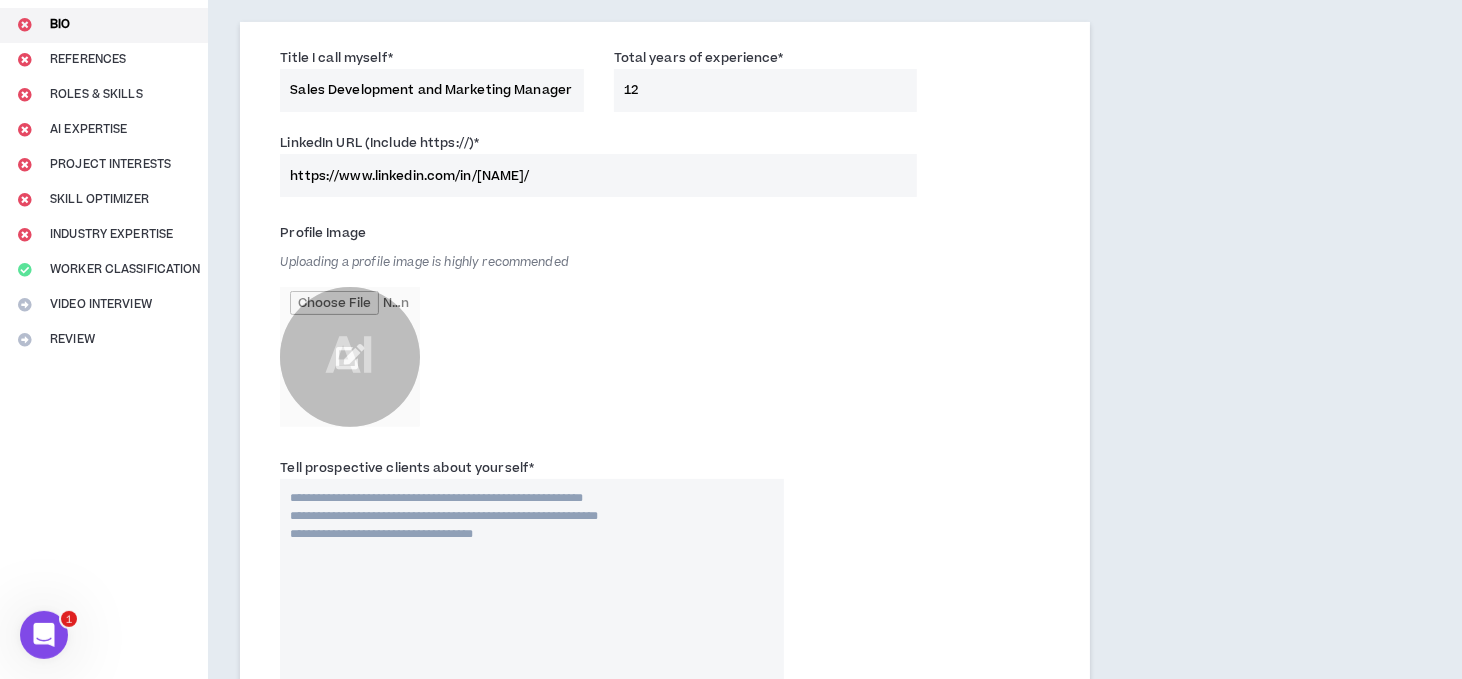 click at bounding box center [350, 357] 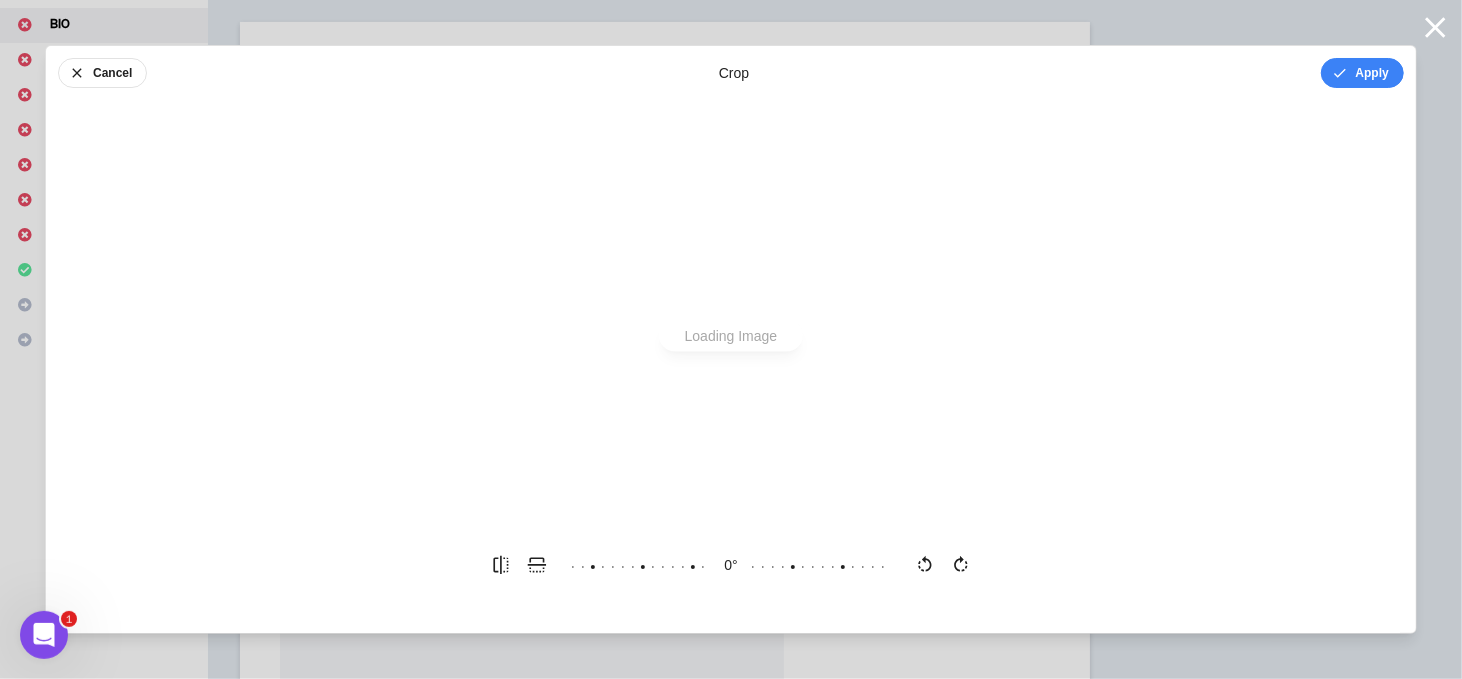 scroll, scrollTop: 0, scrollLeft: 0, axis: both 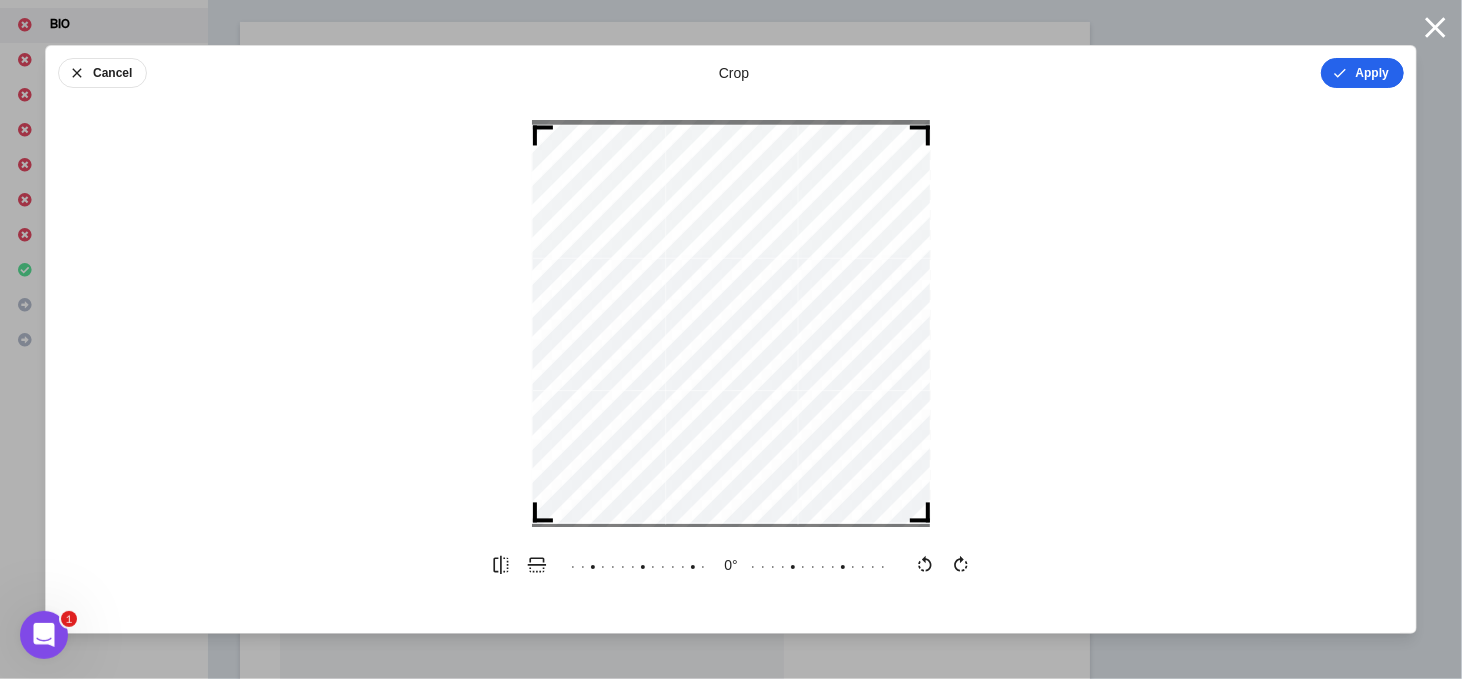 click on "Apply" at bounding box center [1362, 73] 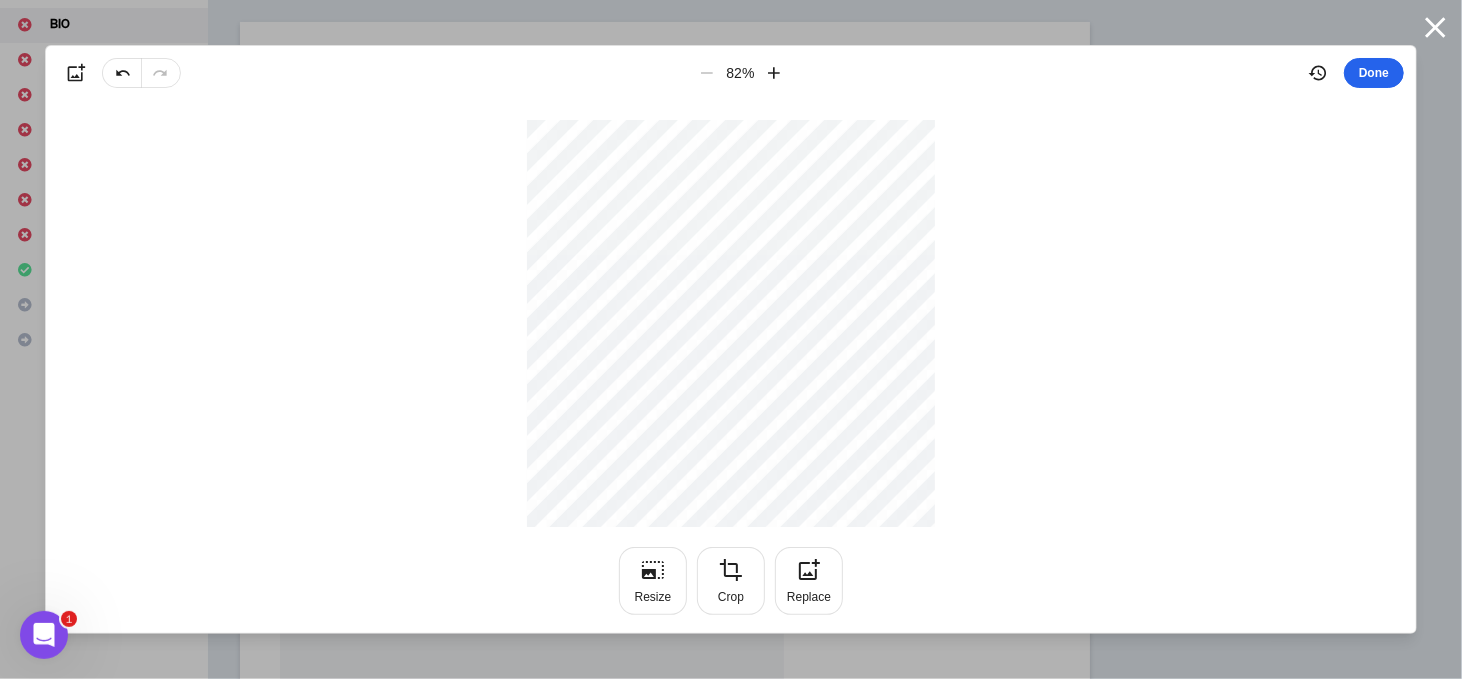 click on "Done" at bounding box center [1374, 73] 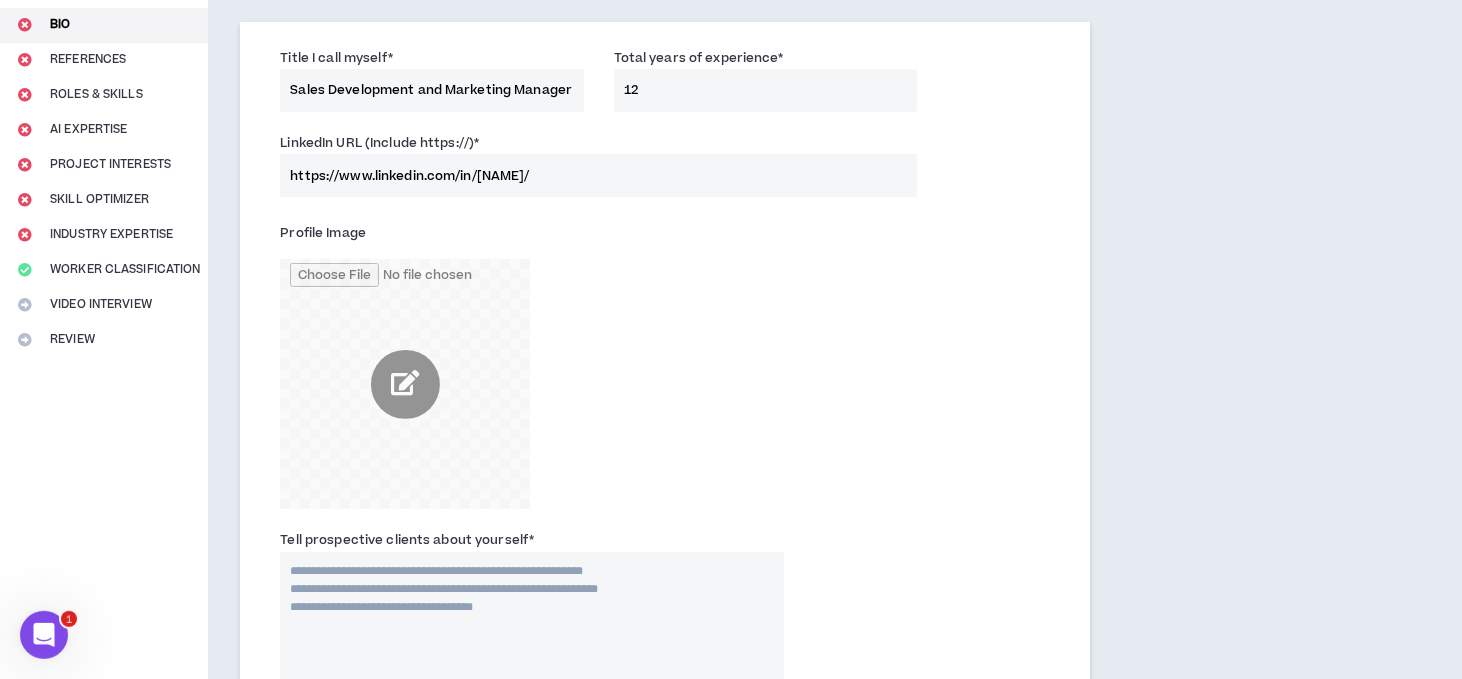 click at bounding box center (405, 384) 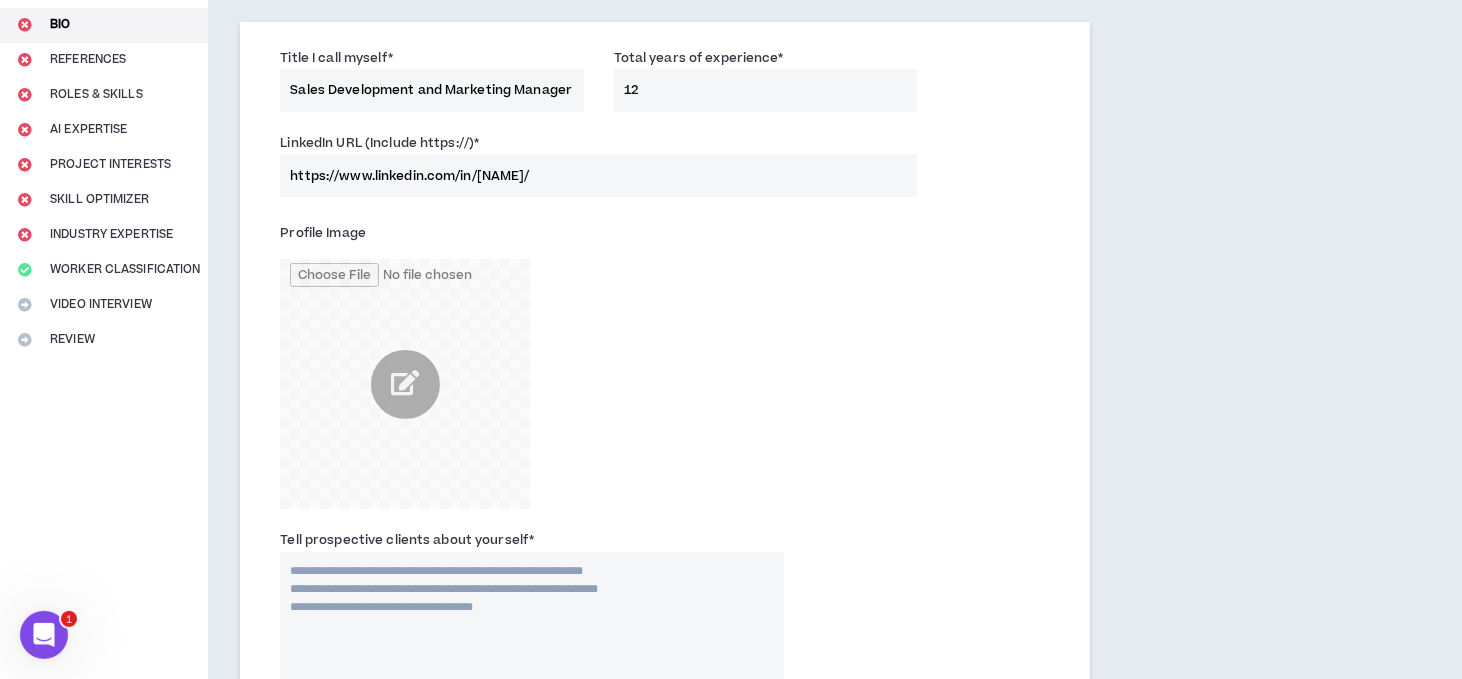 scroll, scrollTop: 400, scrollLeft: 0, axis: vertical 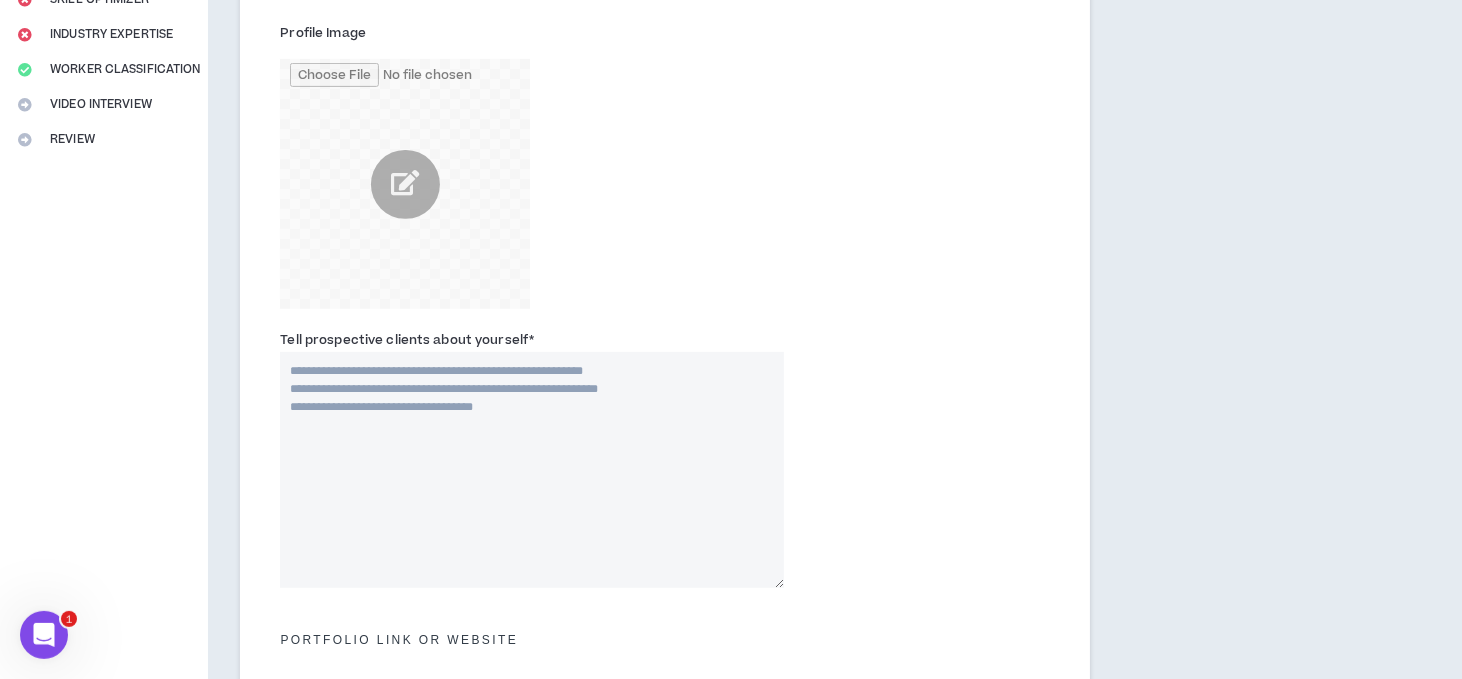 click on "Tell prospective clients about yourself  *" at bounding box center (531, 470) 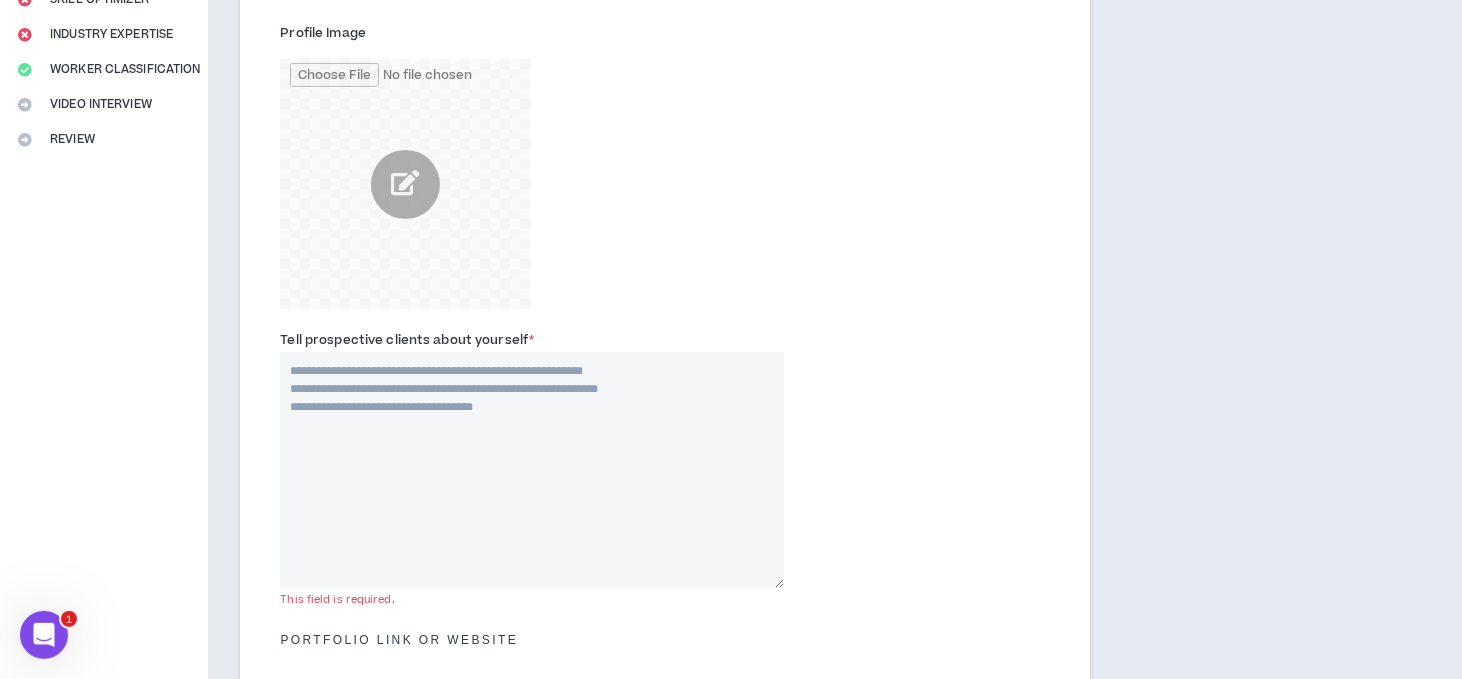 click on "Tell prospective clients about yourself  *" at bounding box center [531, 470] 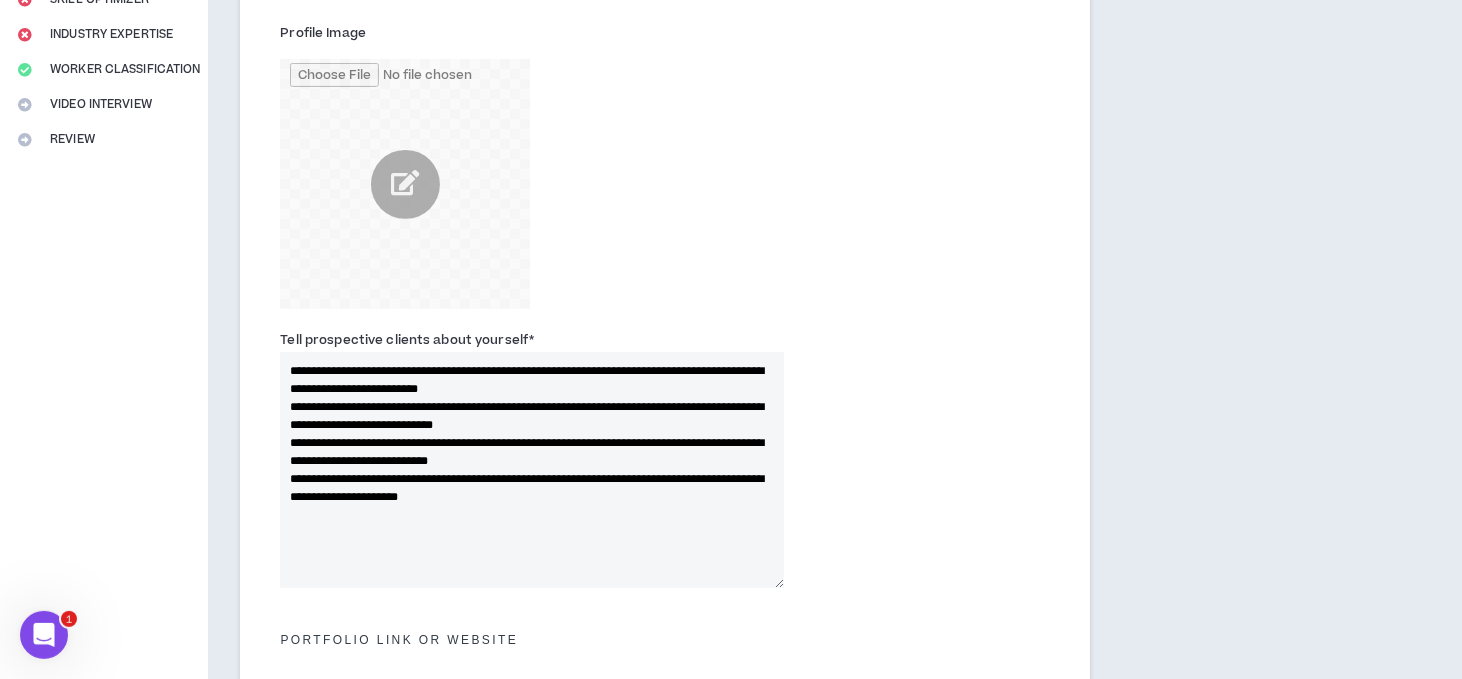 drag, startPoint x: 343, startPoint y: 369, endPoint x: 240, endPoint y: 384, distance: 104.0865 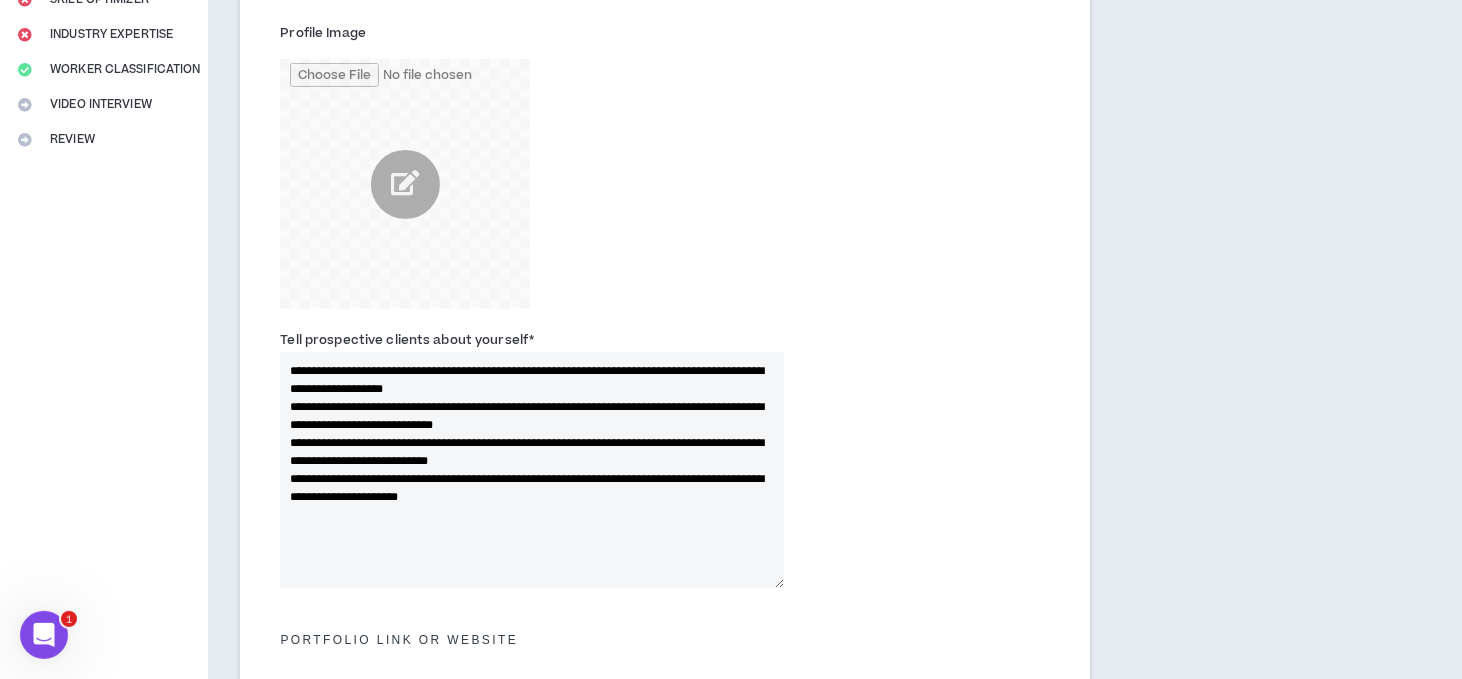 click on "**********" at bounding box center [531, 470] 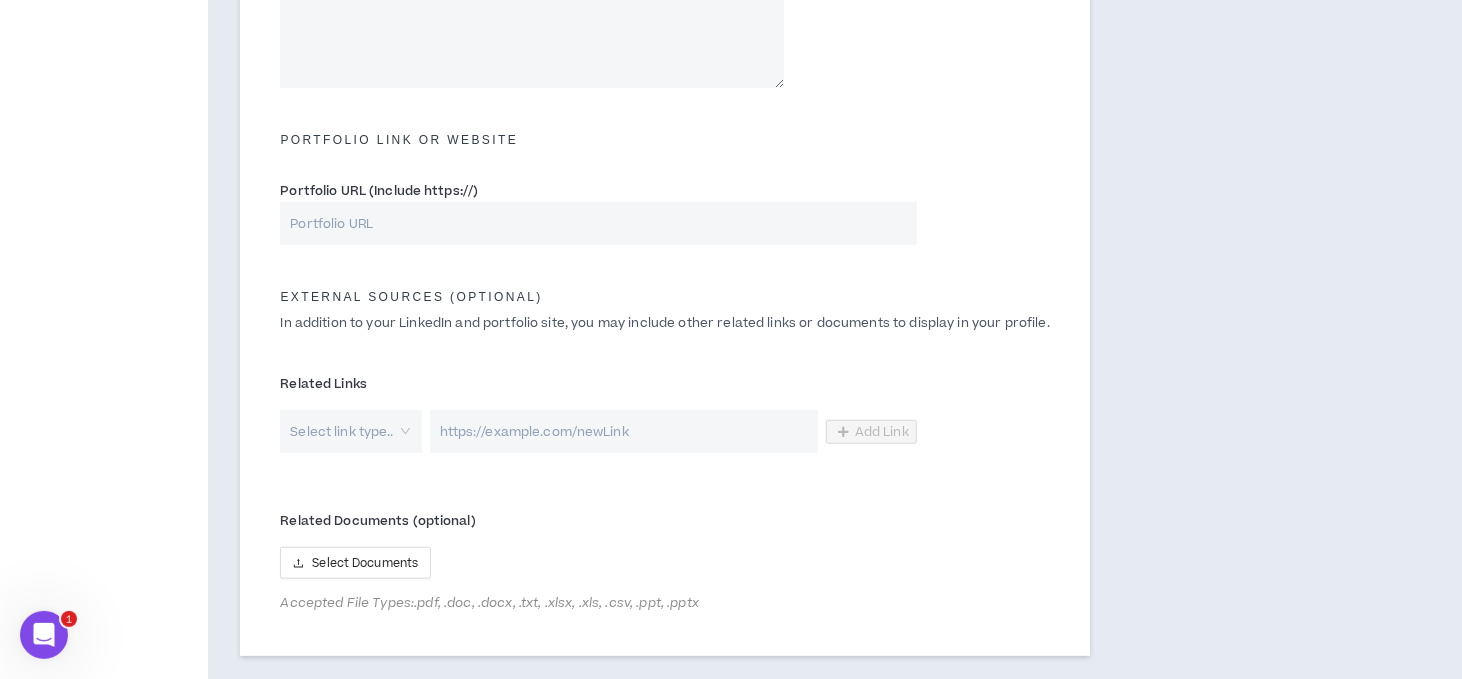 scroll, scrollTop: 1030, scrollLeft: 0, axis: vertical 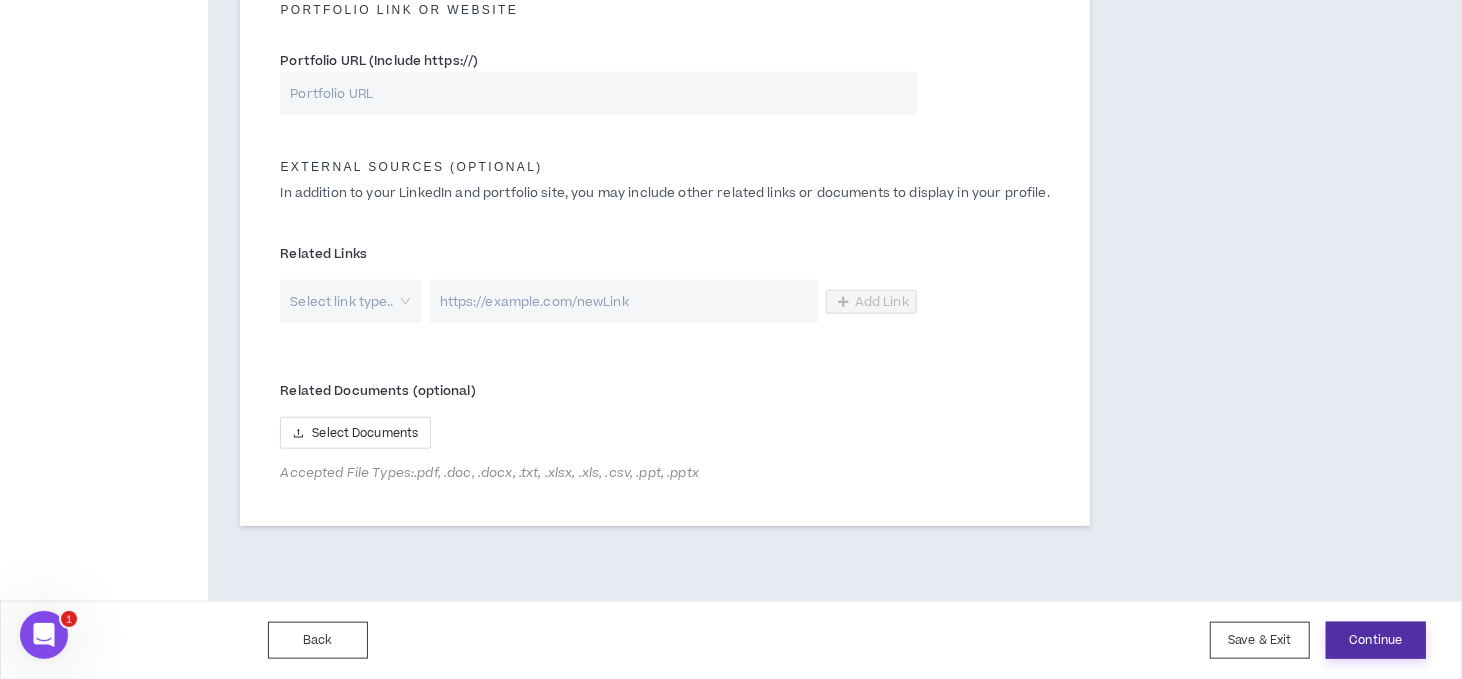 click on "Continue" at bounding box center [1376, 640] 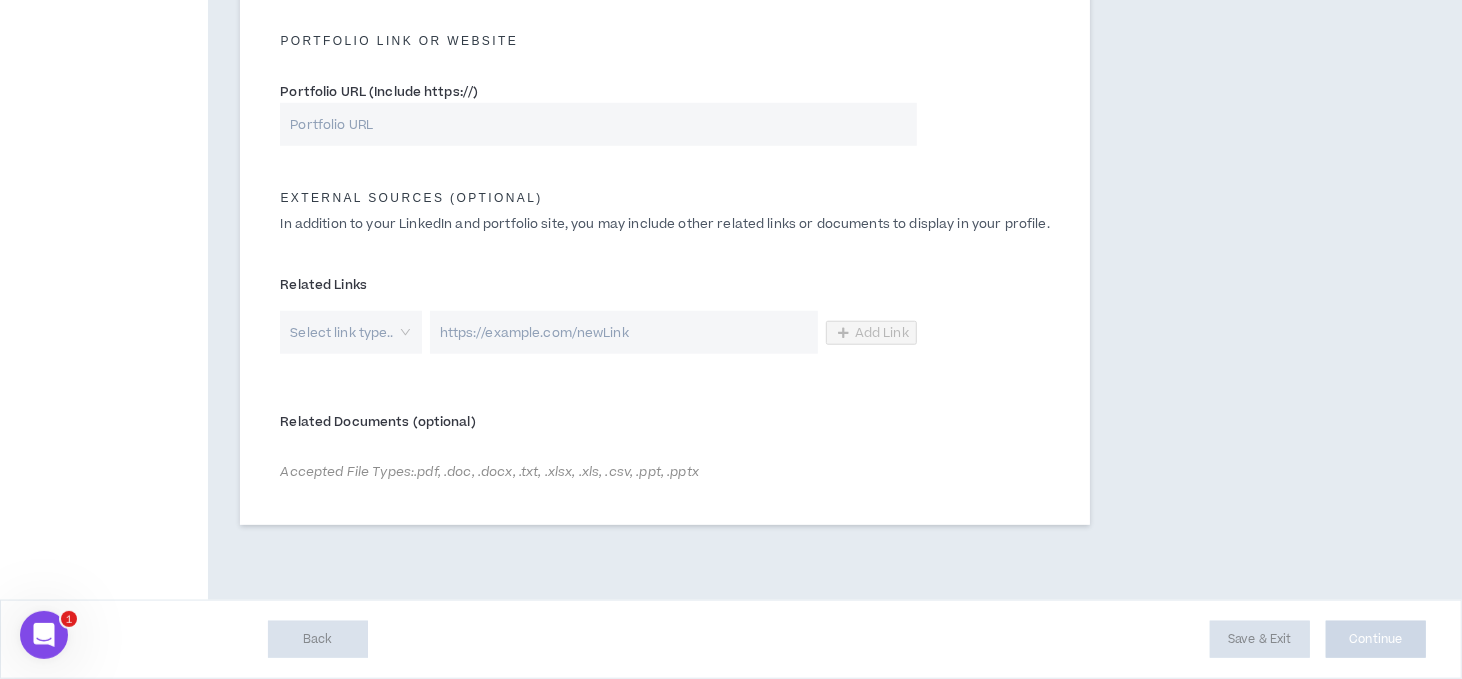 scroll, scrollTop: 998, scrollLeft: 0, axis: vertical 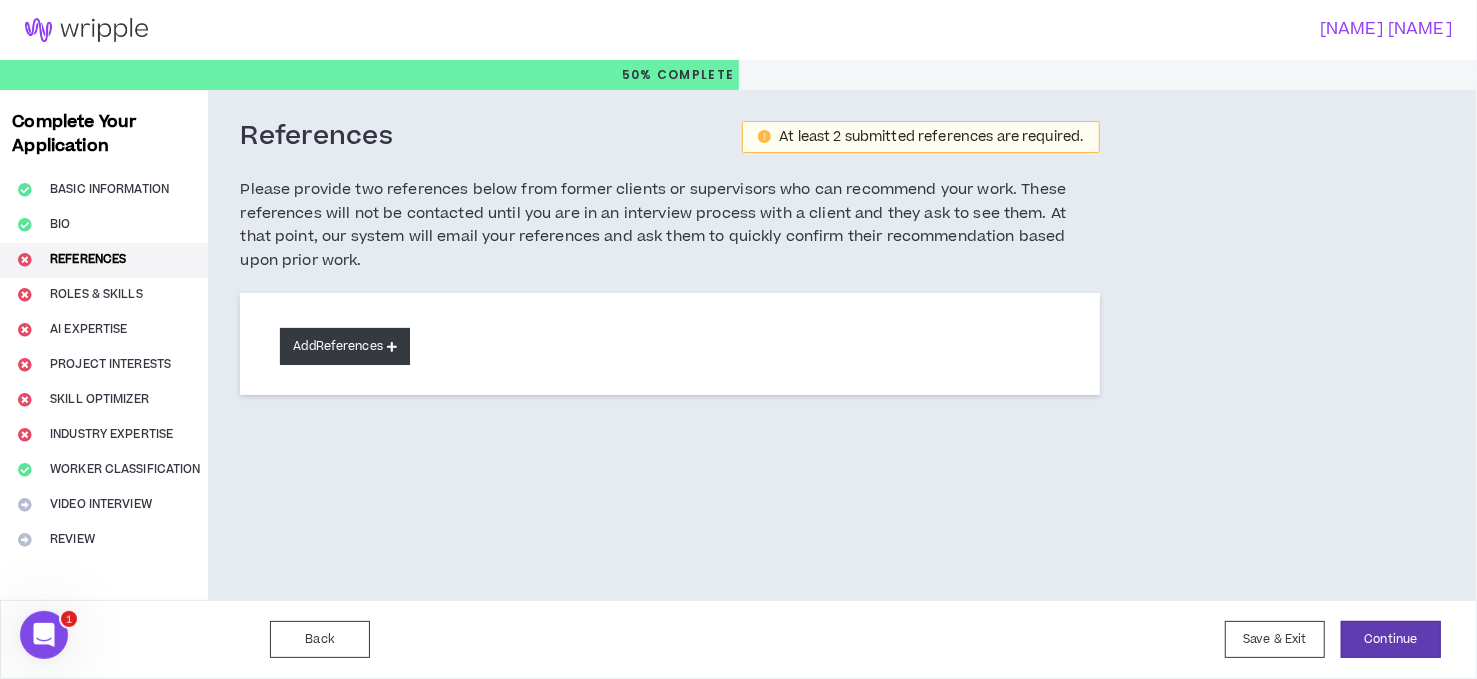 click on "Add  References" at bounding box center (345, 346) 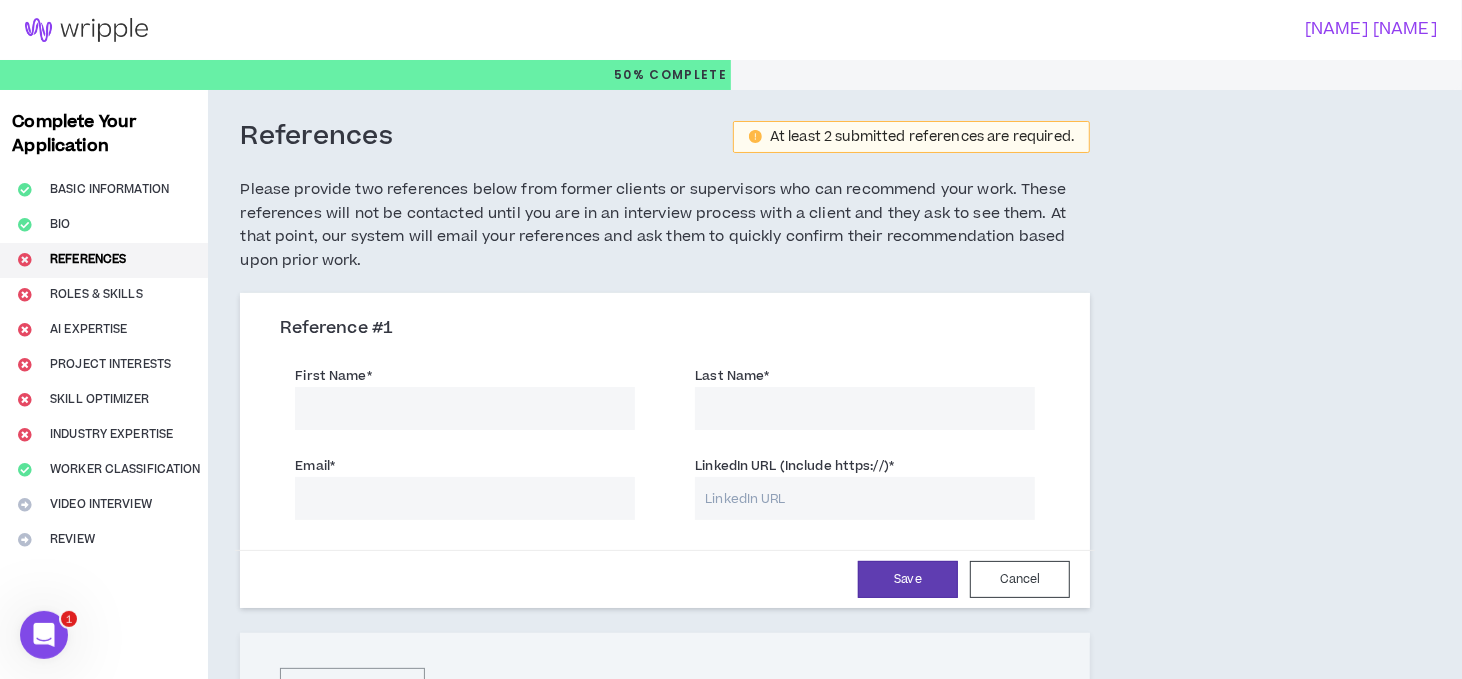 click on "First Name  *" at bounding box center (465, 408) 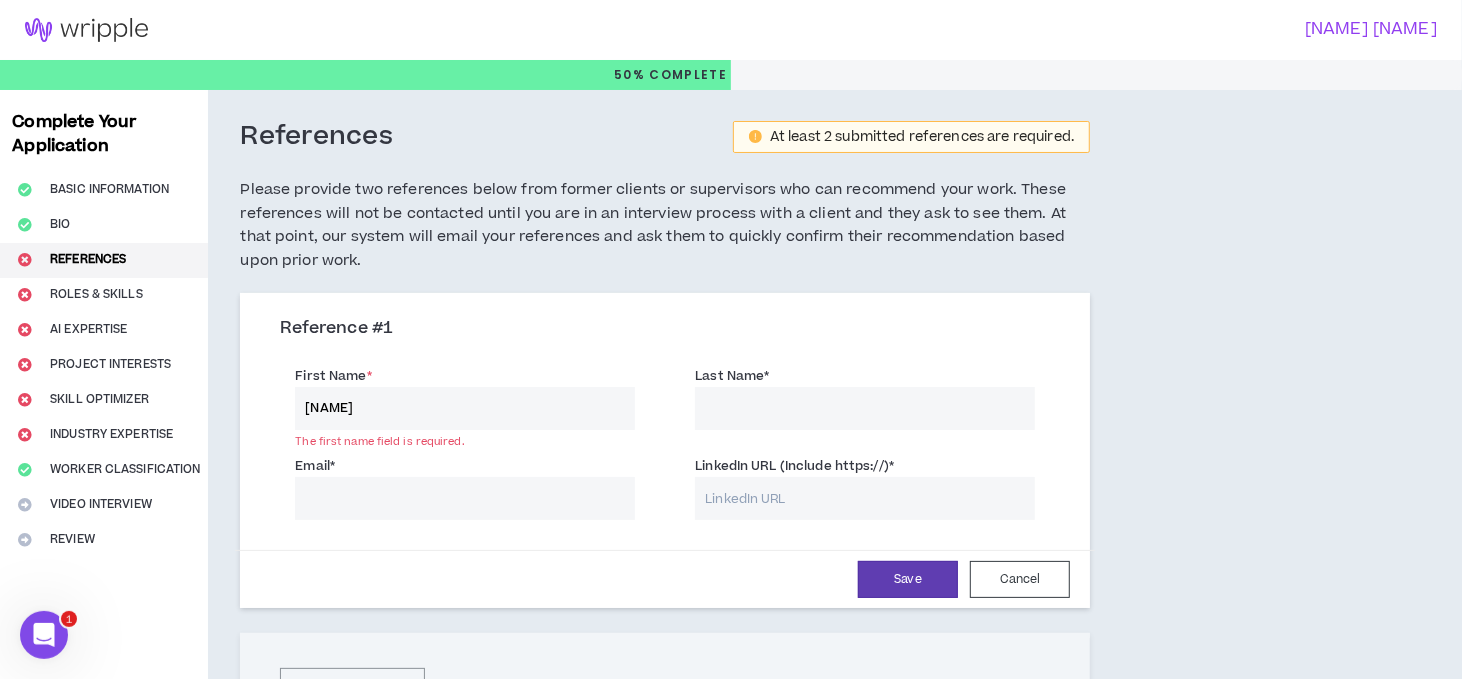 type on "[FIRST]" 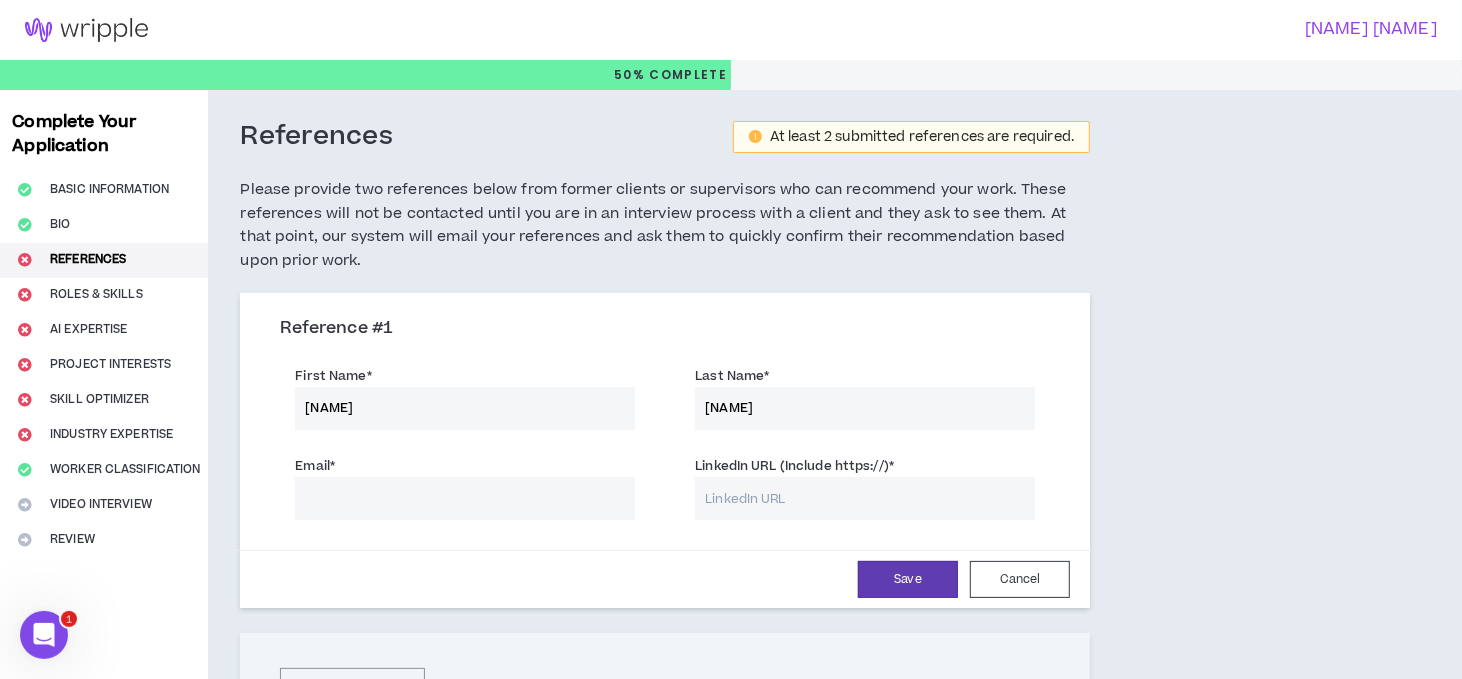 type on "[LAST]" 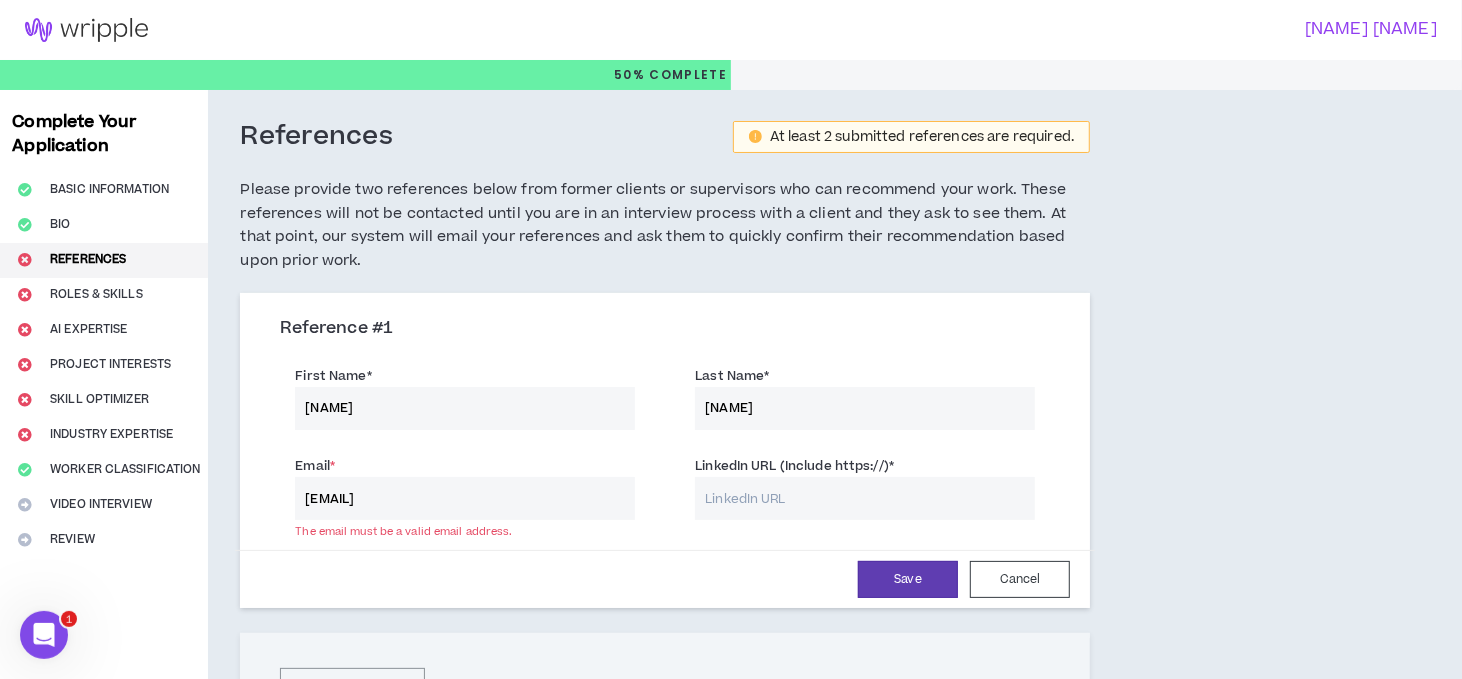type on "[NAME]@[DOMAIN].com" 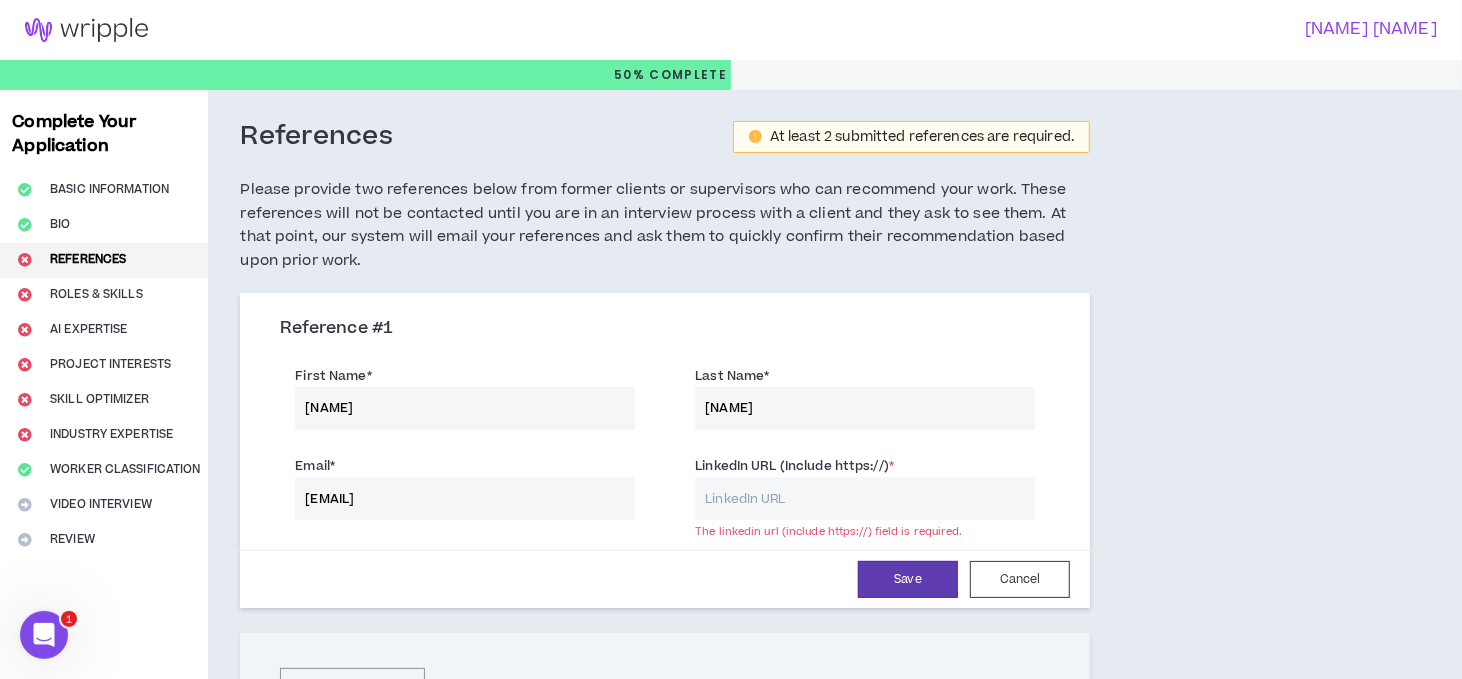 click on "LinkedIn URL (Include https://)  *" at bounding box center (865, 498) 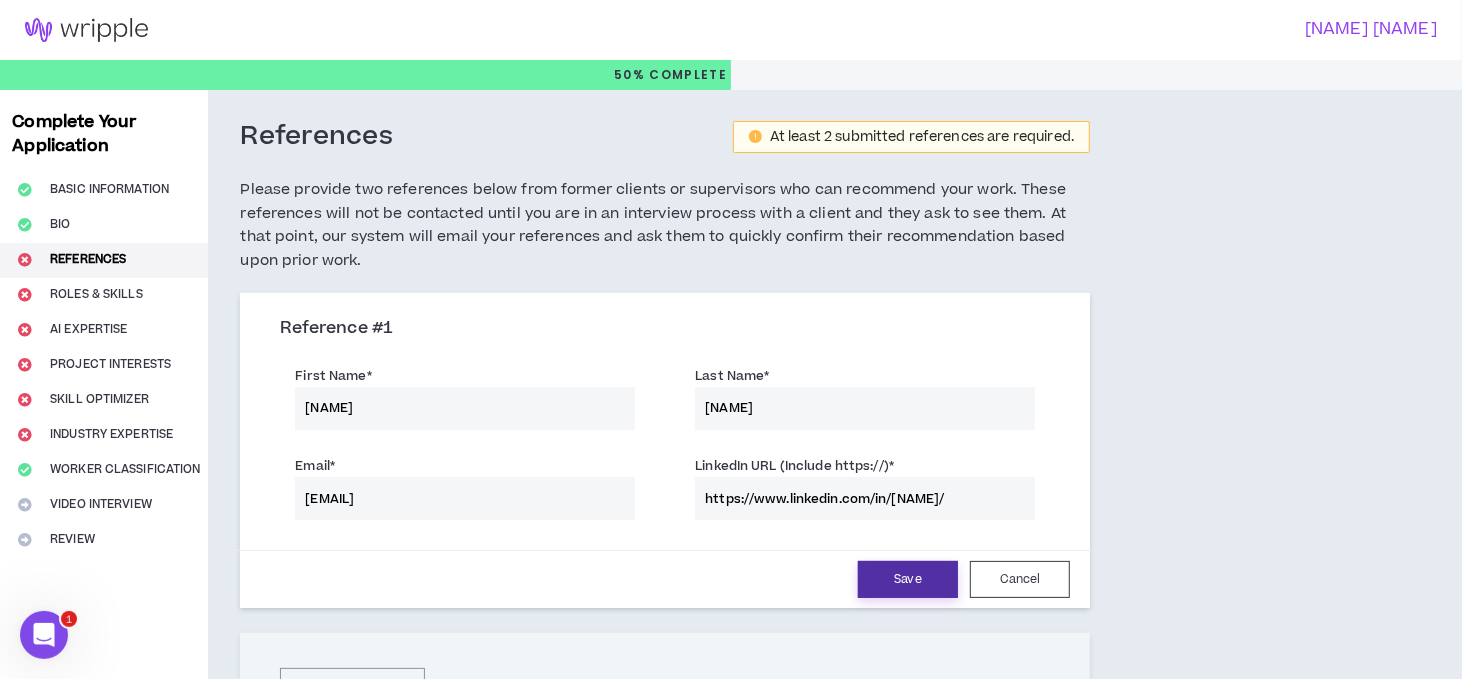 type on "https://www.linkedin.com/in/[NAME]/" 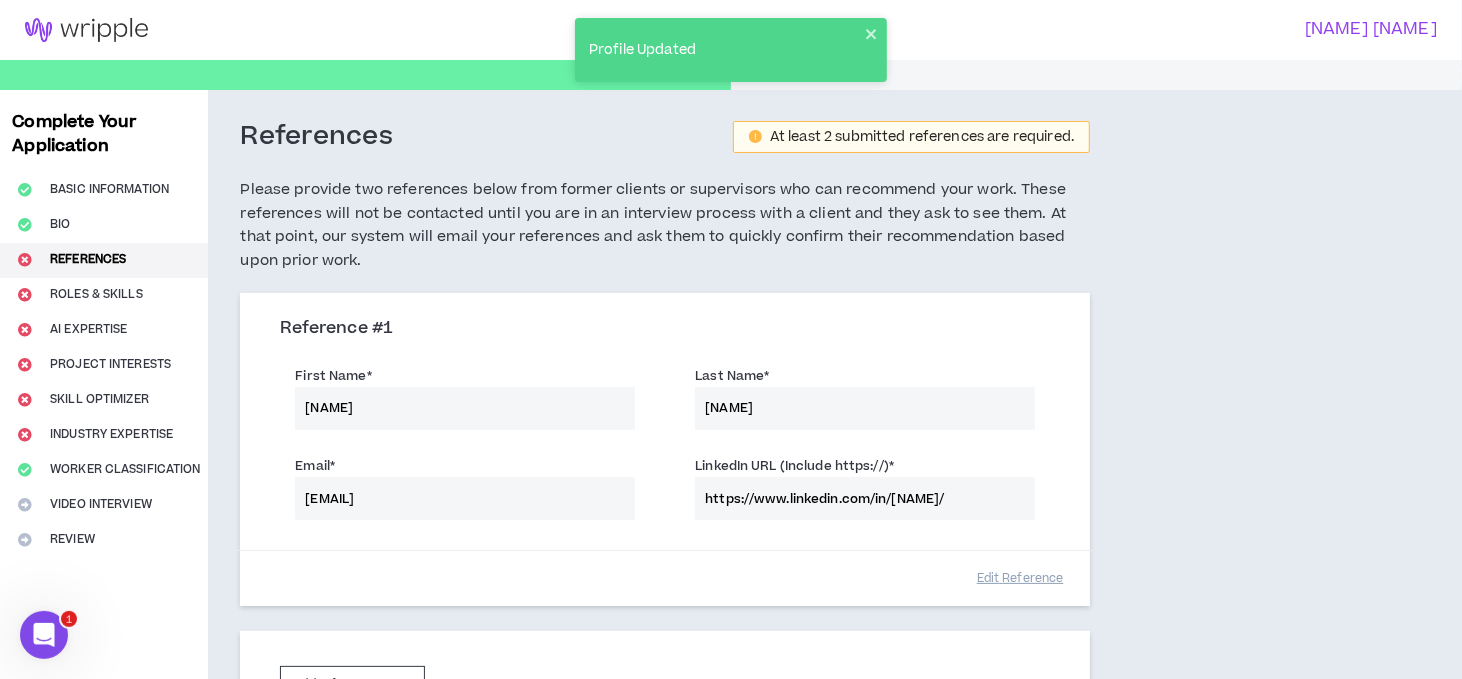 scroll, scrollTop: 200, scrollLeft: 0, axis: vertical 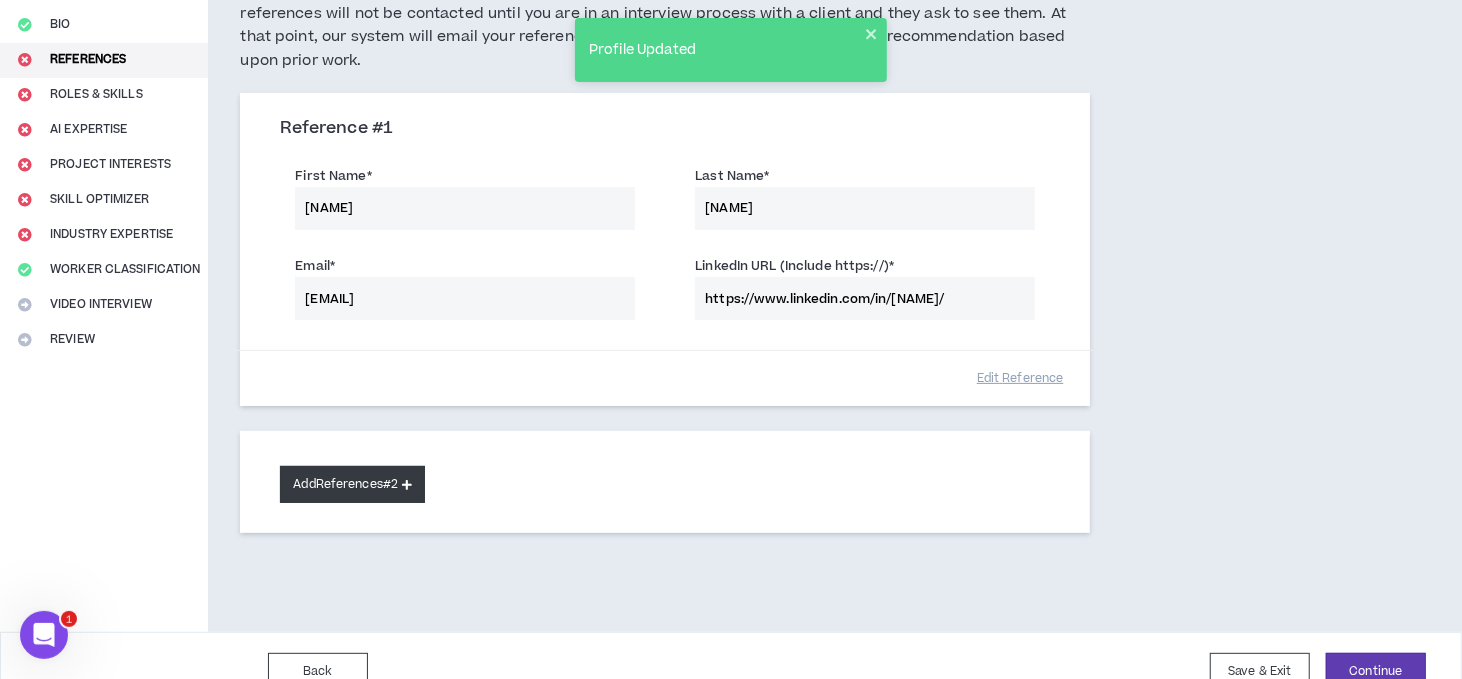 click on "Add  References  #2" at bounding box center (352, 484) 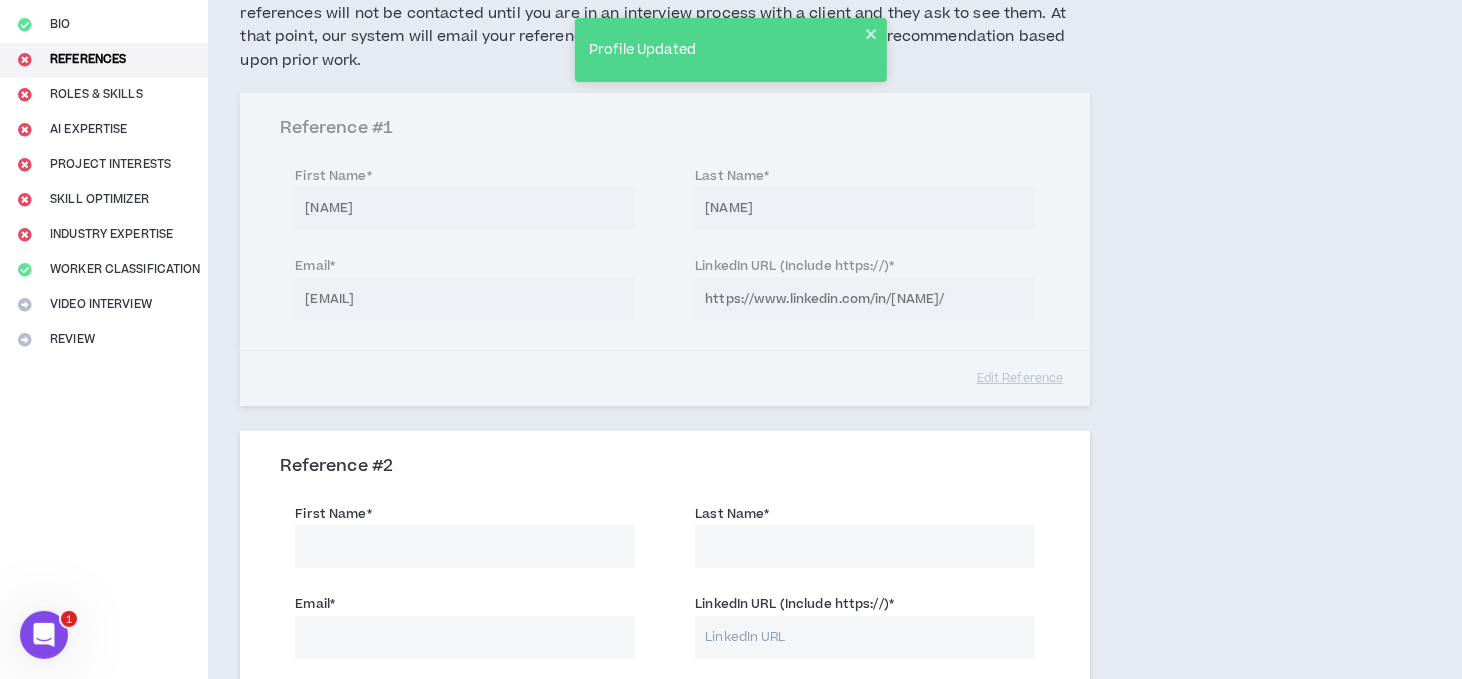 scroll, scrollTop: 500, scrollLeft: 0, axis: vertical 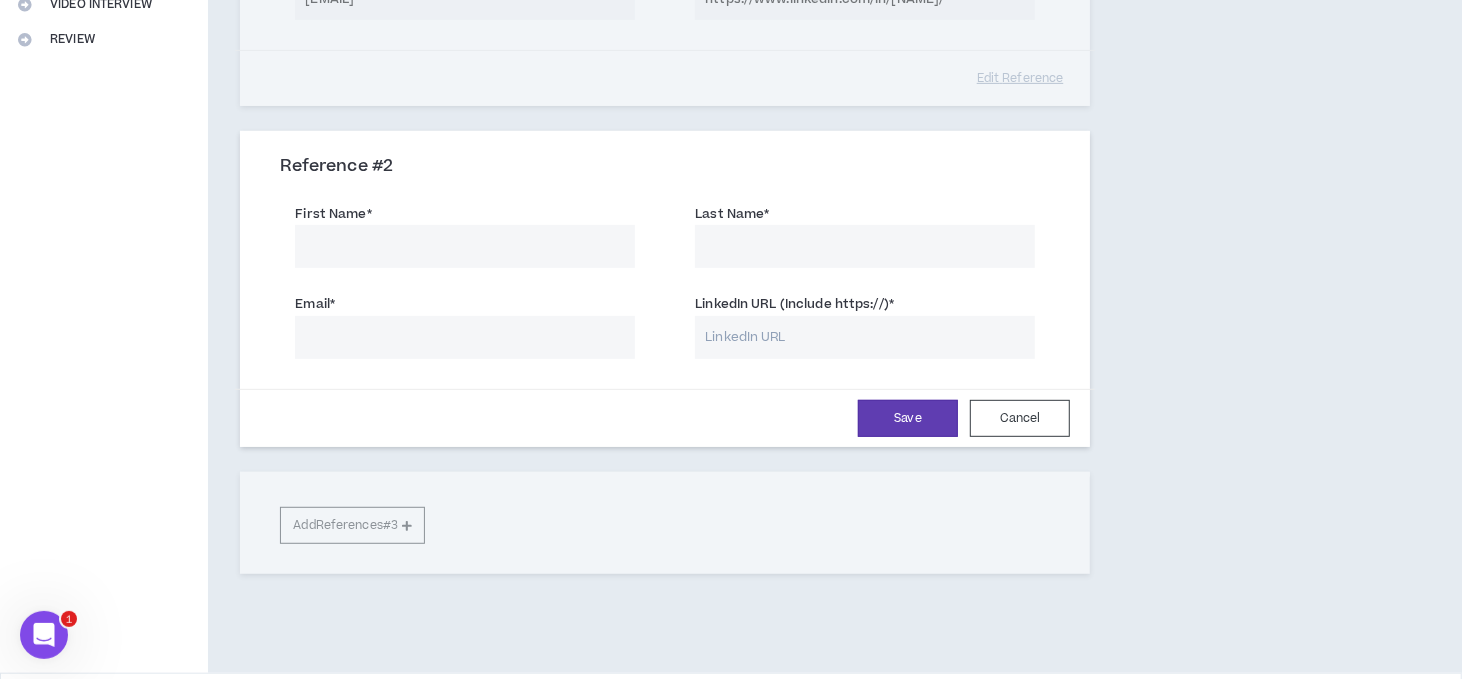 click on "First Name  *" at bounding box center (465, 246) 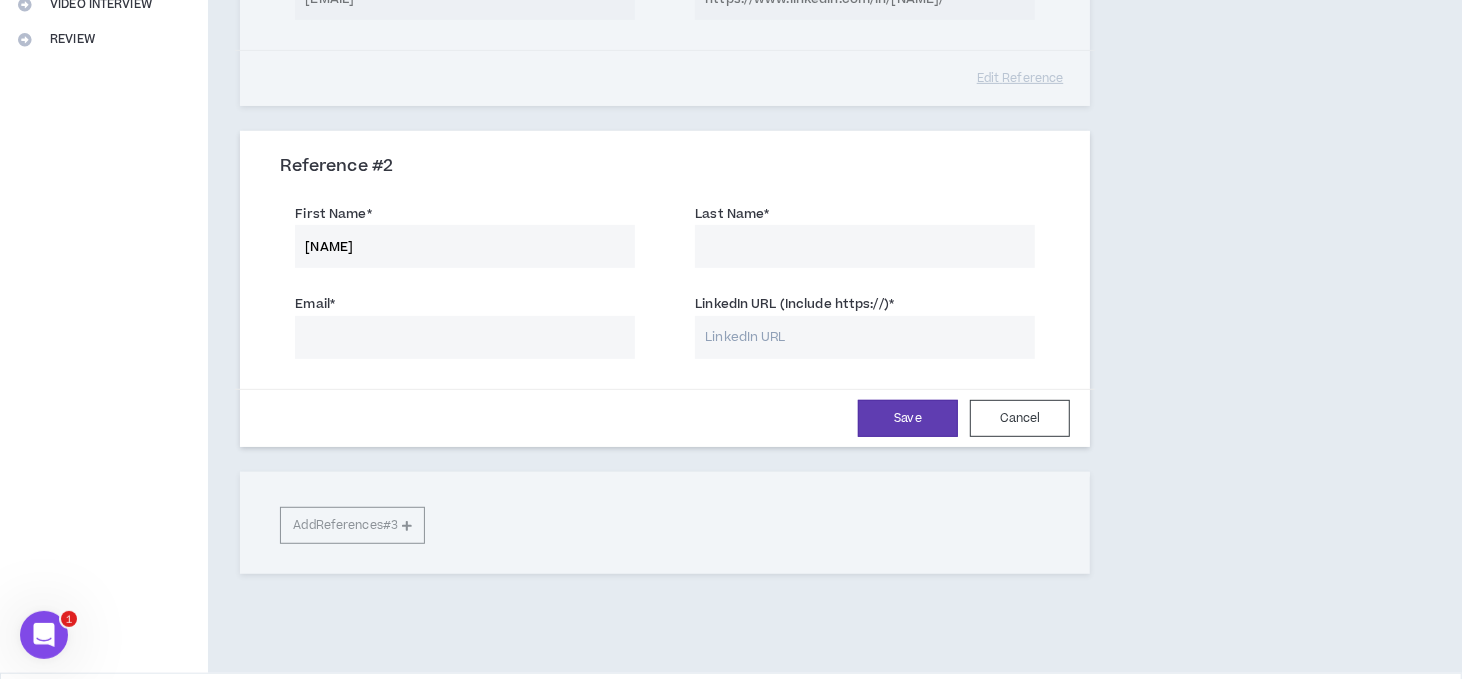 type on "[FIRST]" 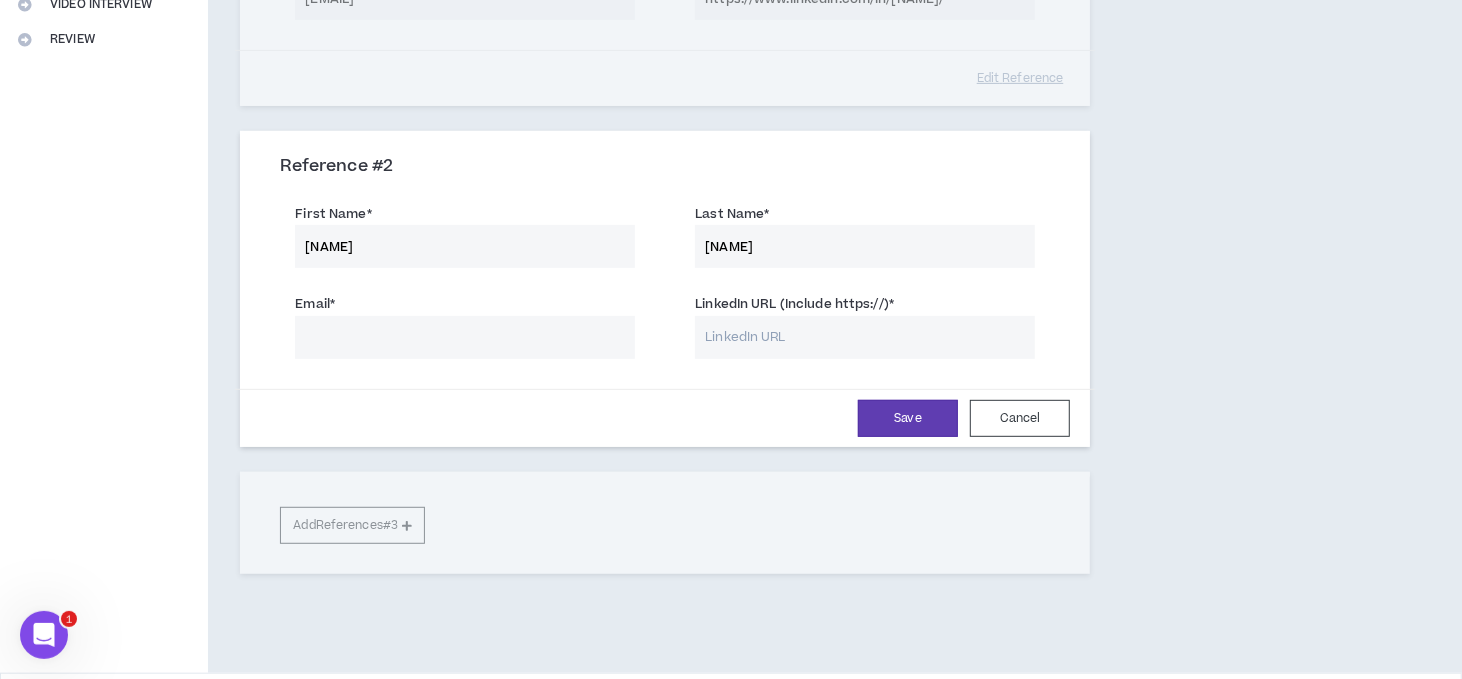 type on "[LAST]" 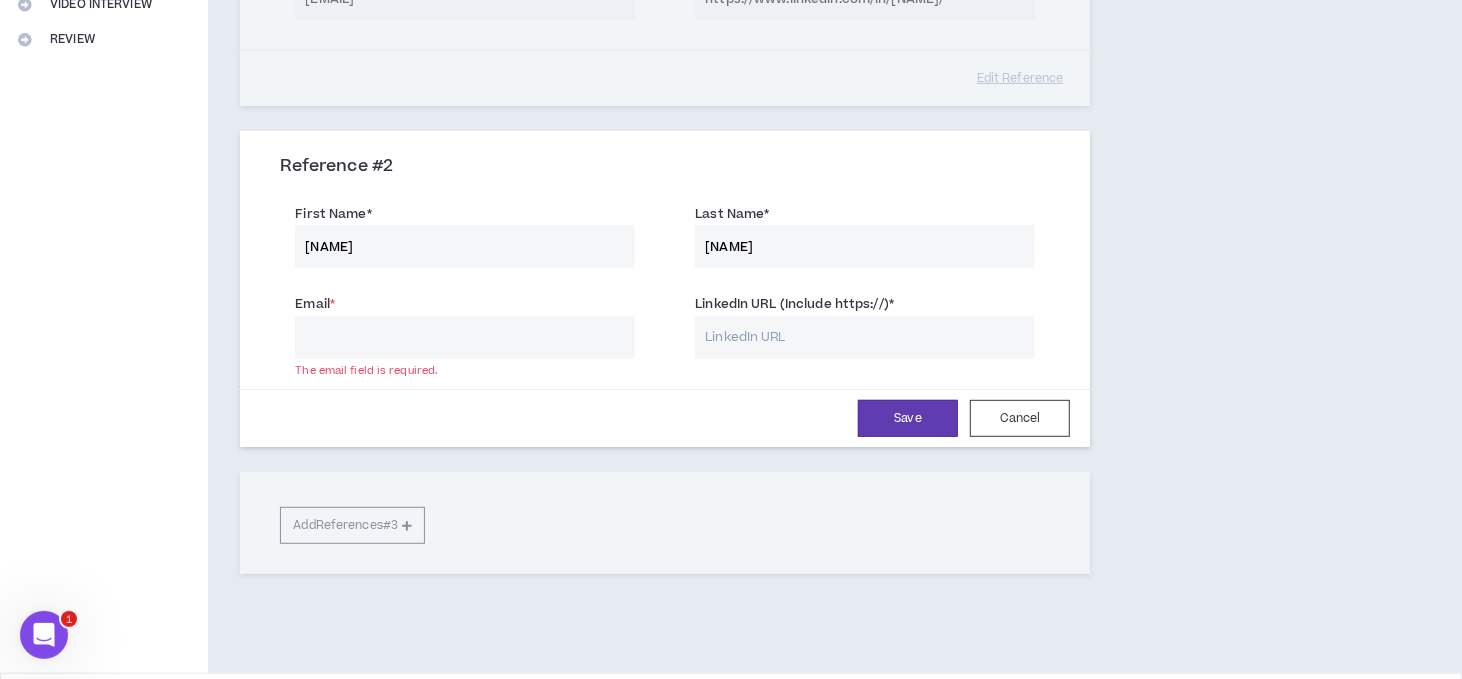 paste on "https://www.linkedin.com/in/[NAME]/" 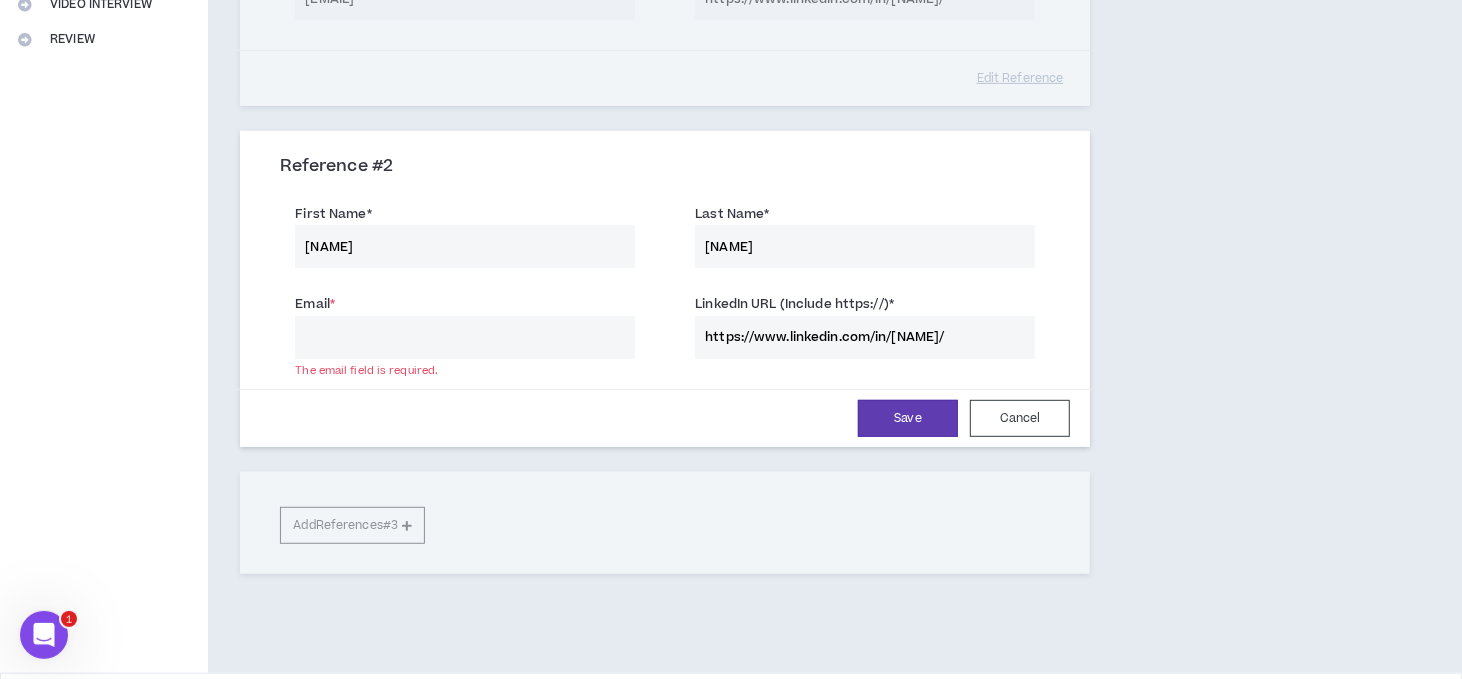 scroll, scrollTop: 0, scrollLeft: 24, axis: horizontal 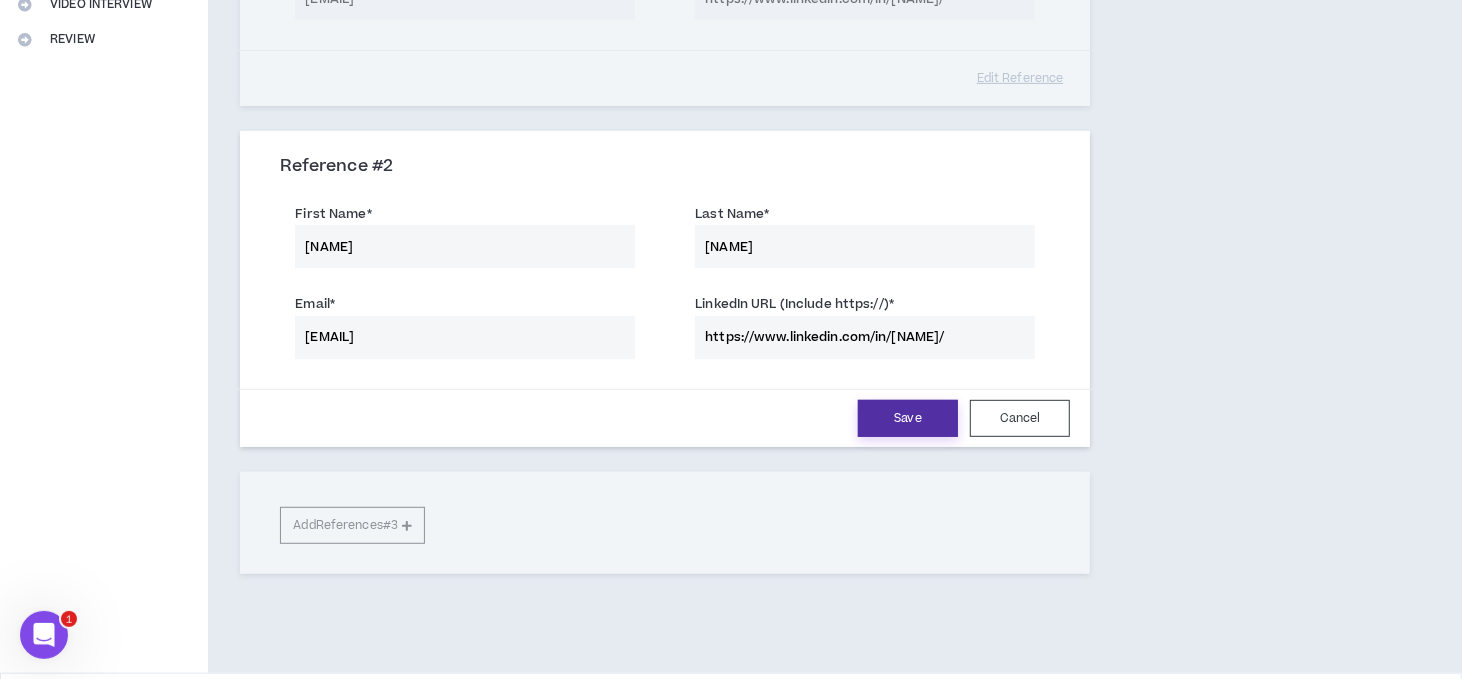 type on "[EMAIL]" 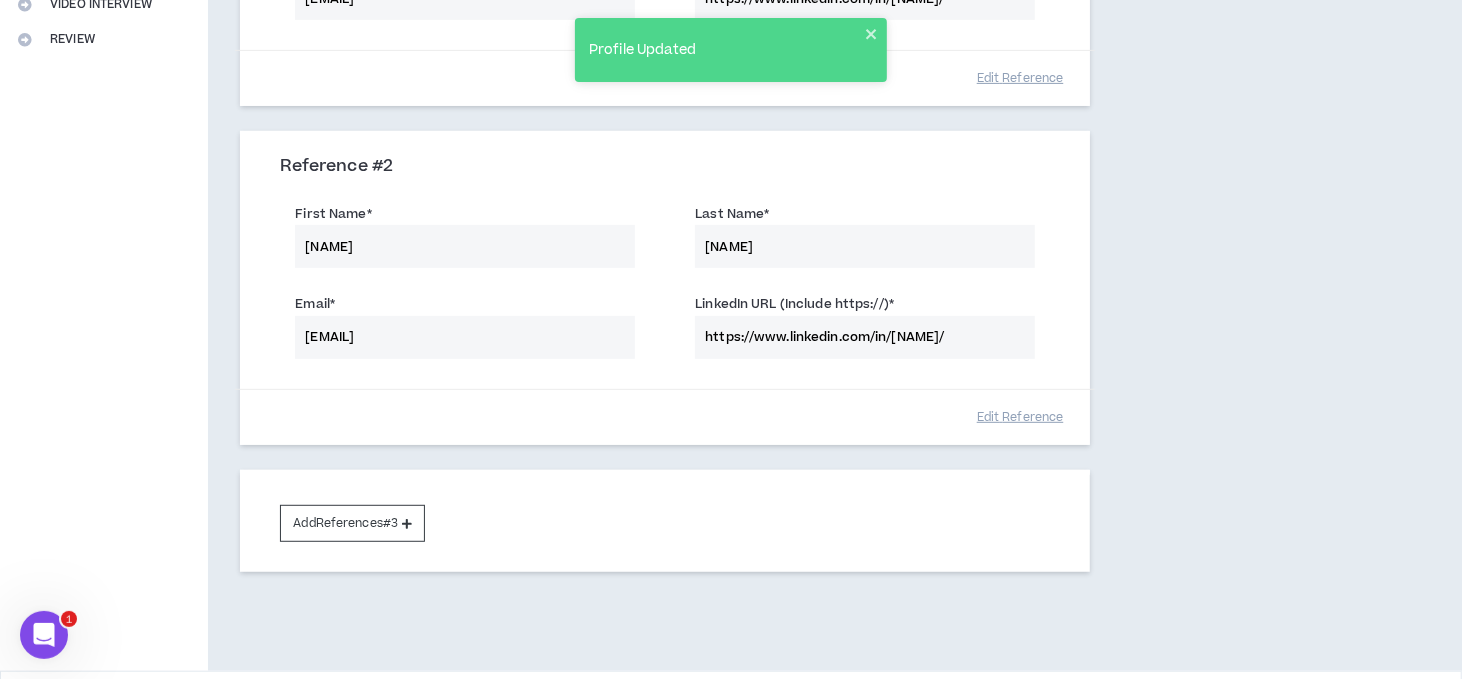 scroll, scrollTop: 568, scrollLeft: 0, axis: vertical 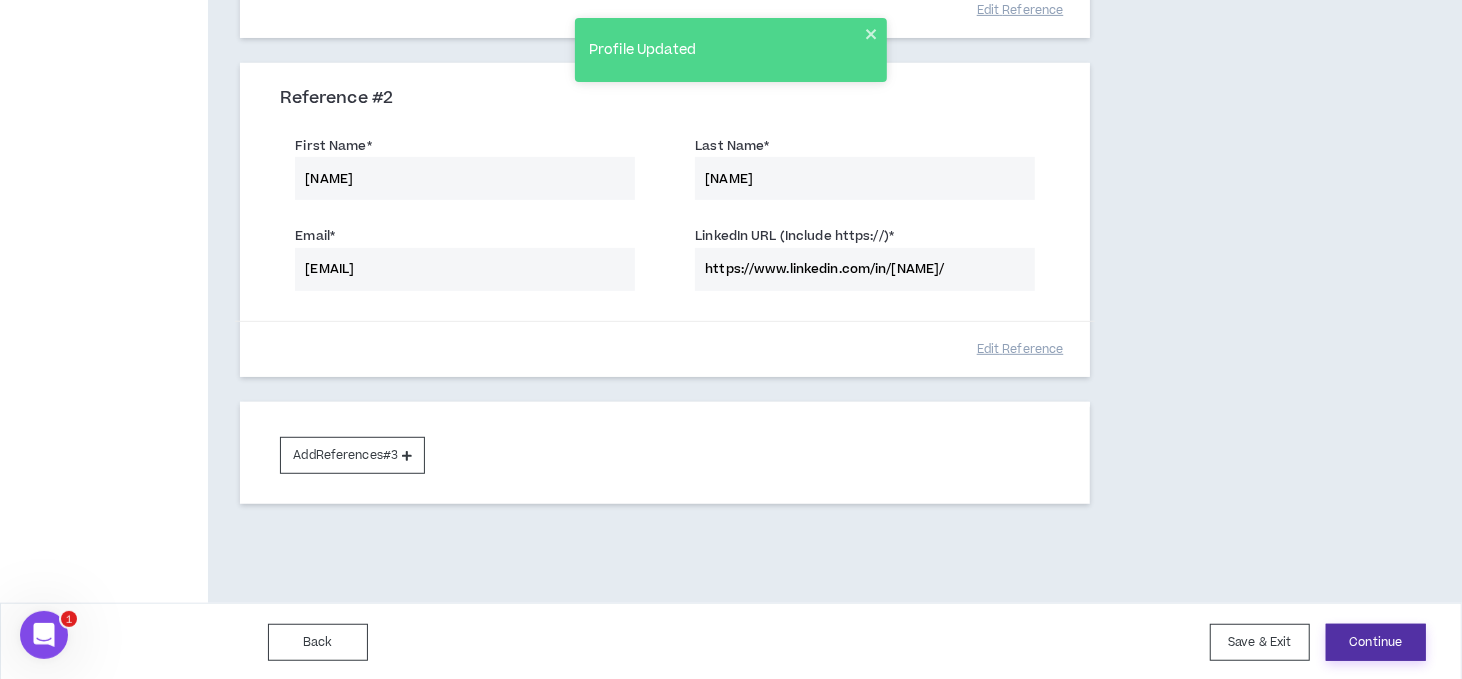 click on "Continue" at bounding box center (1376, 642) 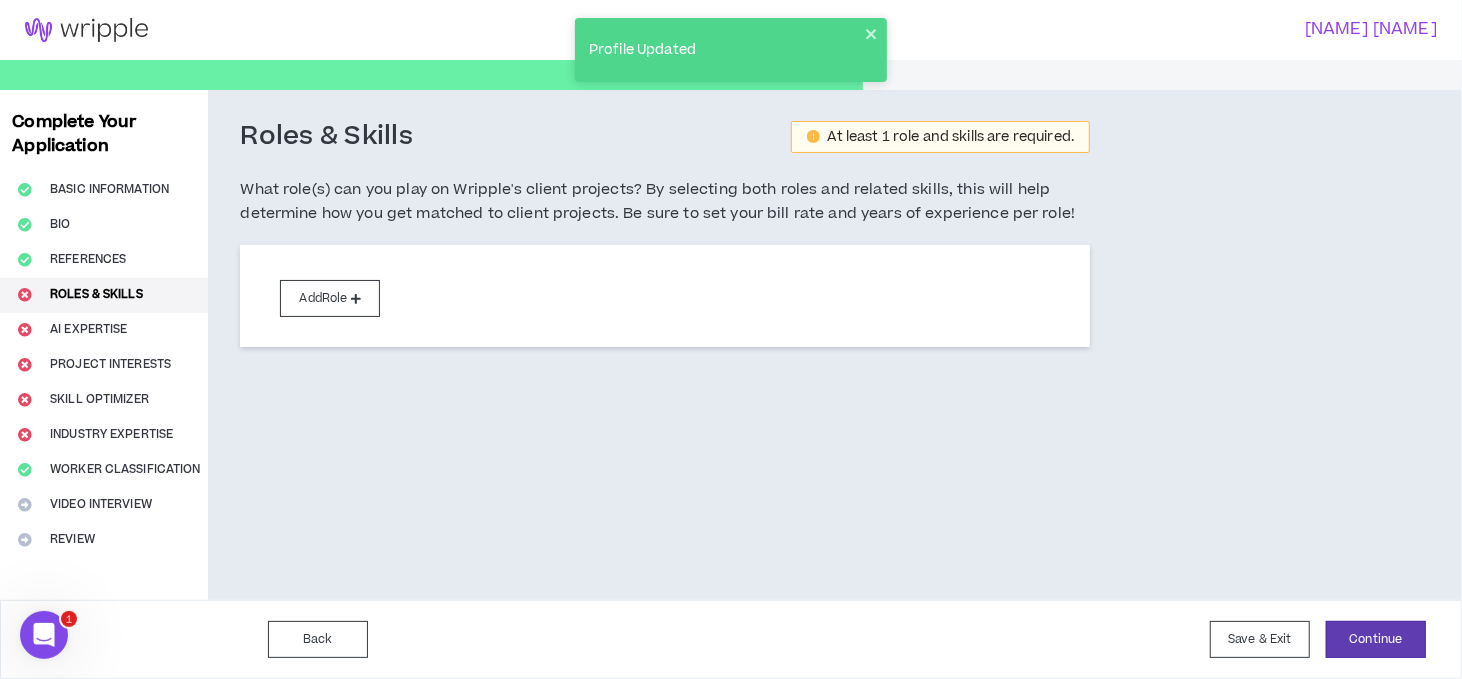 scroll, scrollTop: 0, scrollLeft: 0, axis: both 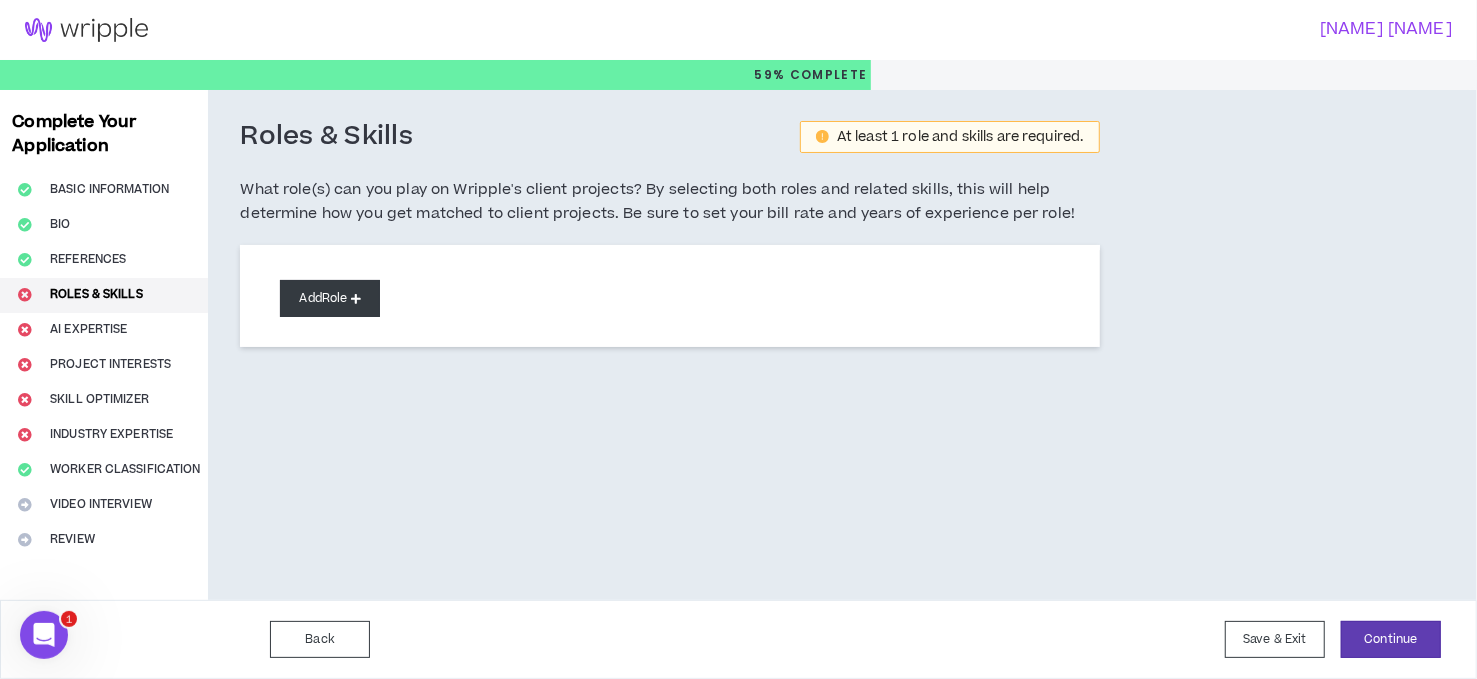 click on "Add  Role" at bounding box center [330, 298] 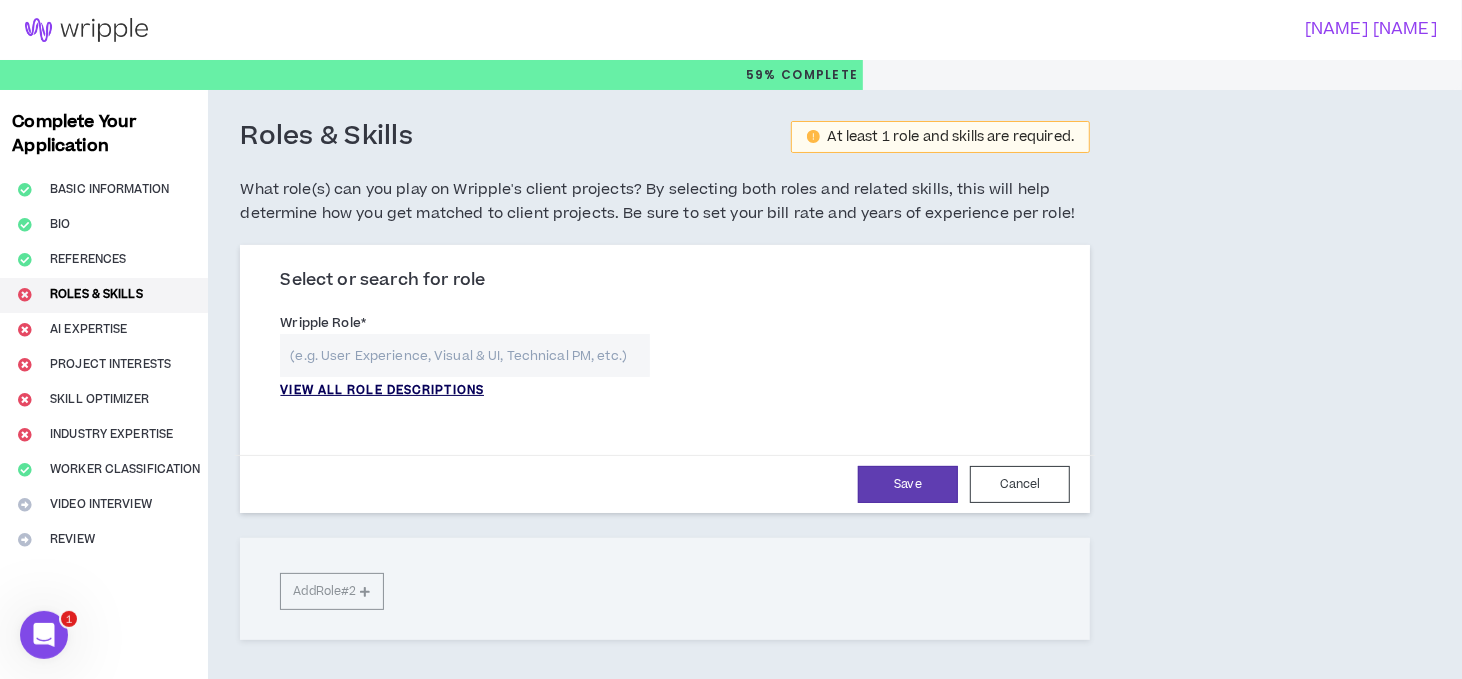 click on "VIEW ALL ROLE DESCRIPTIONS" at bounding box center [382, 391] 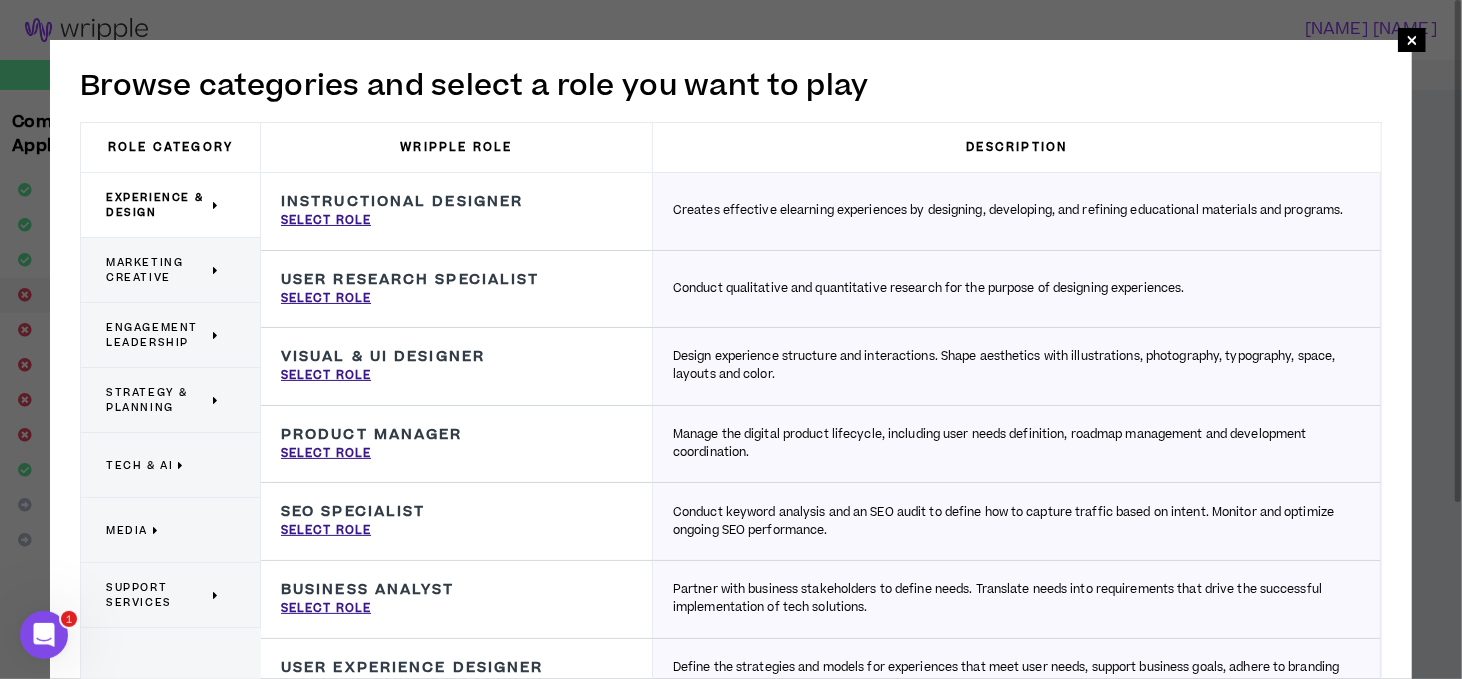 click on "Marketing Creative" at bounding box center (157, 270) 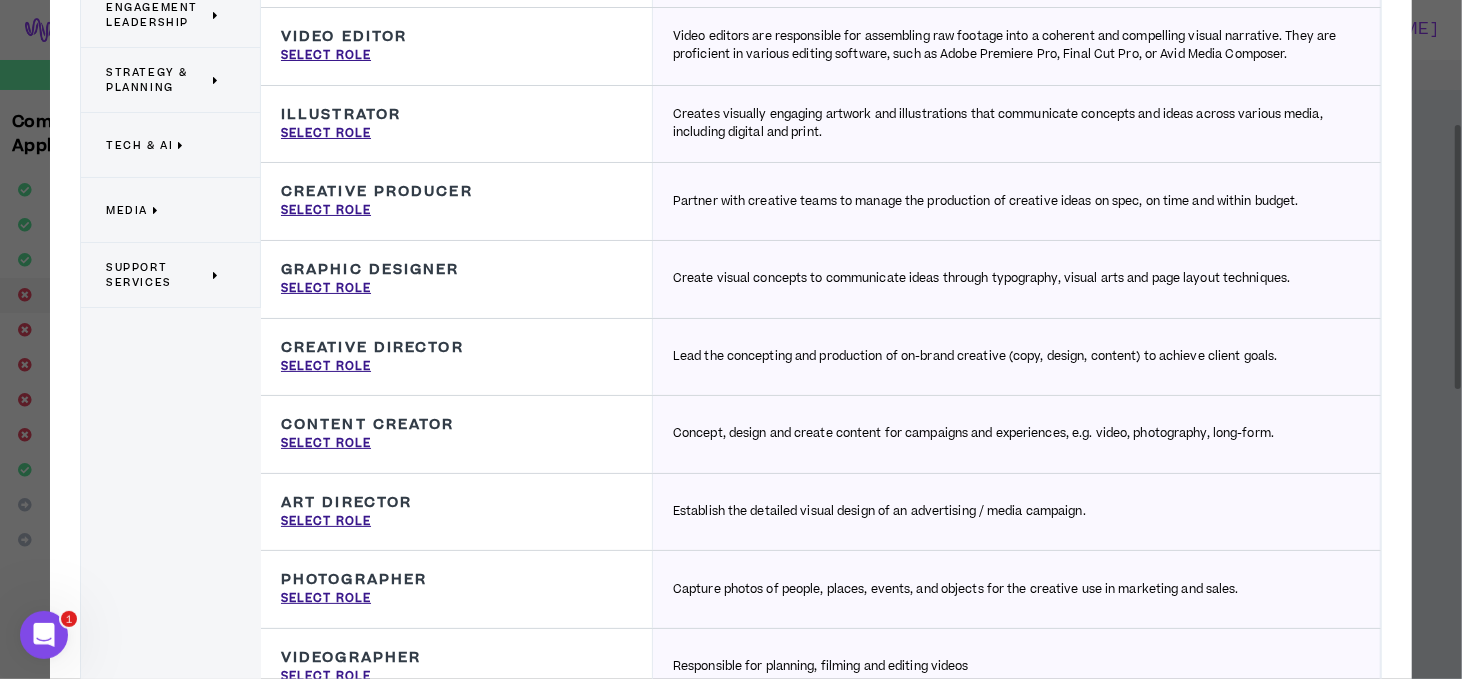 click on "Strategy & Planning" at bounding box center [157, 80] 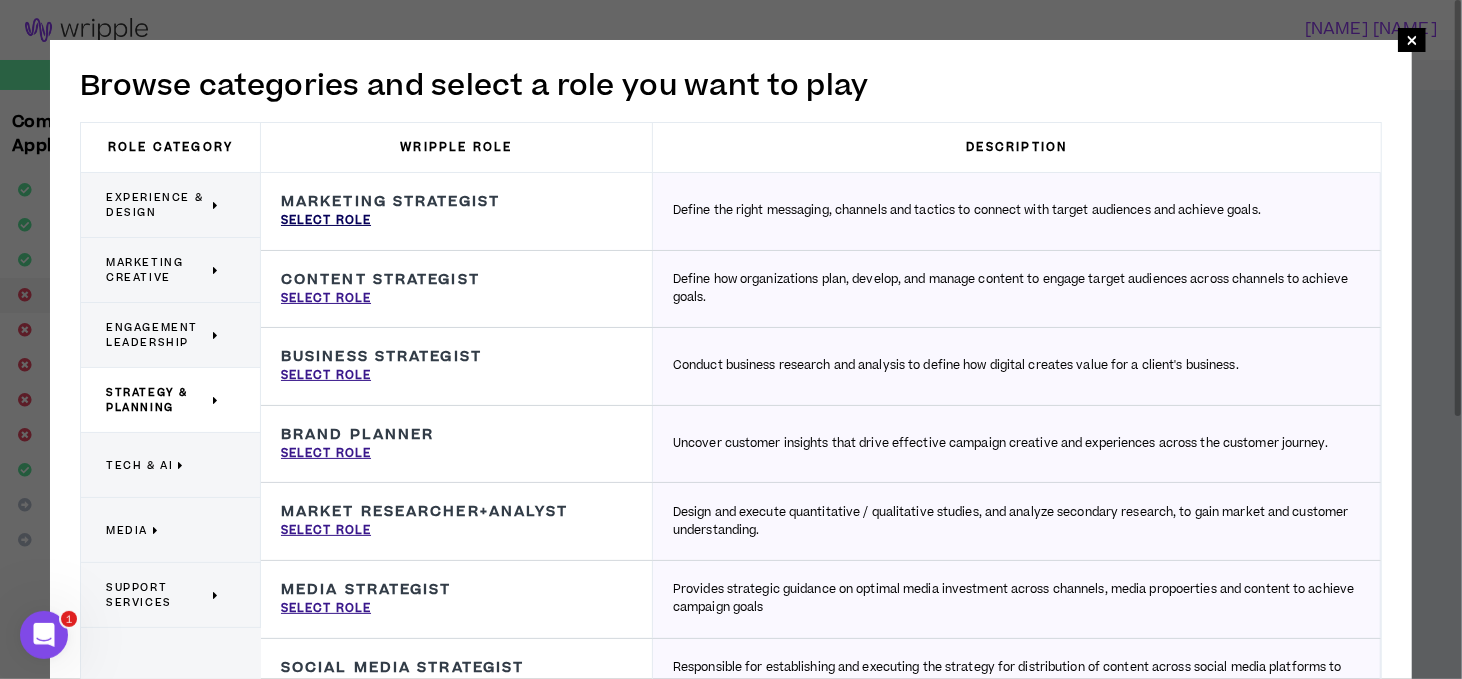 click on "Select Role" at bounding box center [326, 221] 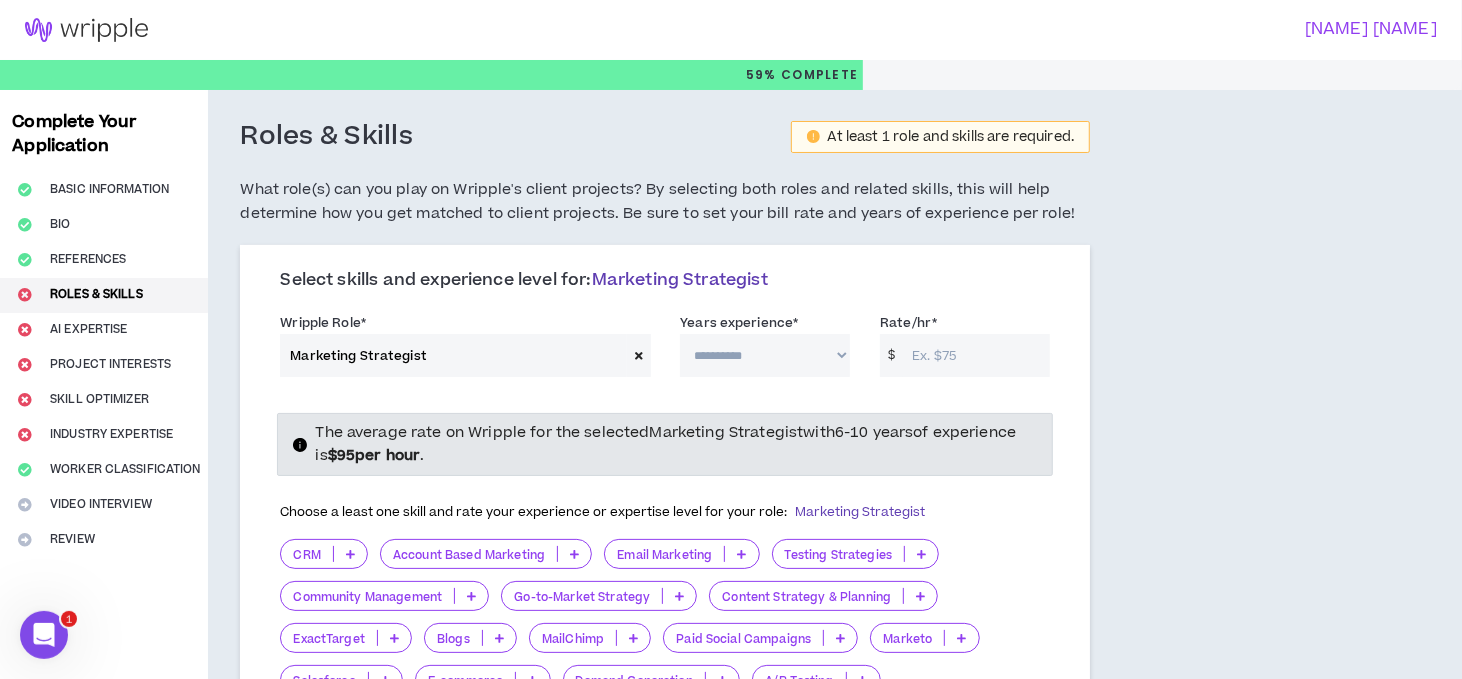 click on "**********" at bounding box center (765, 355) 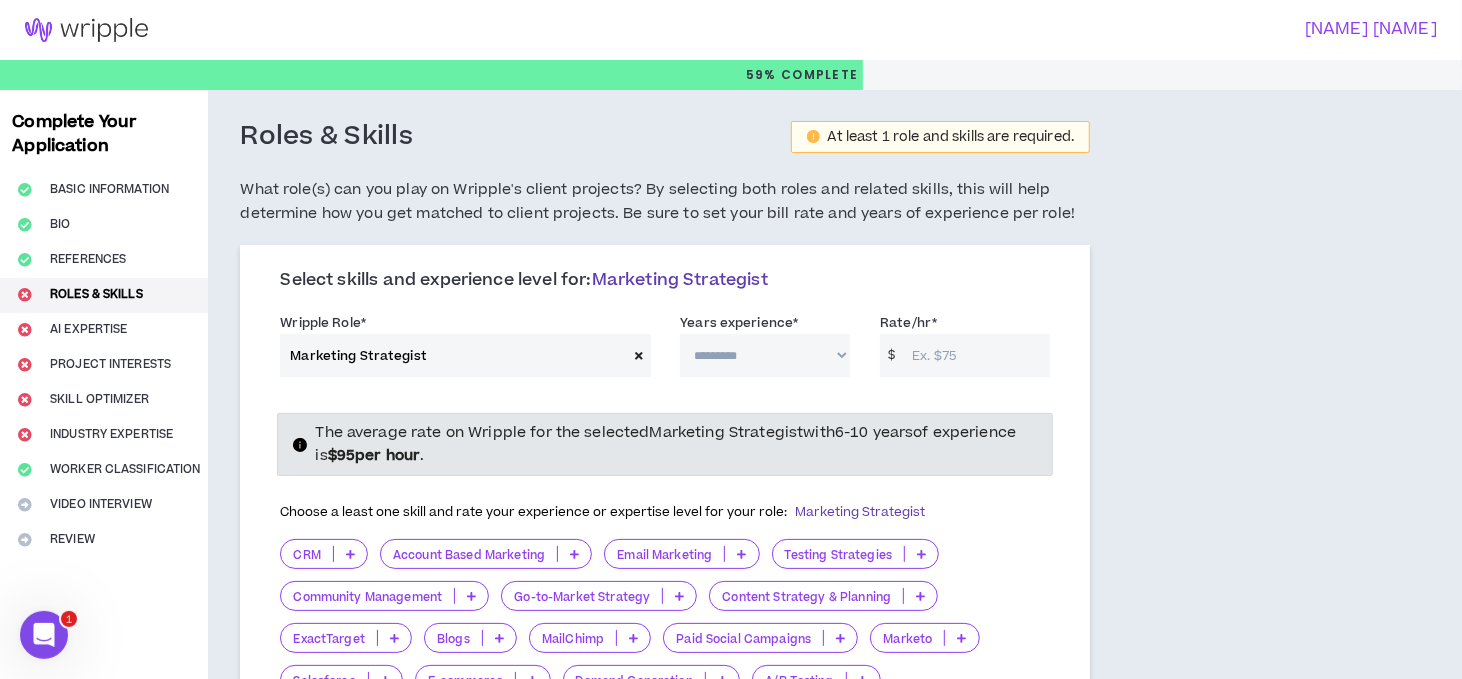 click on "**********" at bounding box center (765, 355) 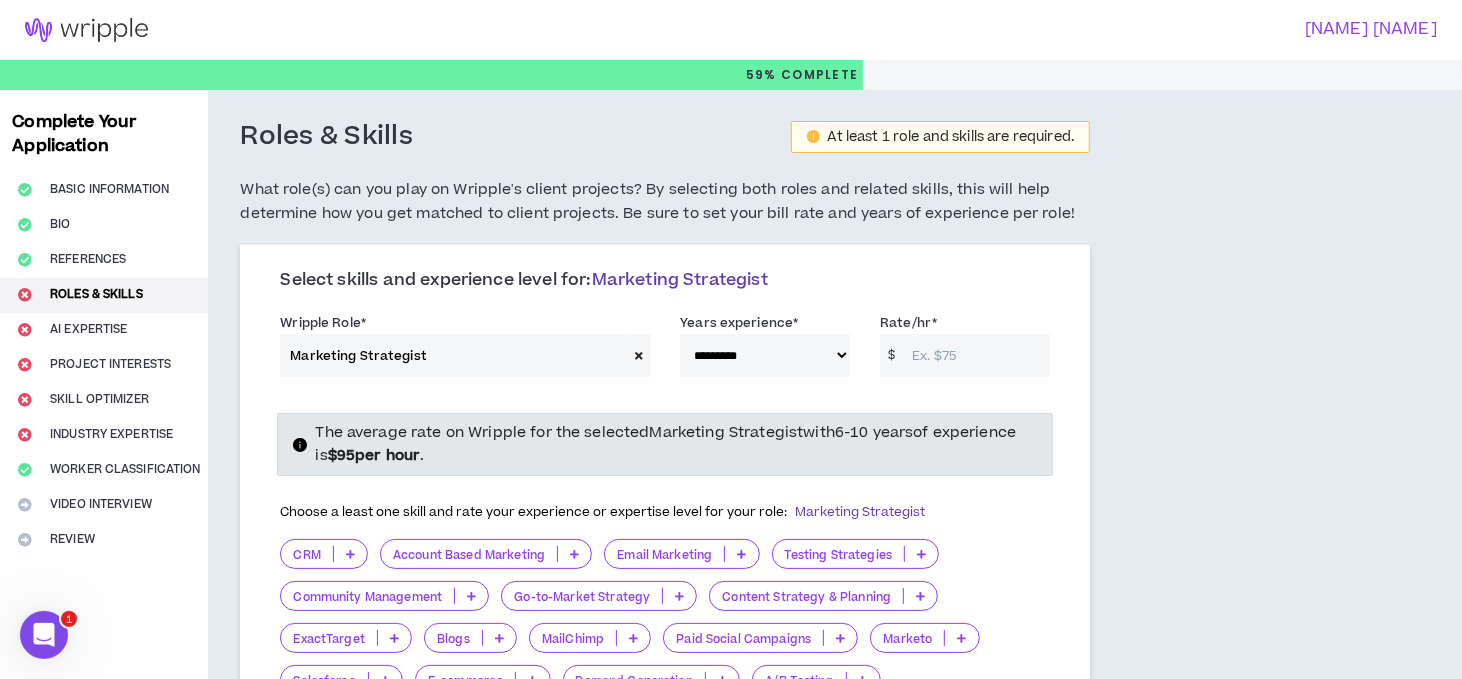click on "Rate/hr  *" at bounding box center [976, 355] 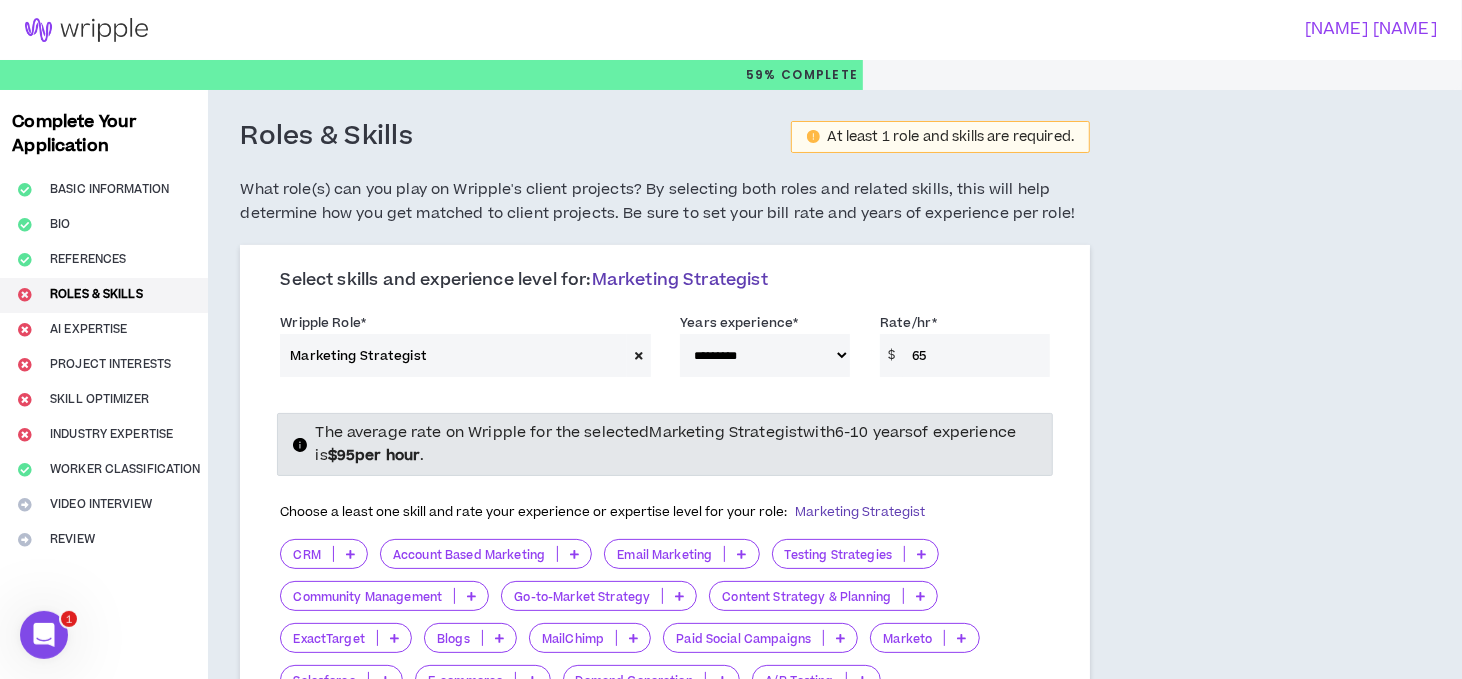 type on "6" 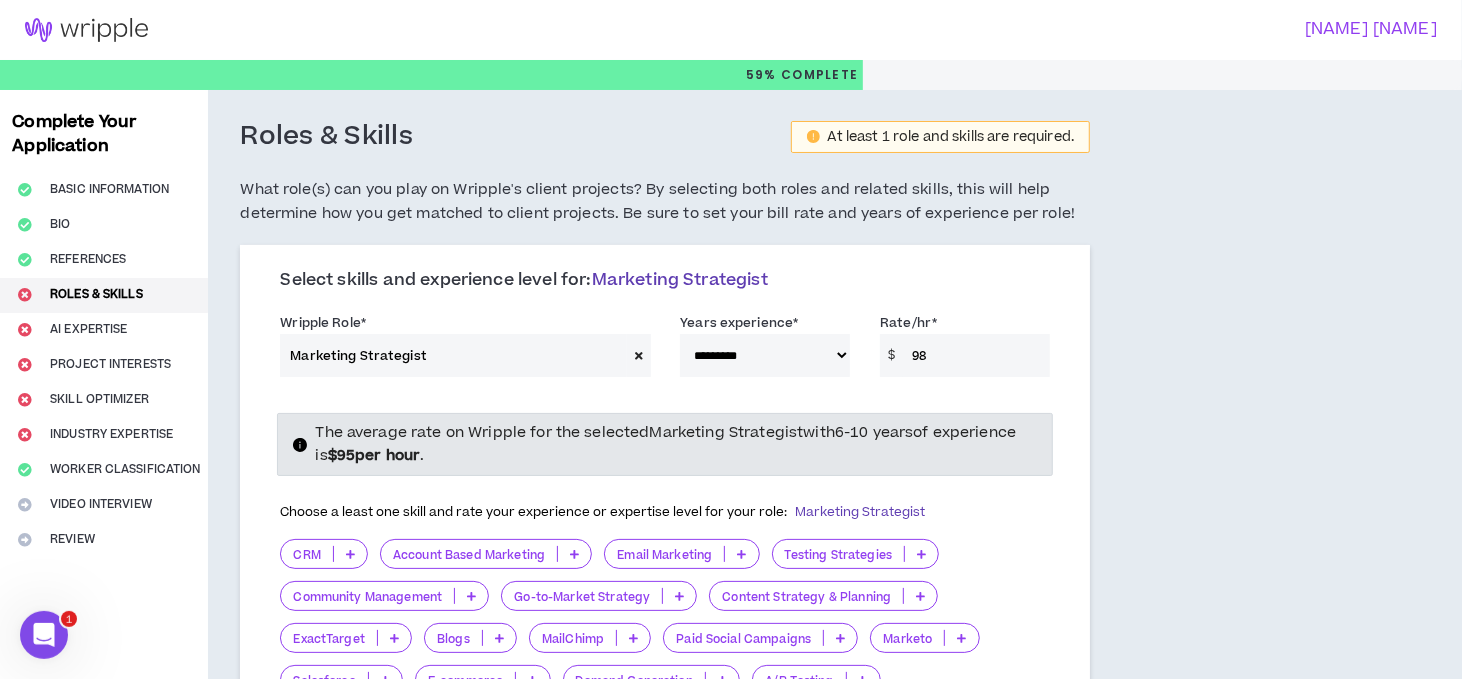 type on "9" 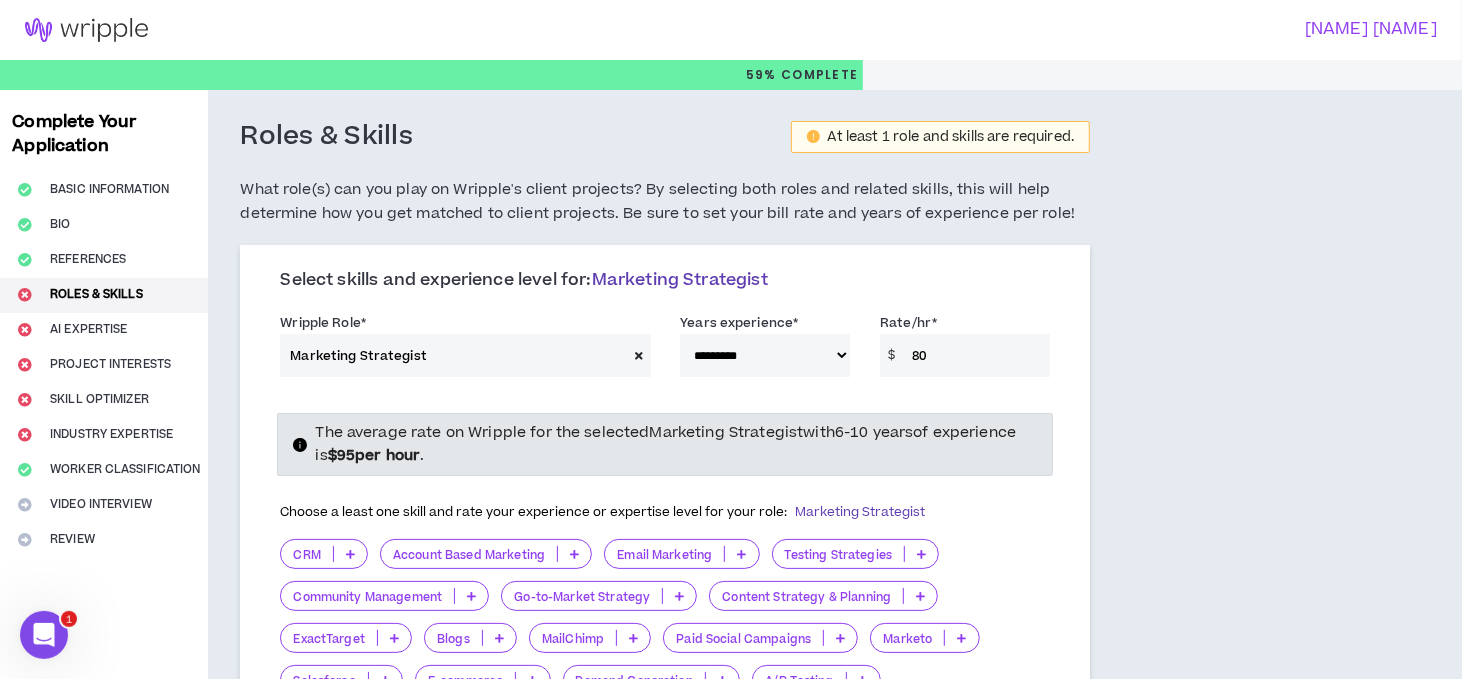 type on "80" 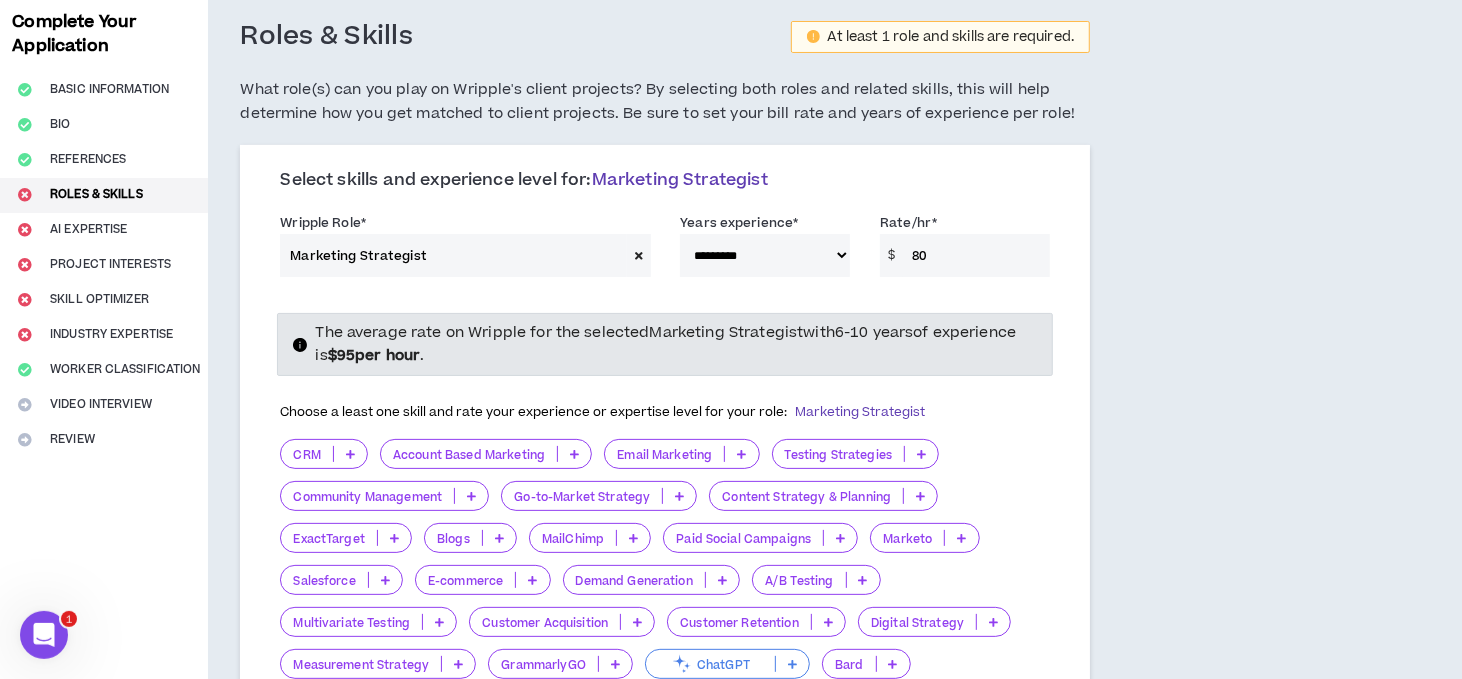 scroll, scrollTop: 300, scrollLeft: 0, axis: vertical 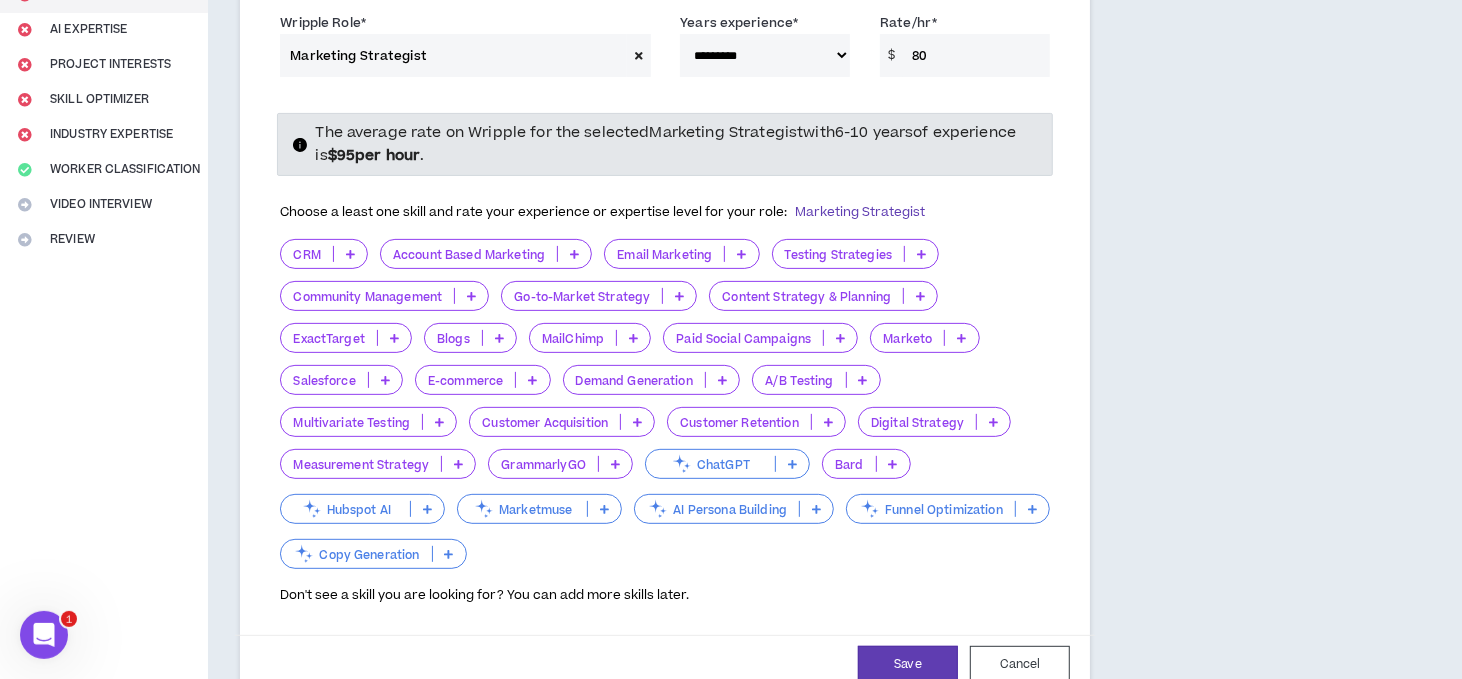click at bounding box center (741, 254) 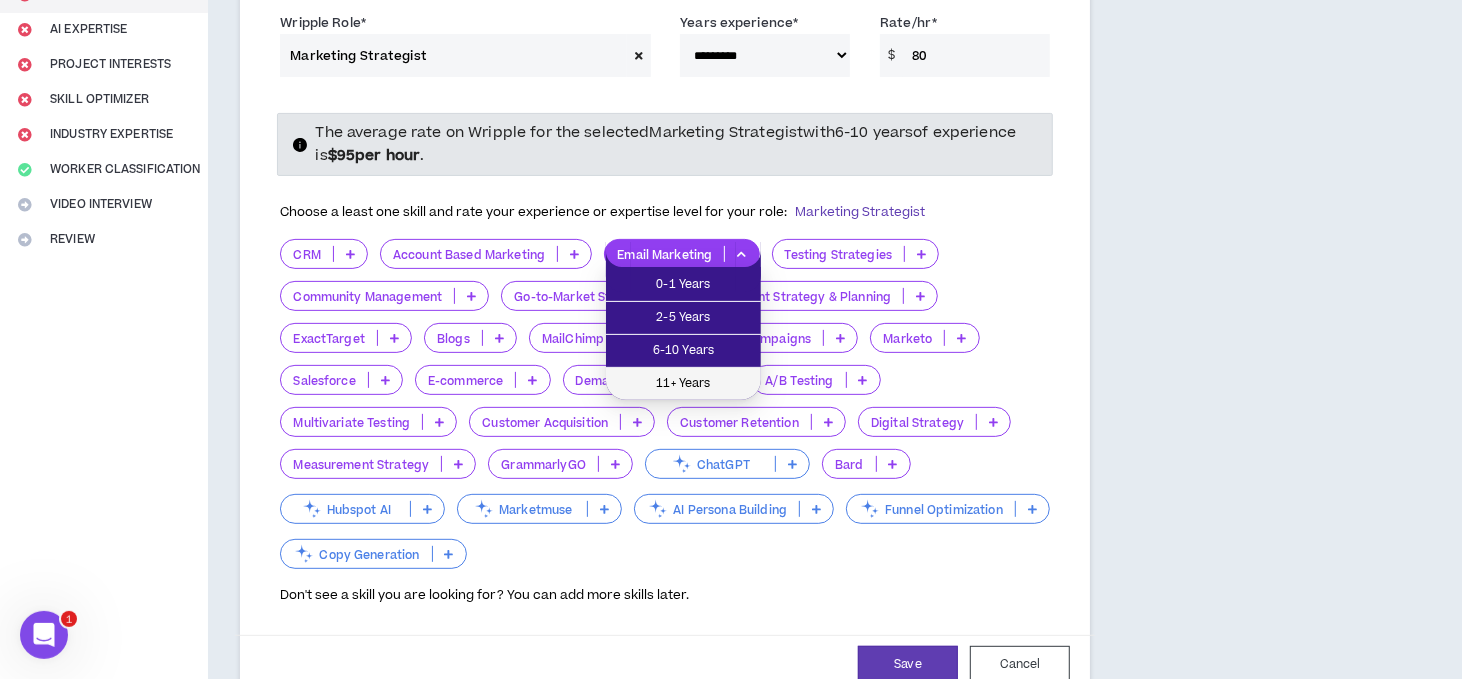 click on "11+ Years" at bounding box center (683, 384) 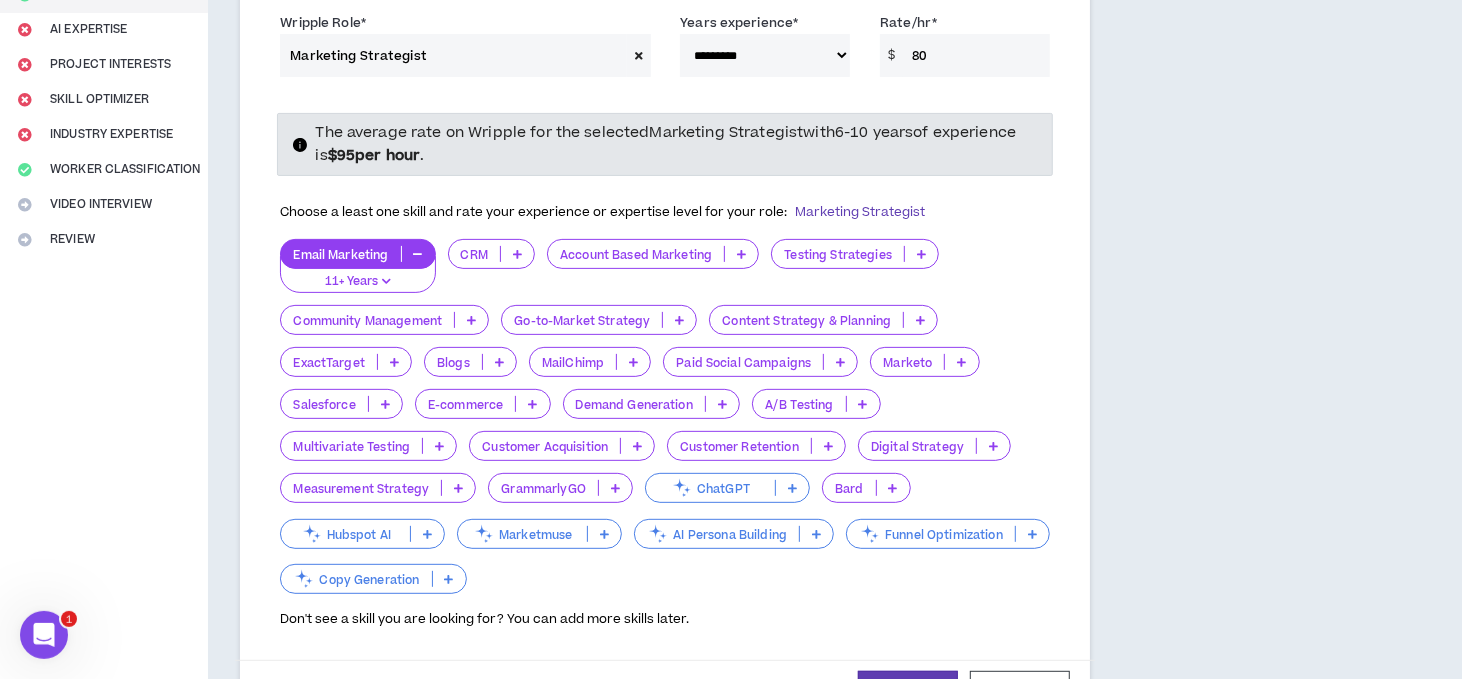 click at bounding box center [741, 254] 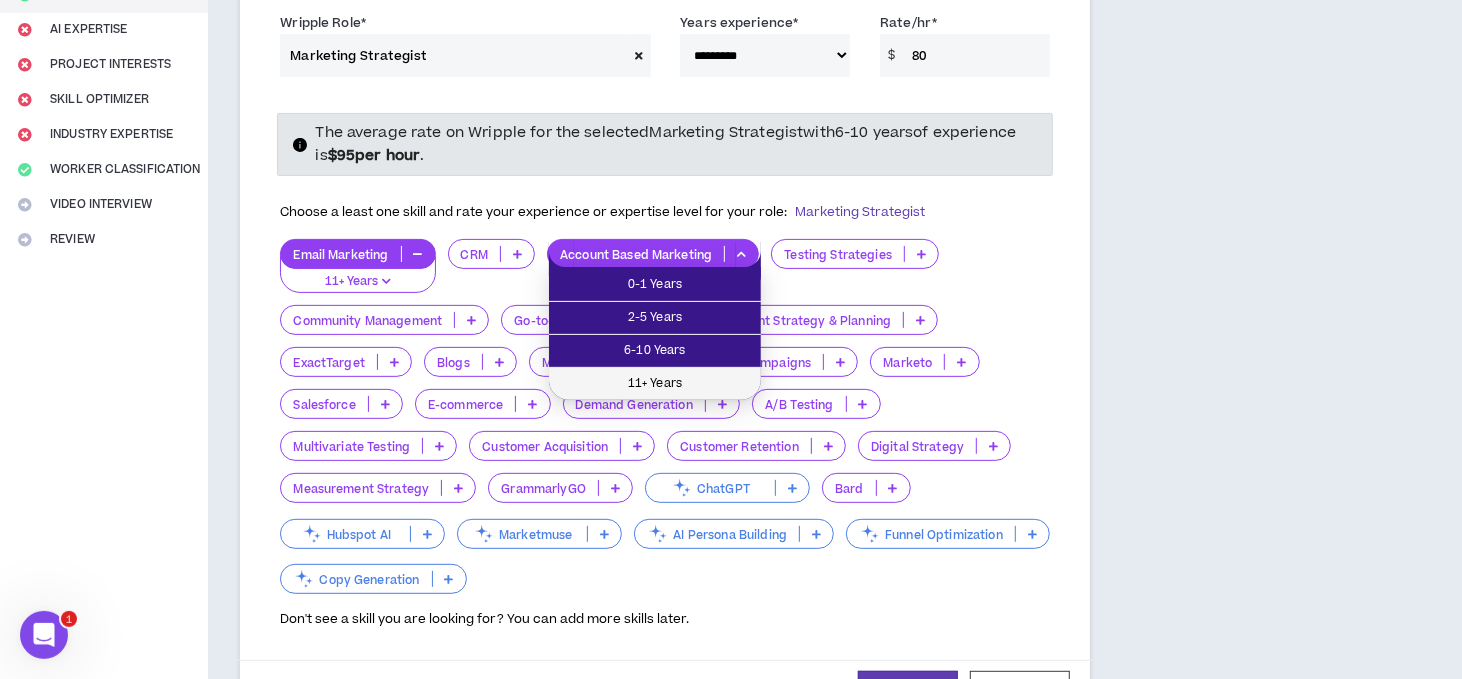 click on "11+ Years" at bounding box center (655, 384) 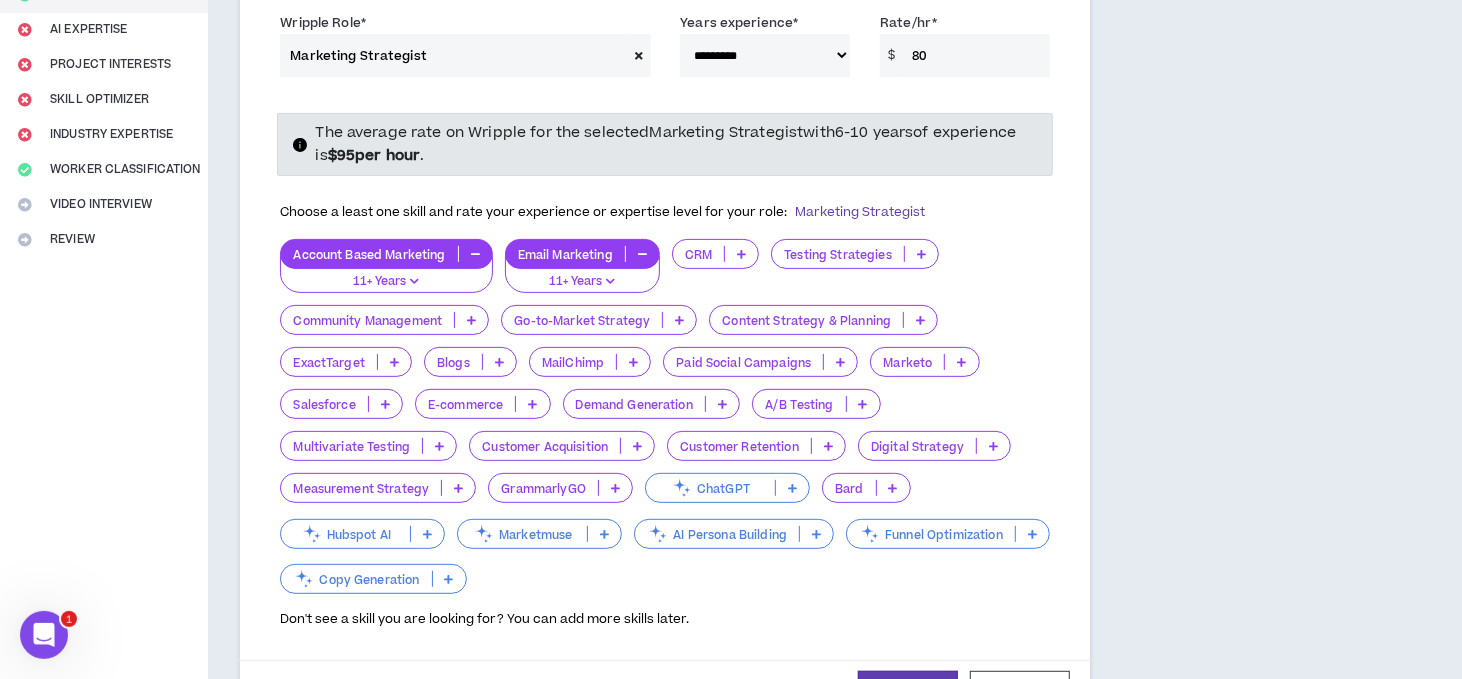 click at bounding box center [920, 320] 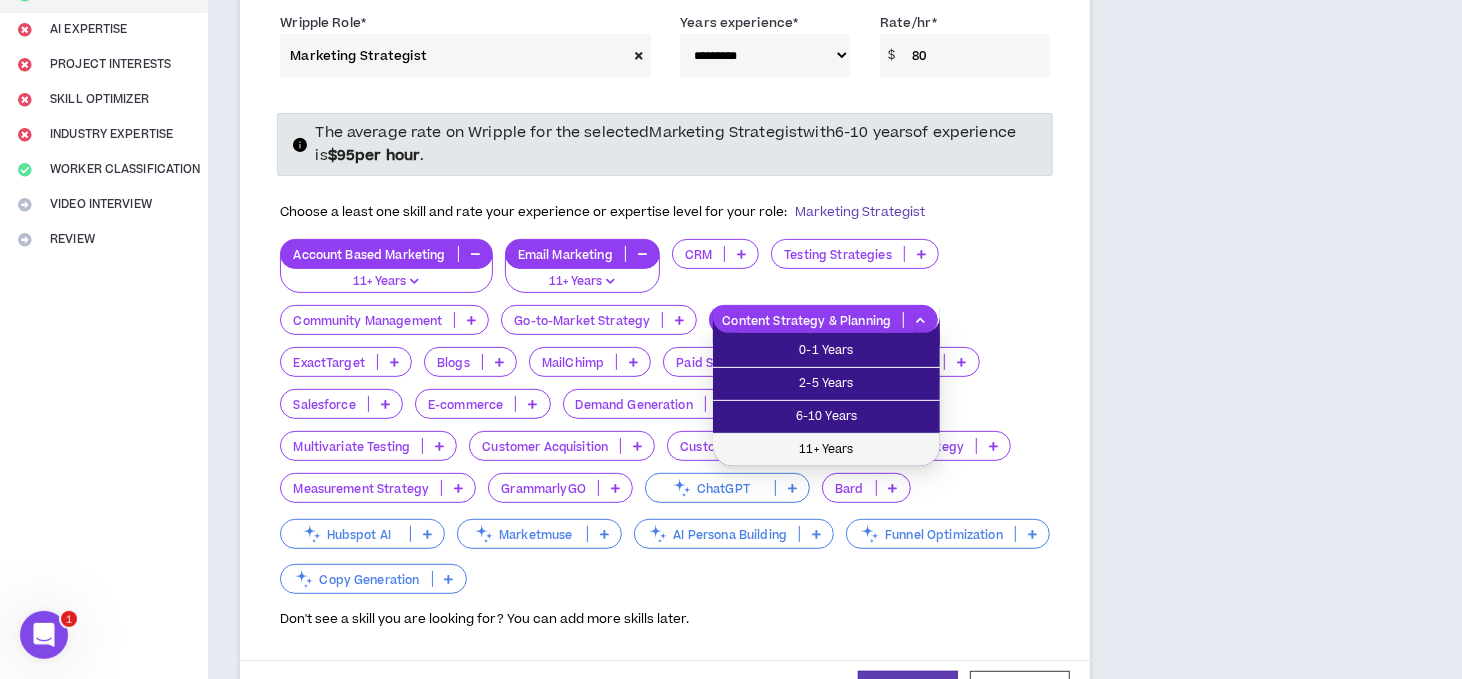 click on "11+ Years" at bounding box center [826, 450] 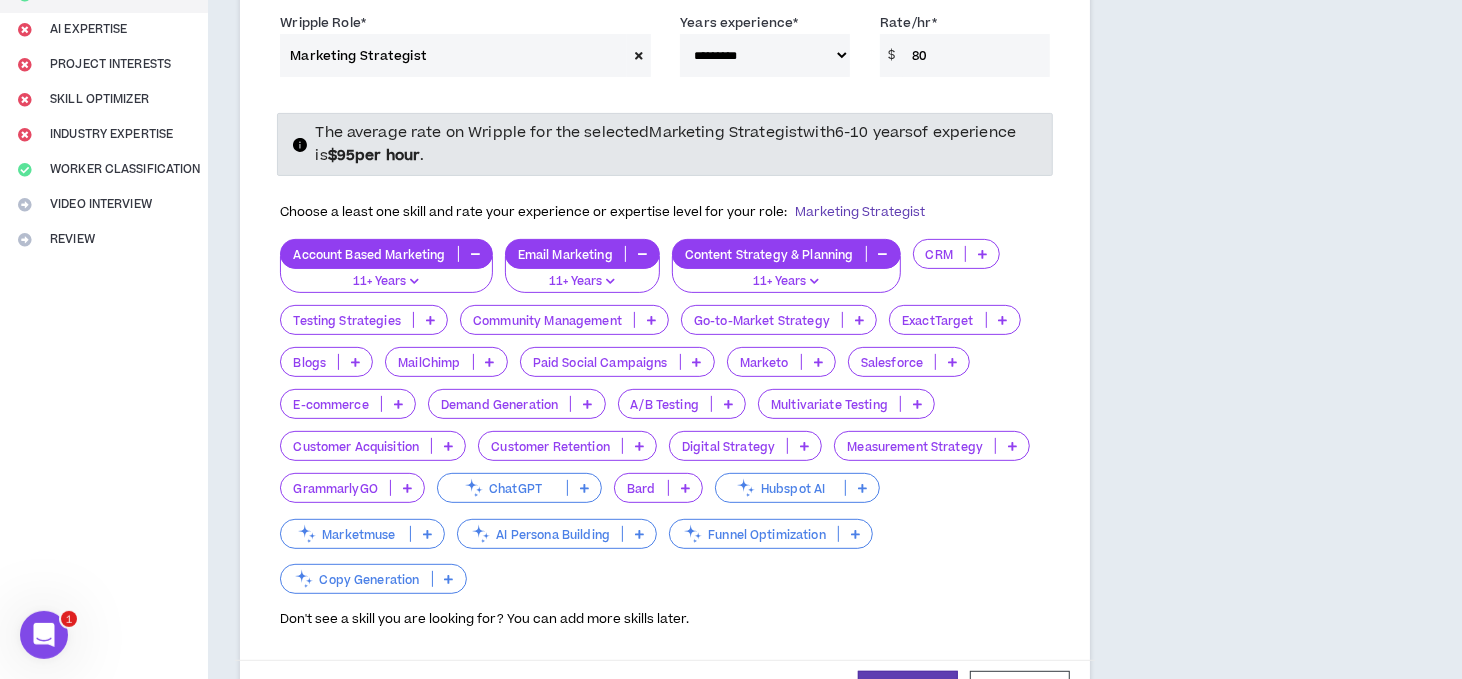 click at bounding box center [398, 404] 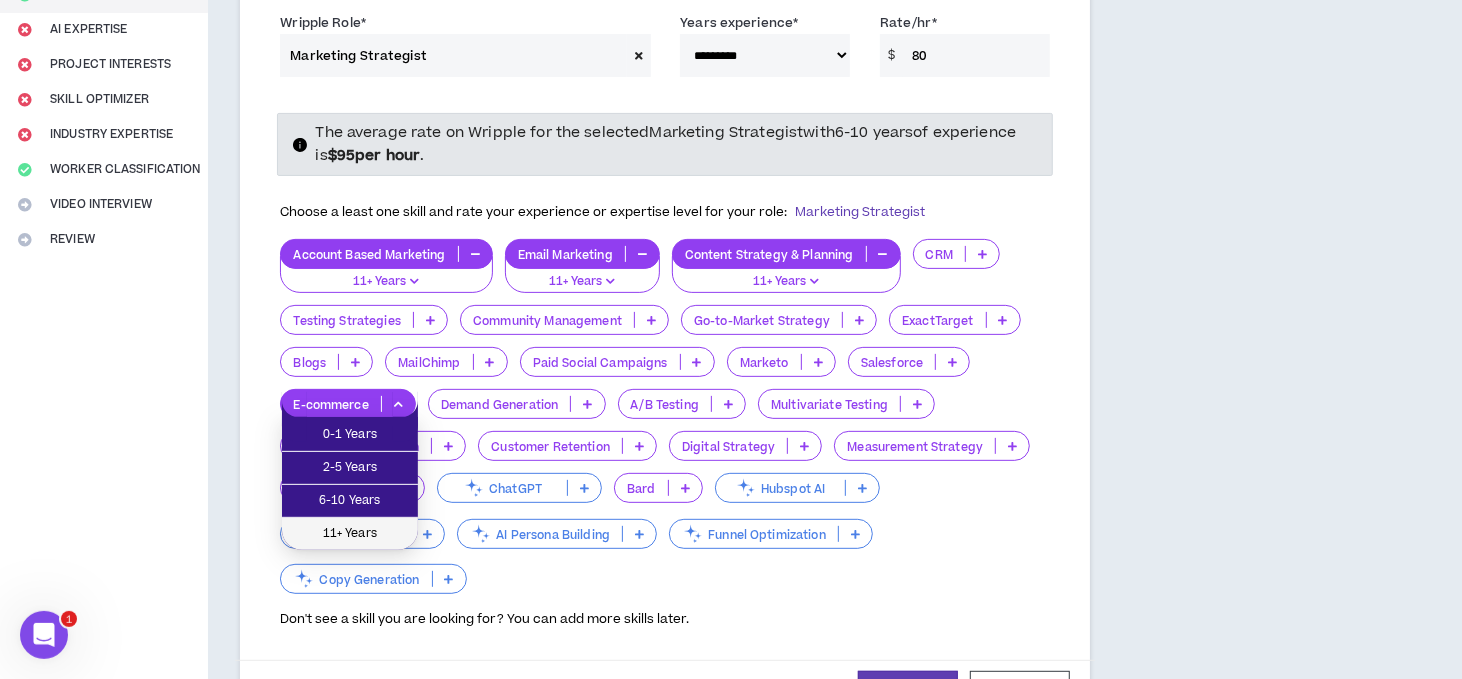 click on "11+ Years" at bounding box center (350, 534) 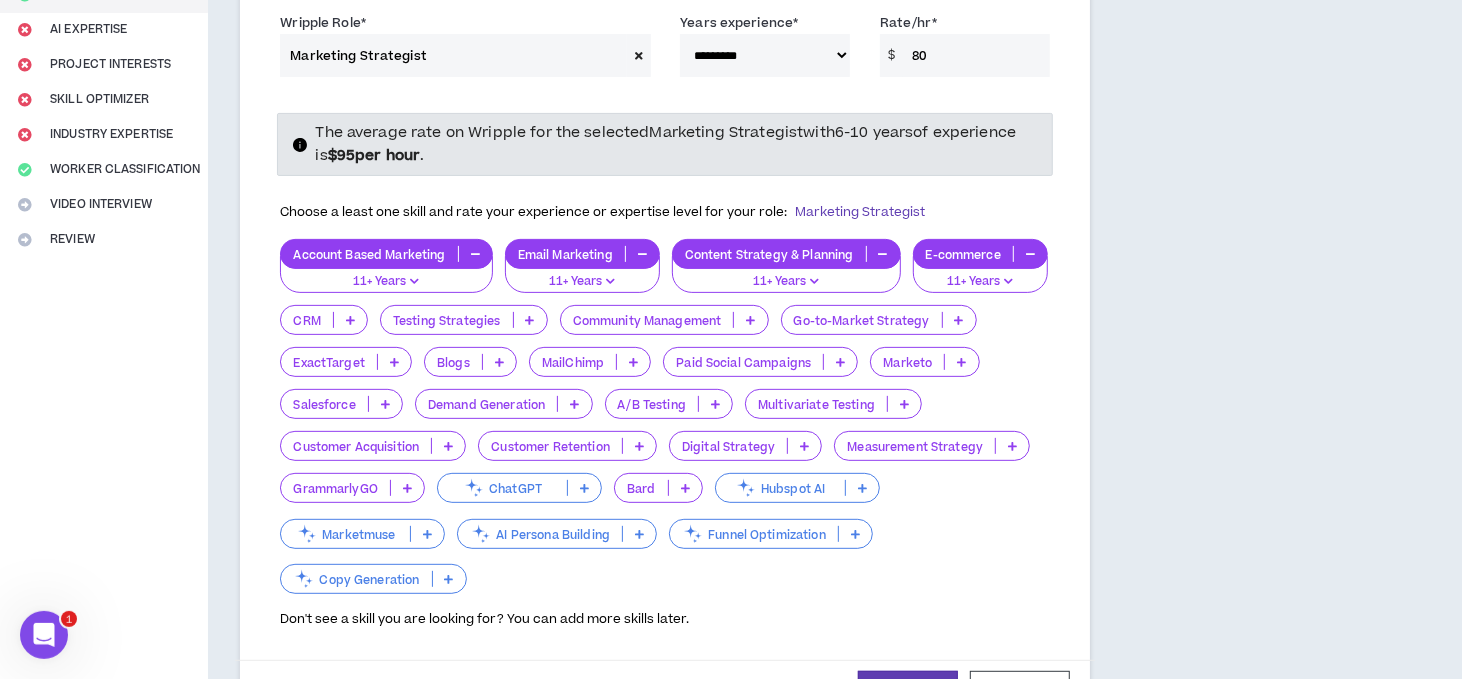 click at bounding box center (530, 320) 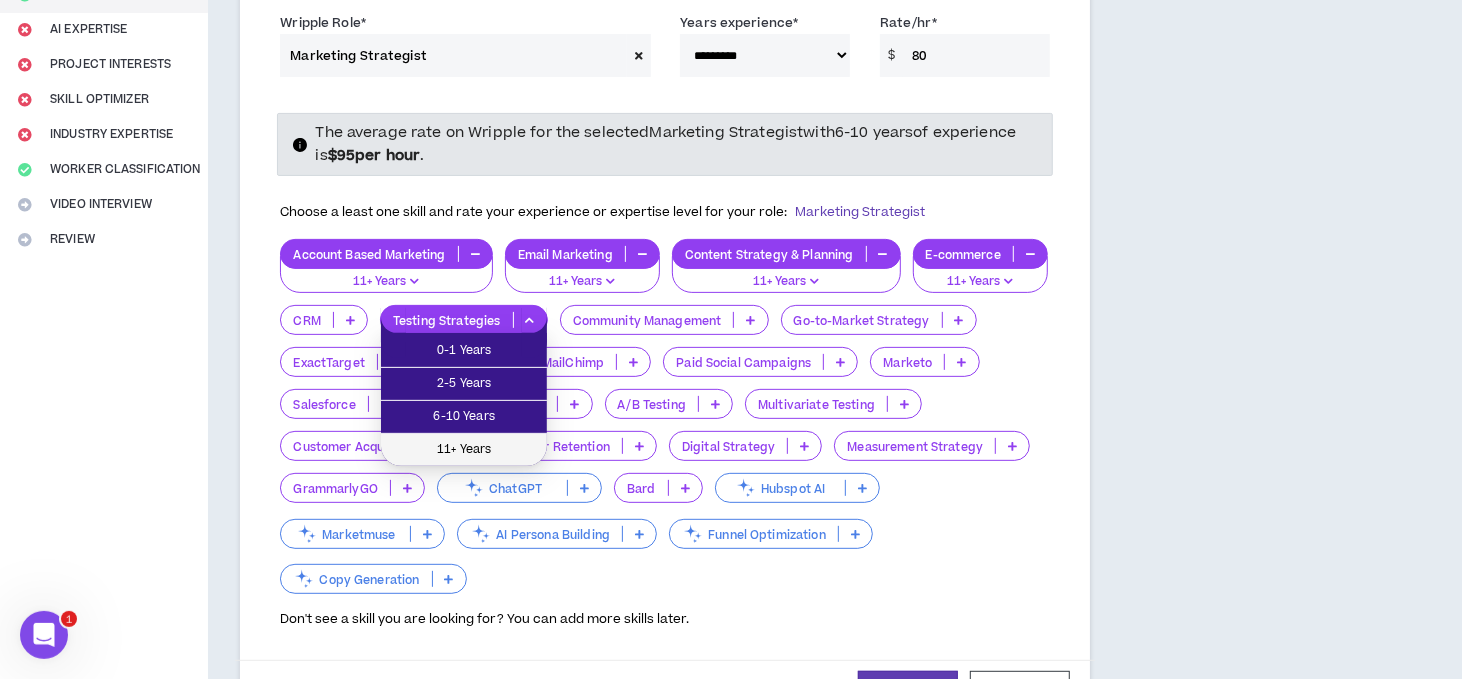 click on "11+ Years" at bounding box center [464, 450] 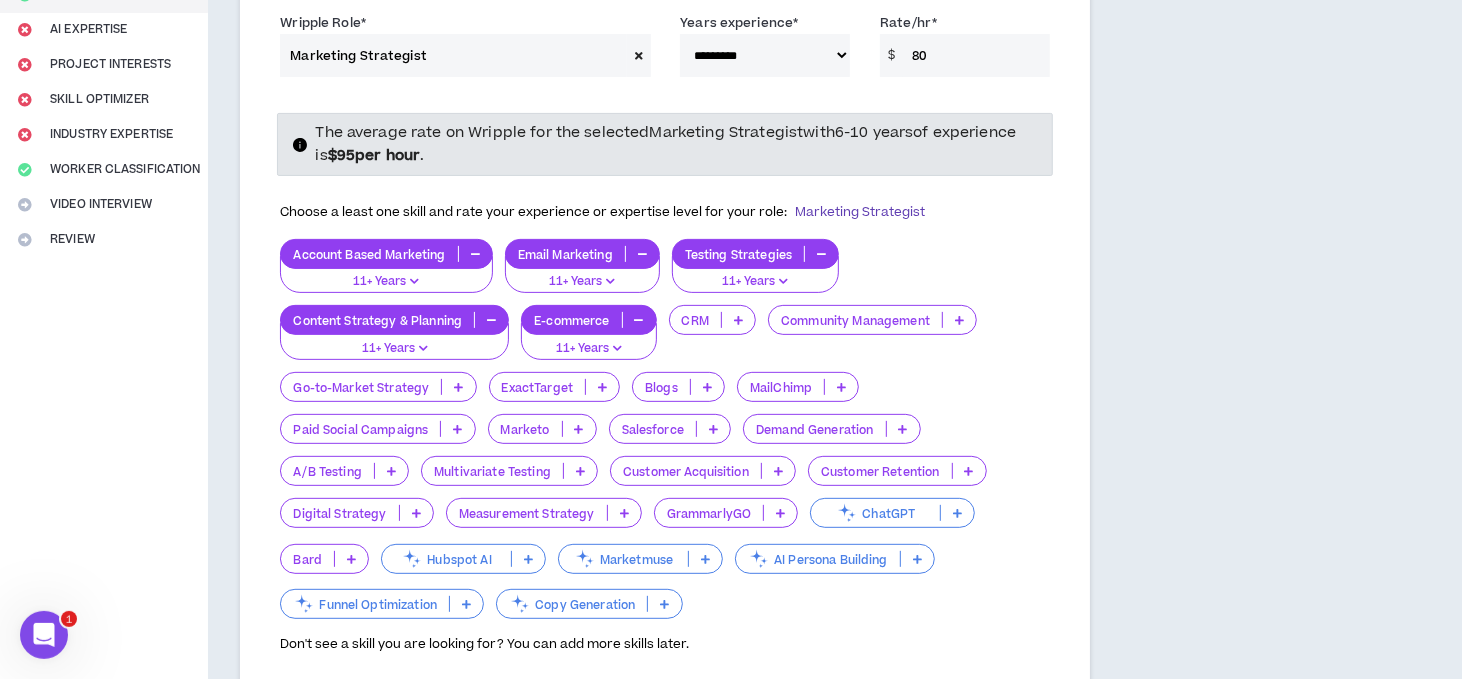 scroll, scrollTop: 600, scrollLeft: 0, axis: vertical 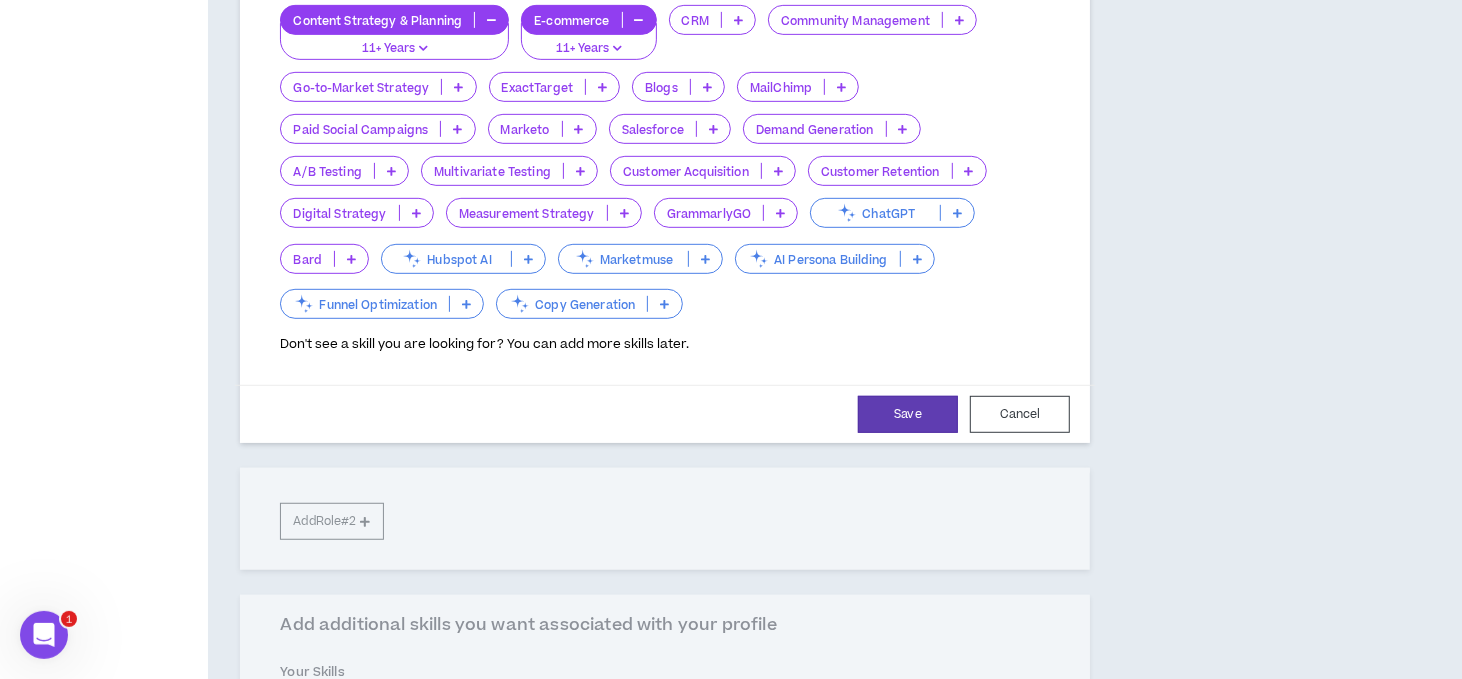 click at bounding box center [903, 129] 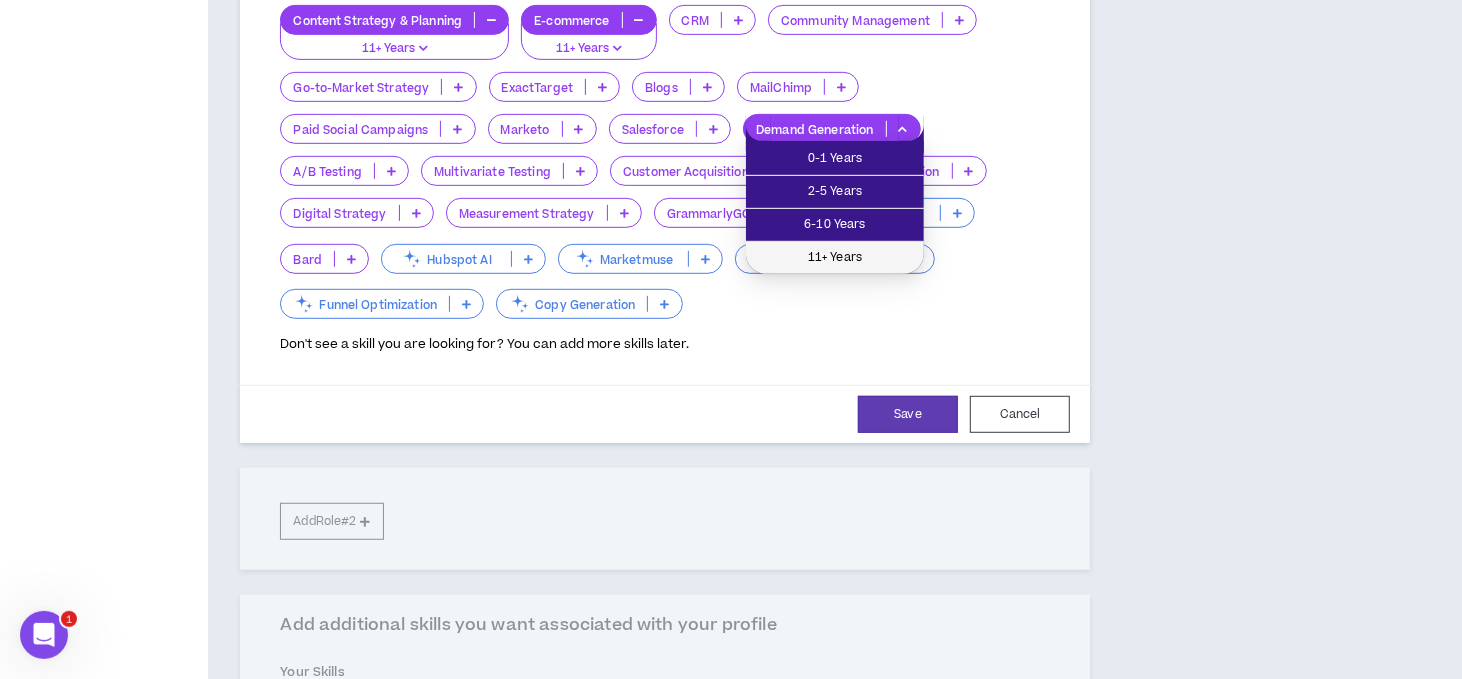 click on "11+ Years" at bounding box center (835, 258) 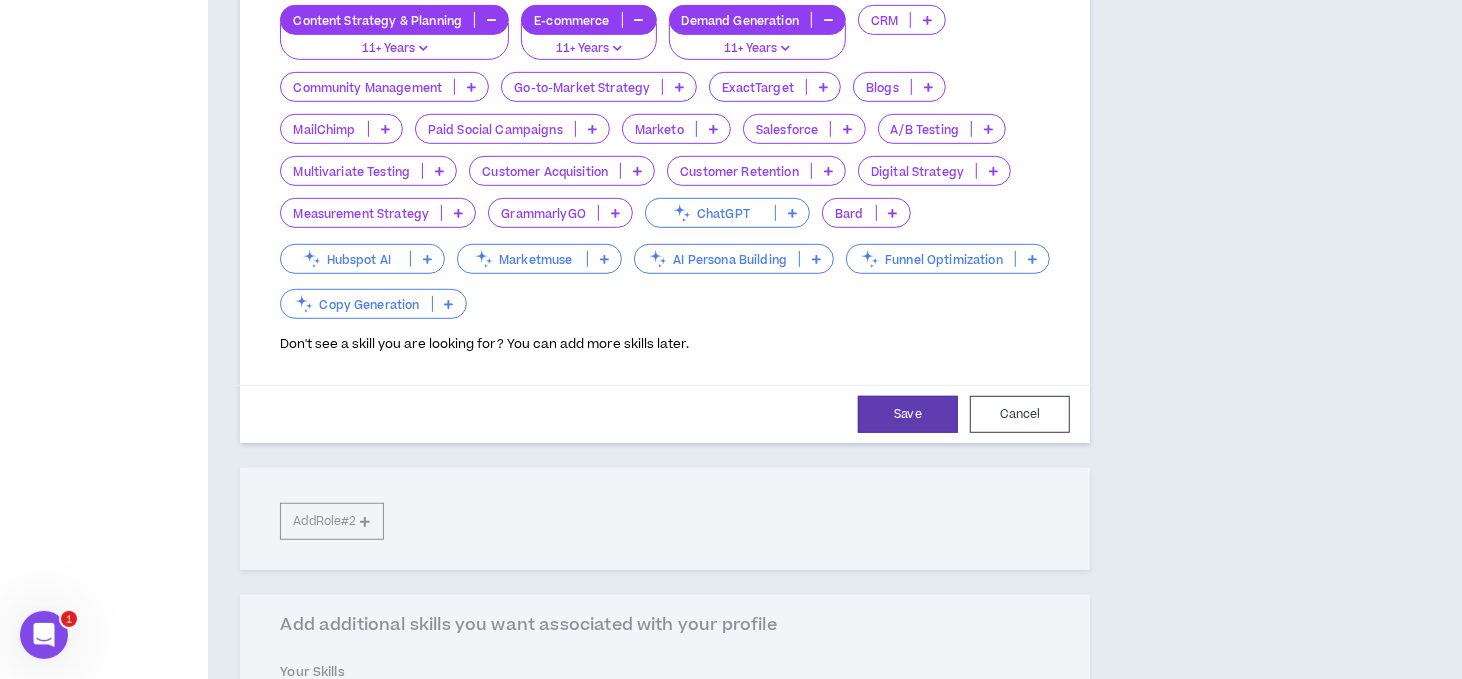 click at bounding box center [637, 171] 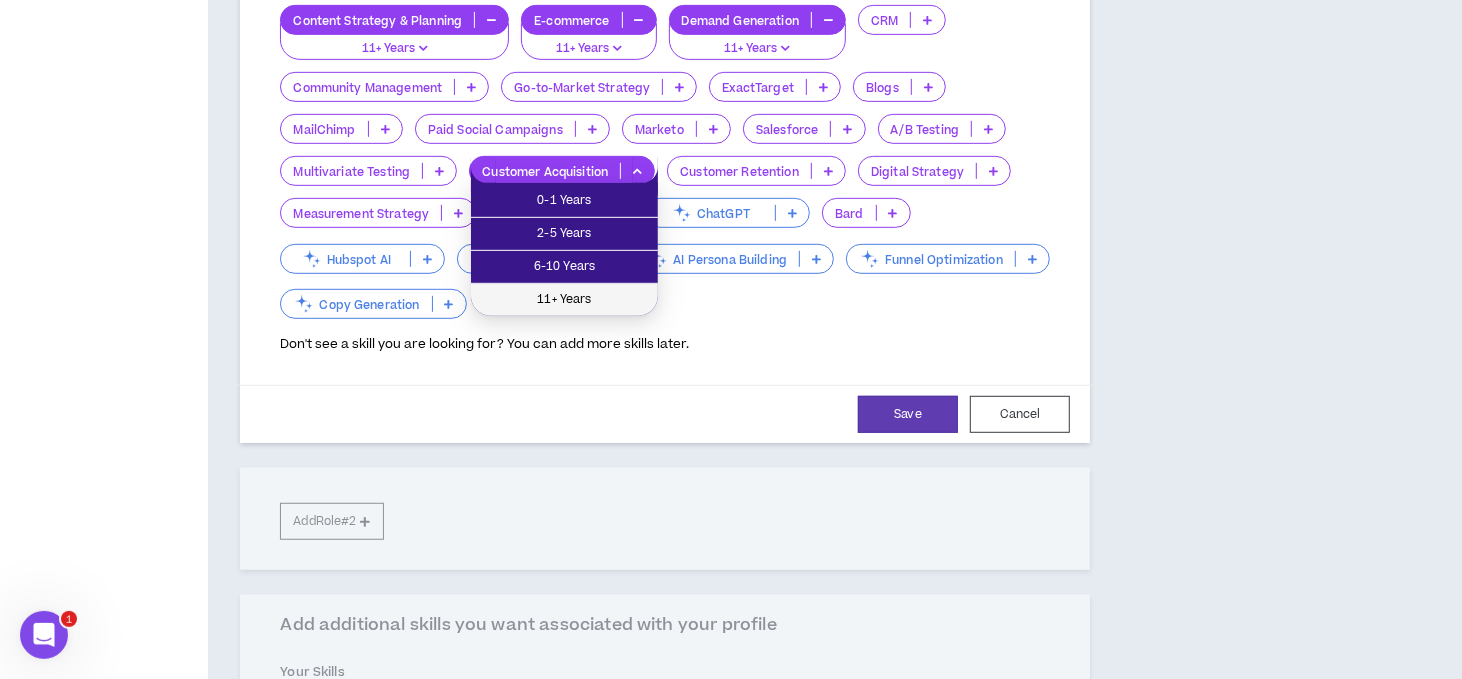 click on "11+ Years" at bounding box center [564, 300] 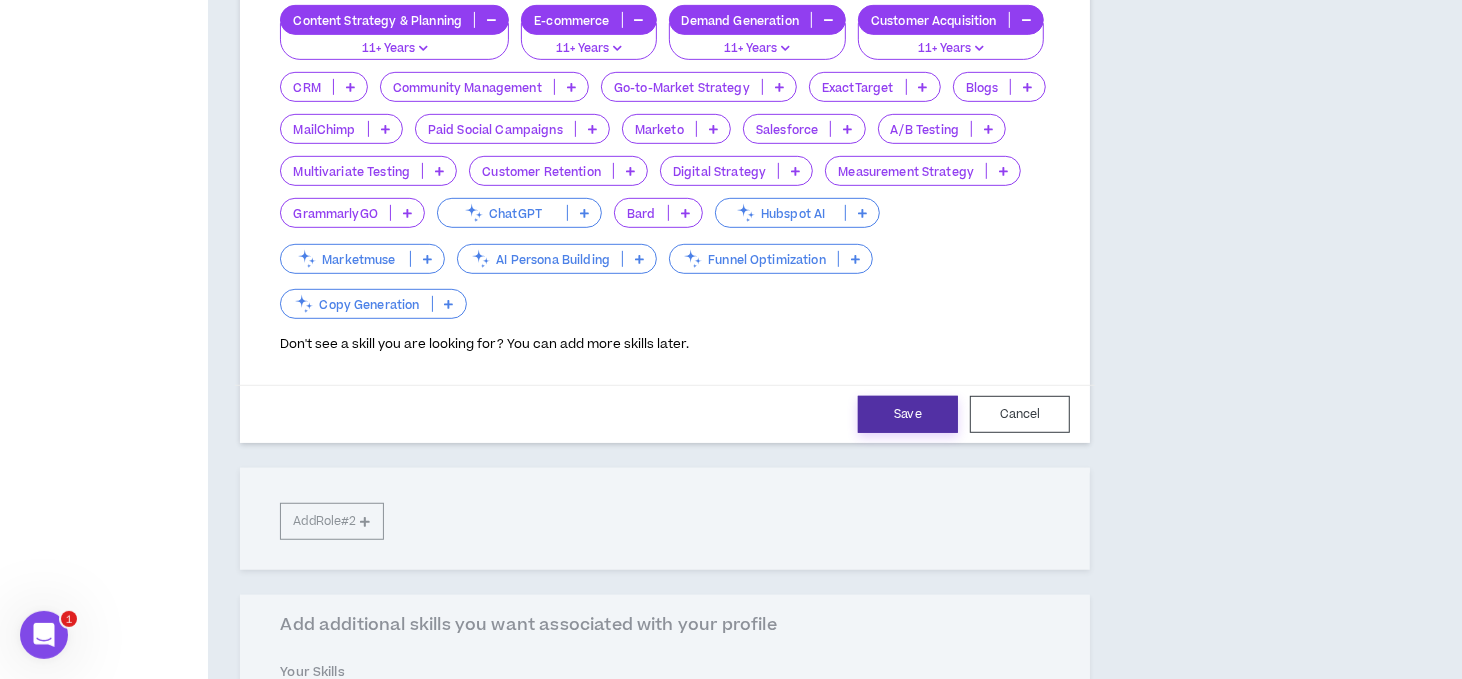 click on "Save" at bounding box center [908, 414] 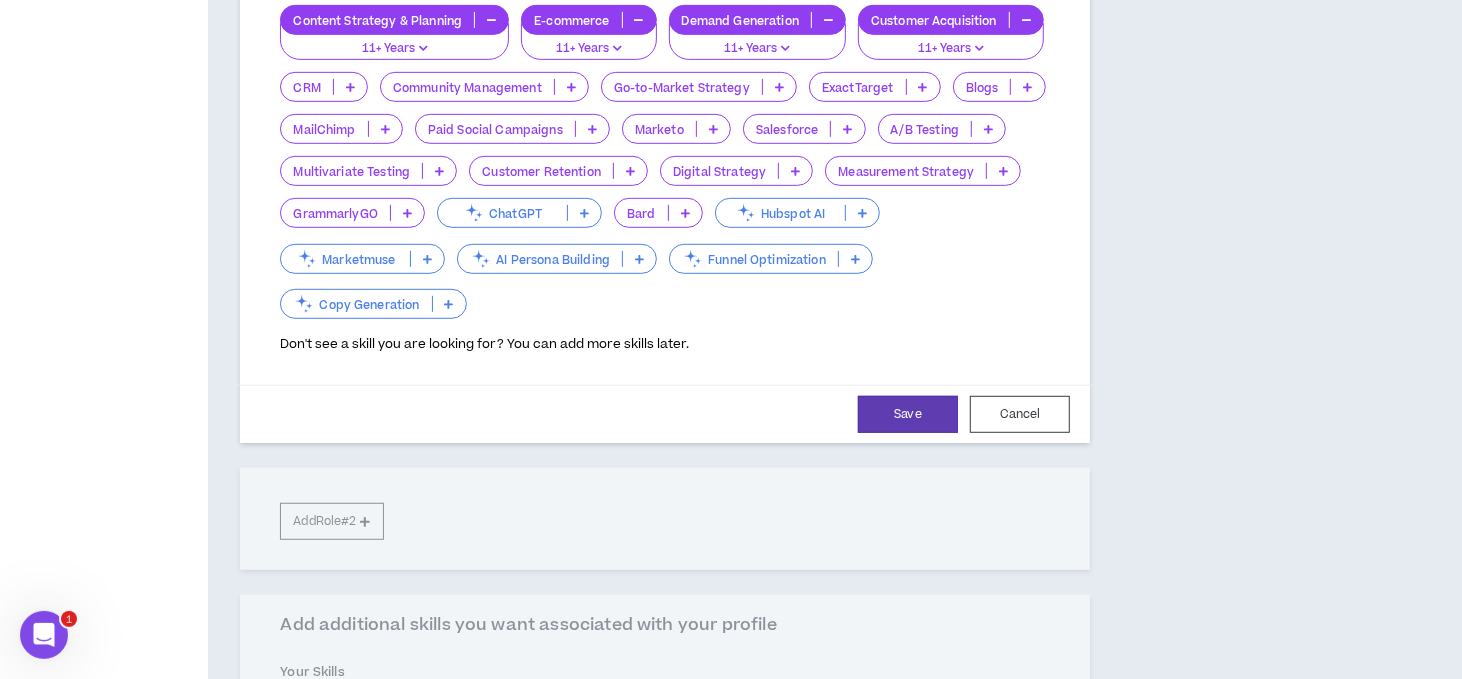 select on "***" 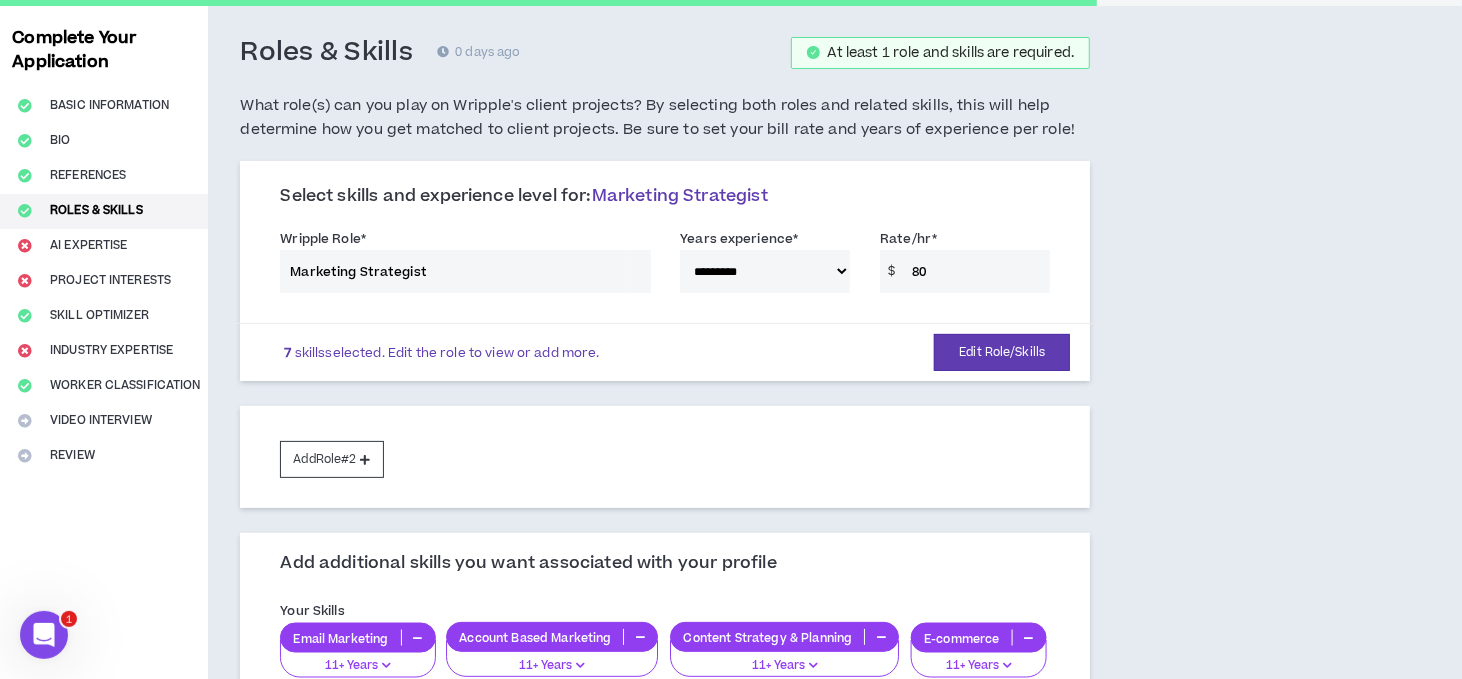 scroll, scrollTop: 0, scrollLeft: 0, axis: both 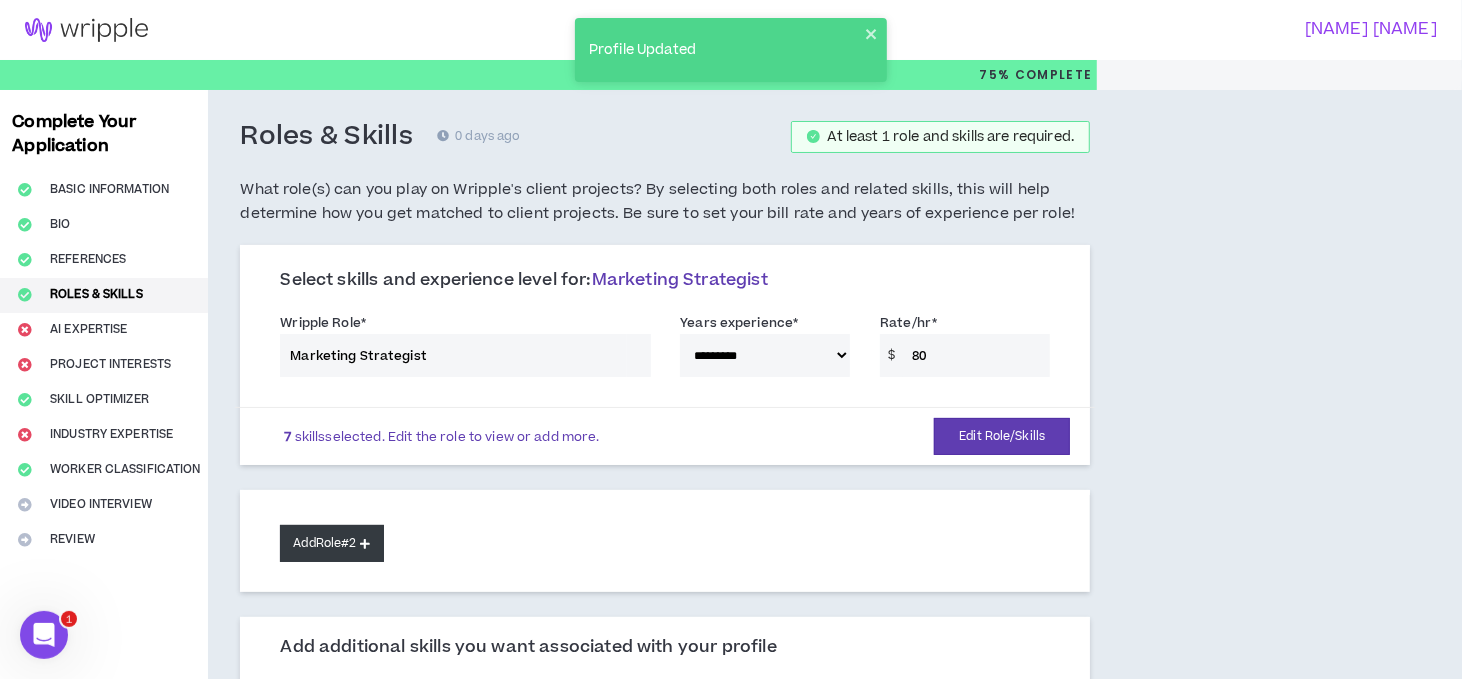 click on "Add  Role  #2" at bounding box center (331, 543) 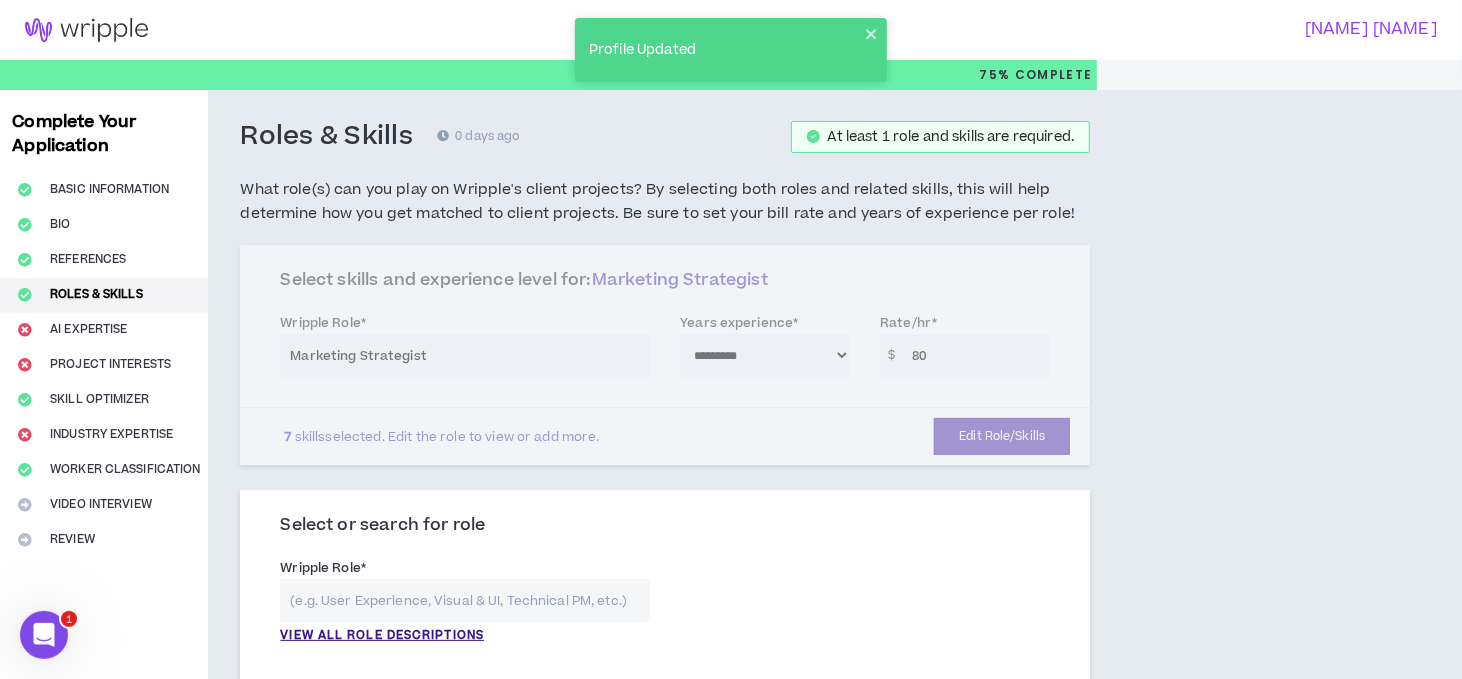 scroll, scrollTop: 100, scrollLeft: 0, axis: vertical 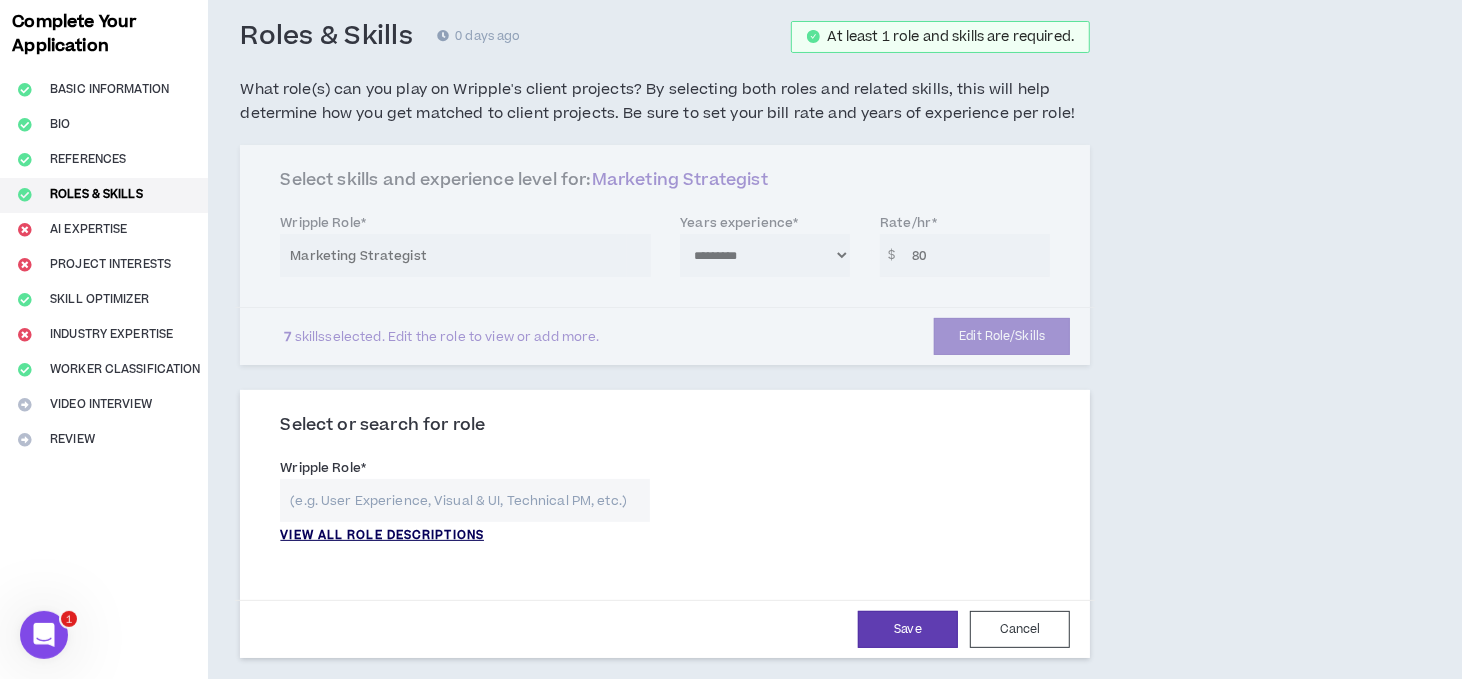 click on "VIEW ALL ROLE DESCRIPTIONS" at bounding box center (382, 536) 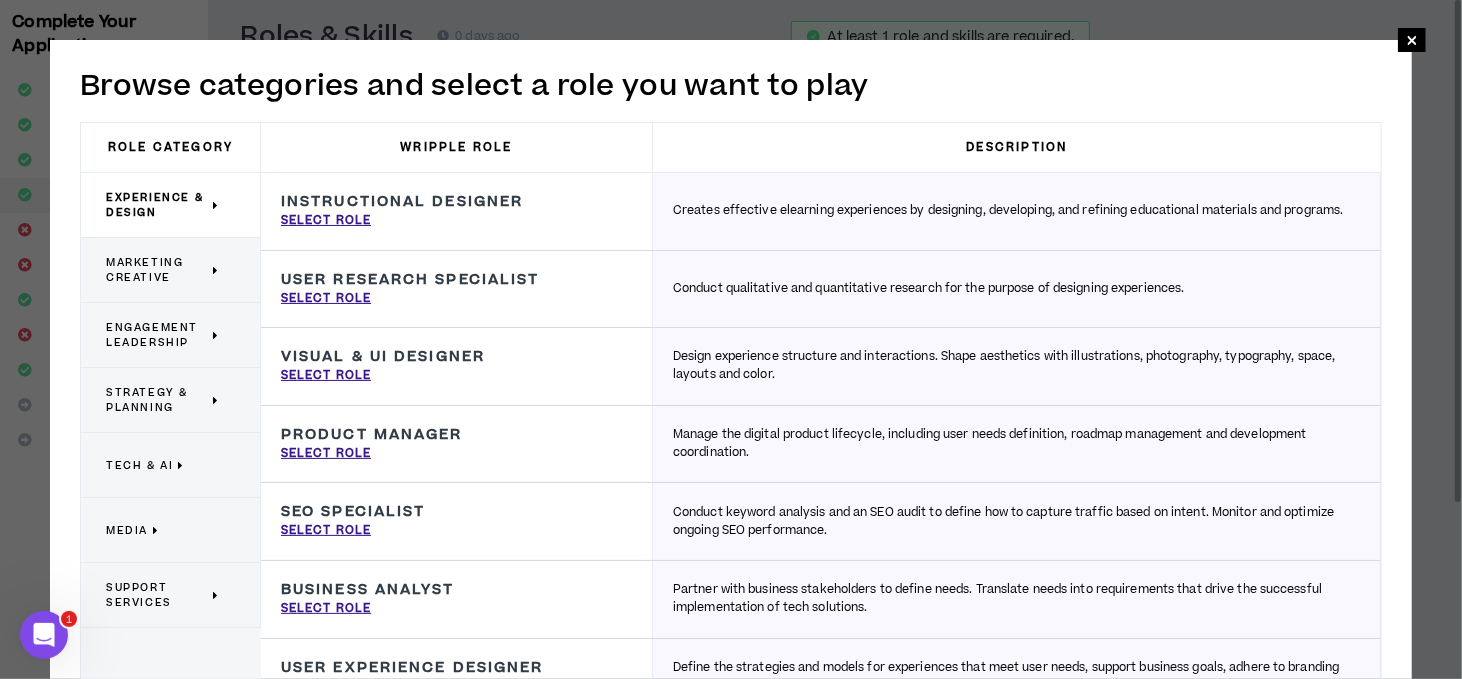 click on "Strategy & Planning" at bounding box center [157, 400] 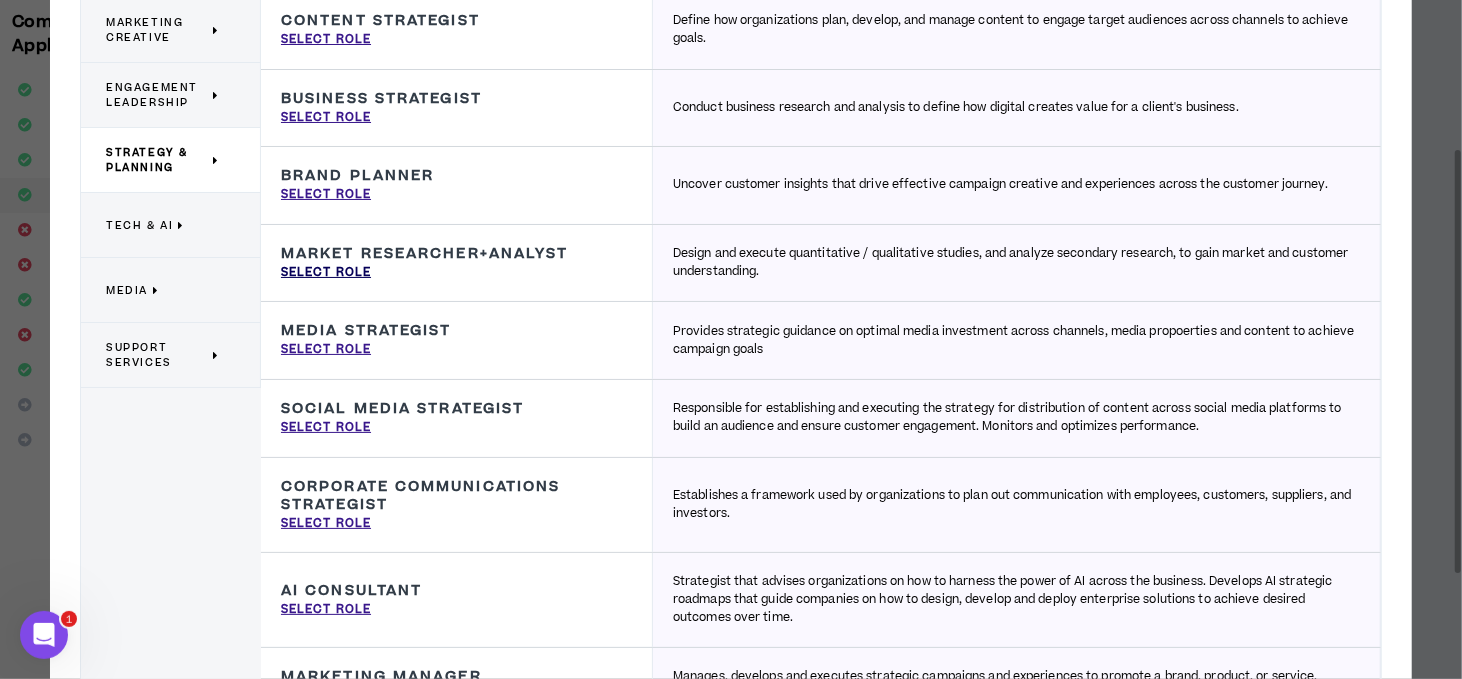 click on "Select Role" at bounding box center [326, 273] 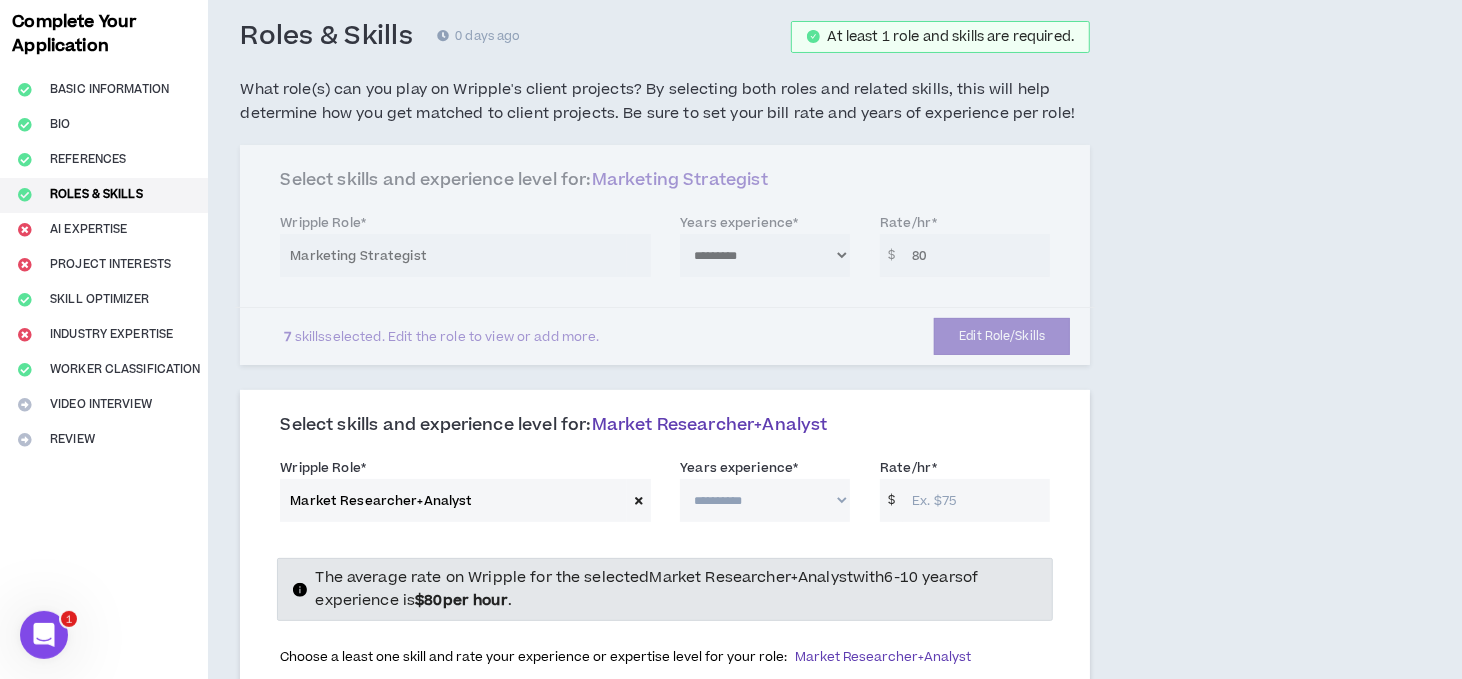 scroll, scrollTop: 200, scrollLeft: 0, axis: vertical 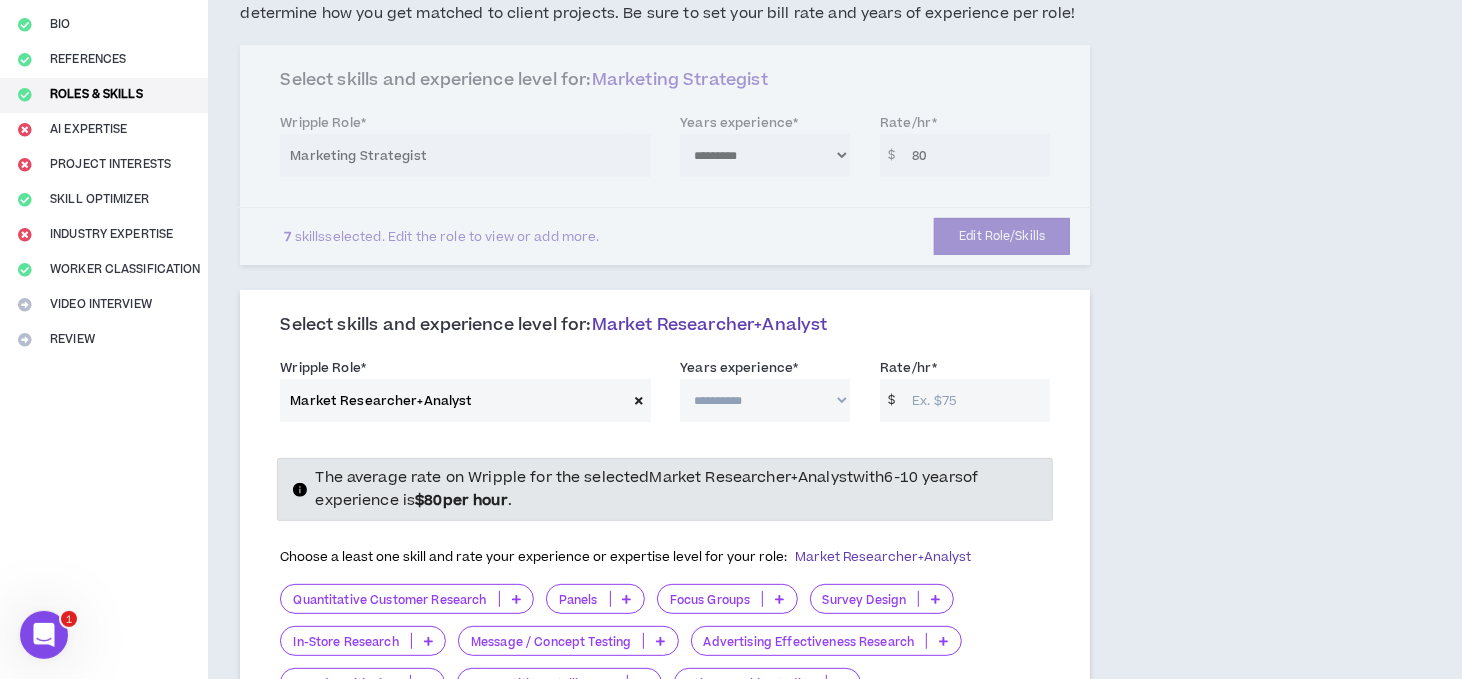 click on "**********" at bounding box center [765, 400] 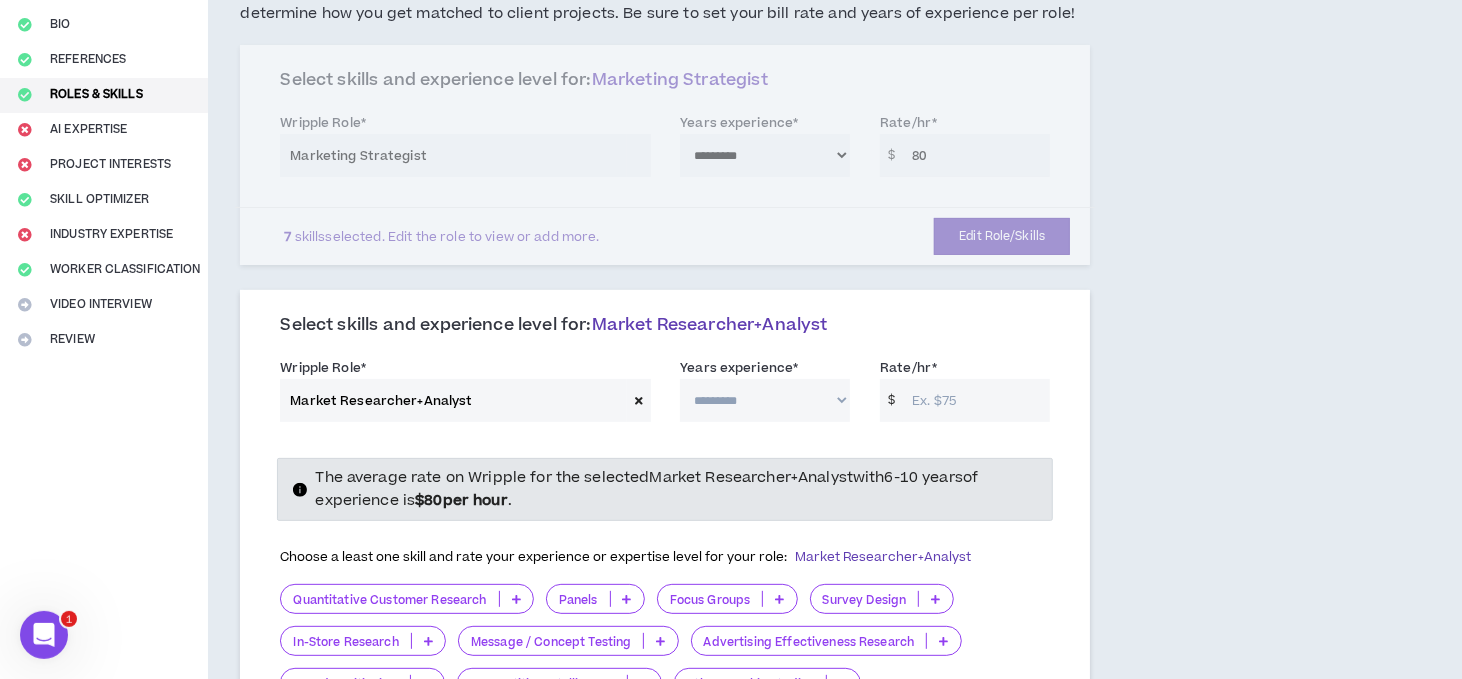 click on "**********" at bounding box center [765, 400] 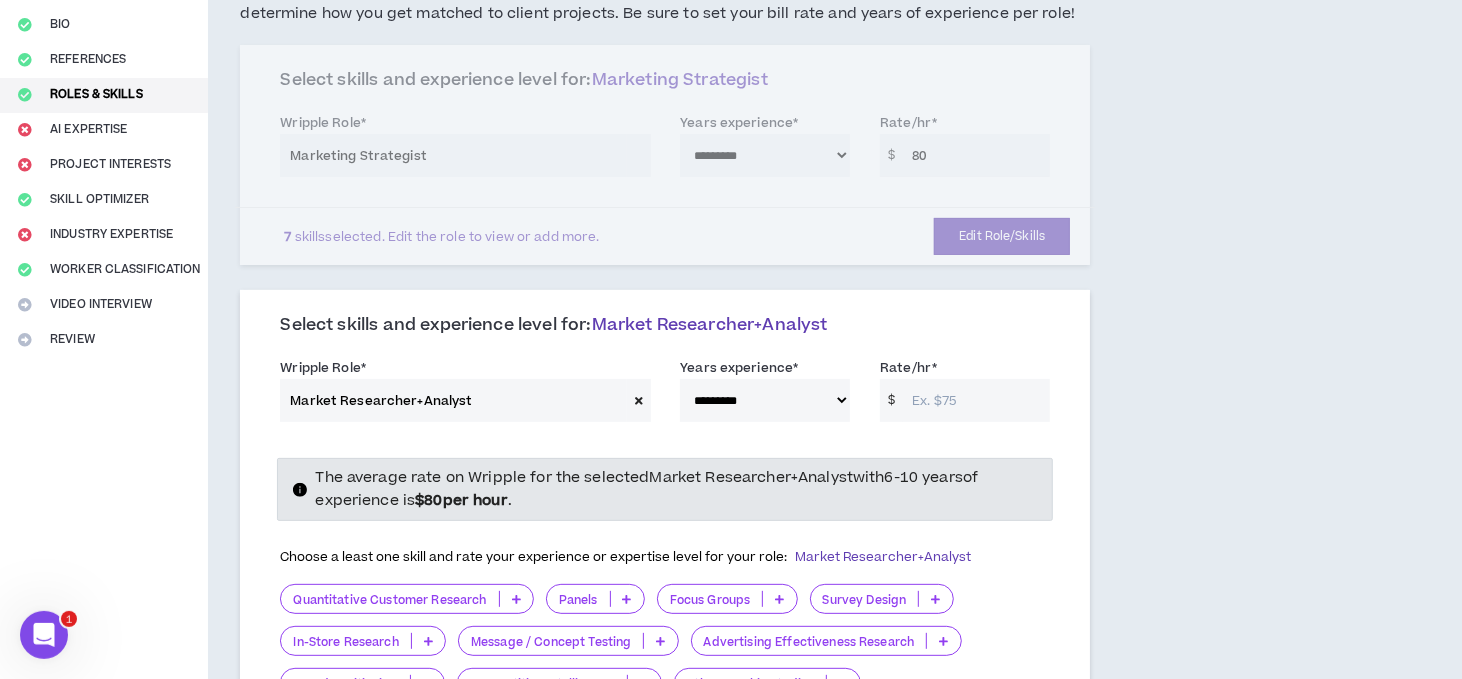 click on "Rate/hr  *" at bounding box center [976, 400] 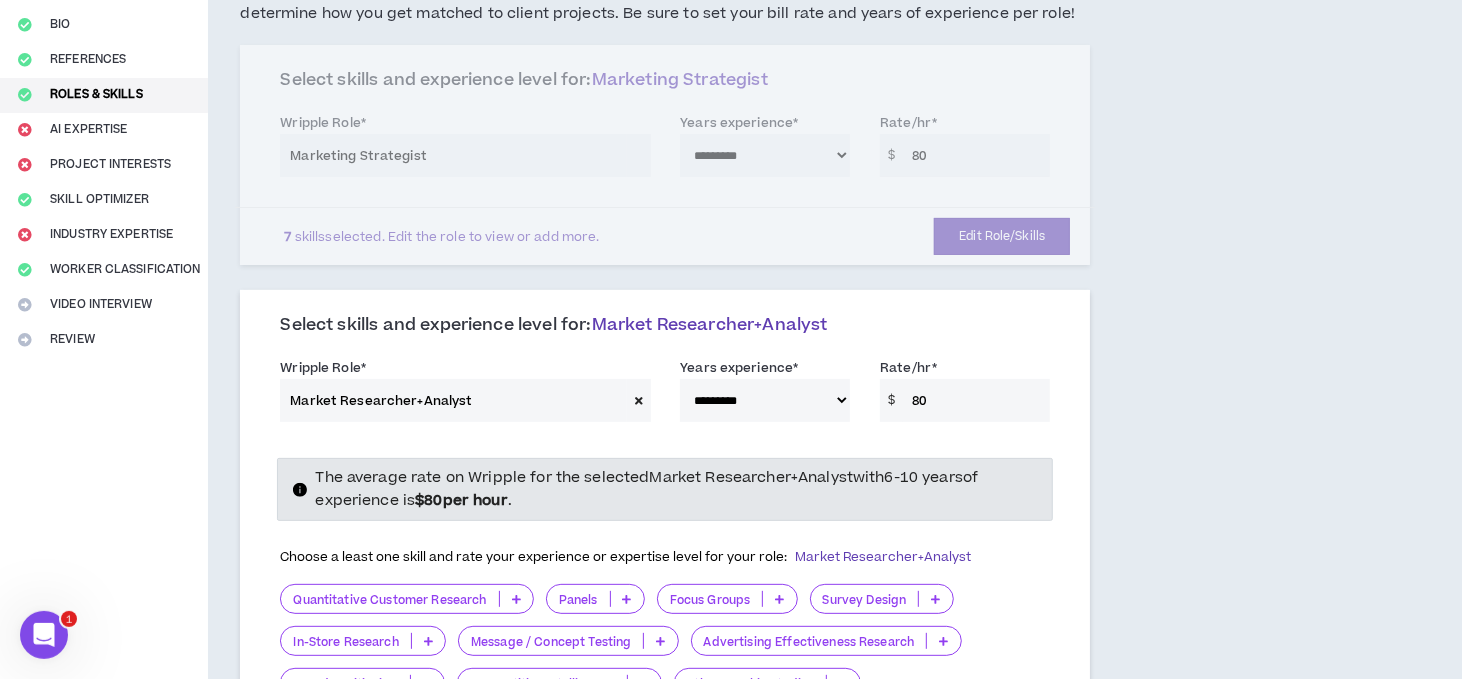 type on "80" 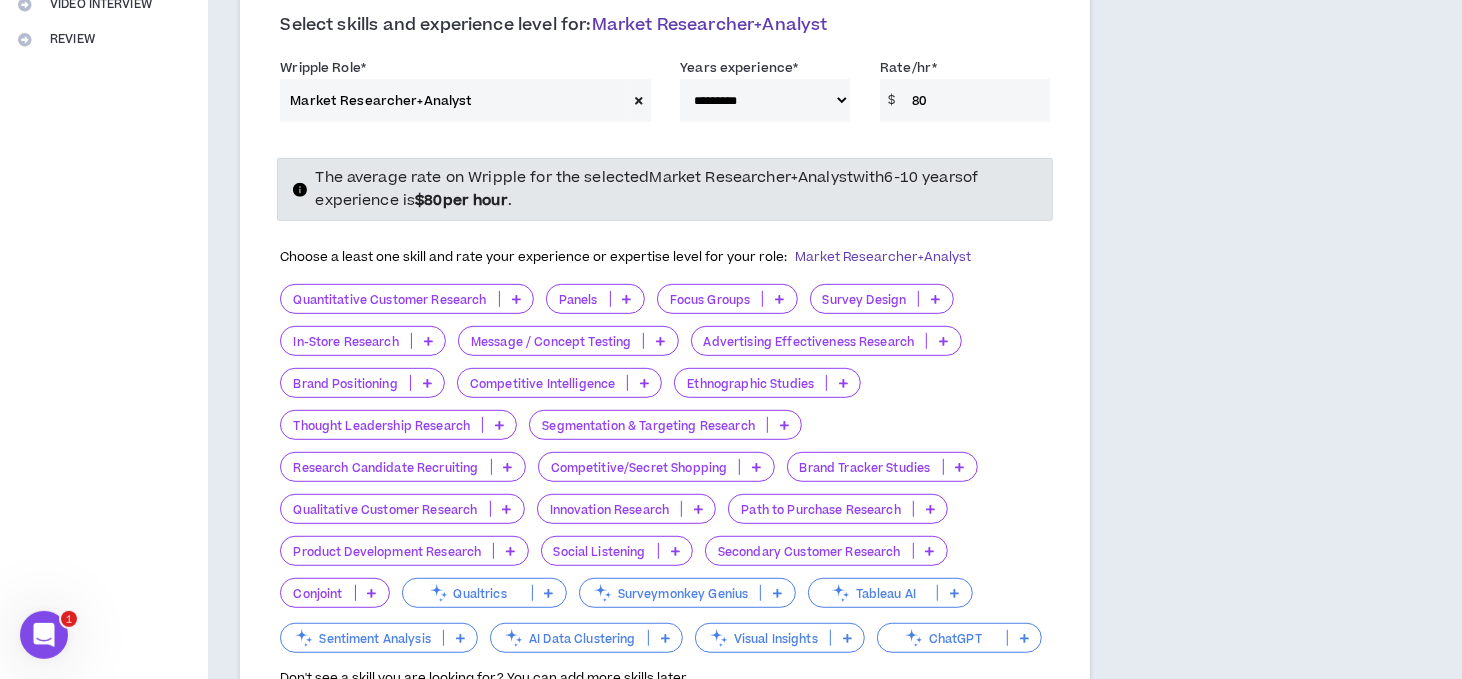 click at bounding box center [516, 299] 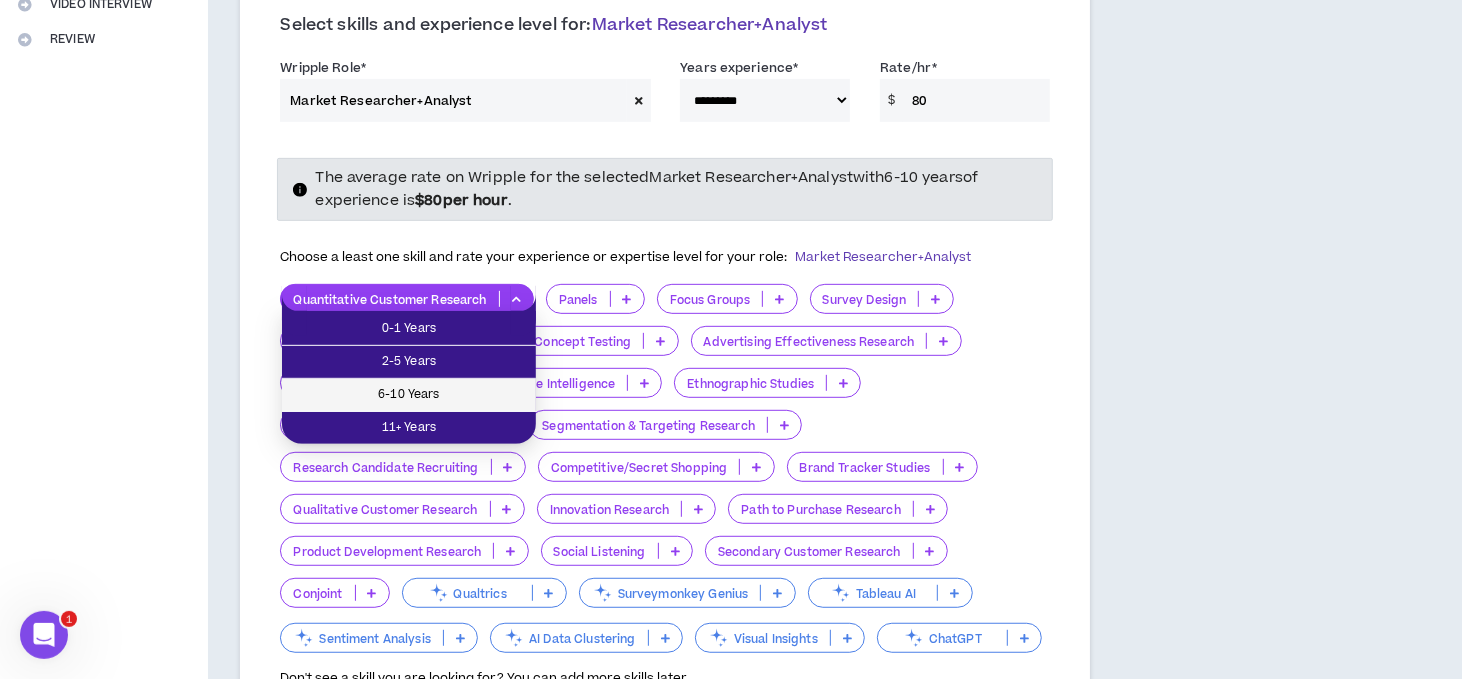 click on "6-10 Years" at bounding box center [409, 395] 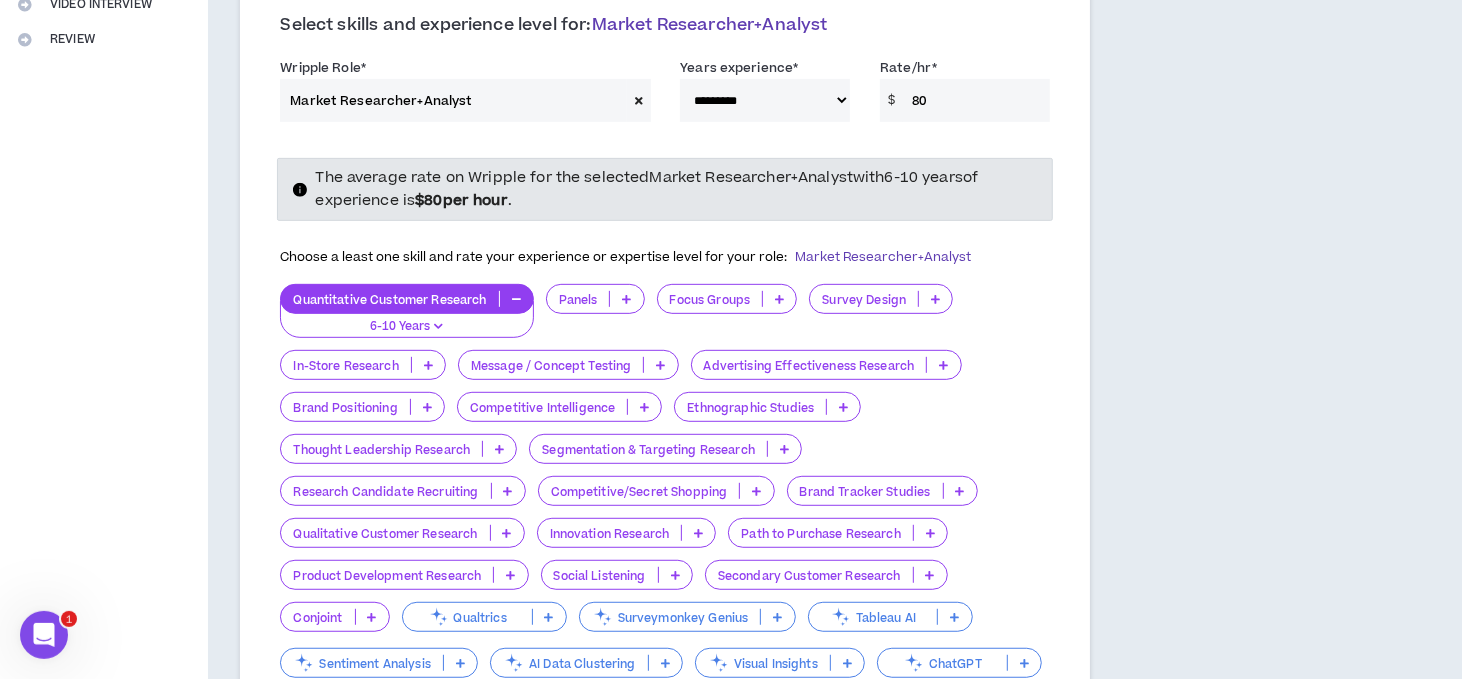 click at bounding box center [660, 365] 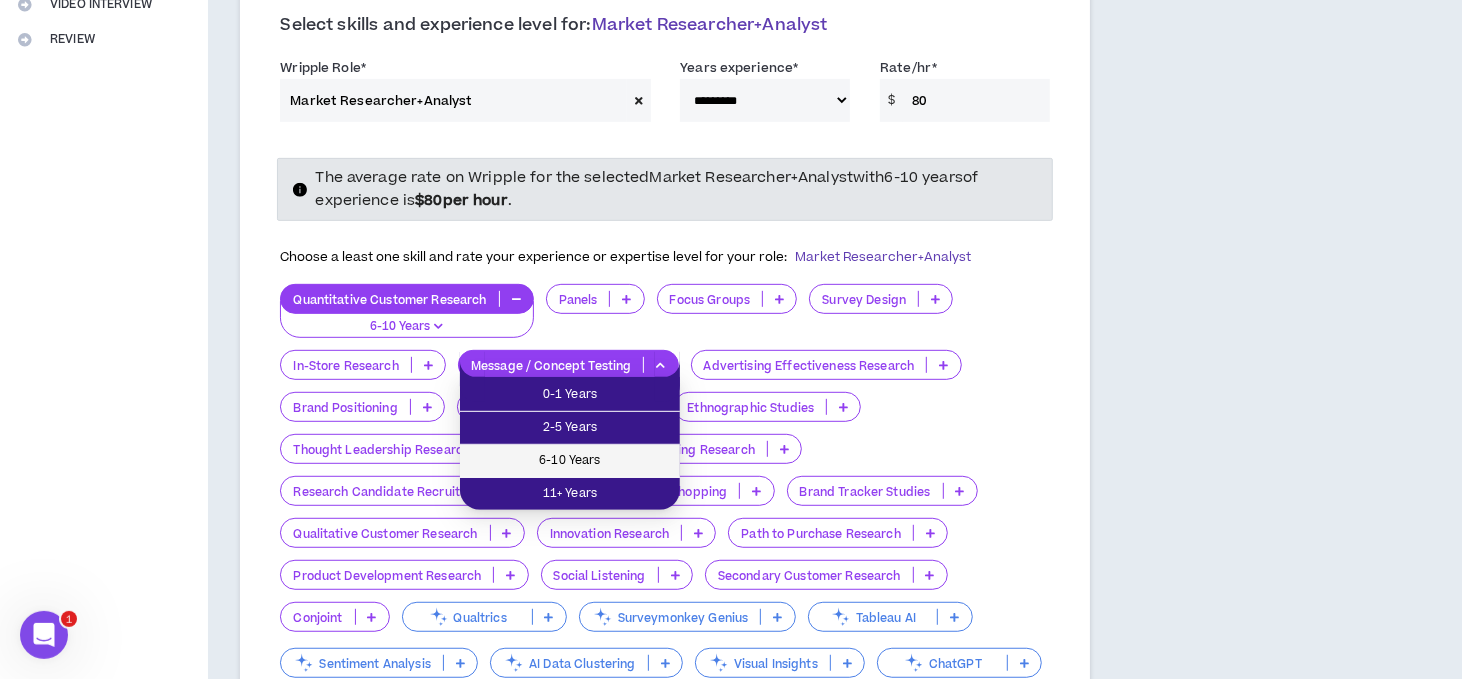 click on "6-10 Years" at bounding box center (570, 461) 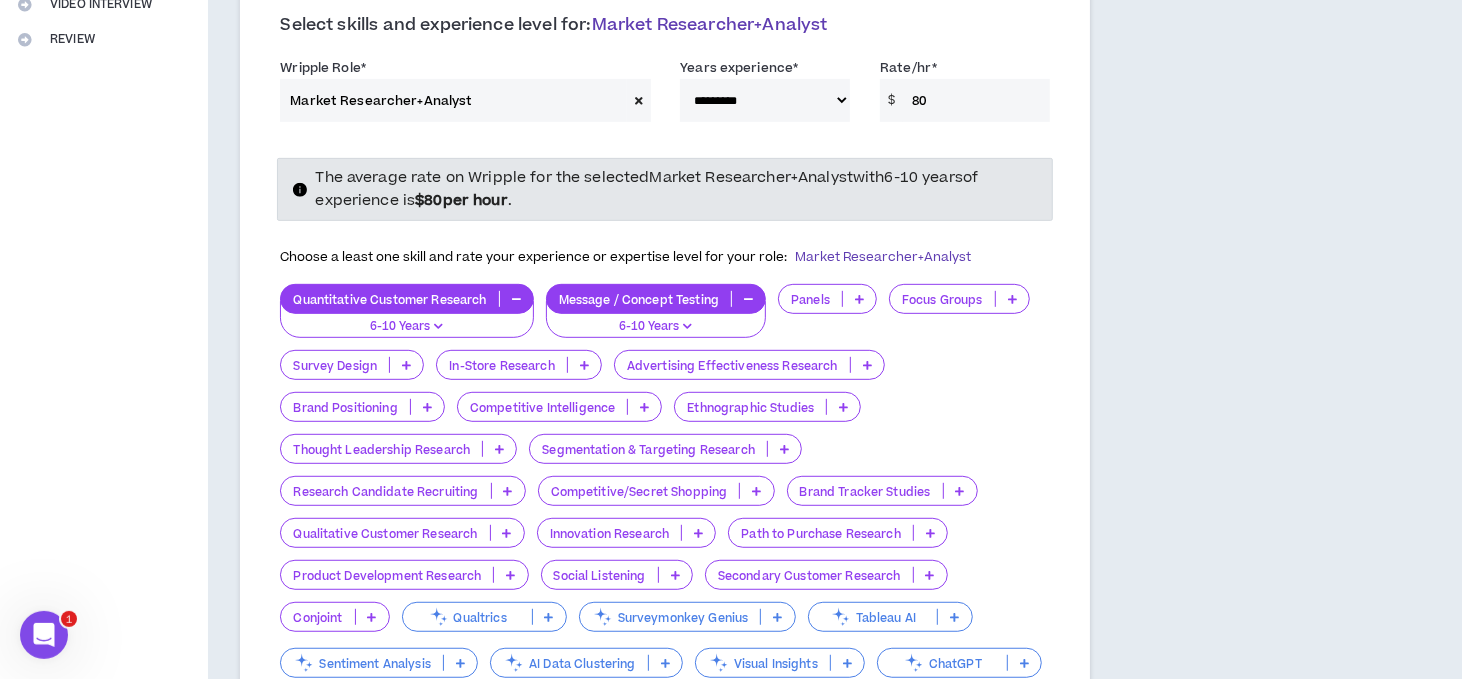 click at bounding box center (867, 365) 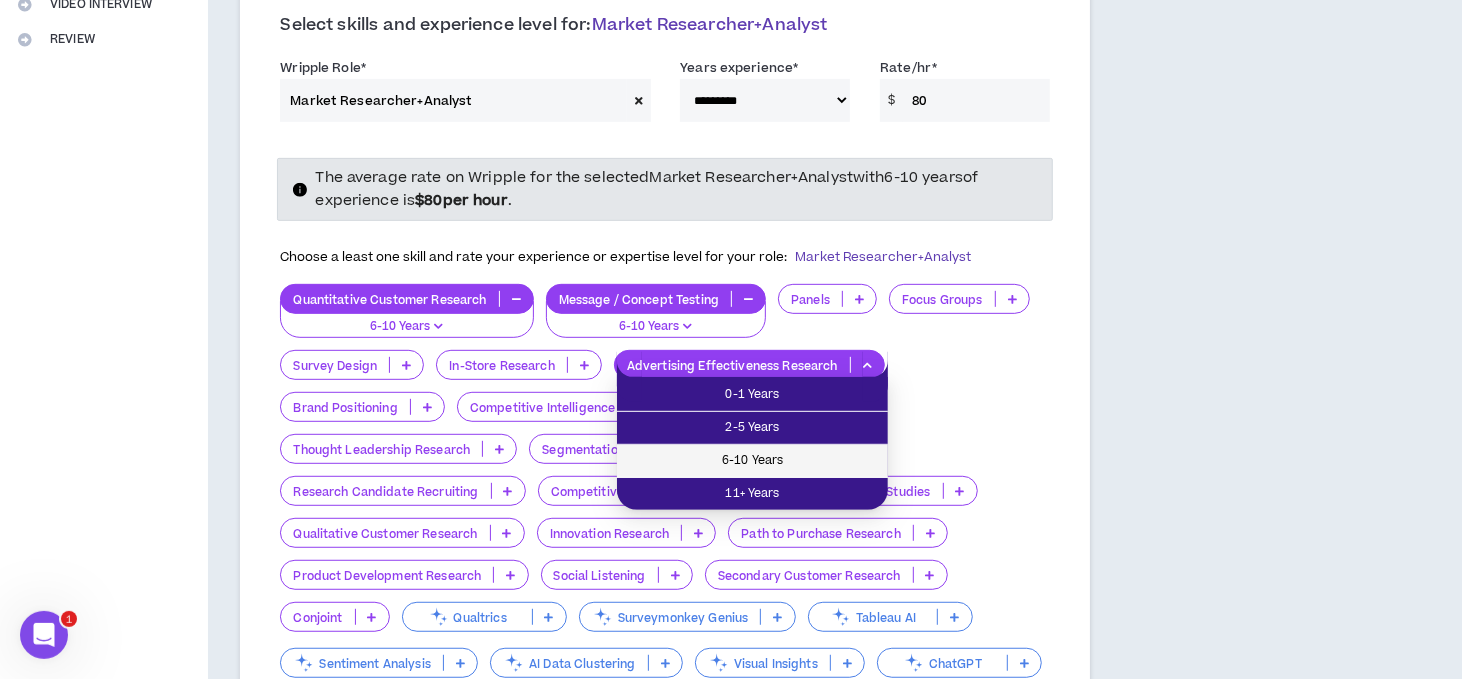 click on "6-10 Years" at bounding box center [752, 461] 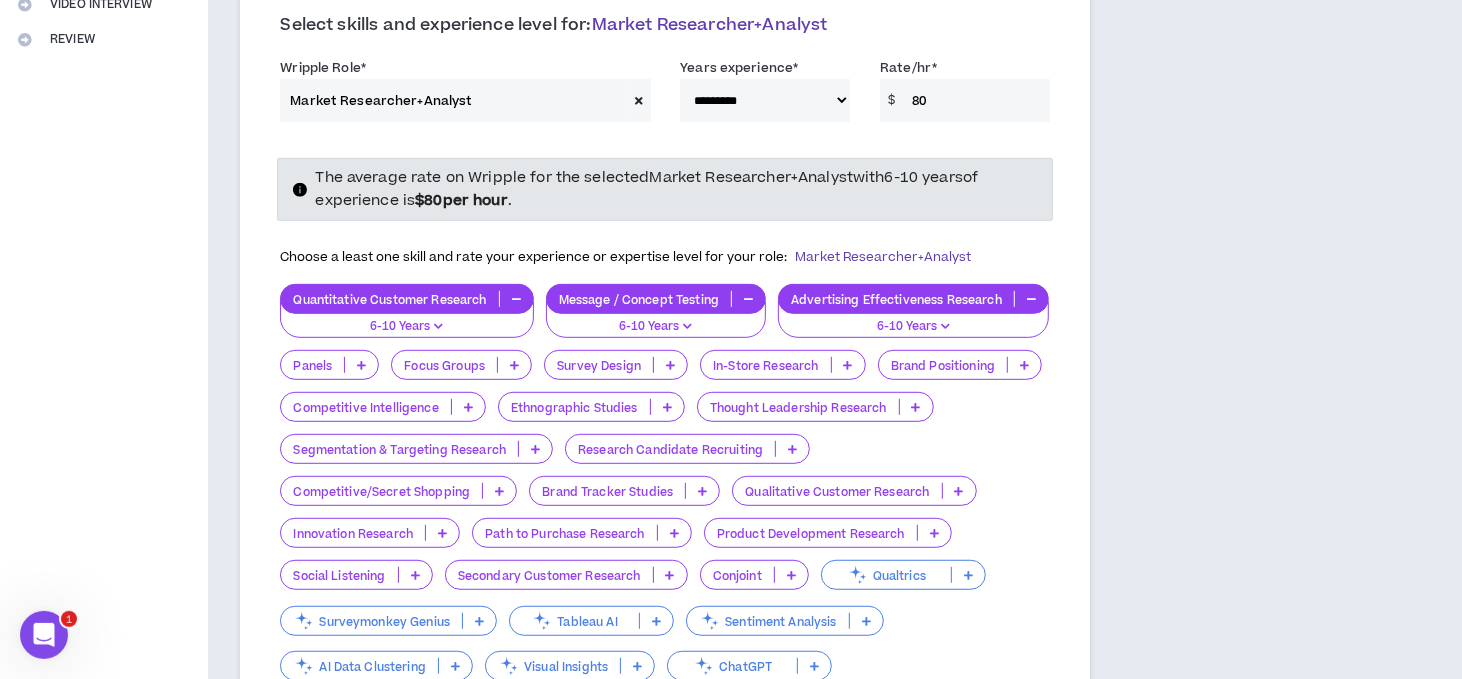 click at bounding box center (1024, 365) 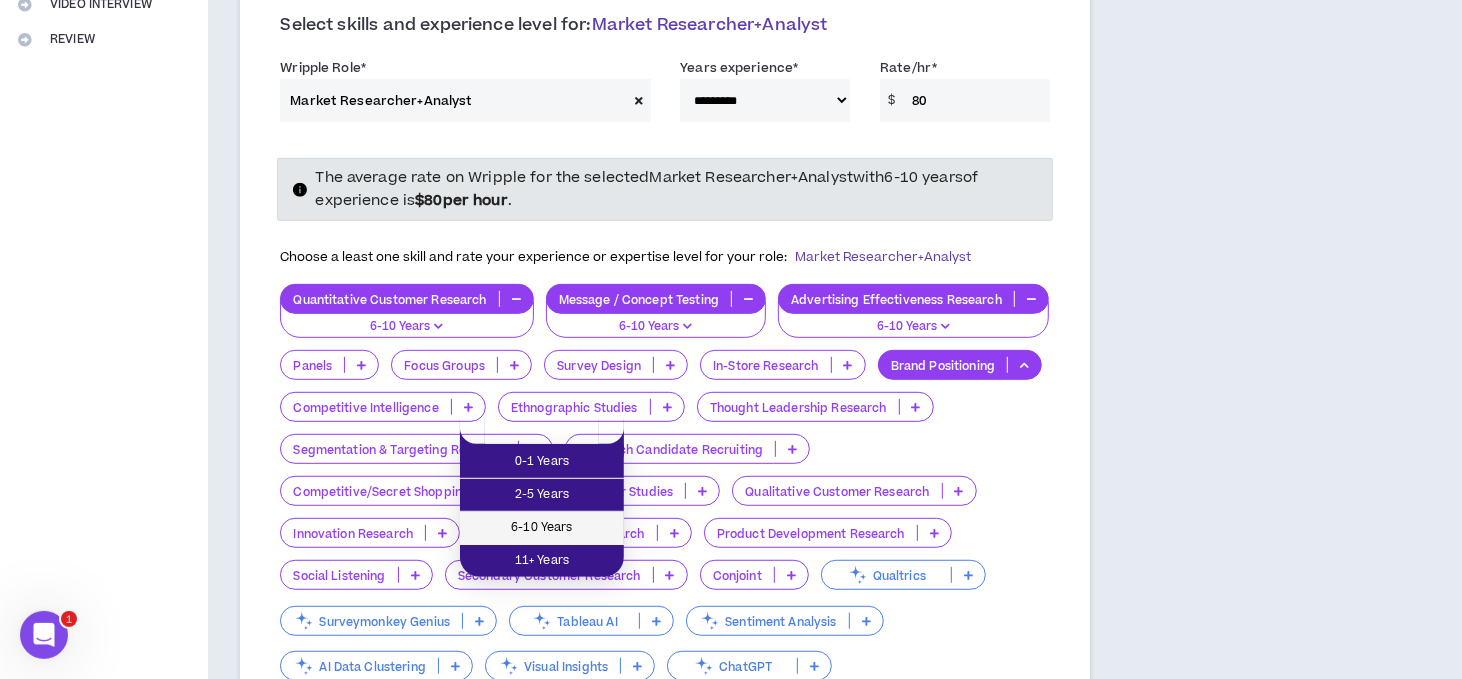 click on "6-10 Years" at bounding box center (542, 528) 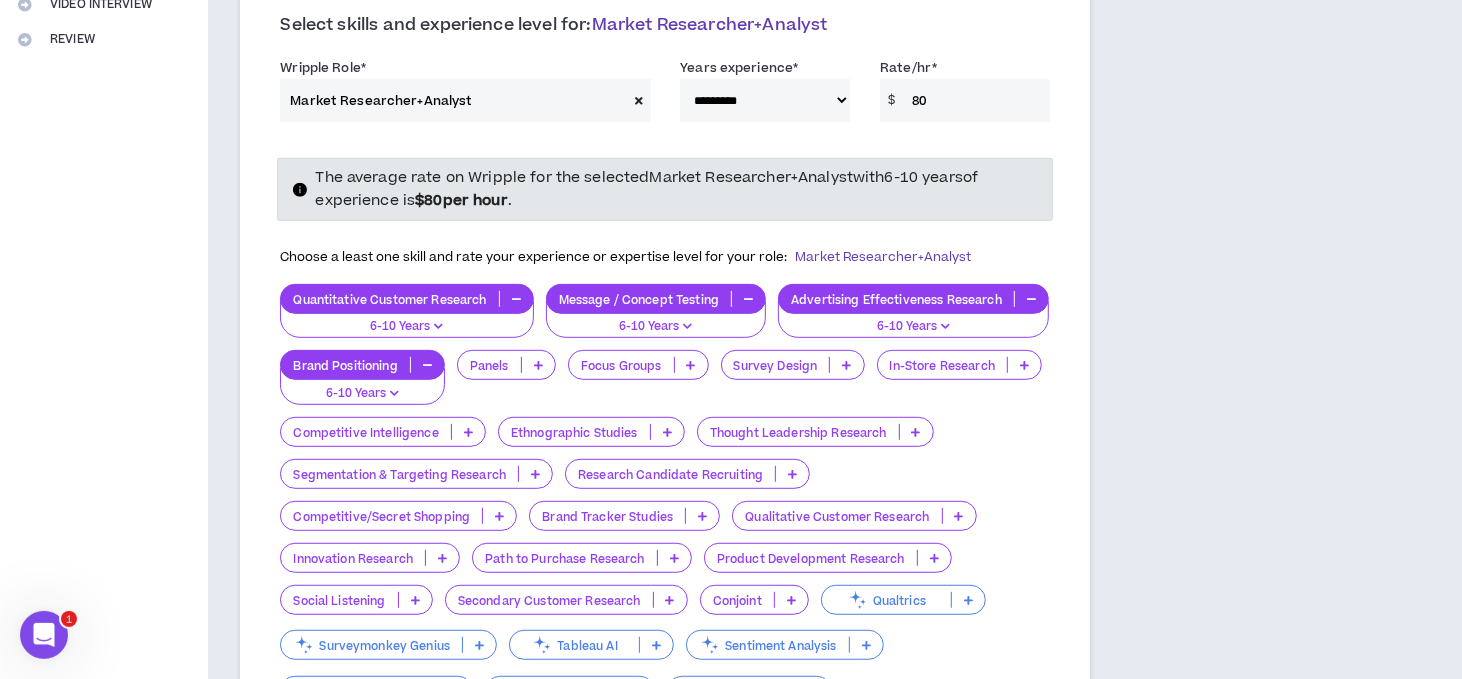 click at bounding box center [468, 432] 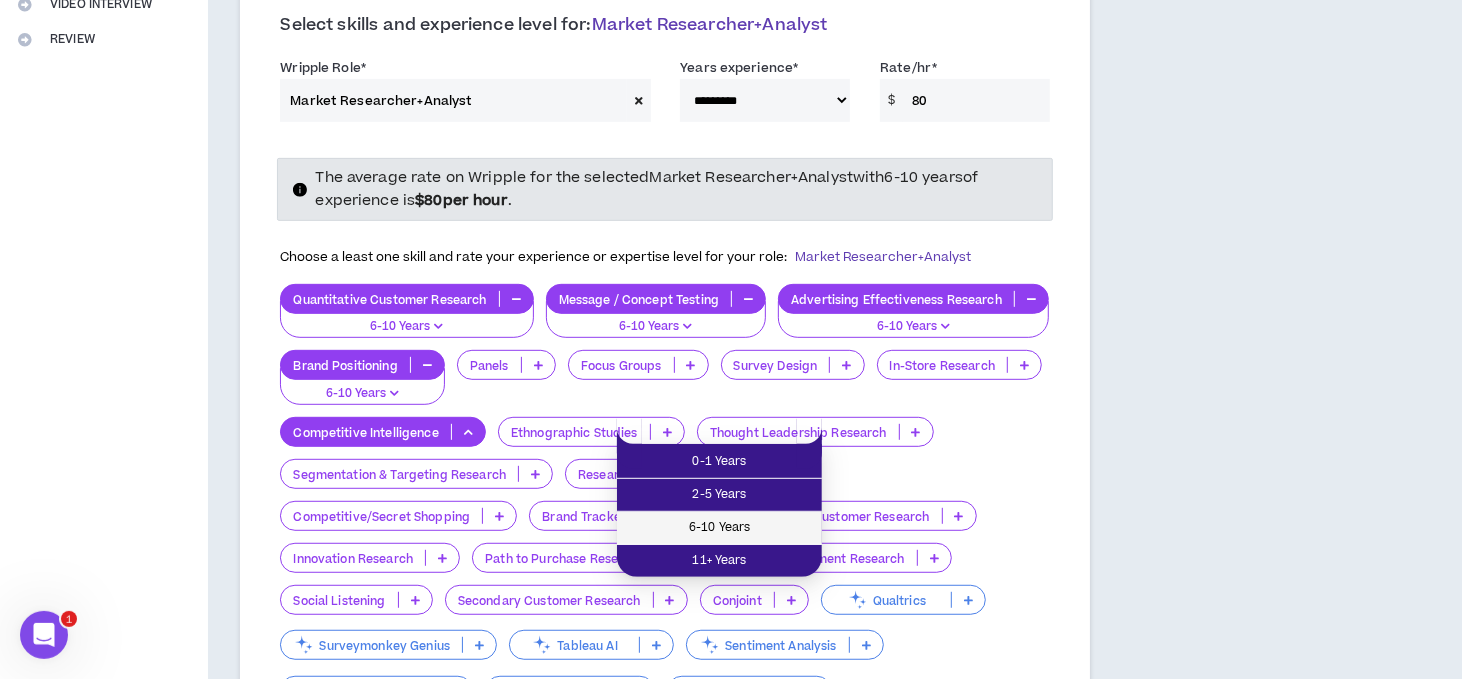 click on "6-10 Years" at bounding box center (719, 528) 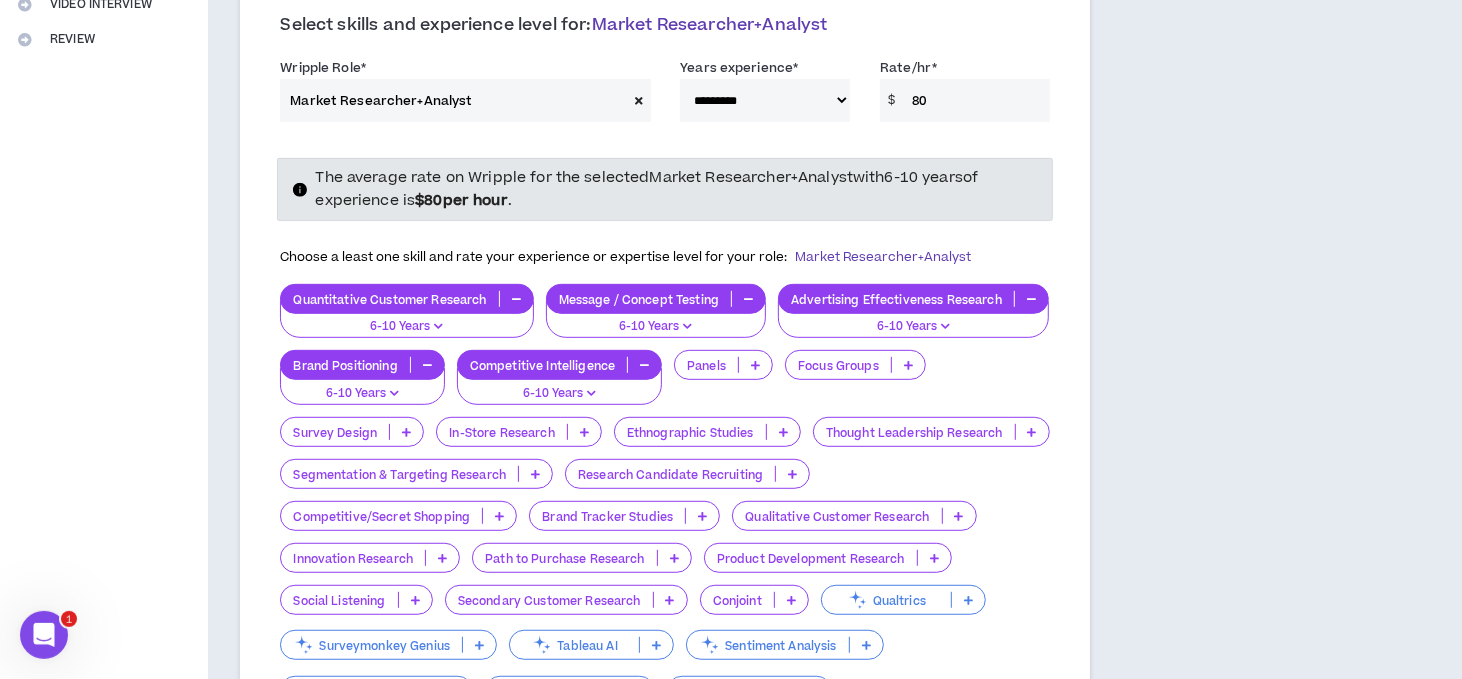 click on "Choose a least one skill and rate your experience or expertise level for your role: Market Researcher+Analyst Quantitative Customer Research 6-10 Years Message / Concept Testing 6-10 Years Advertising Effectiveness Research 6-10 Years Brand Positioning 6-10 Years Competitive Intelligence 6-10 Years Panels Focus Groups Survey Design In-Store Research Ethnographic Studies Thought Leadership Research Segmentation & Targeting Research Research Candidate Recruiting Competitive/Secret Shopping Brand Tracker Studies Qualitative Customer Research Innovation Research Path to Purchase Research Product Development Research Social Listening Secondary Customer Research Conjoint Qualtrics Surveymonkey Genius Tableau AI Sentiment Analysis AI Data Clustering Visual Insights ChatGPT Don't see a skill you are looking for? You can add more skills later." at bounding box center (665, 489) 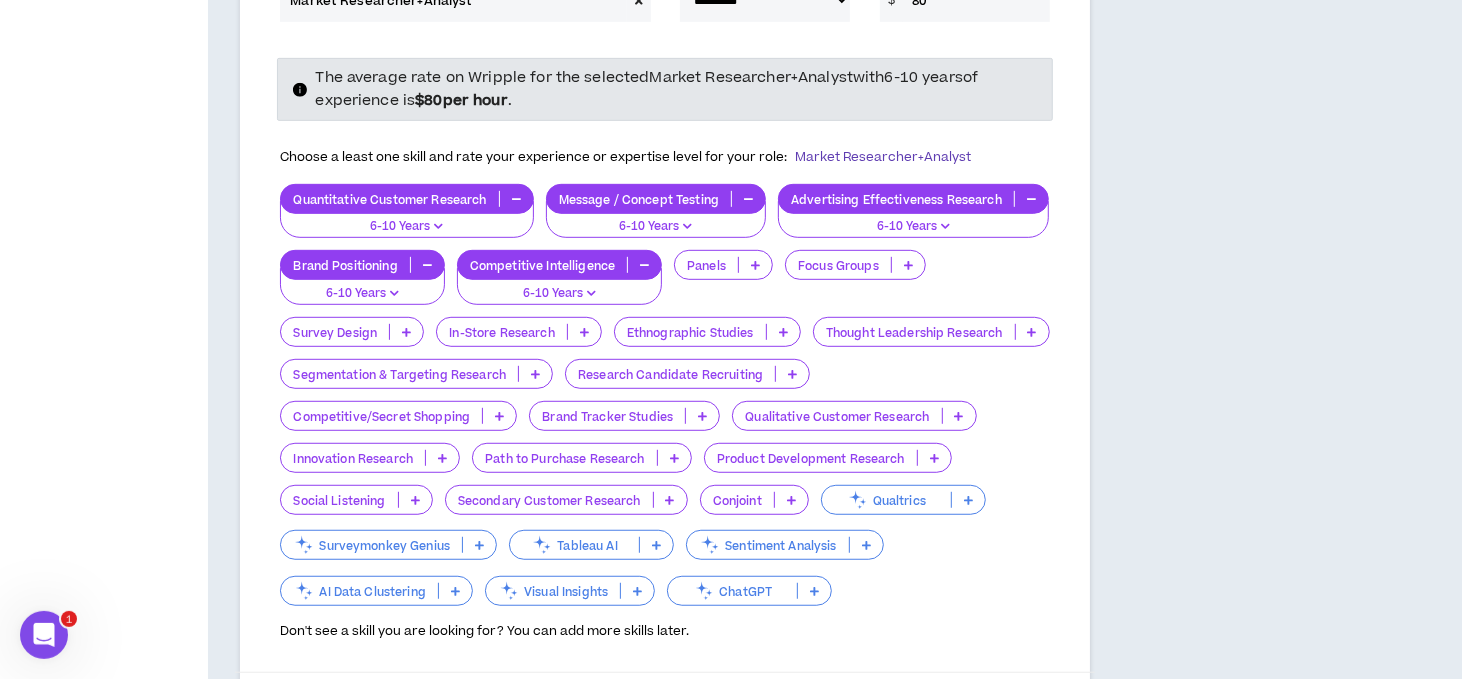 click at bounding box center [1032, 332] 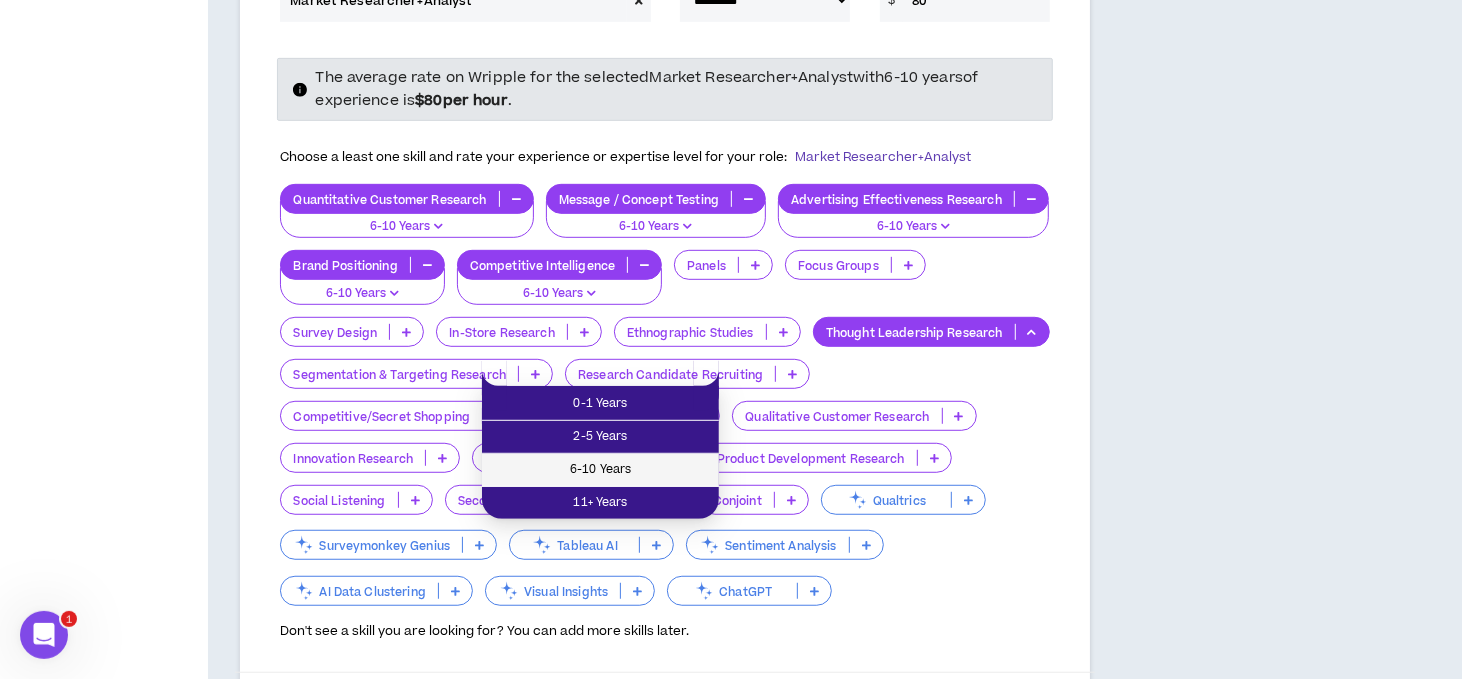 click on "6-10 Years" at bounding box center [600, 470] 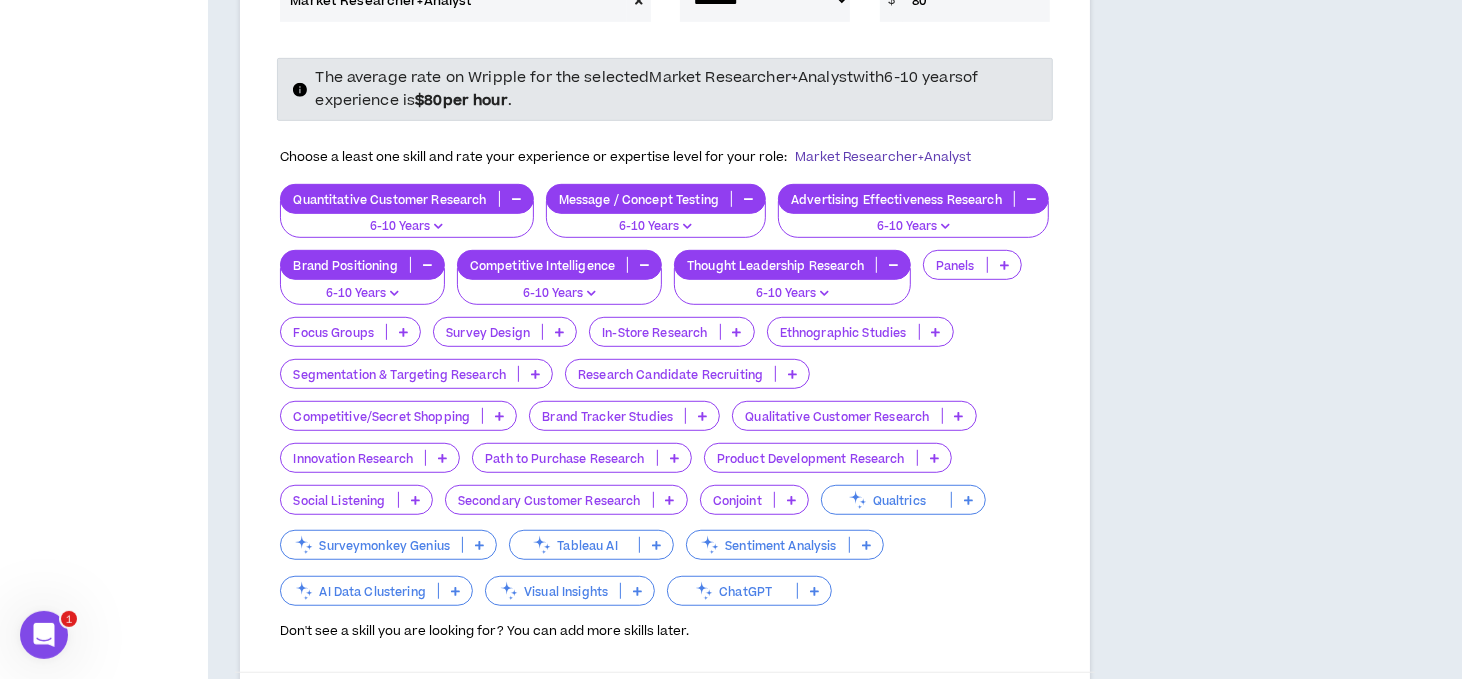 click at bounding box center (442, 458) 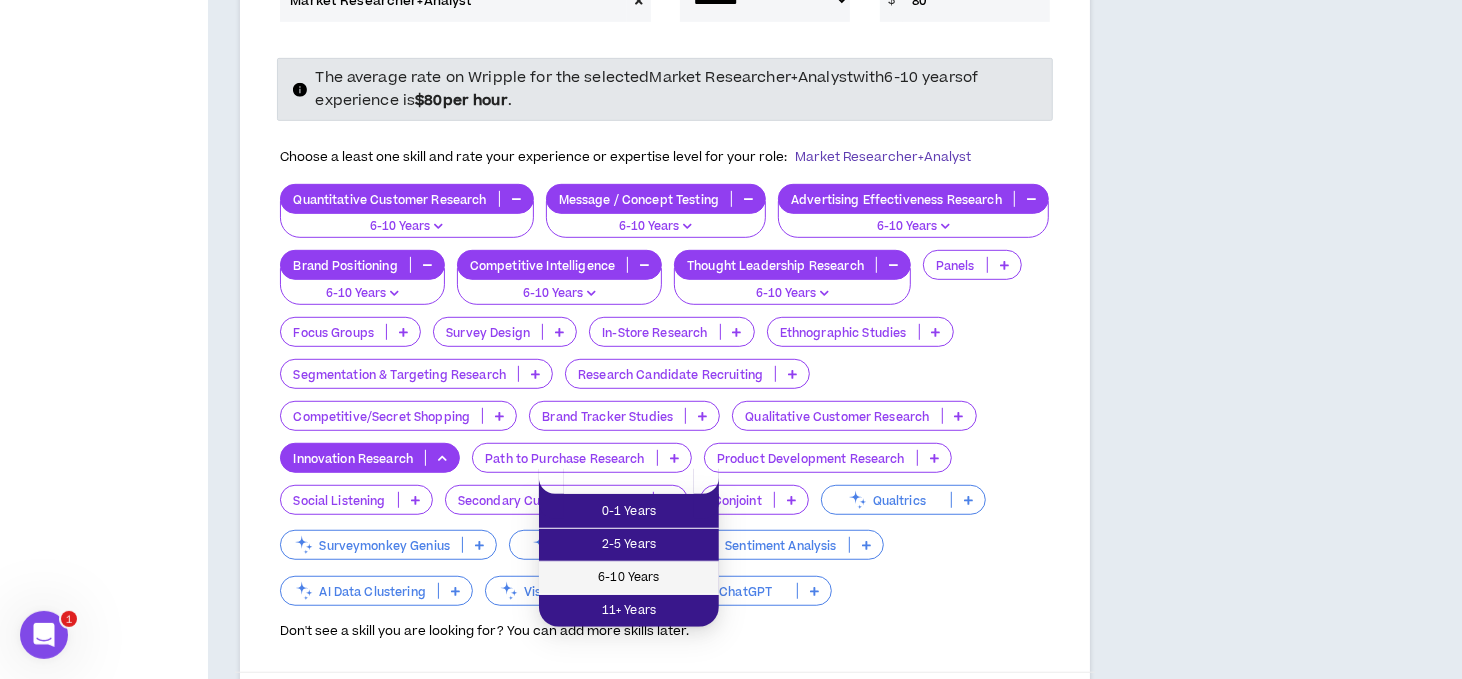click on "6-10 Years" at bounding box center (629, 578) 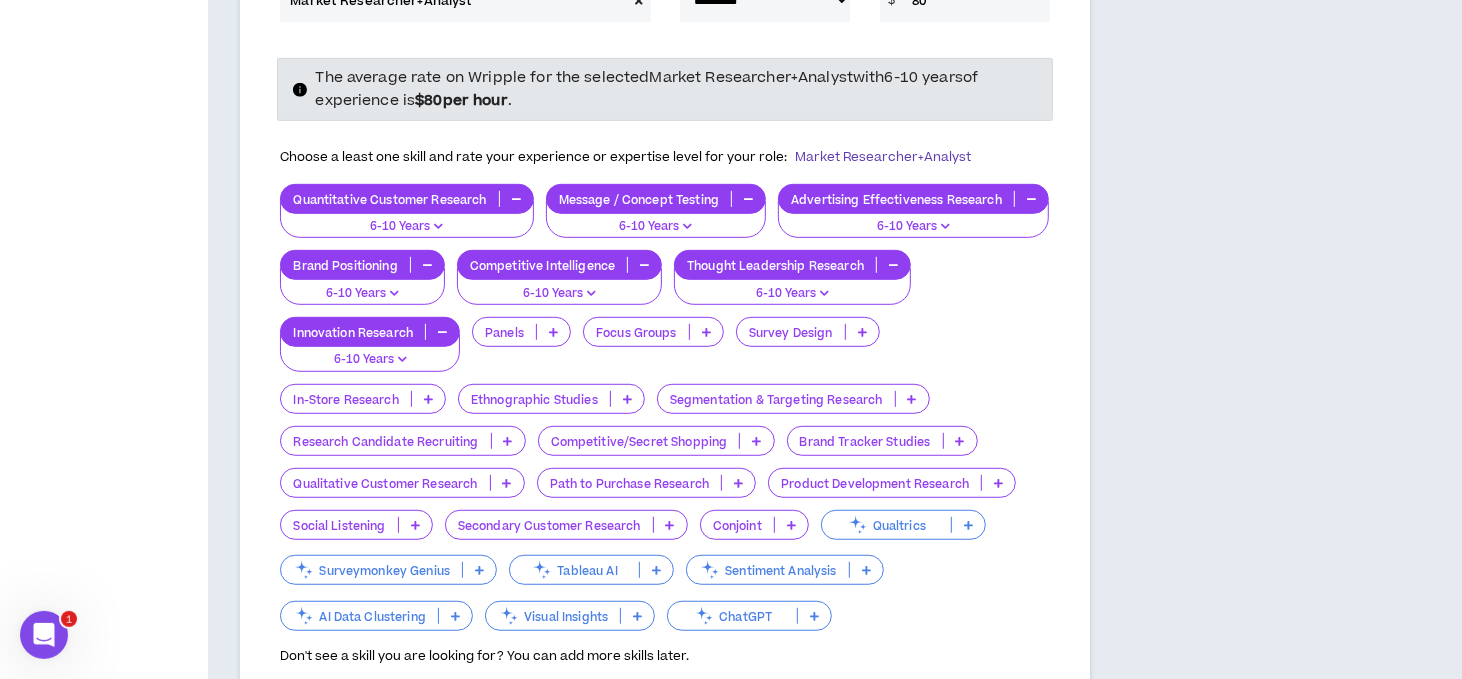 scroll, scrollTop: 800, scrollLeft: 0, axis: vertical 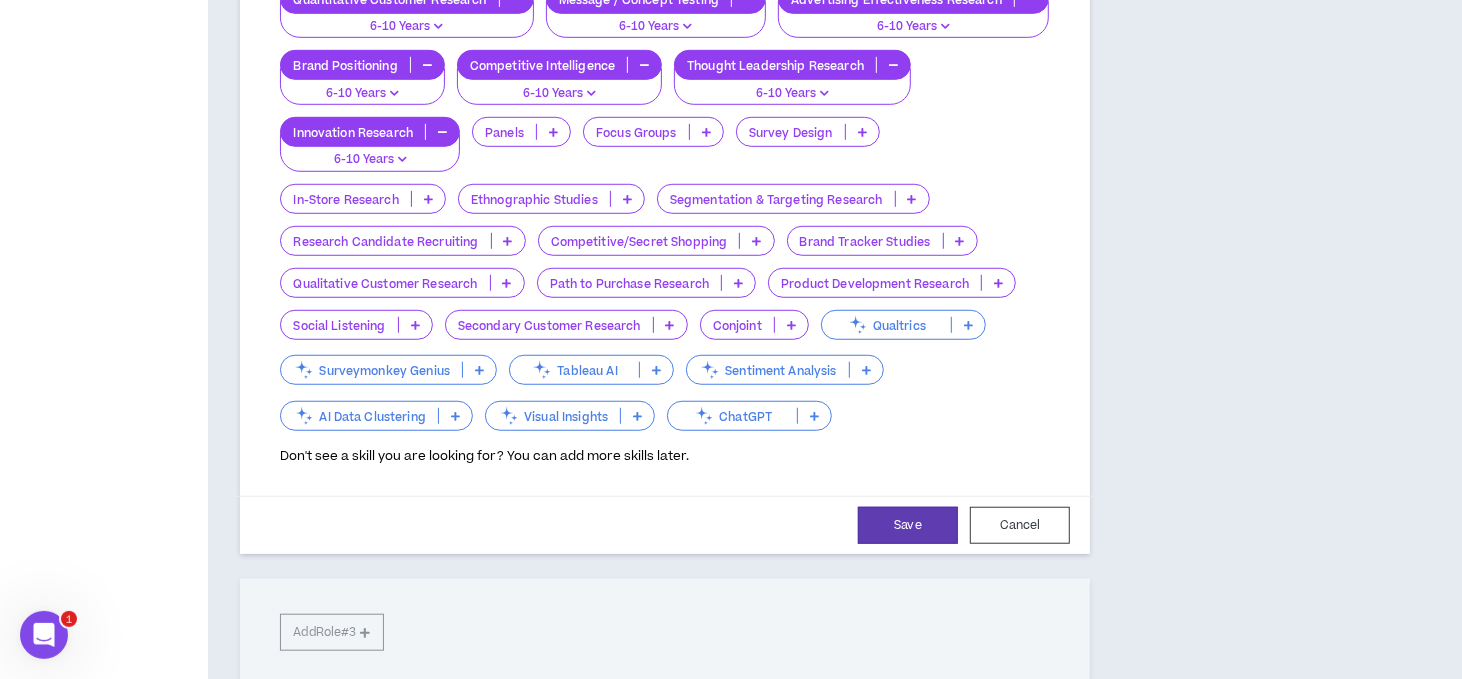 click at bounding box center [912, 199] 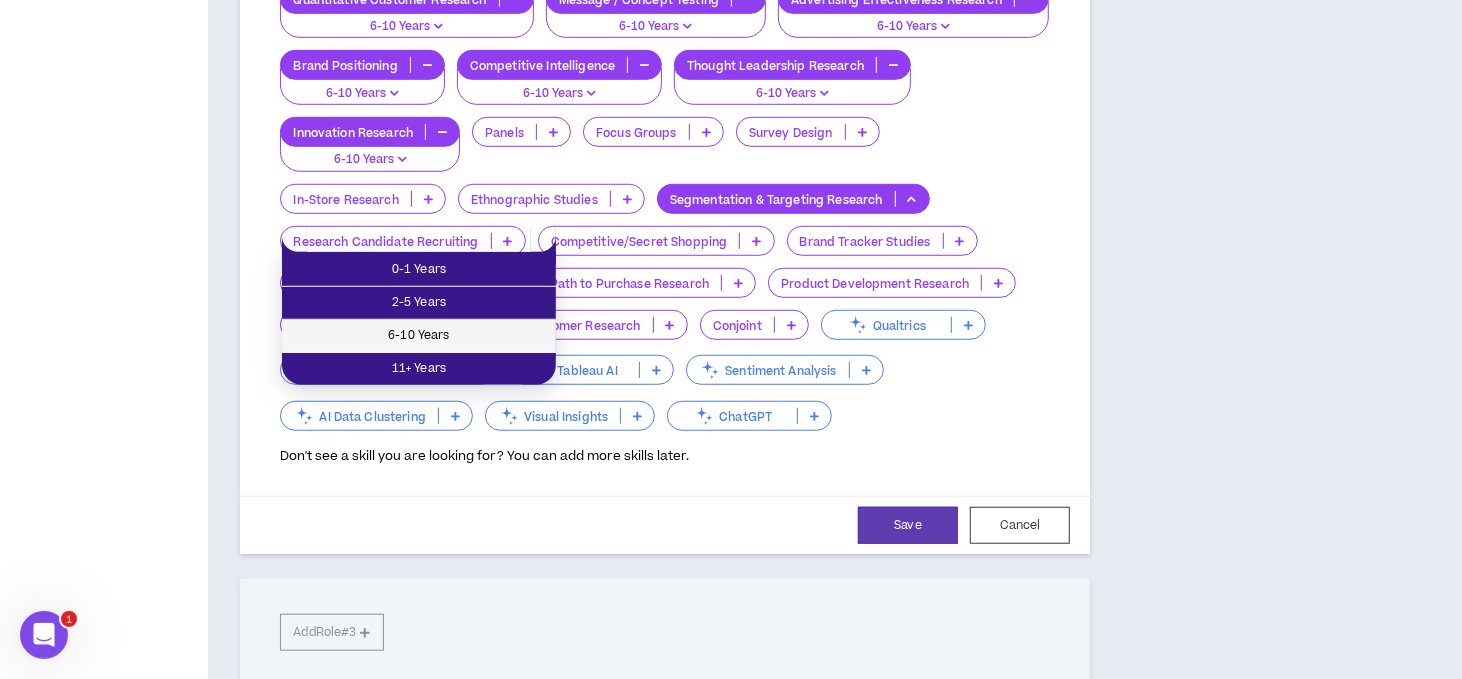 click on "6-10 Years" at bounding box center [419, 336] 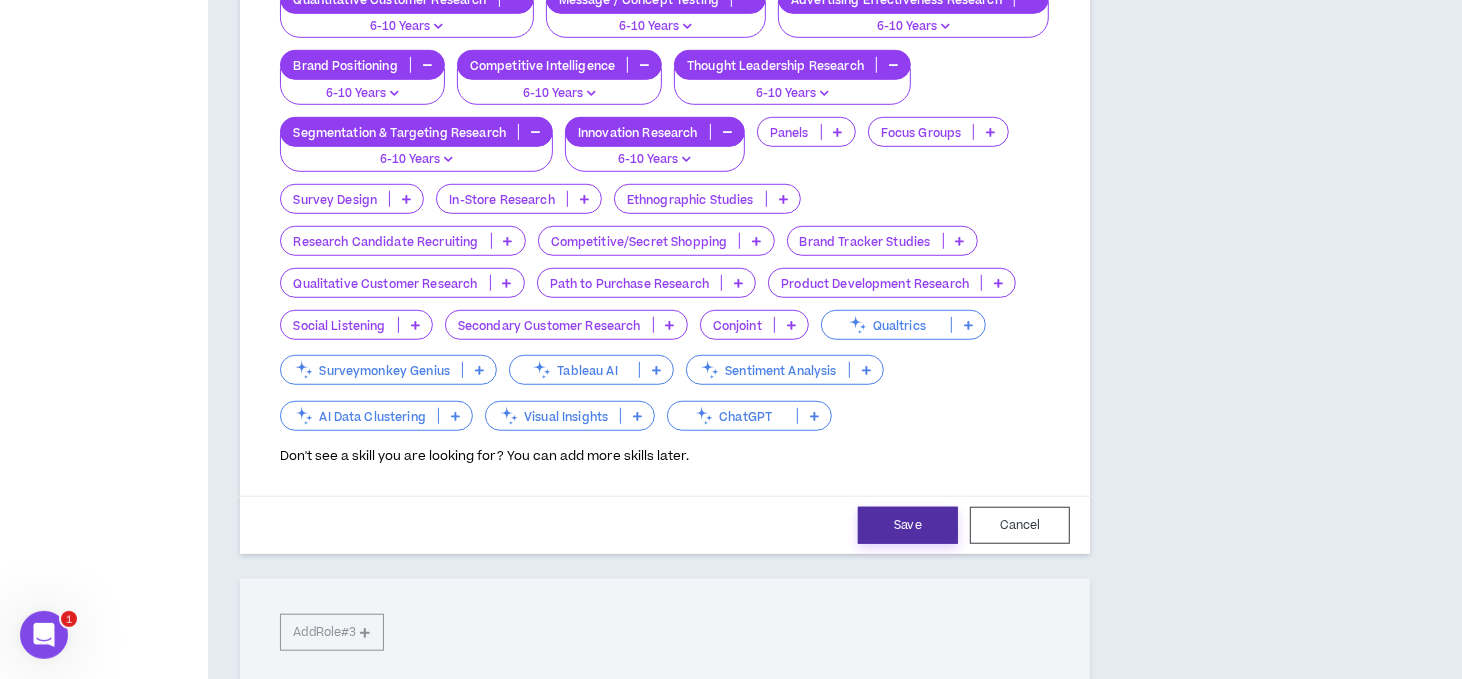 click on "Save" at bounding box center (908, 525) 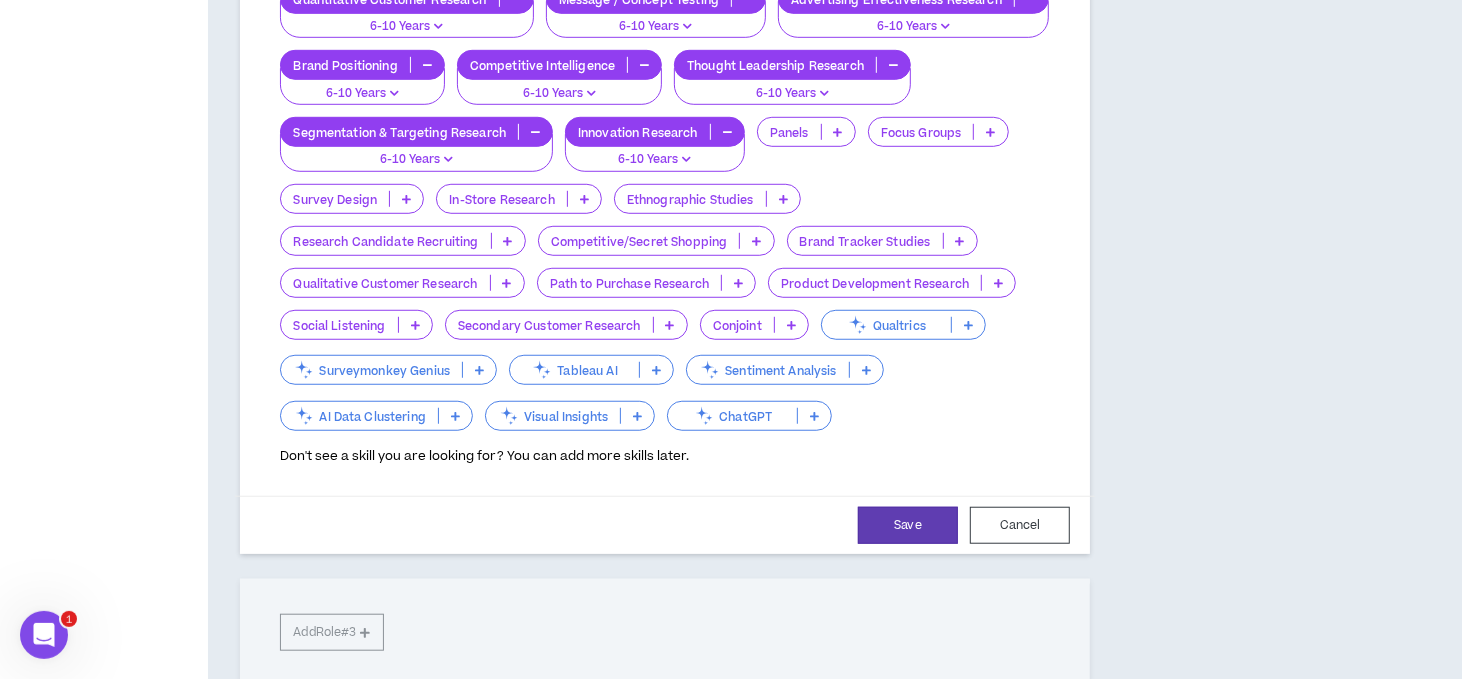 select on "**" 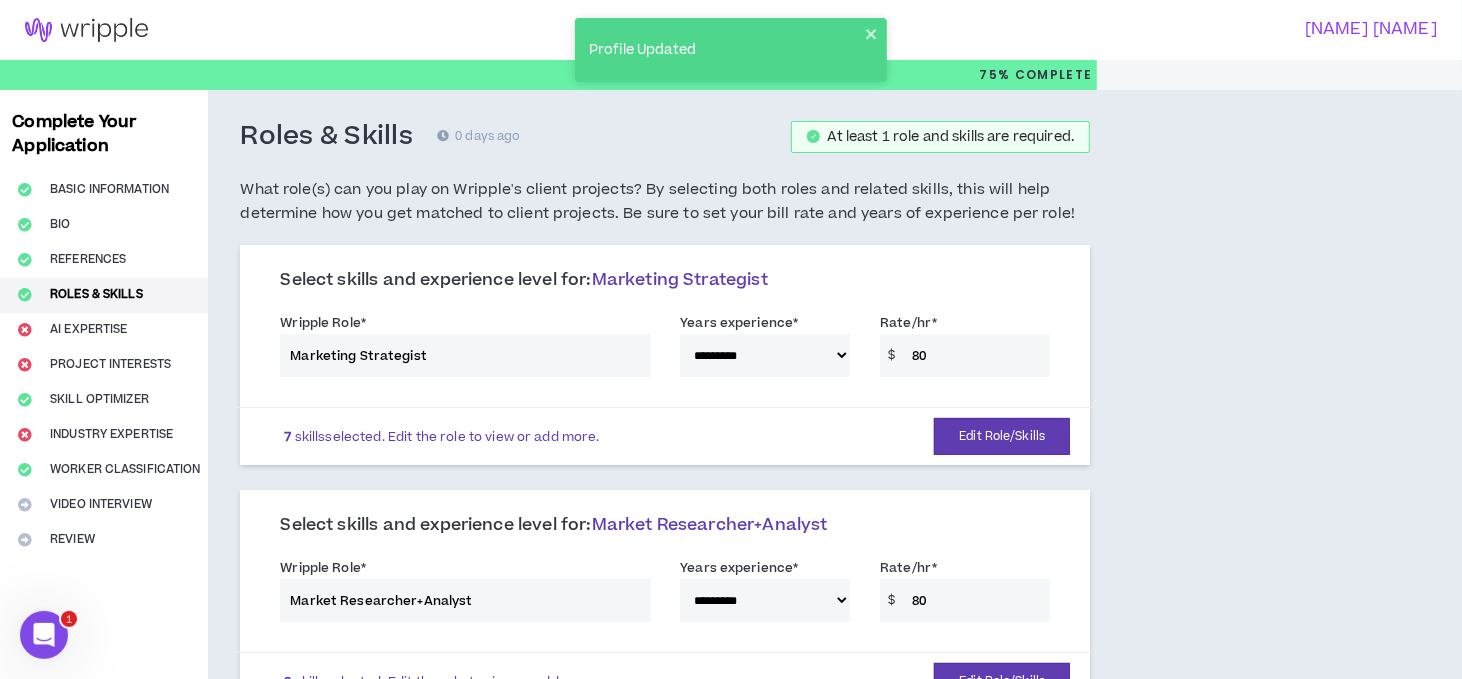 scroll, scrollTop: 400, scrollLeft: 0, axis: vertical 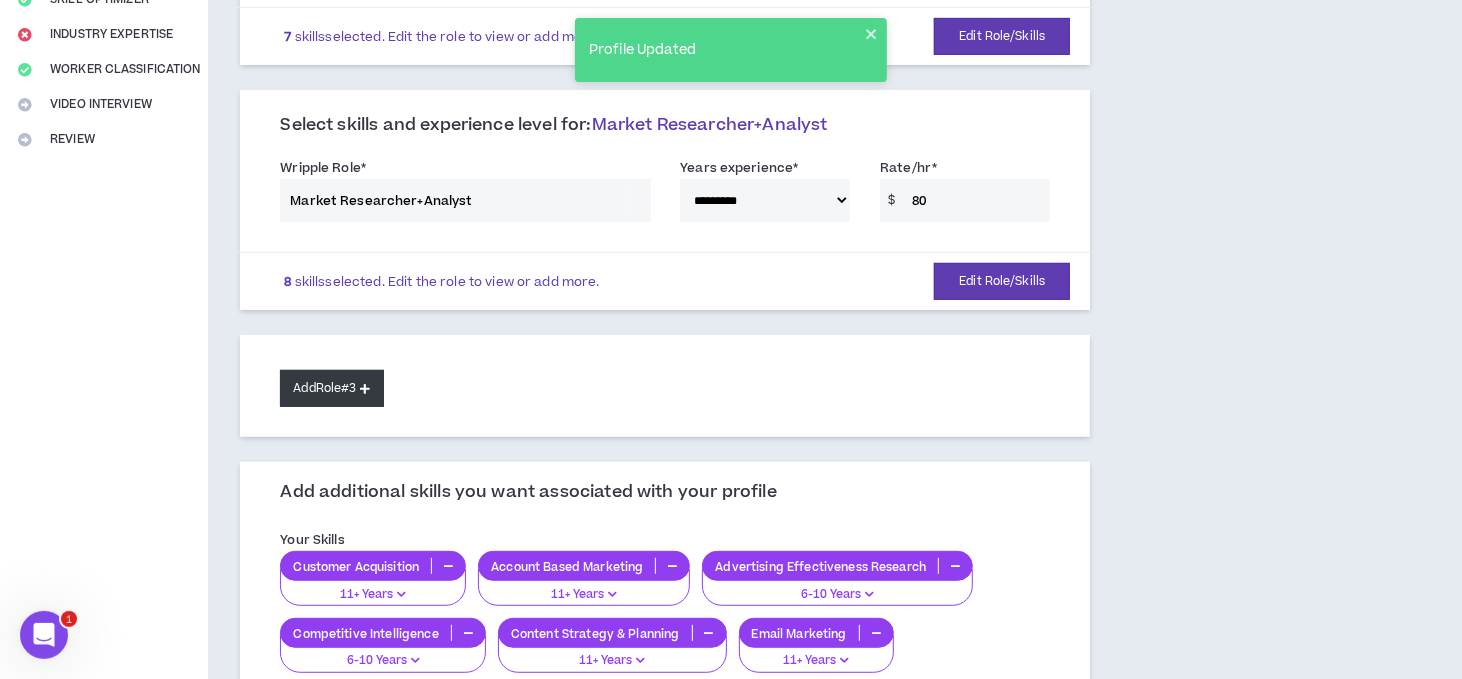 click at bounding box center [365, 388] 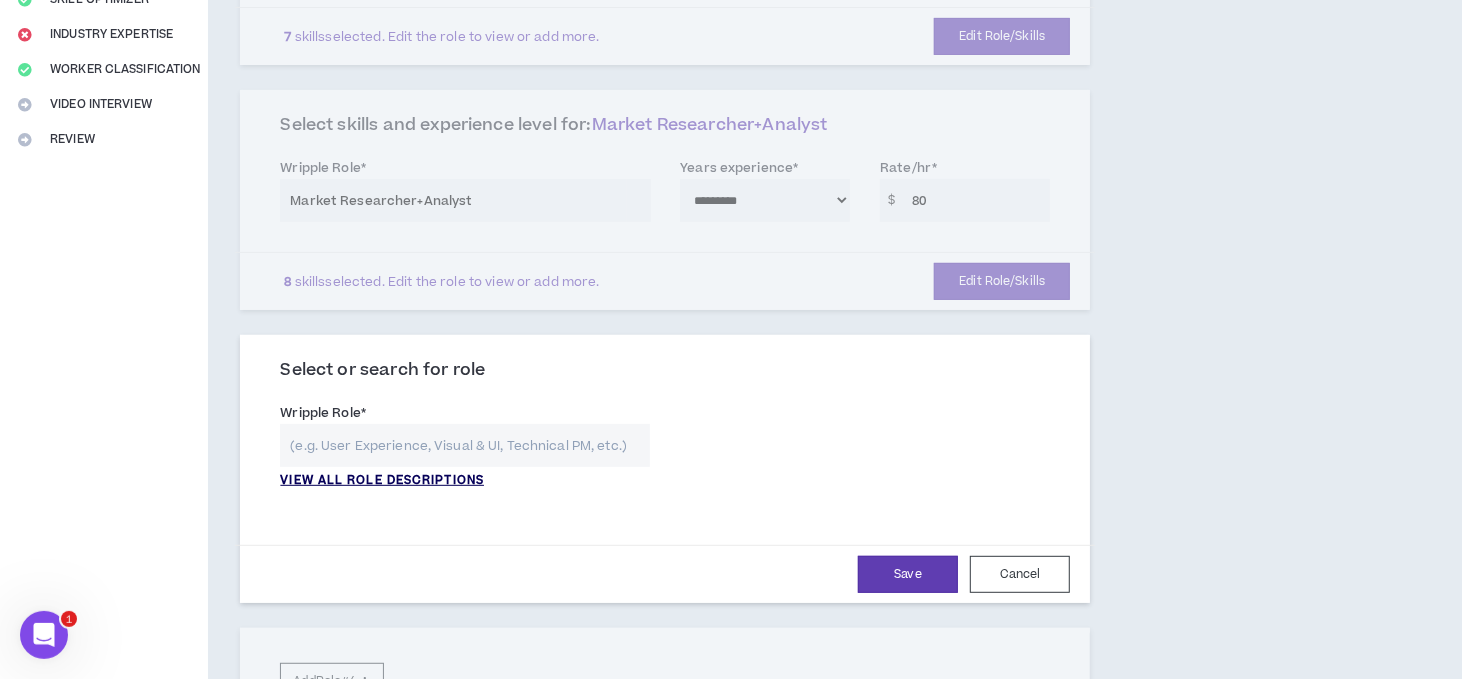 click on "VIEW ALL ROLE DESCRIPTIONS" at bounding box center (382, 481) 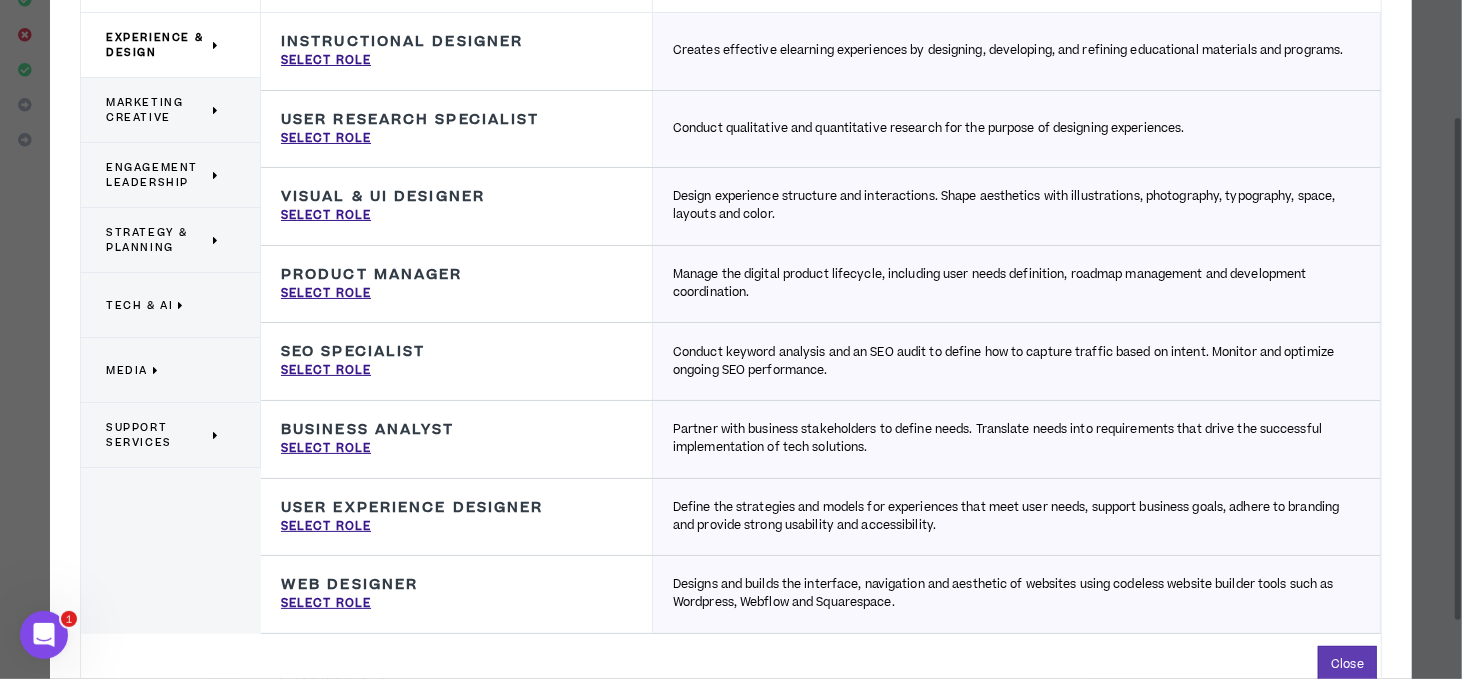 click on "Marketing Creative" at bounding box center (157, 110) 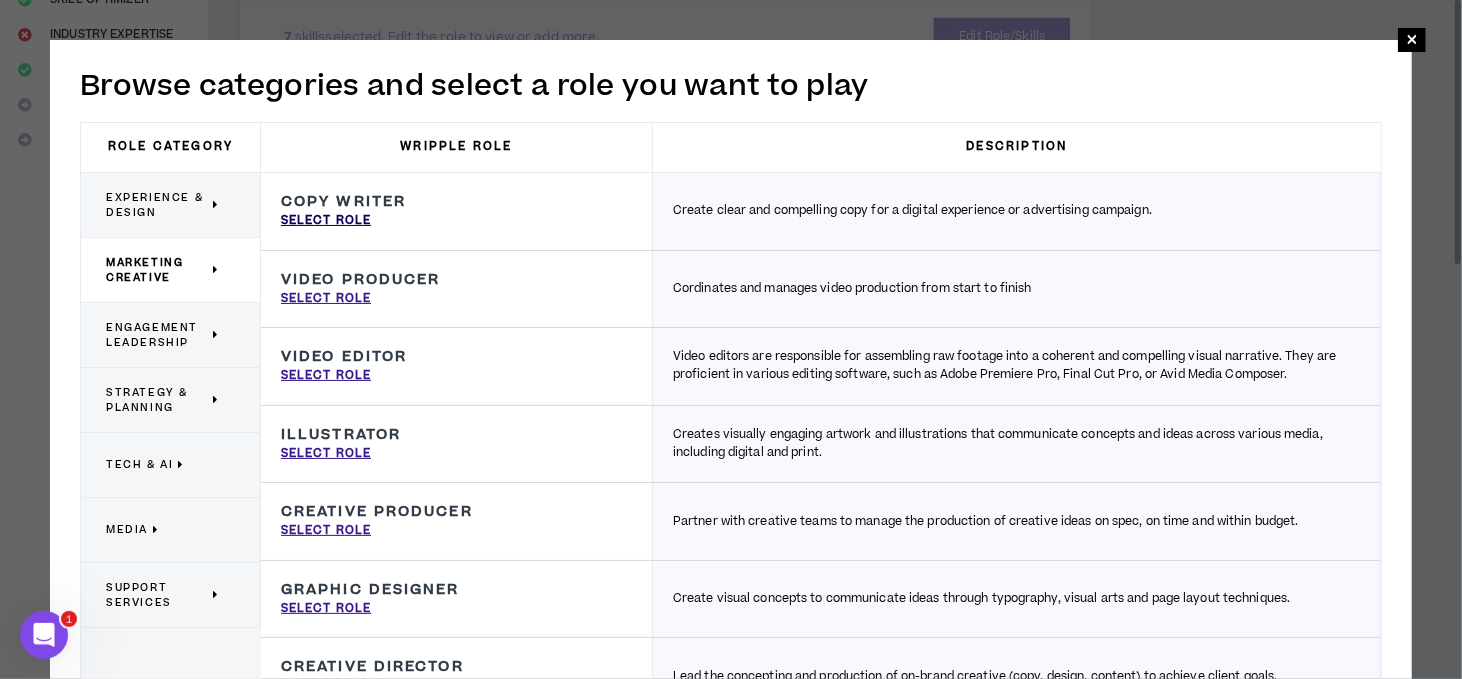 click on "Select Role" at bounding box center [326, 221] 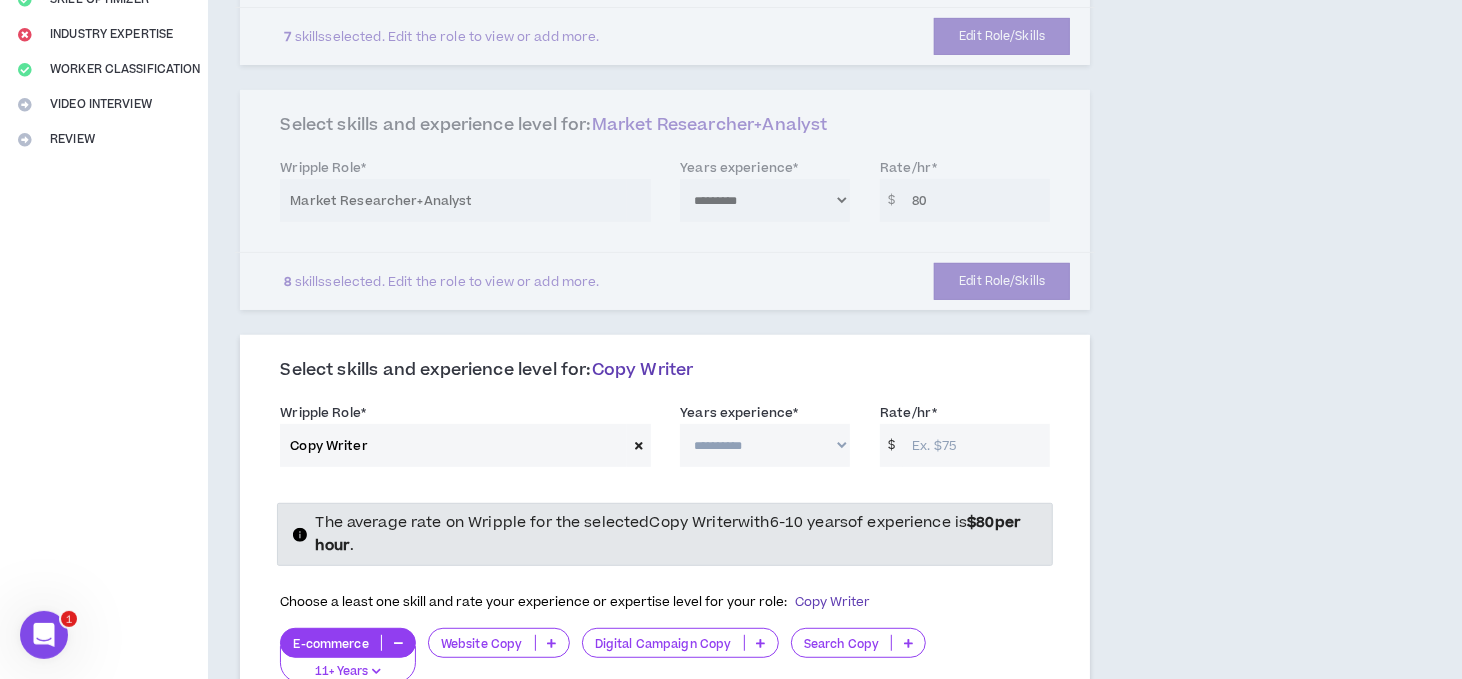 type on "Copy Writer" 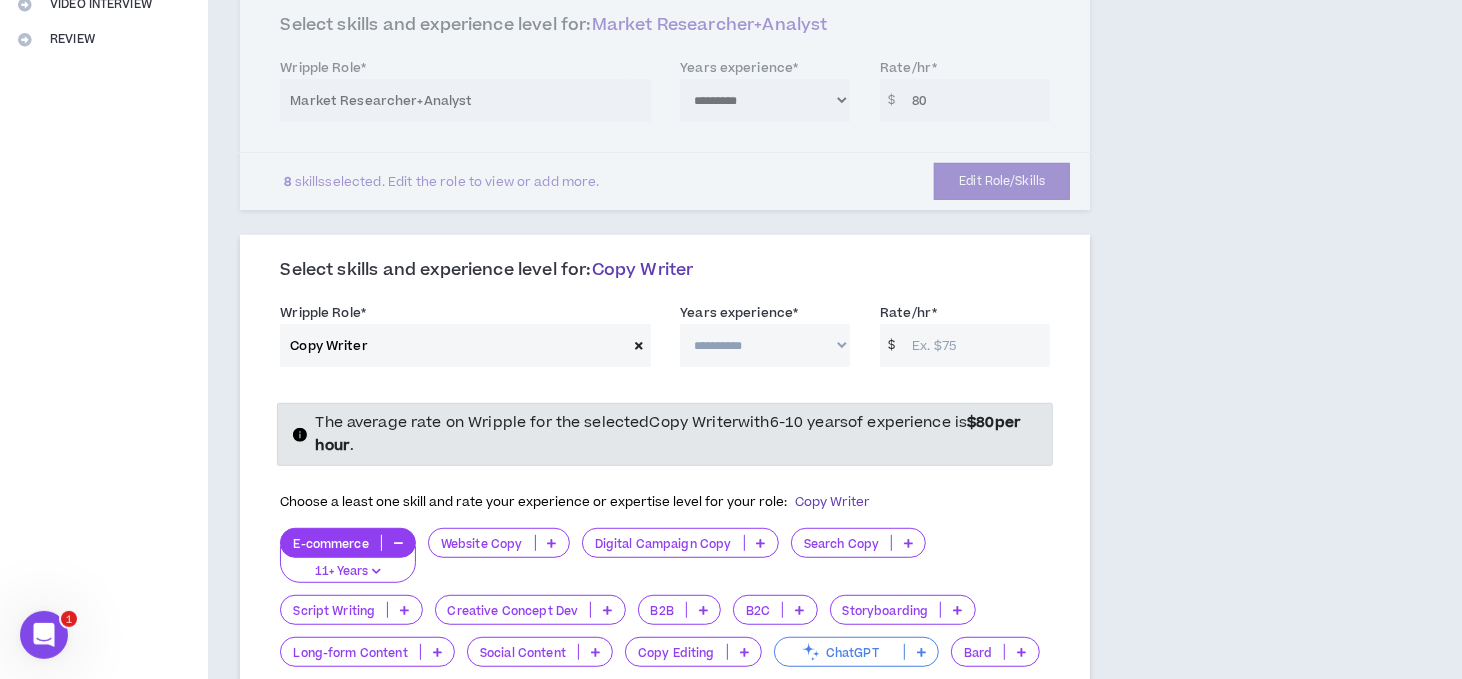 click on "**********" at bounding box center (765, 345) 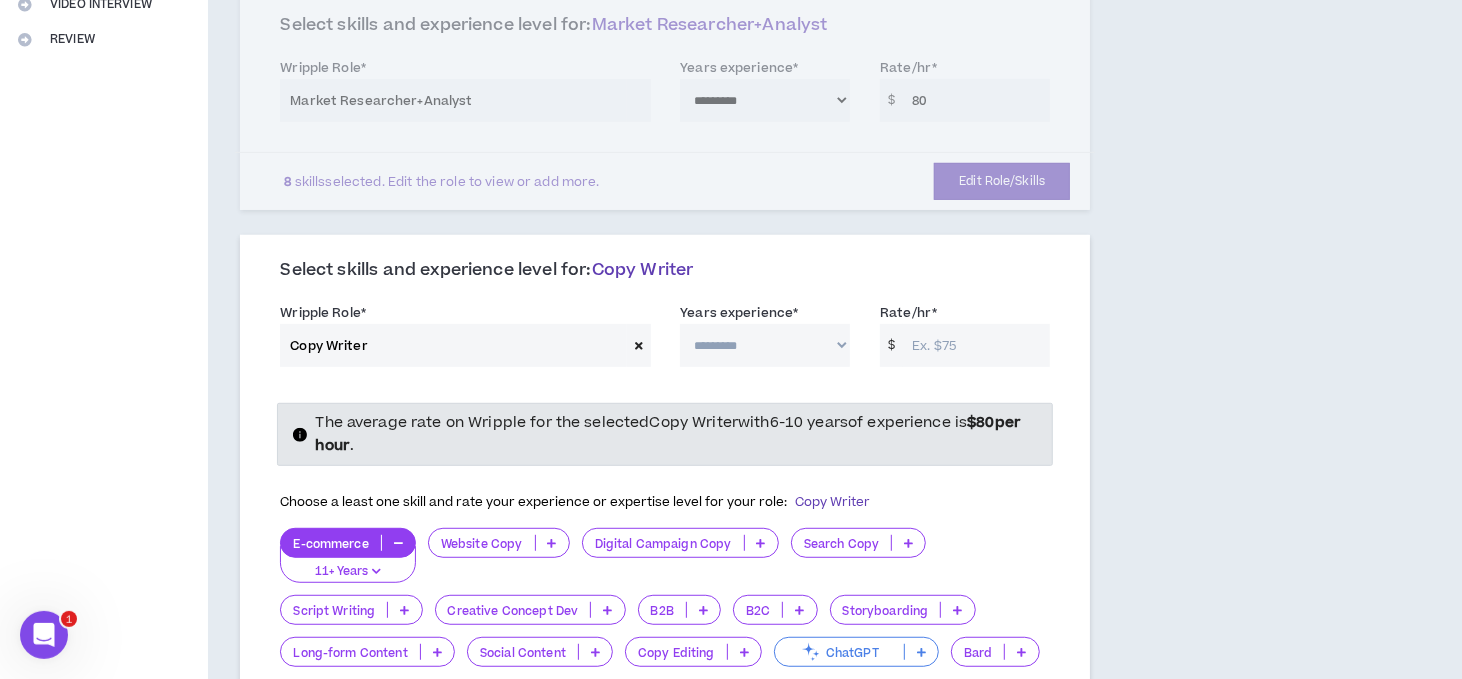 click on "**********" at bounding box center (765, 345) 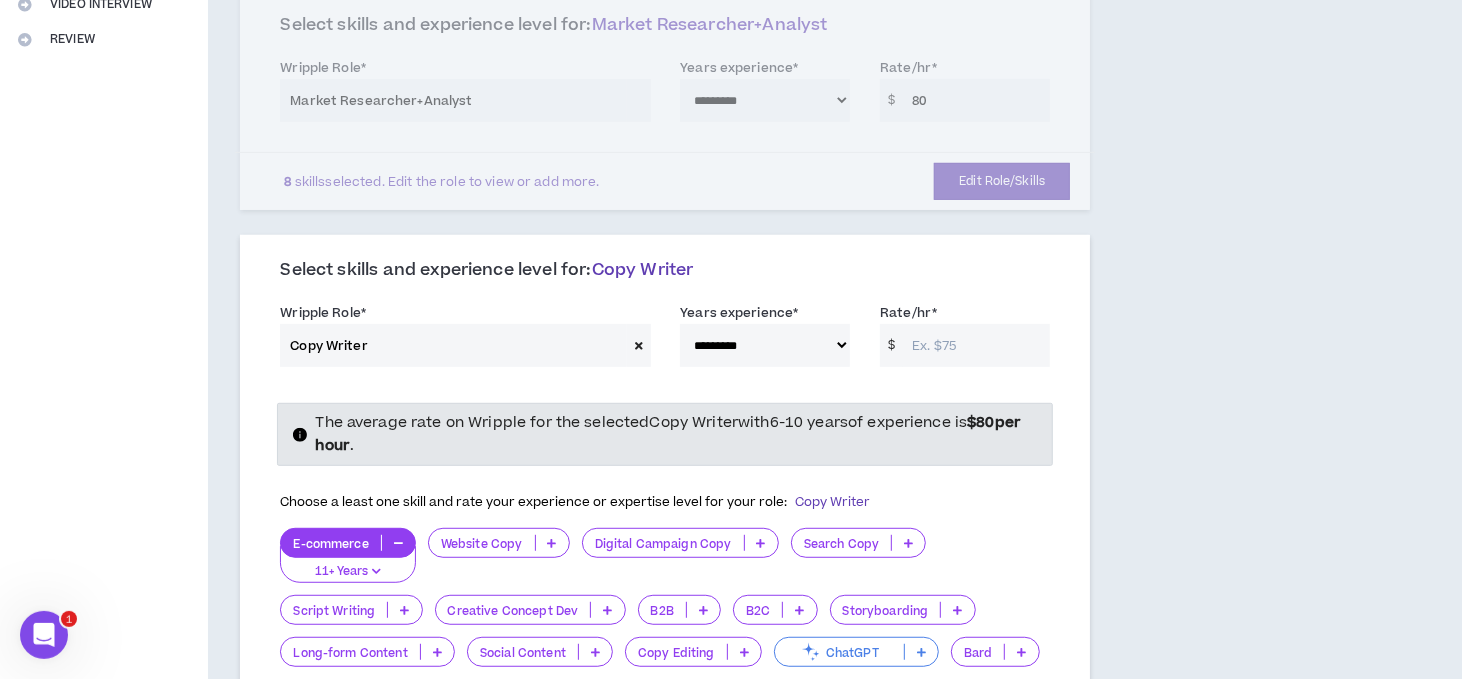 click on "Rate/hr  *" at bounding box center (976, 345) 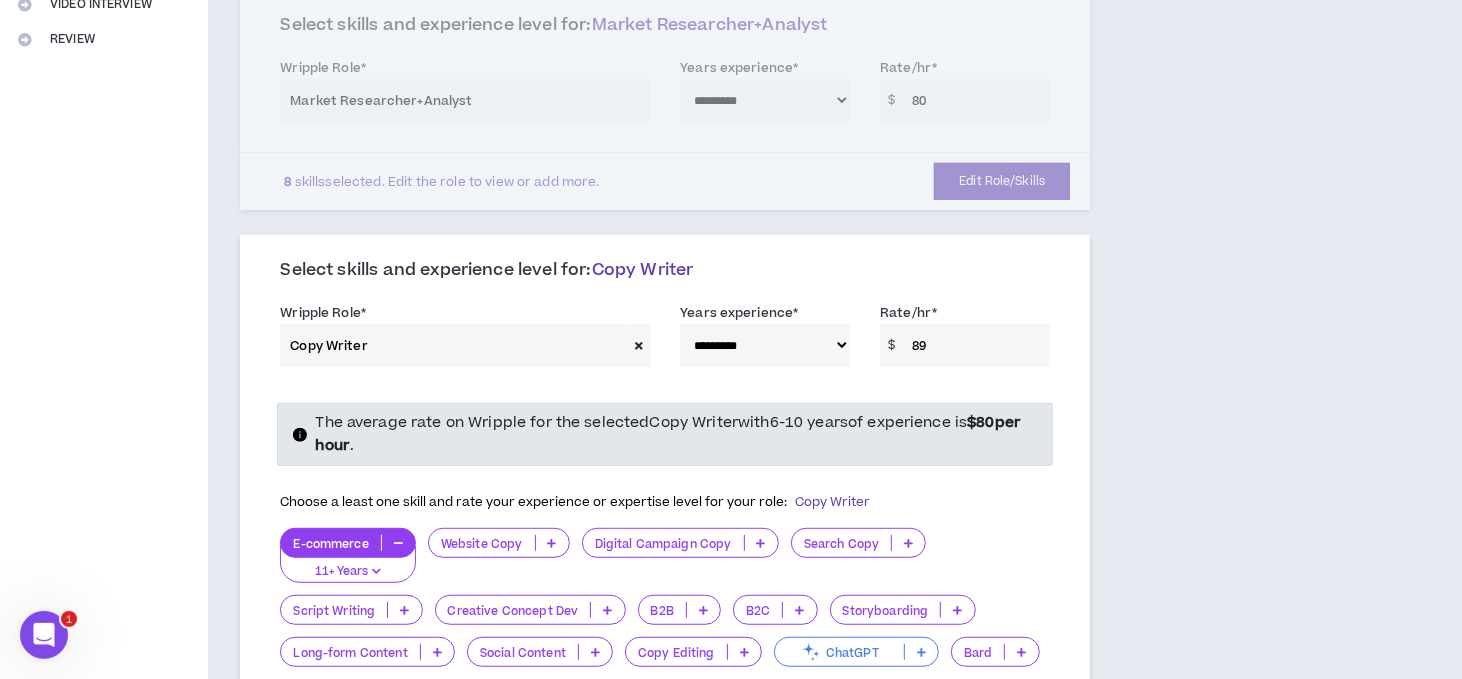 type on "8" 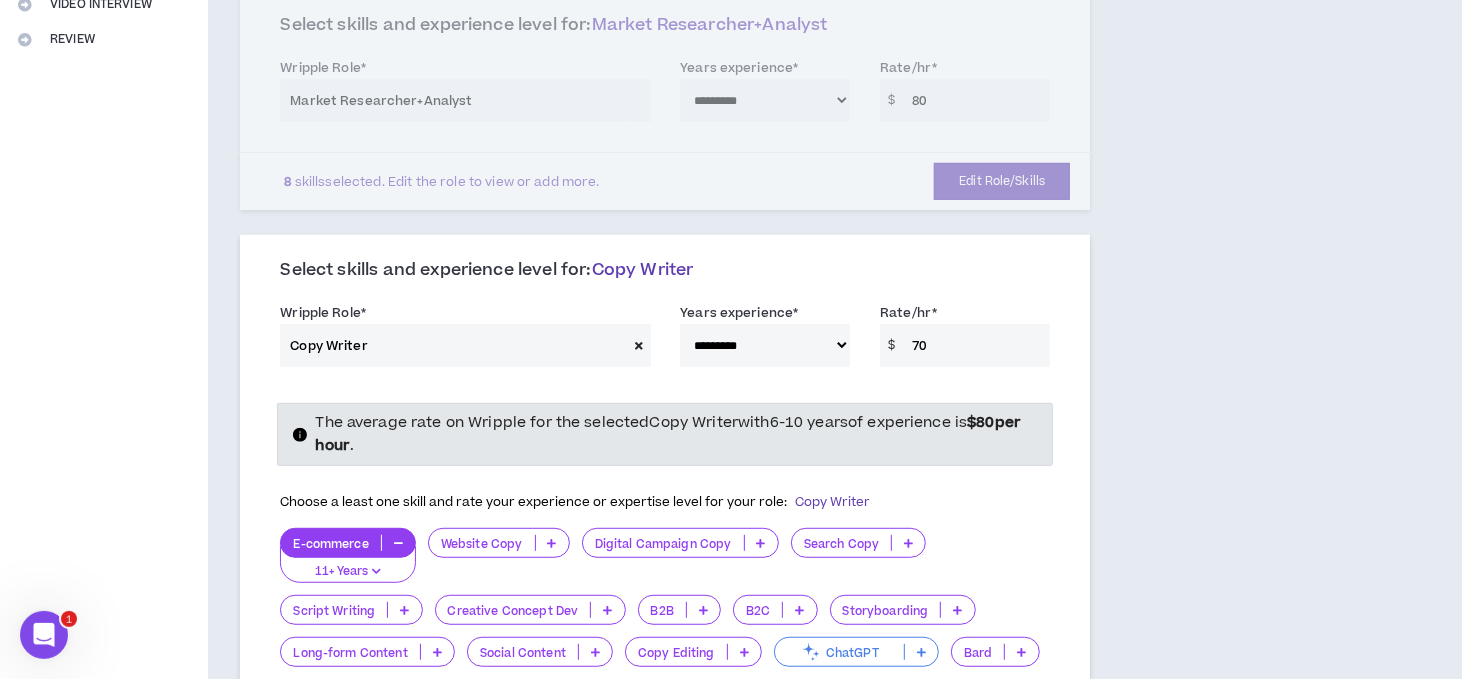 type on "70" 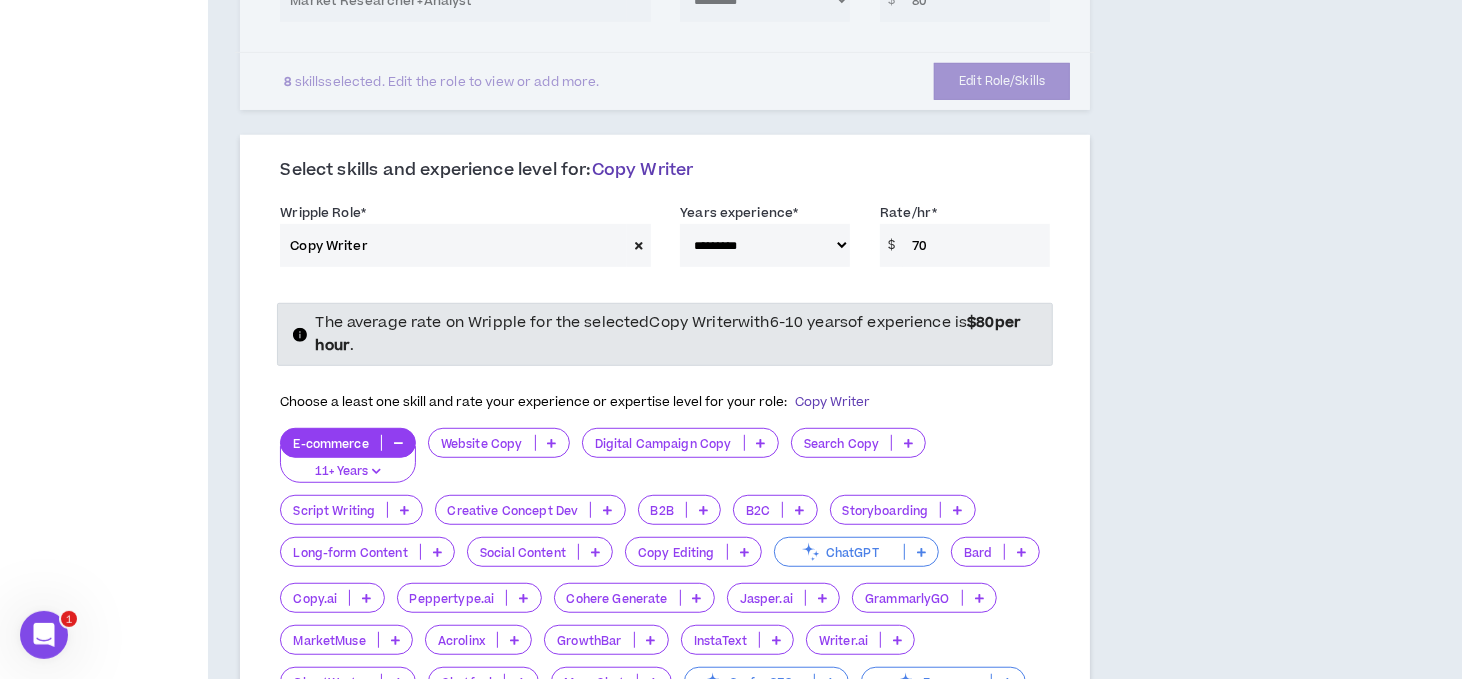 scroll, scrollTop: 800, scrollLeft: 0, axis: vertical 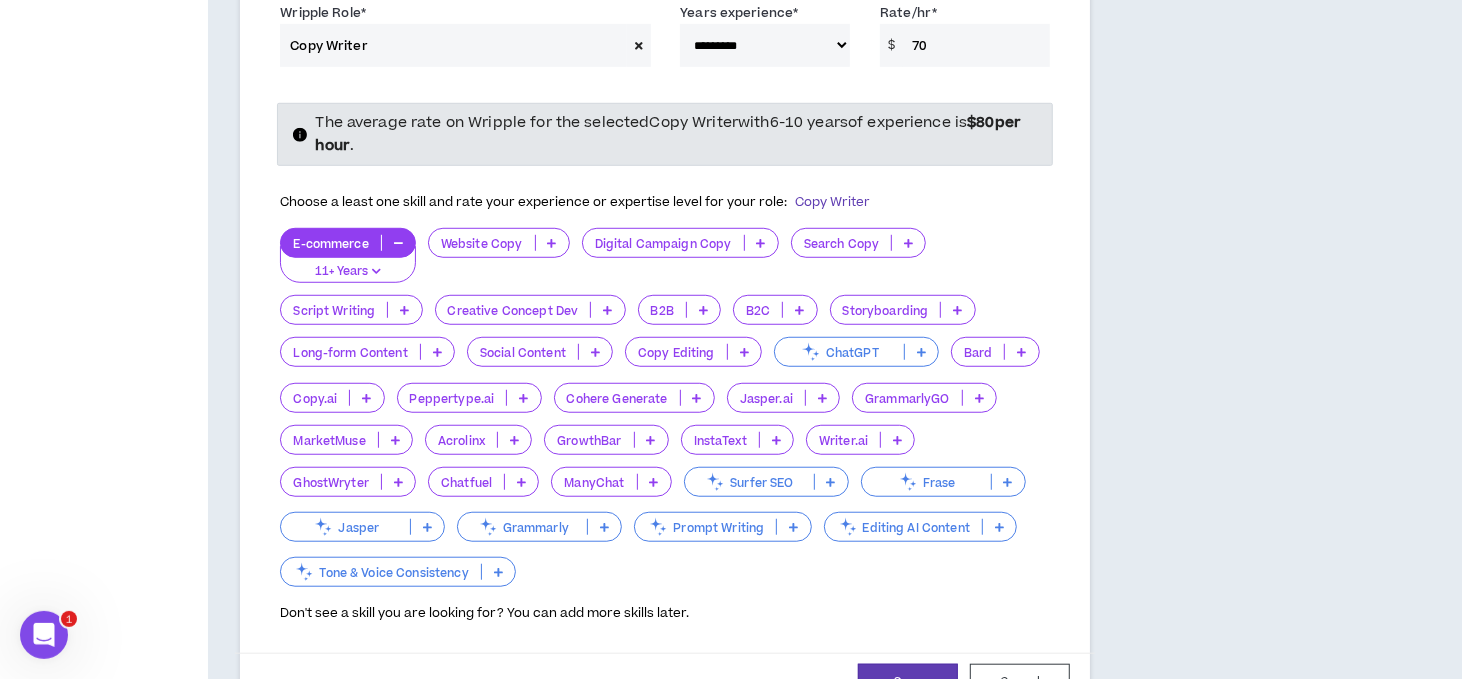 click at bounding box center (552, 243) 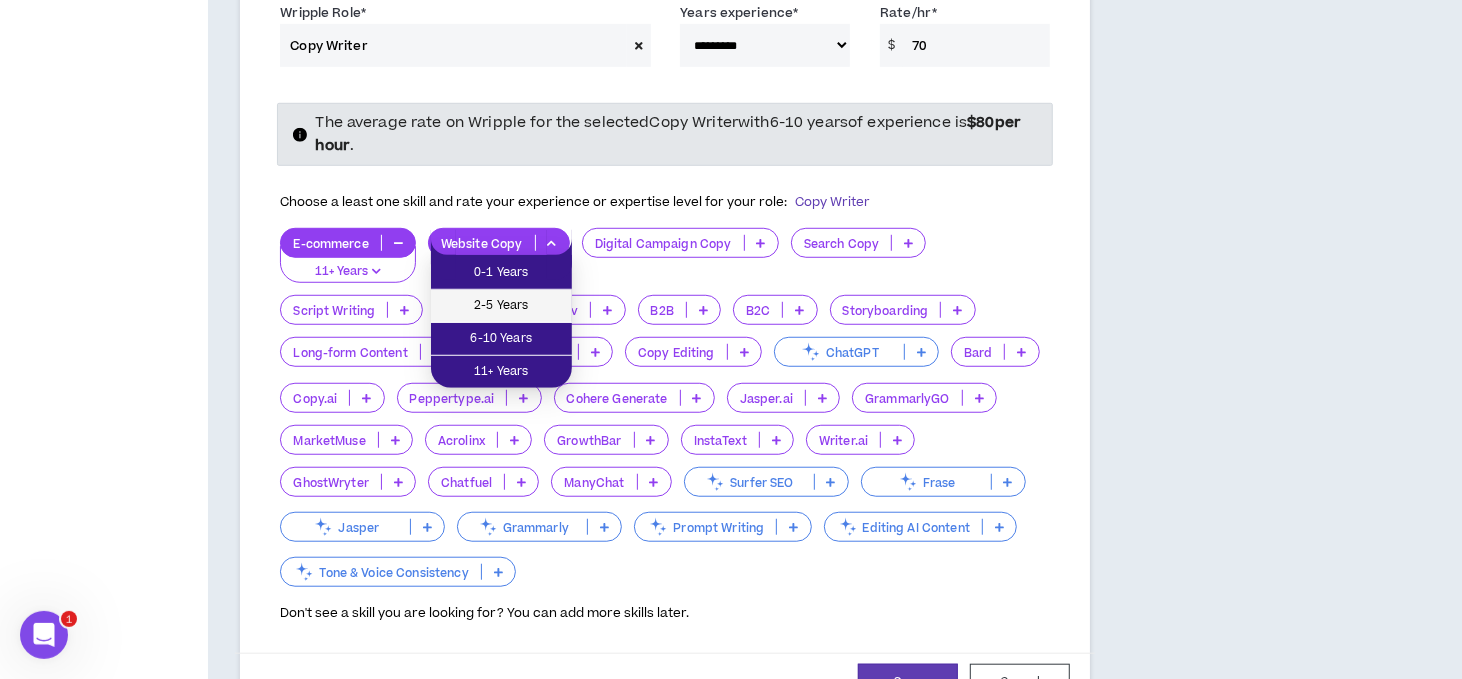 click on "2-5 Years" at bounding box center (501, 306) 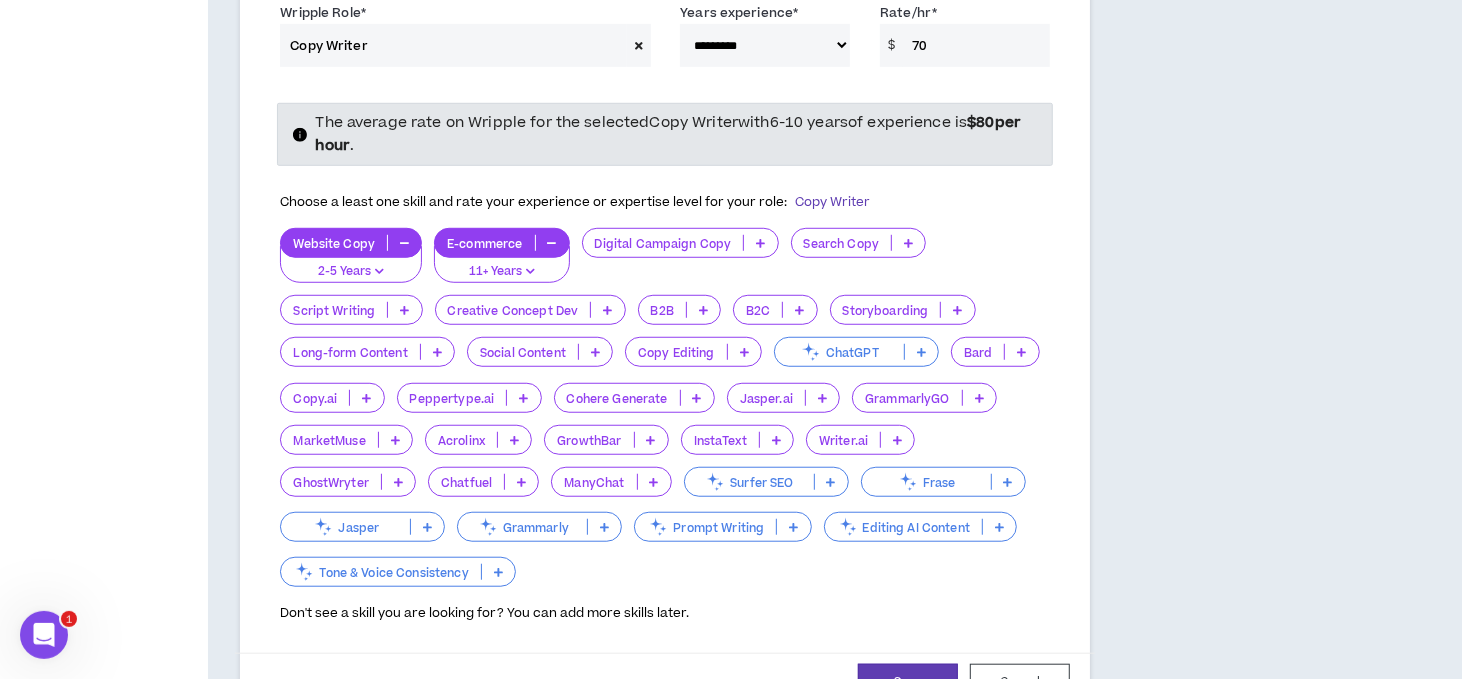 click at bounding box center (760, 243) 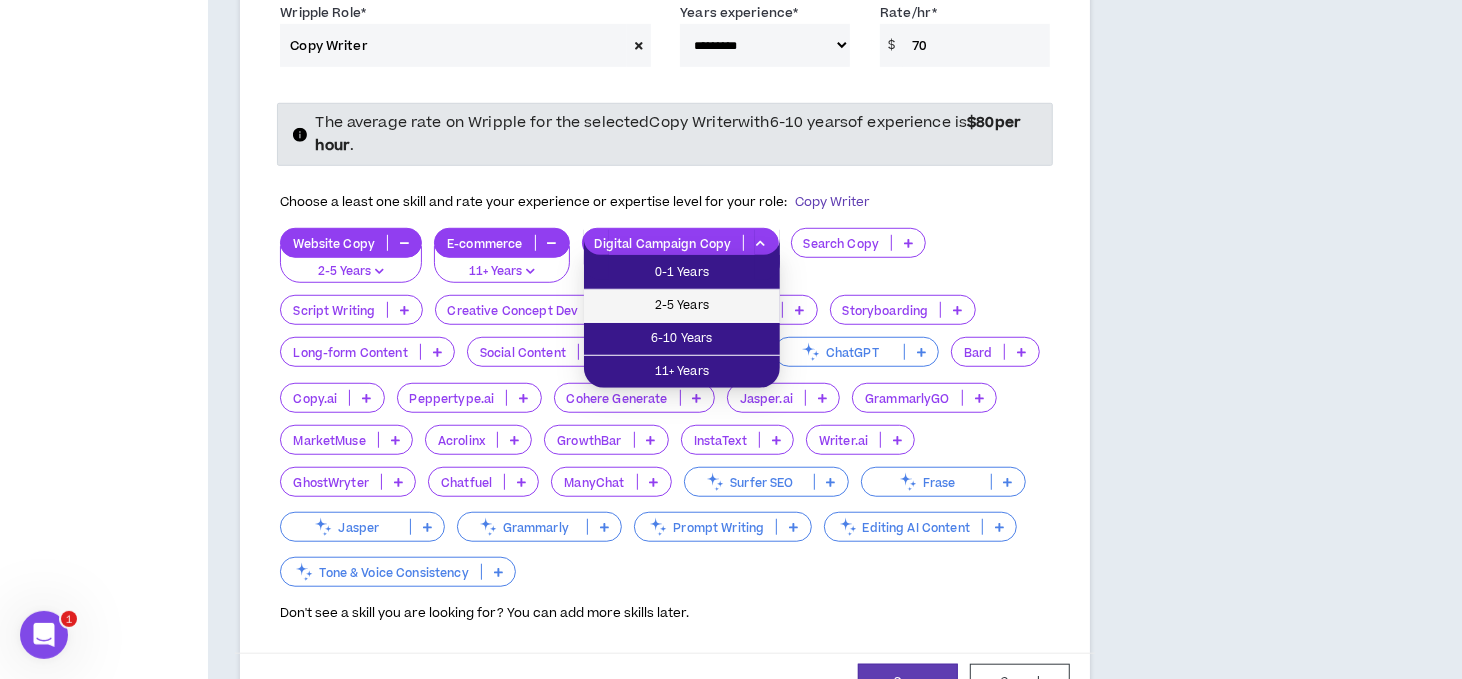 click on "2-5 Years" at bounding box center (682, 306) 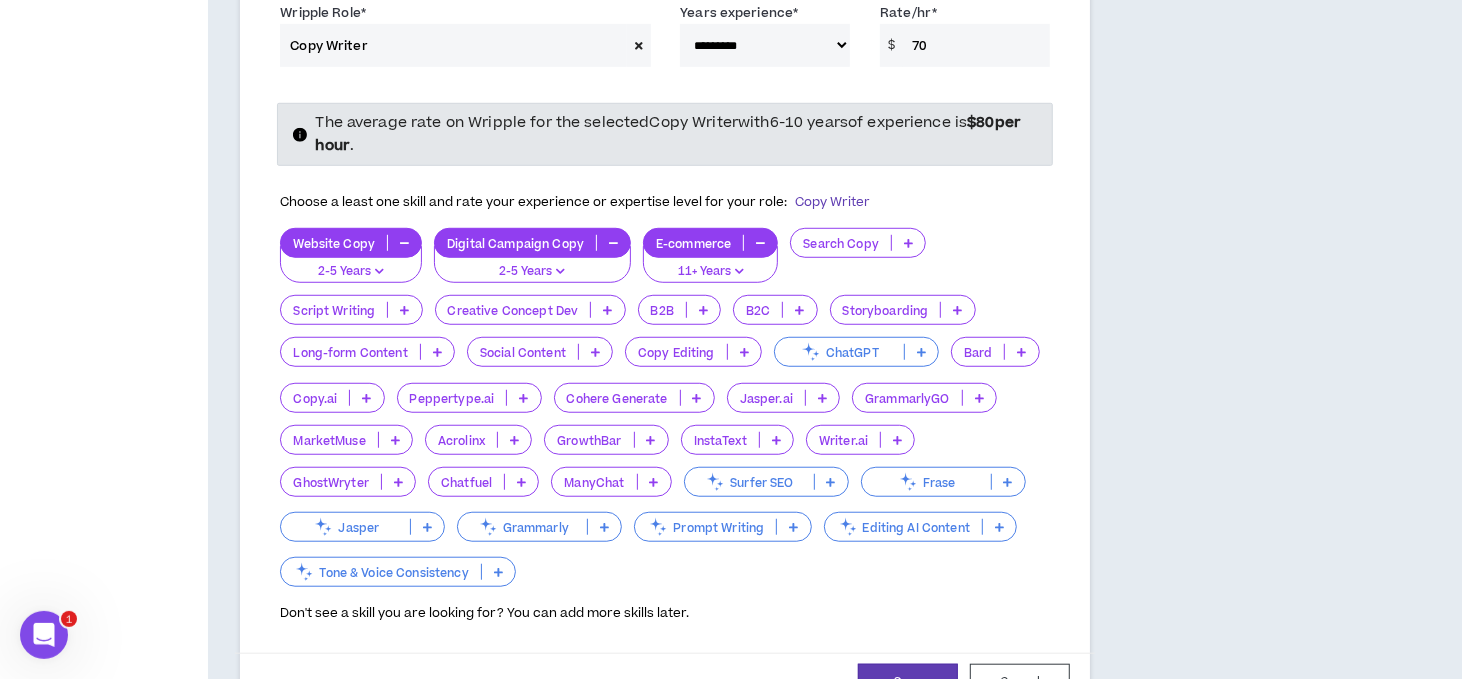 click at bounding box center [908, 243] 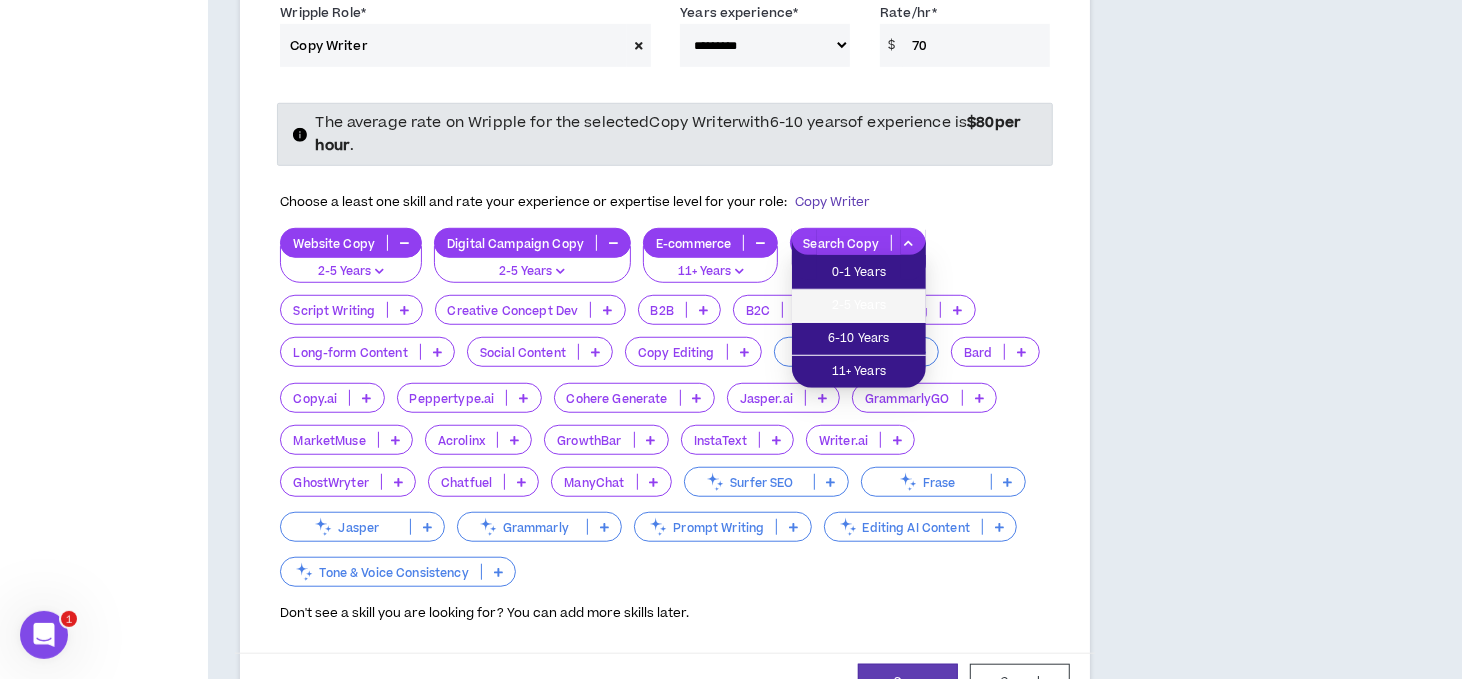 click on "2-5 Years" at bounding box center [859, 306] 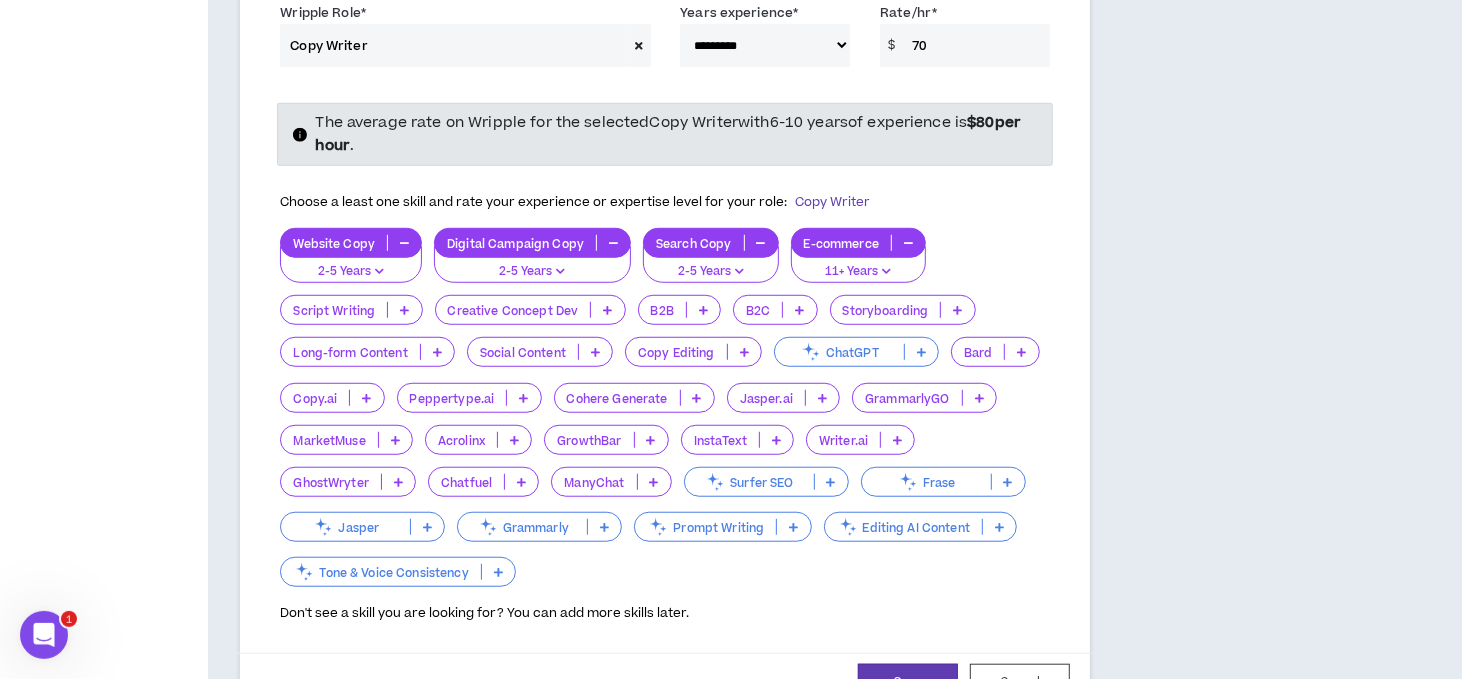 click on "Script Writing" at bounding box center (351, 310) 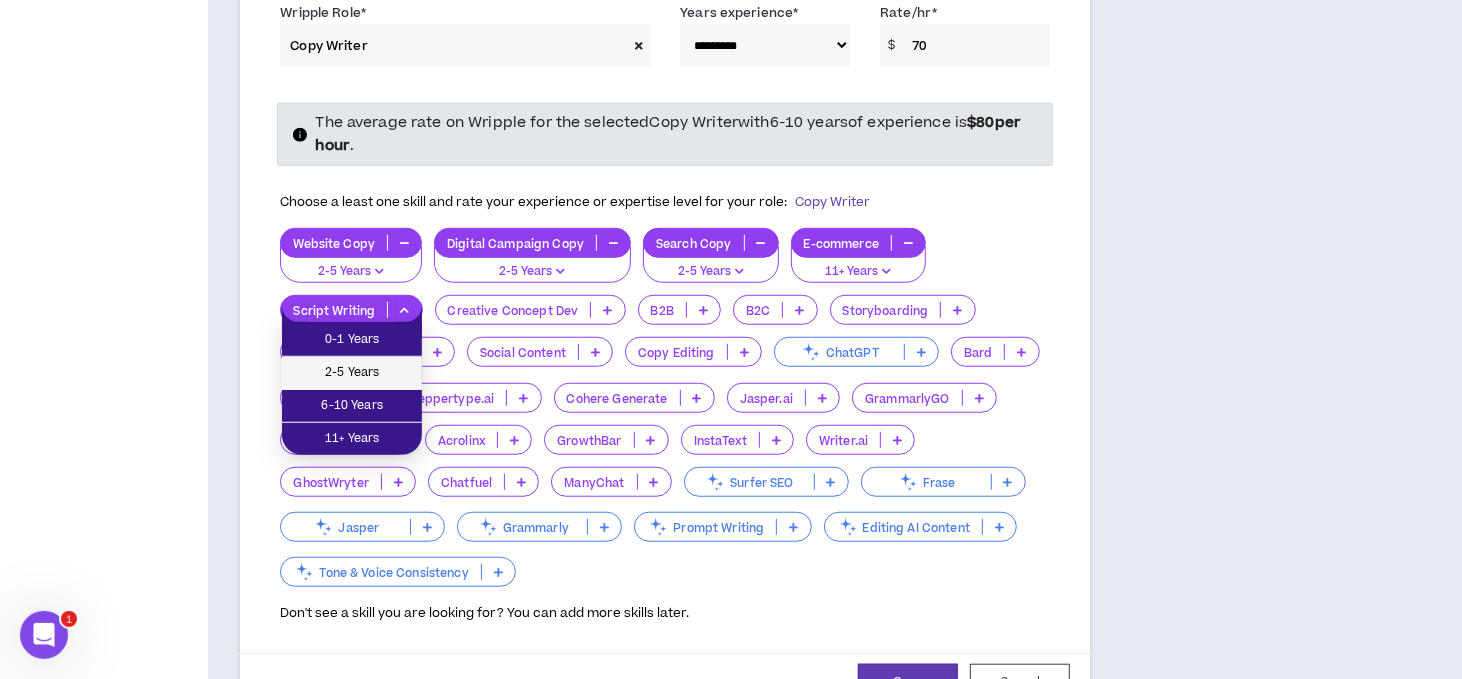 click on "2-5 Years" at bounding box center (352, 373) 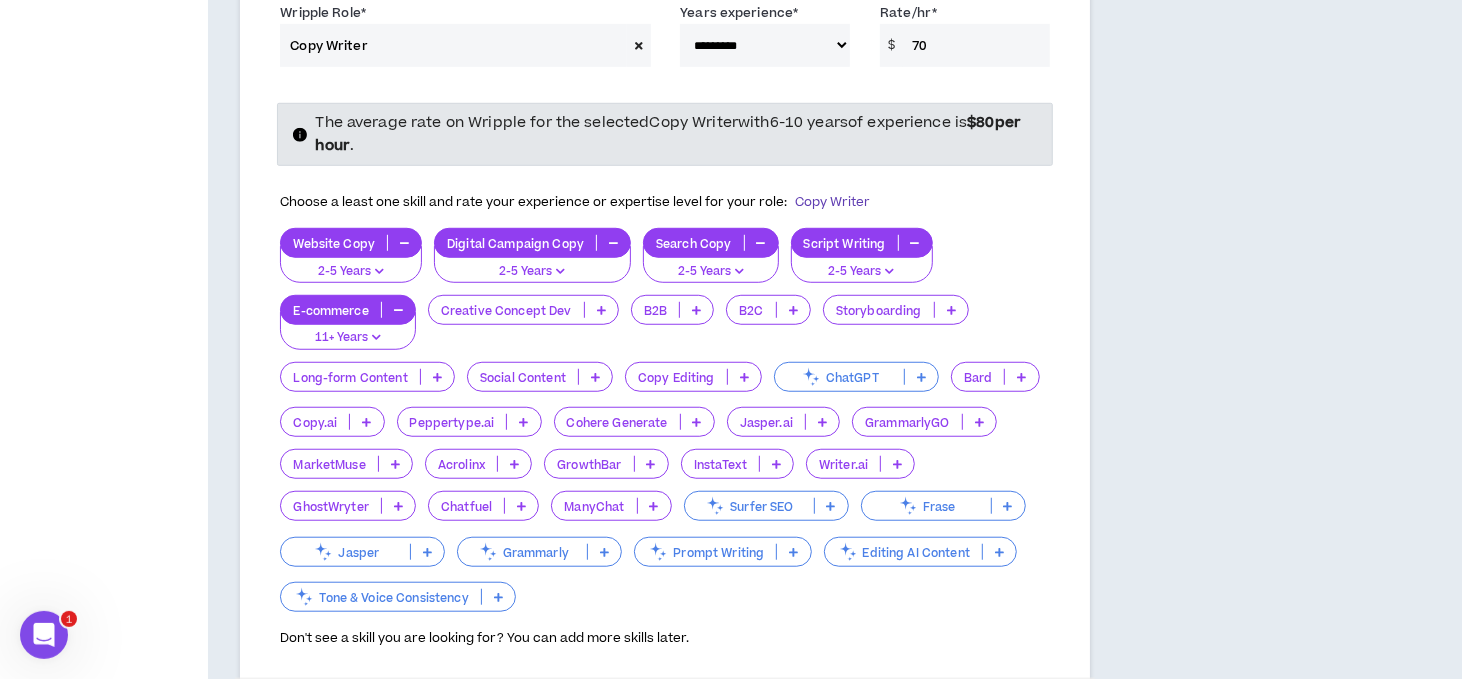 click at bounding box center (696, 310) 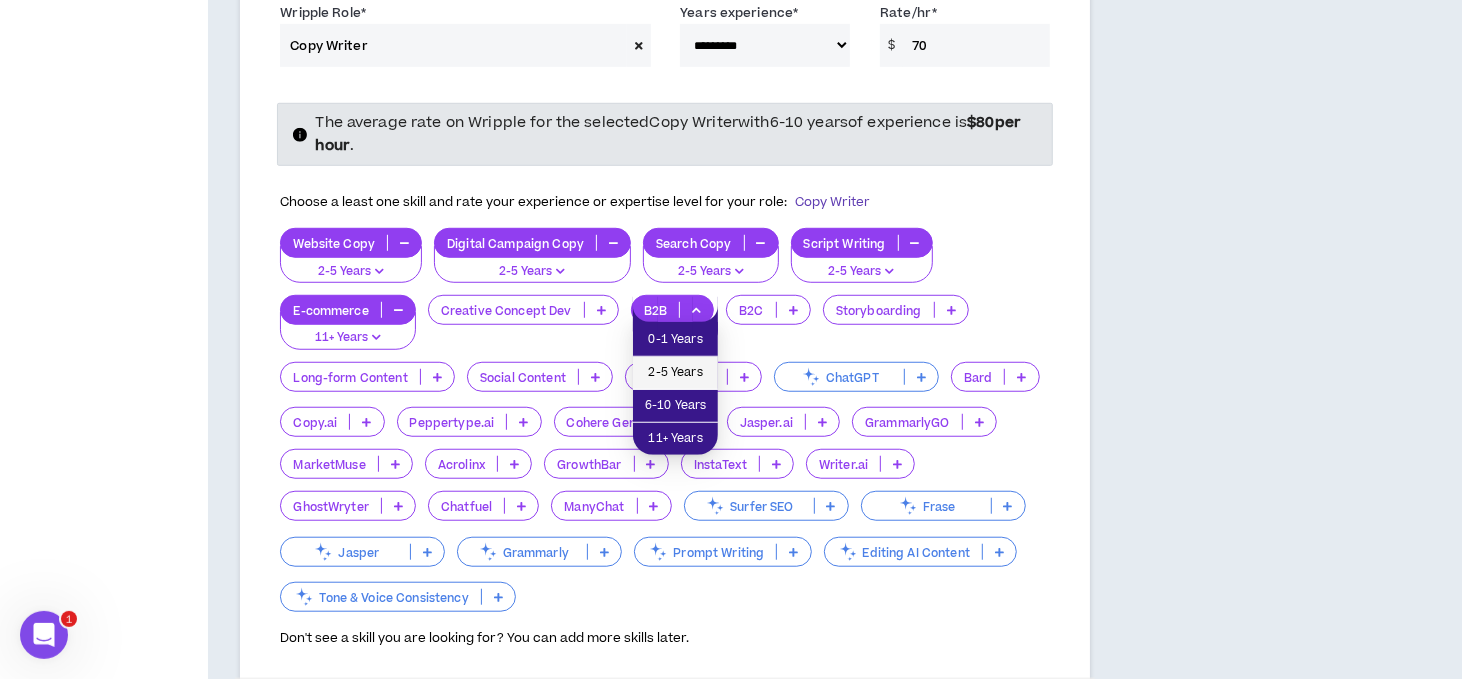 click on "2-5 Years" at bounding box center (675, 373) 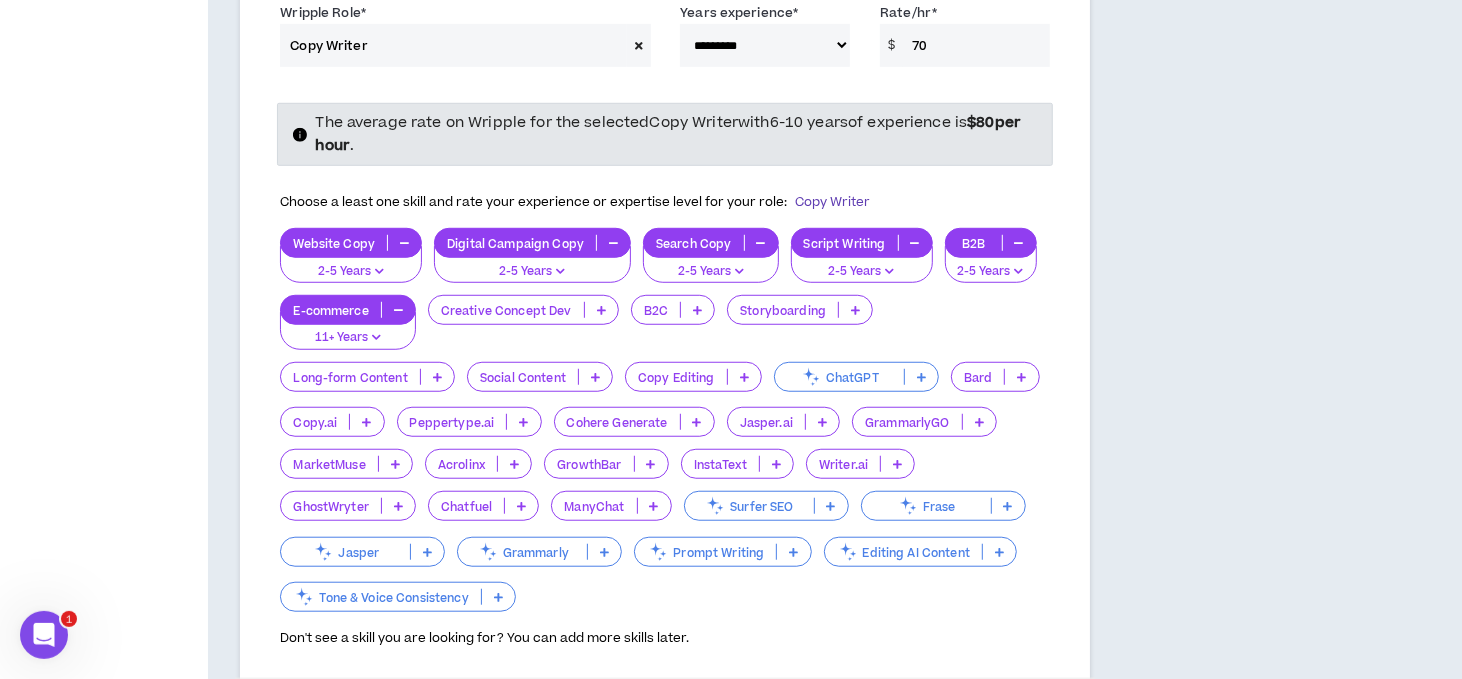 click at bounding box center (437, 377) 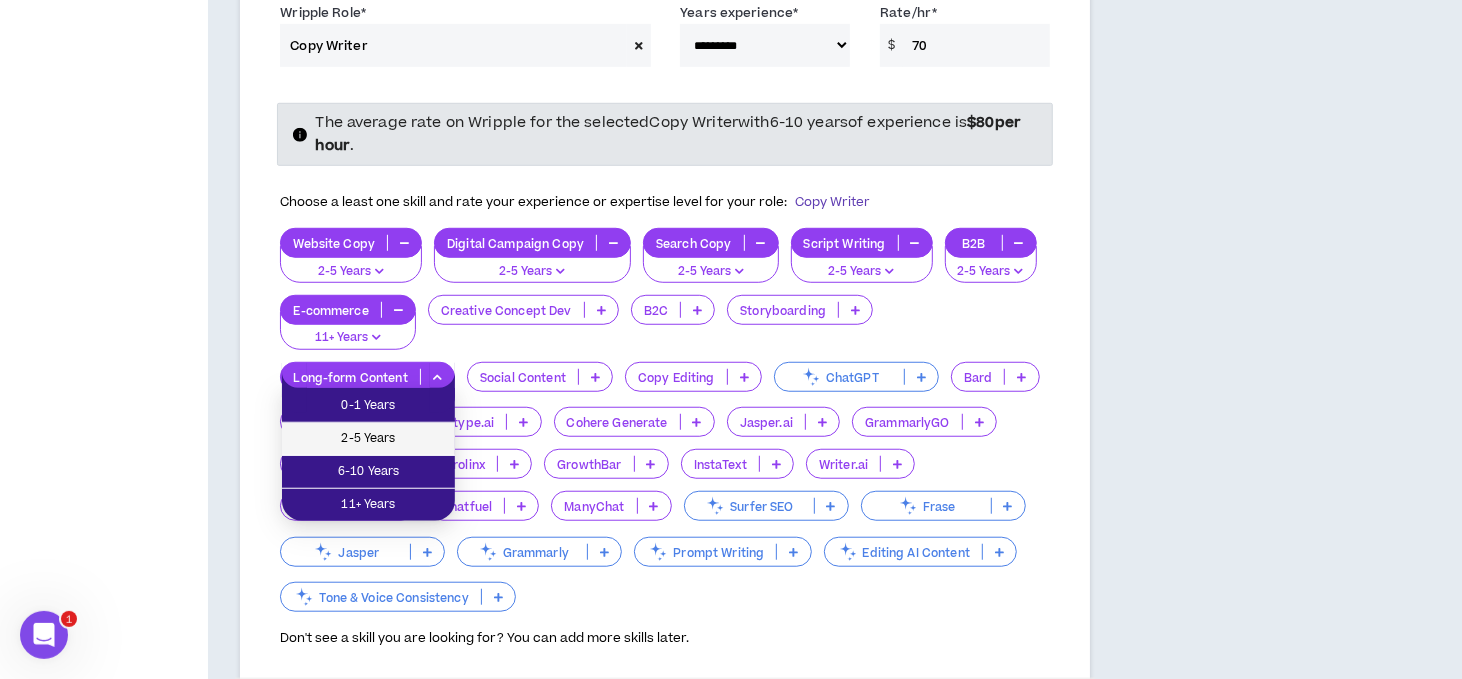 click on "2-5 Years" at bounding box center (368, 439) 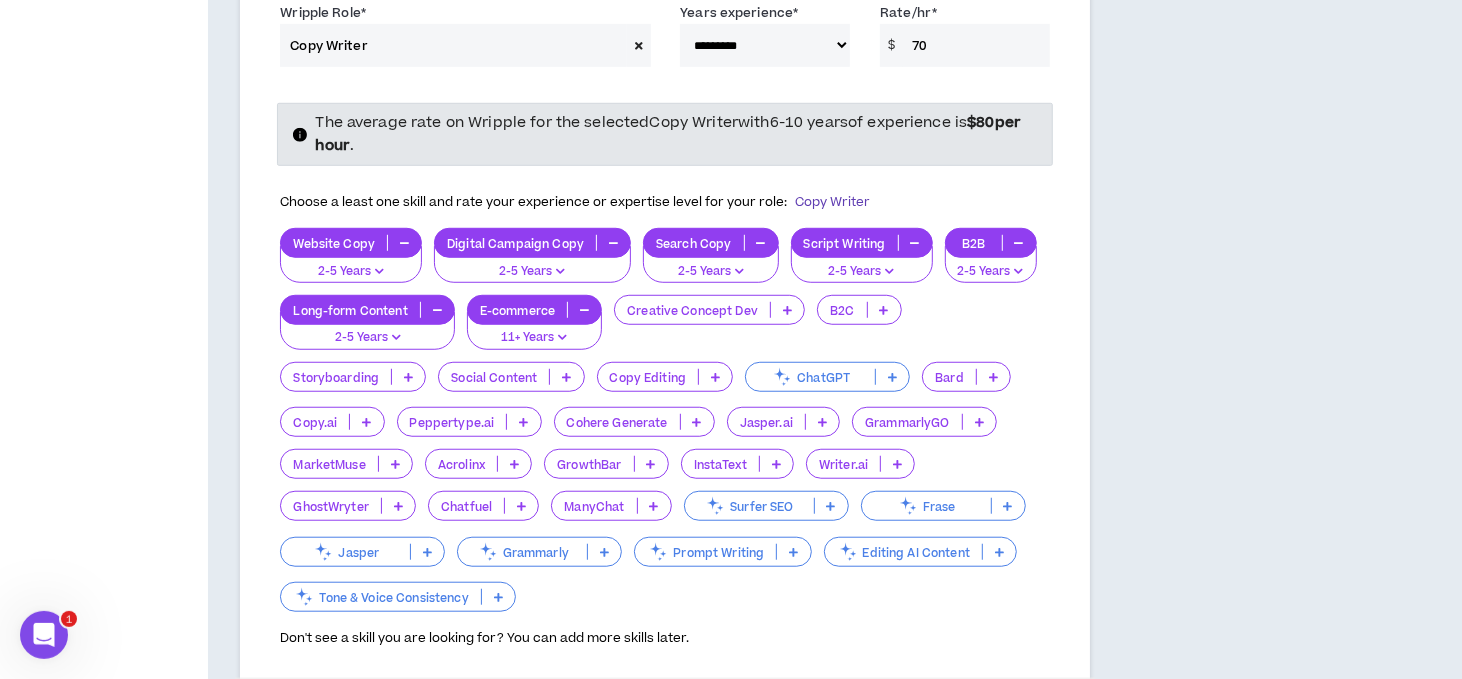 click at bounding box center [566, 377] 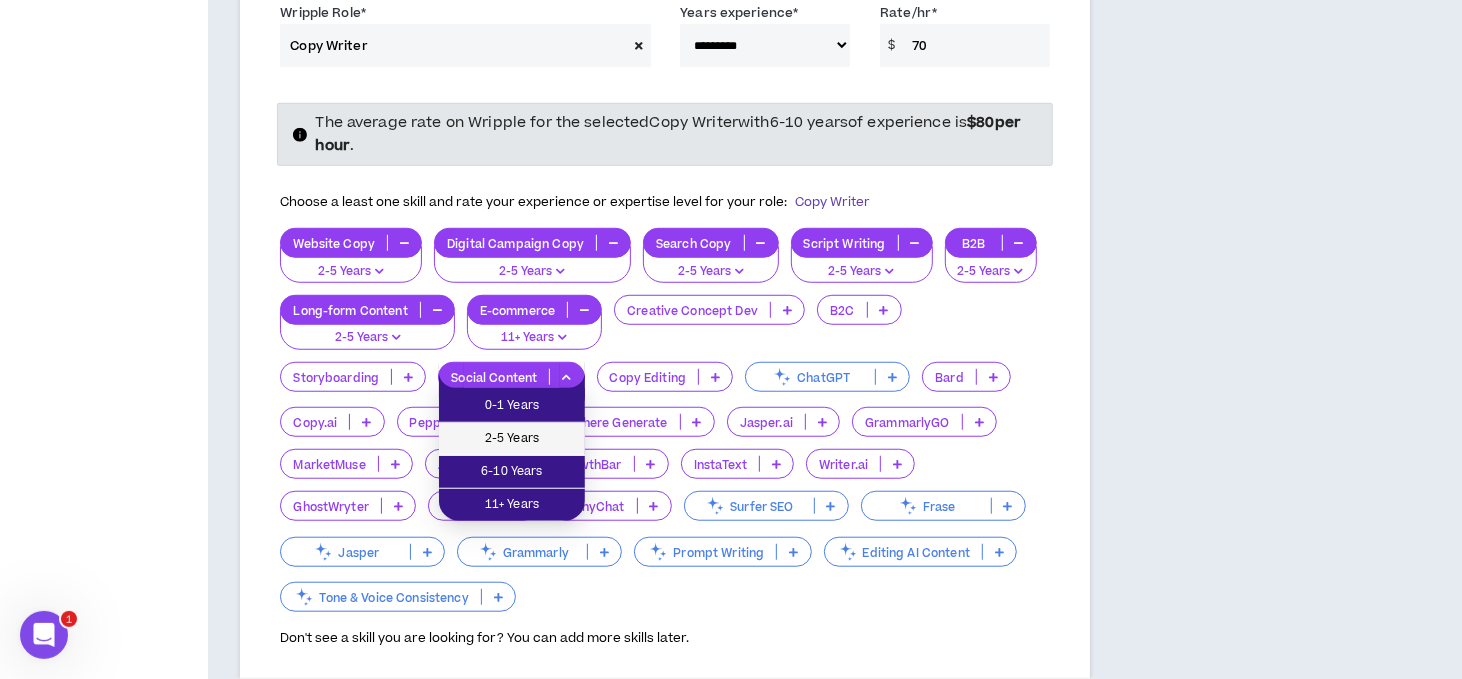 click on "2-5 Years" at bounding box center (512, 439) 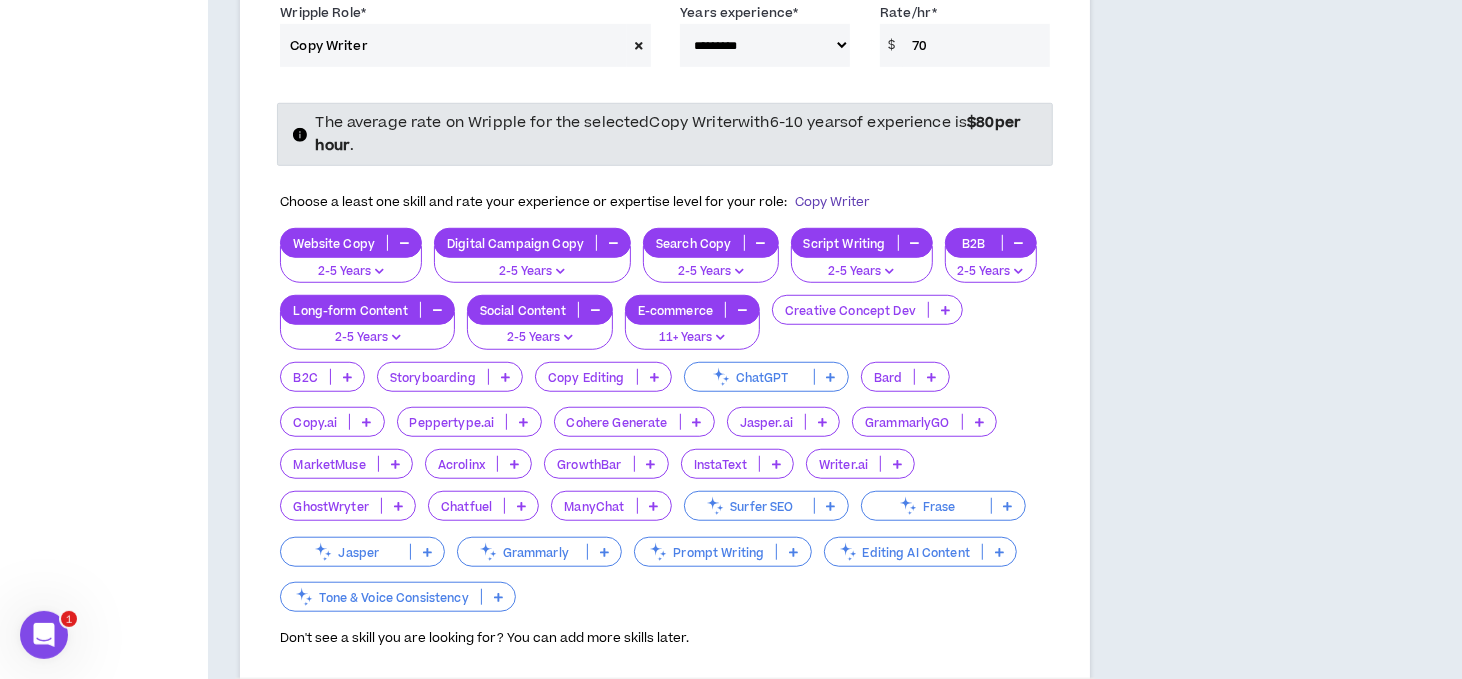 click at bounding box center (654, 377) 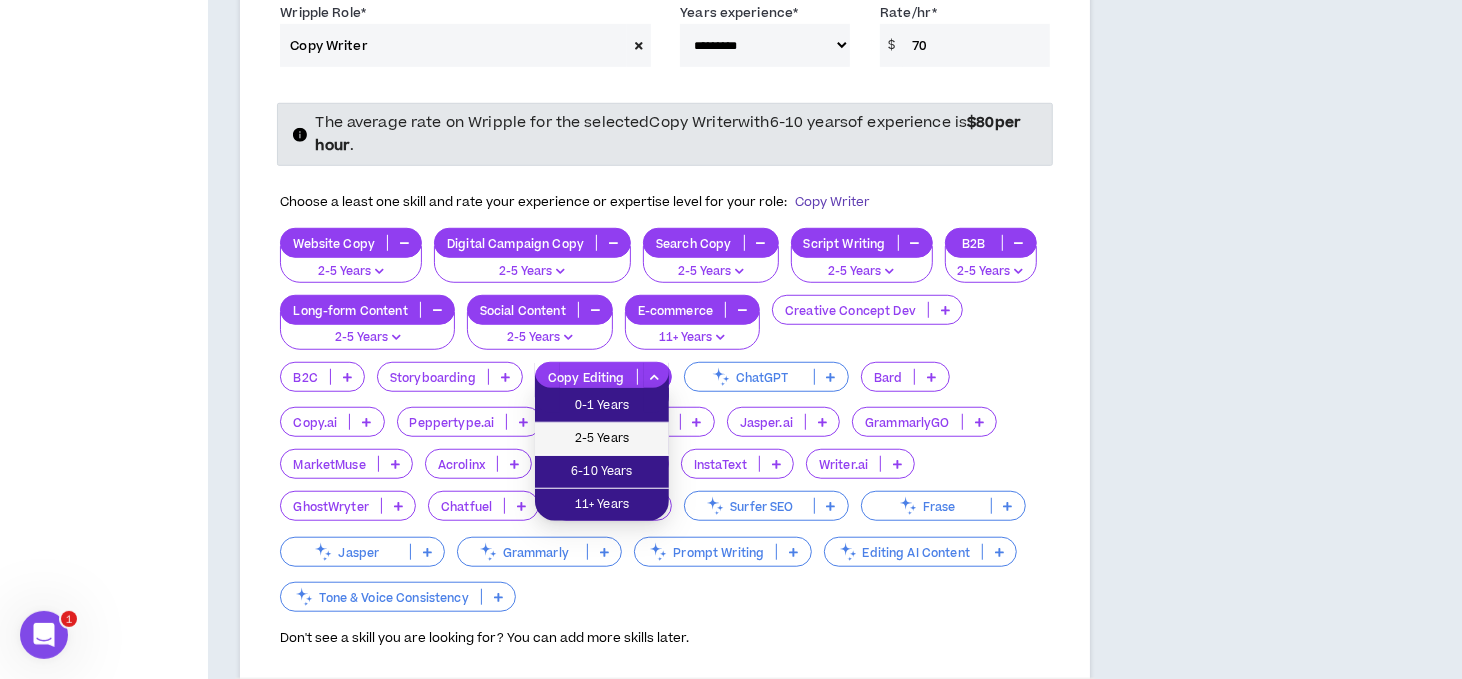 click on "2-5 Years" at bounding box center [602, 439] 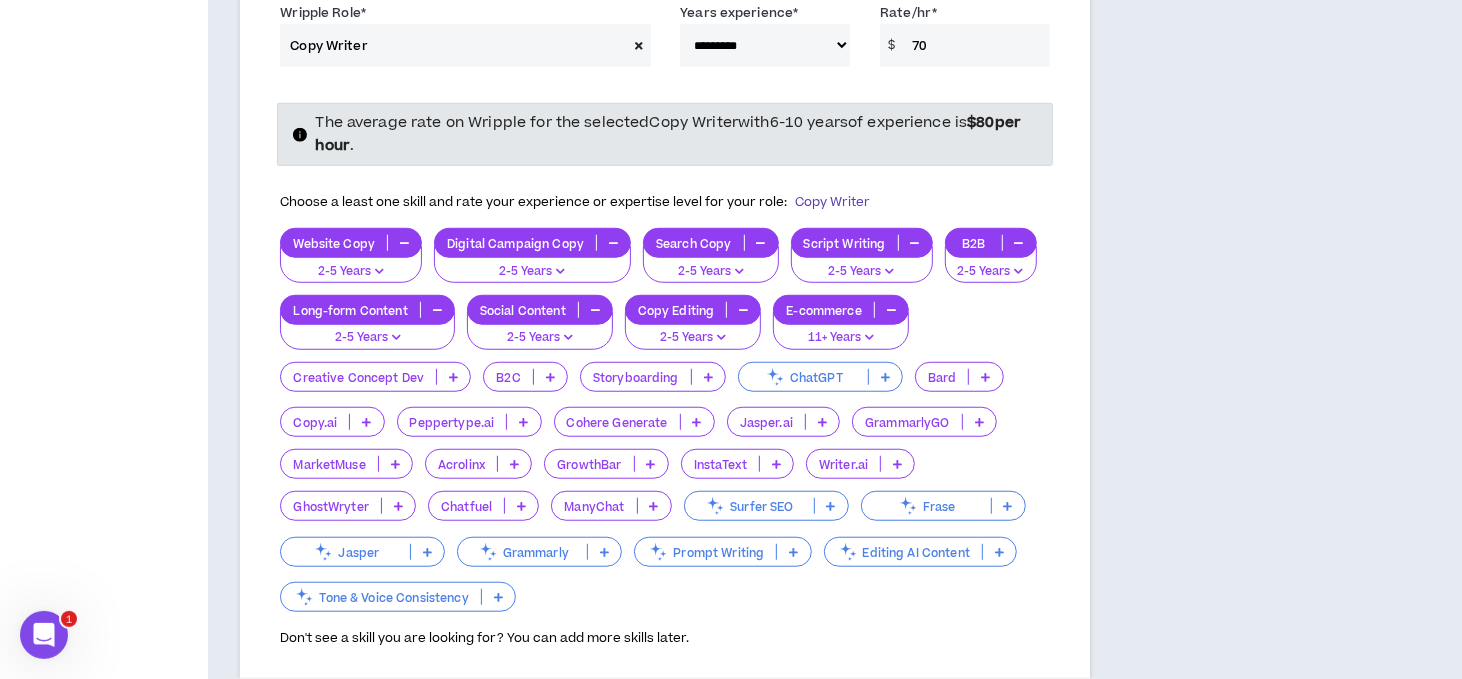 scroll, scrollTop: 900, scrollLeft: 0, axis: vertical 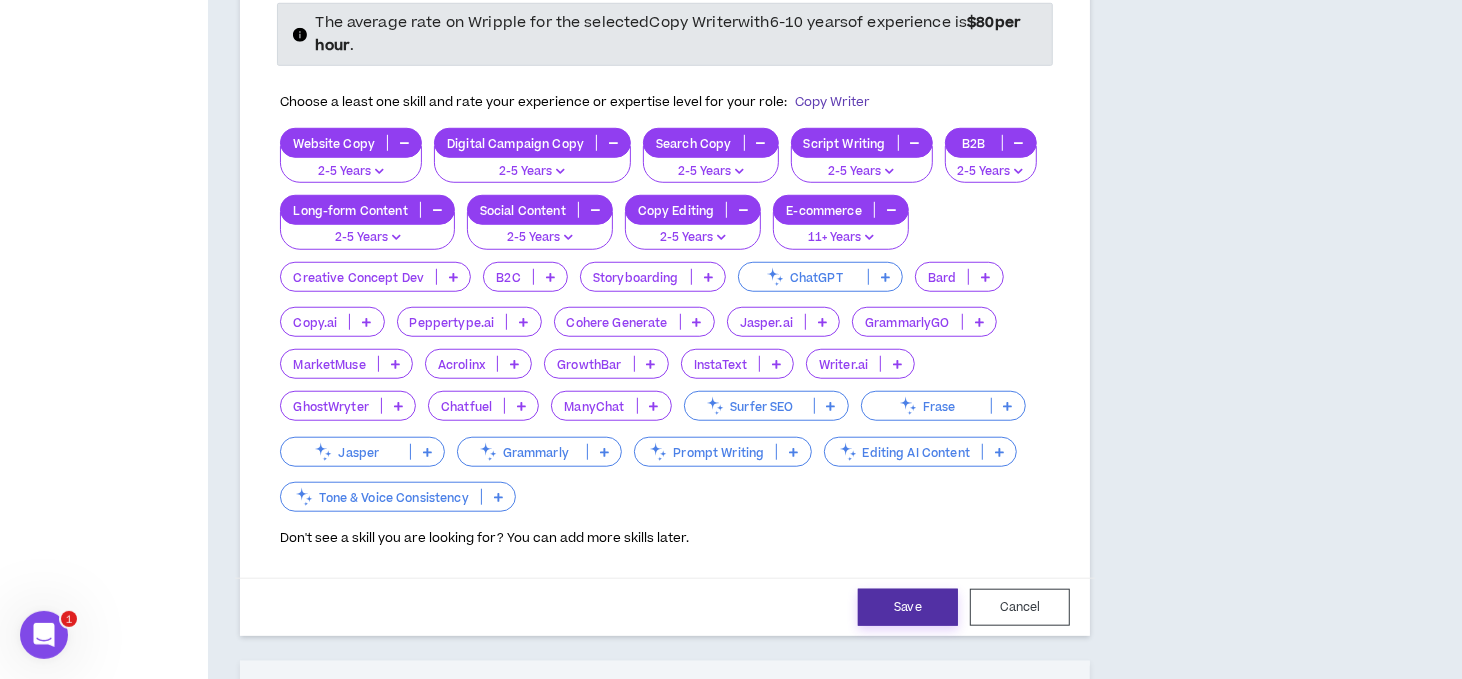 click on "Save" at bounding box center (908, 607) 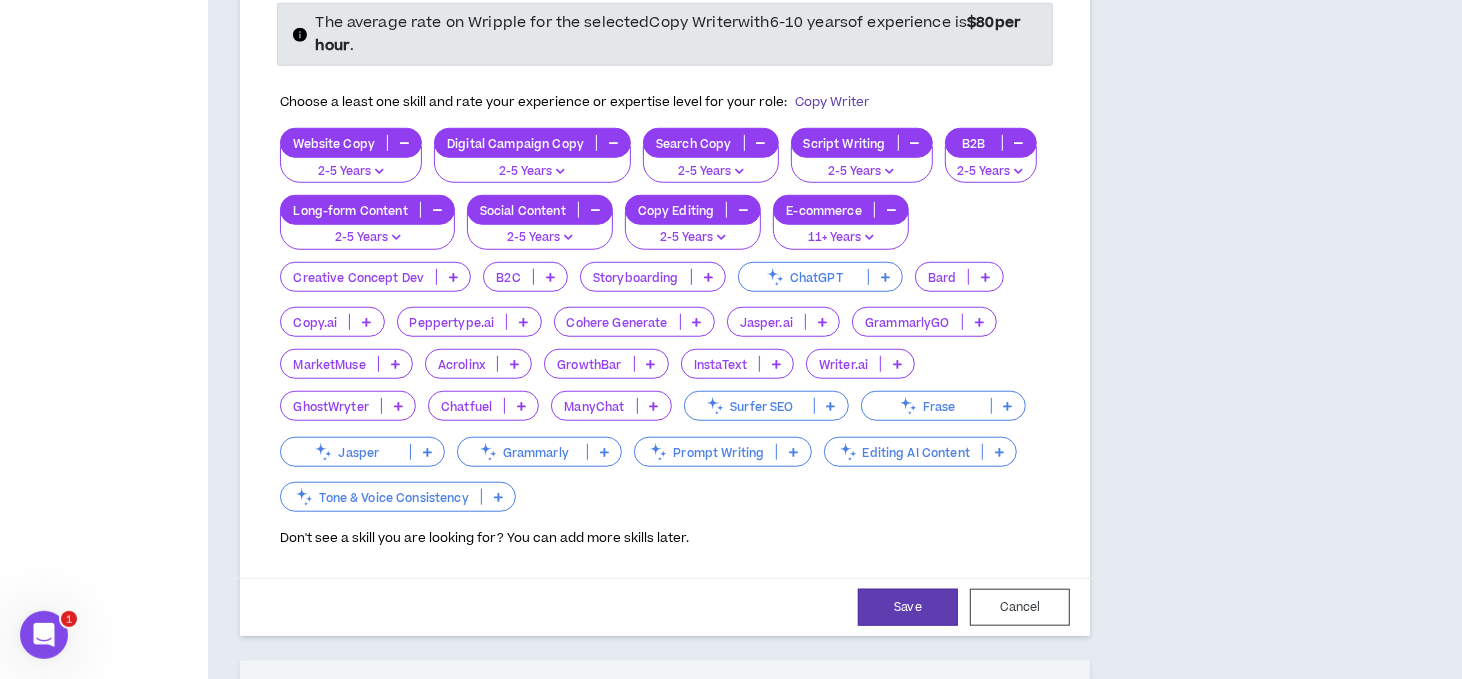 select on "**" 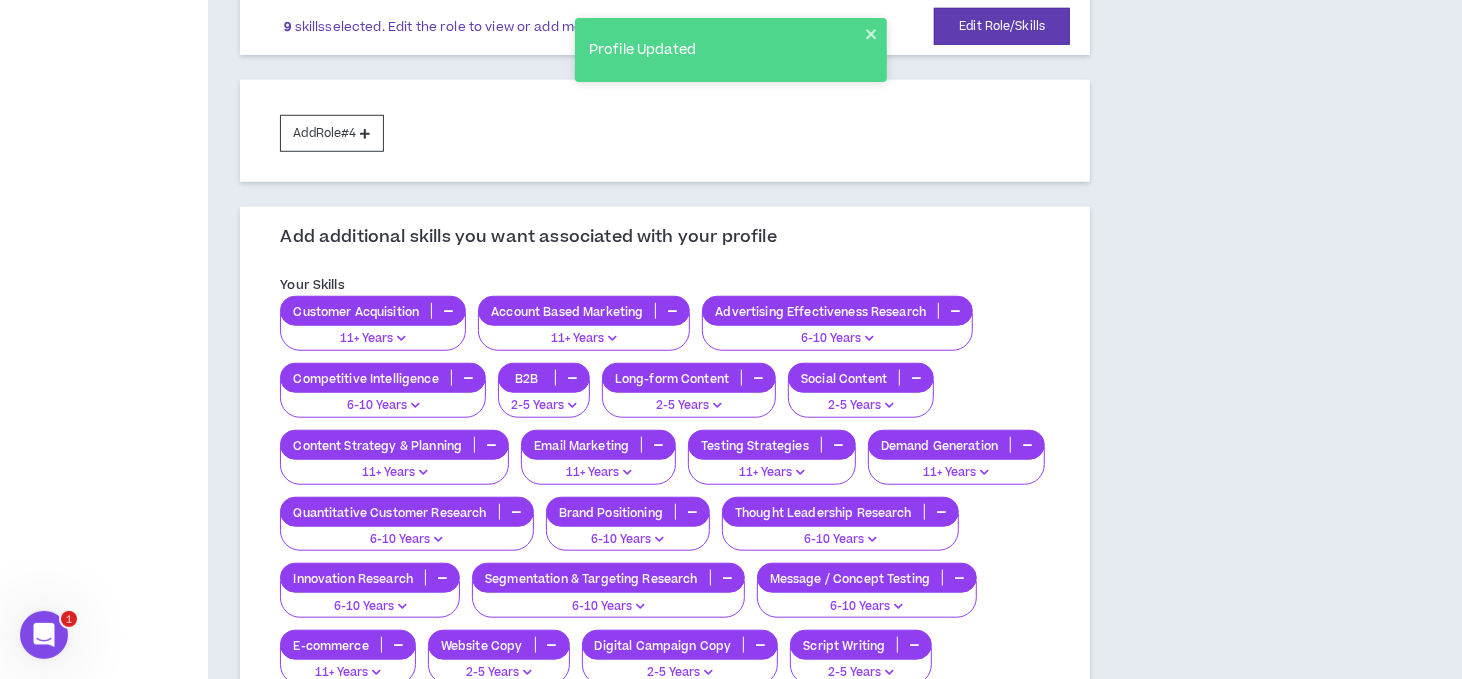scroll, scrollTop: 500, scrollLeft: 0, axis: vertical 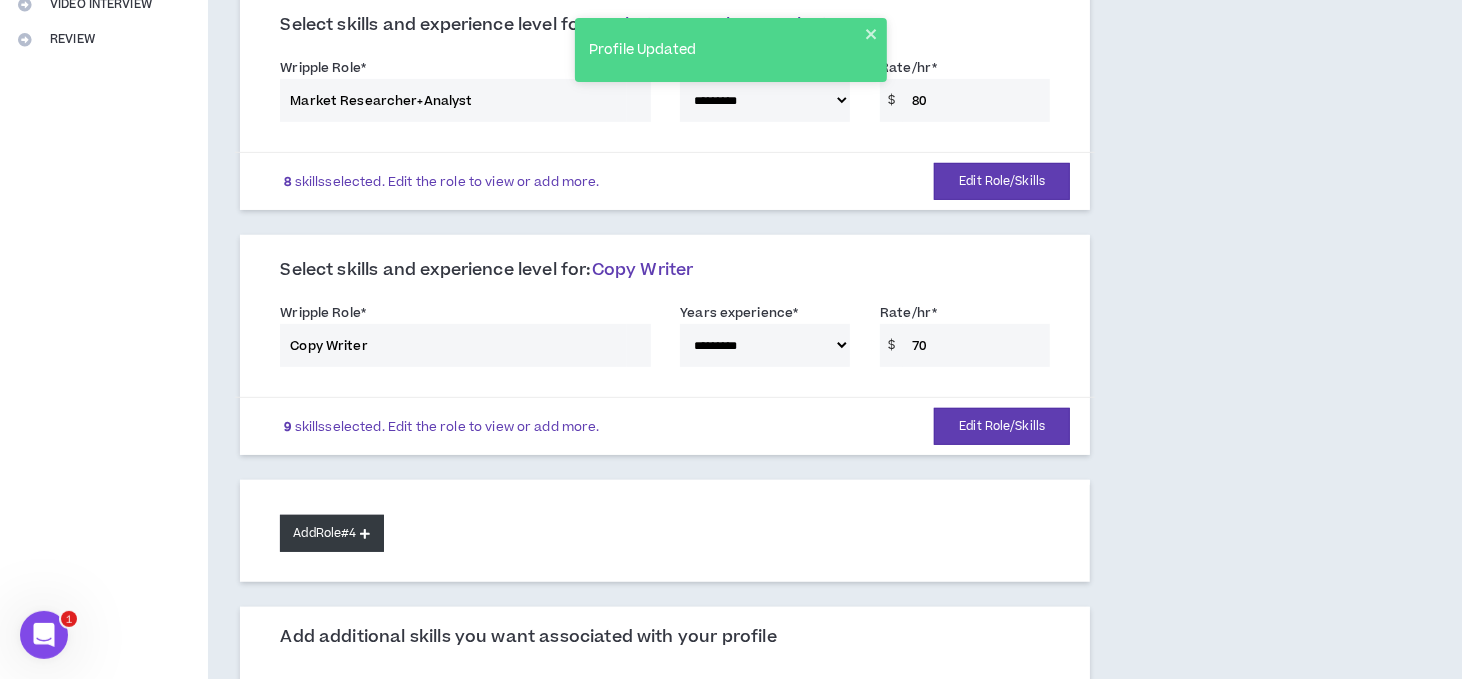 click on "Add  Role  #4" at bounding box center (331, 533) 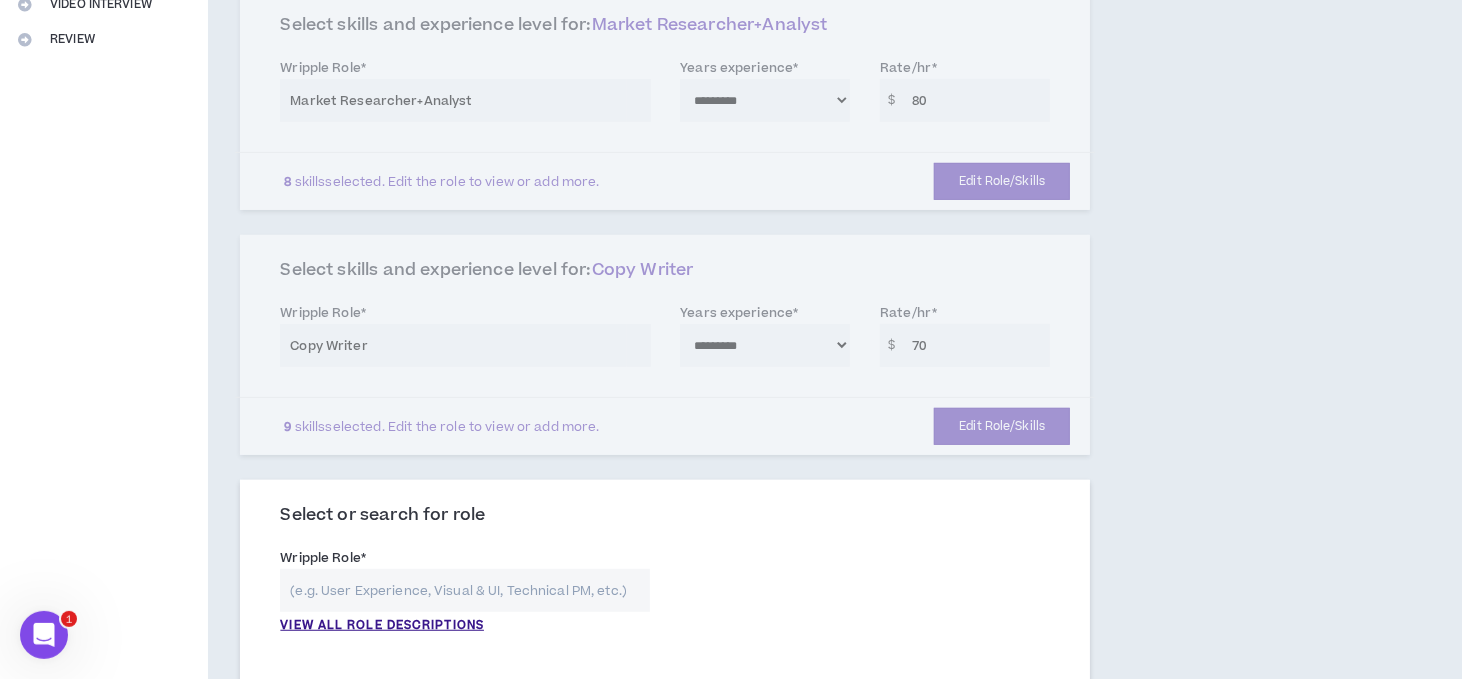 click at bounding box center (465, 590) 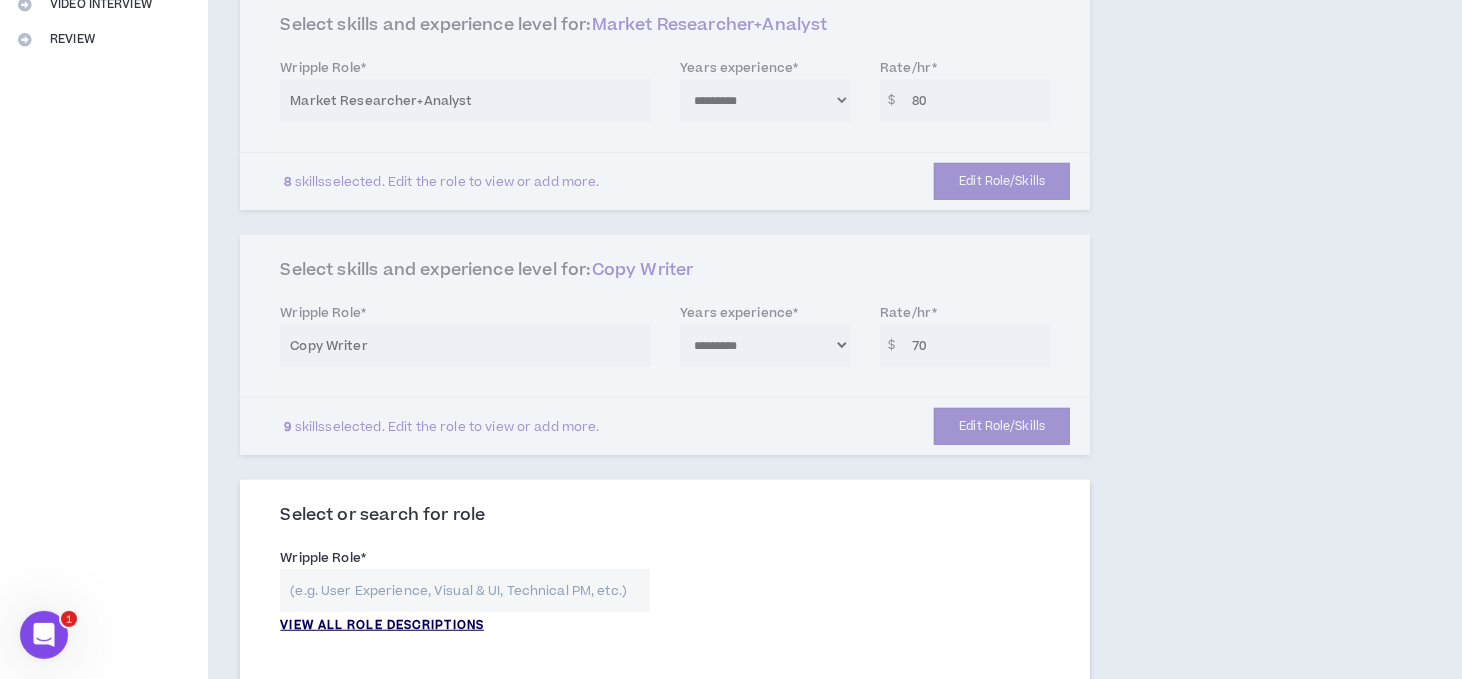 click on "VIEW ALL ROLE DESCRIPTIONS" at bounding box center (382, 626) 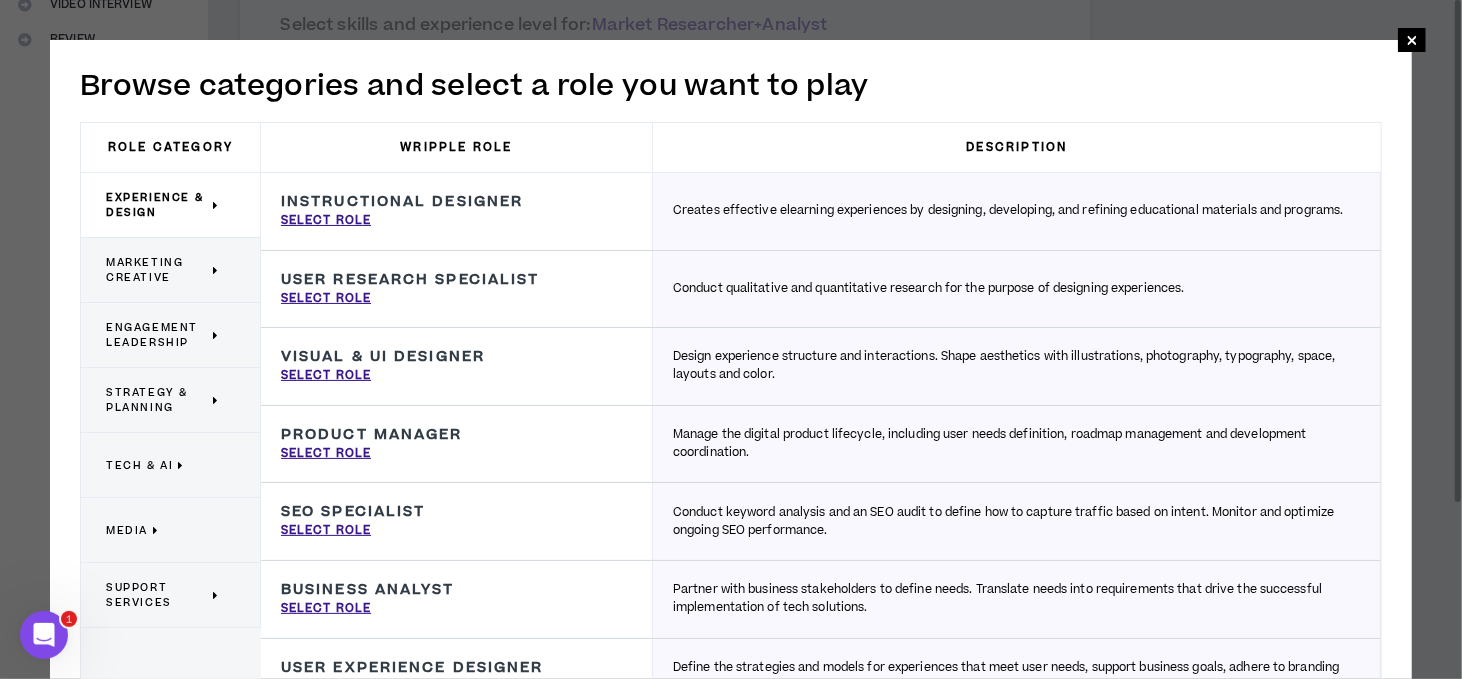 click on "Marketing Creative" at bounding box center [163, 270] 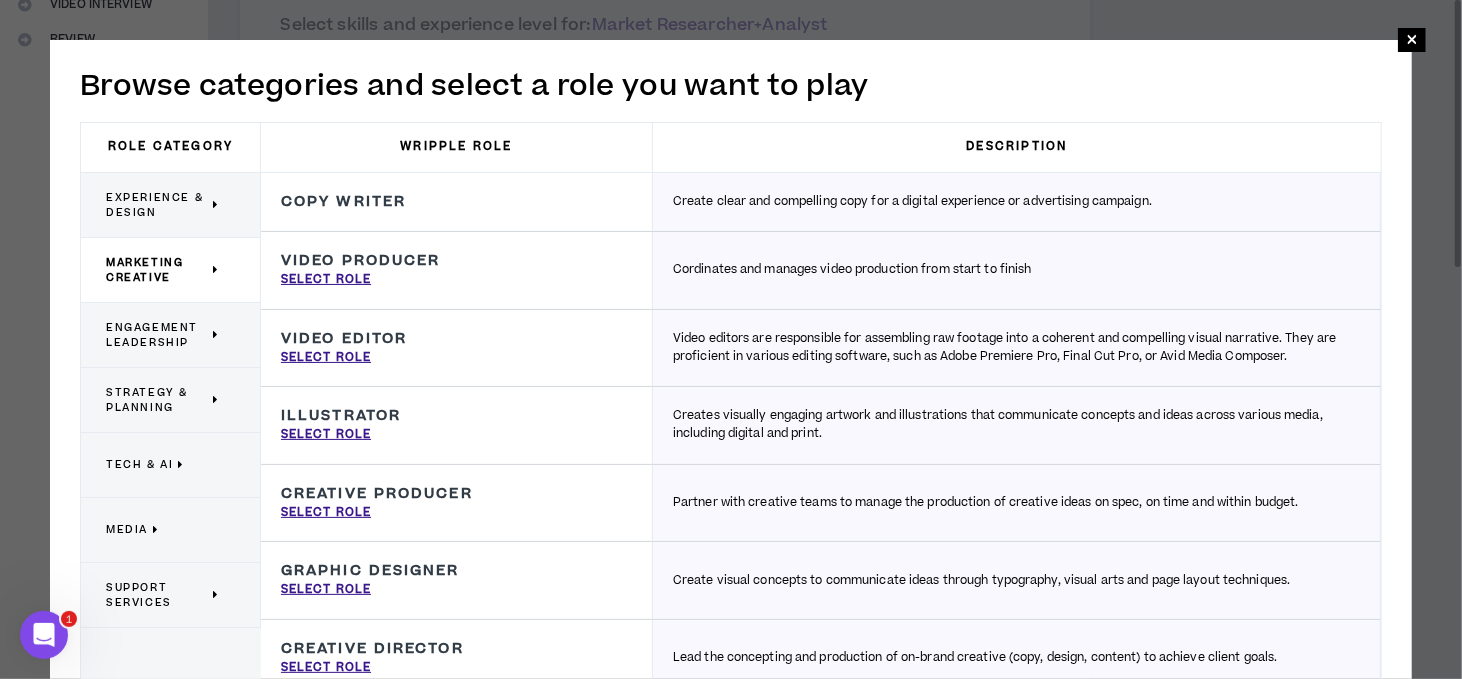 click on "Support Services" at bounding box center [157, 595] 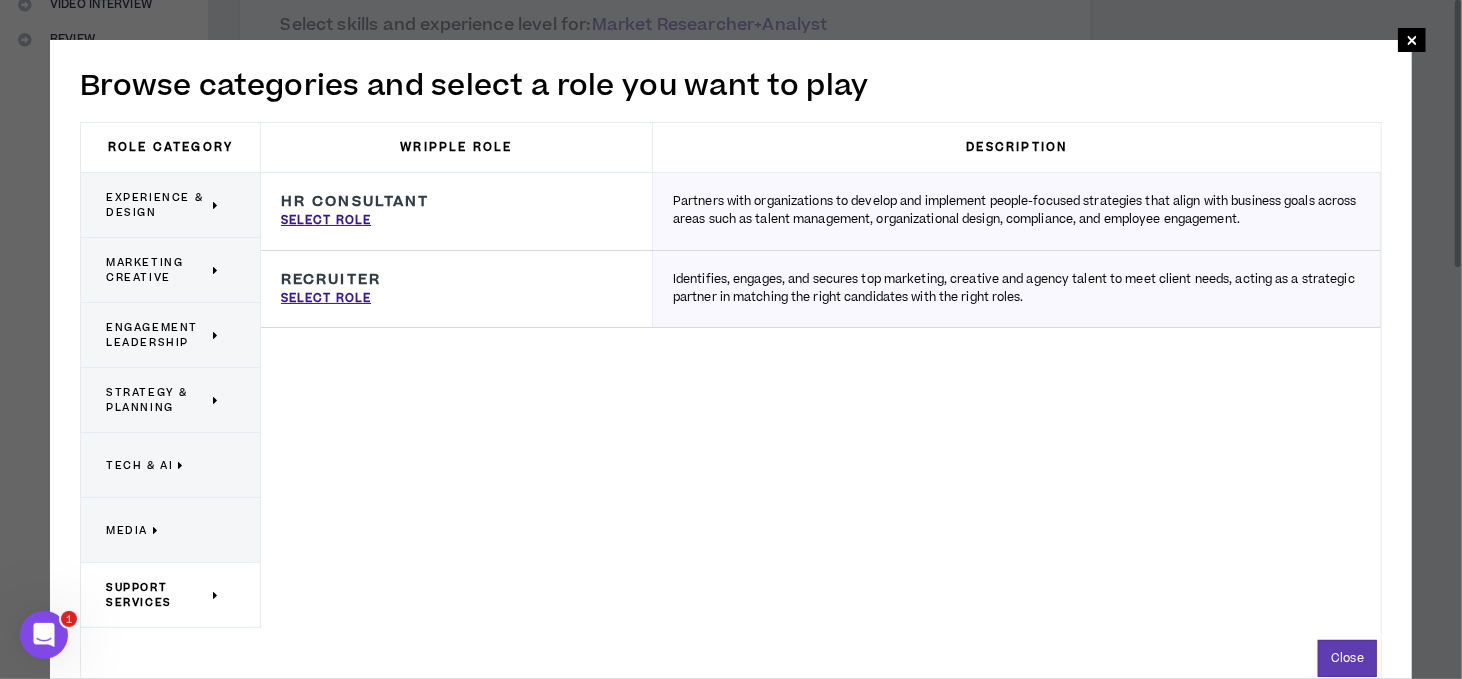 click on "Engagement Leadership" at bounding box center [157, 335] 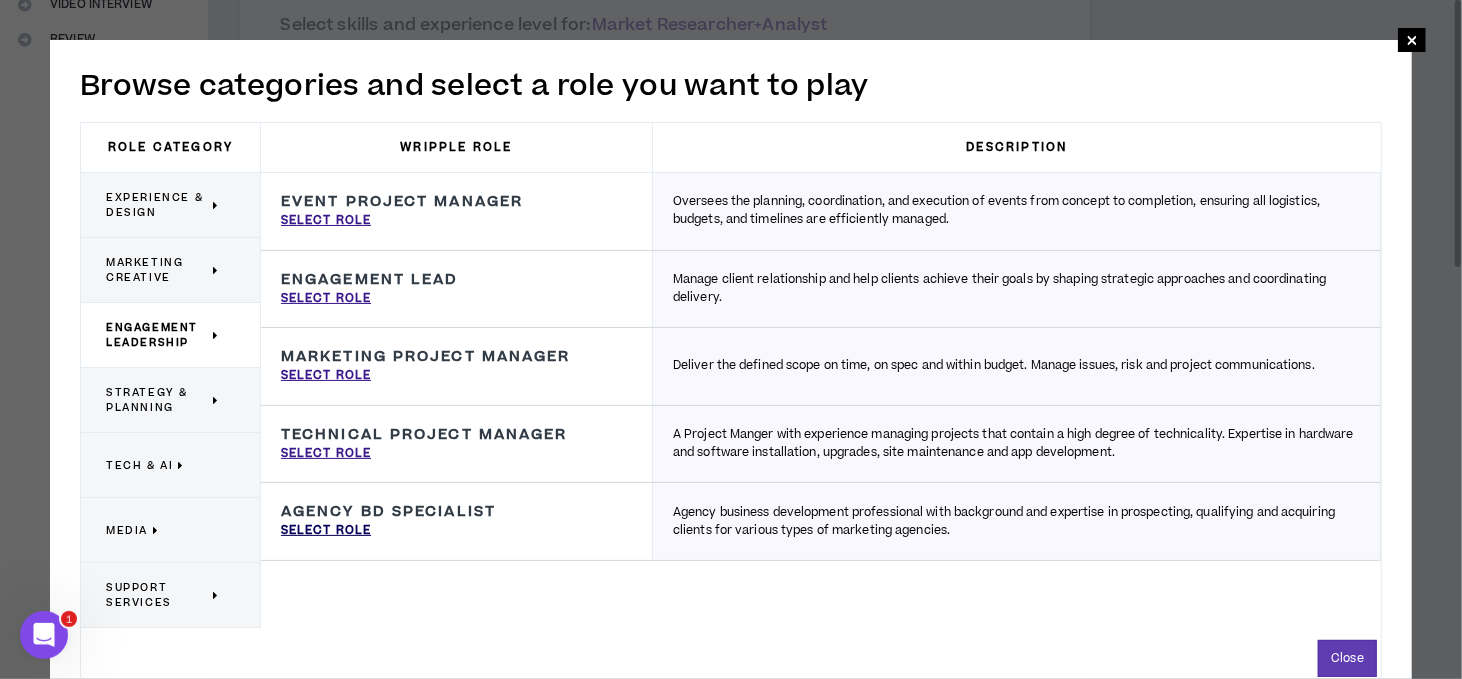 click on "Select Role" at bounding box center (326, 531) 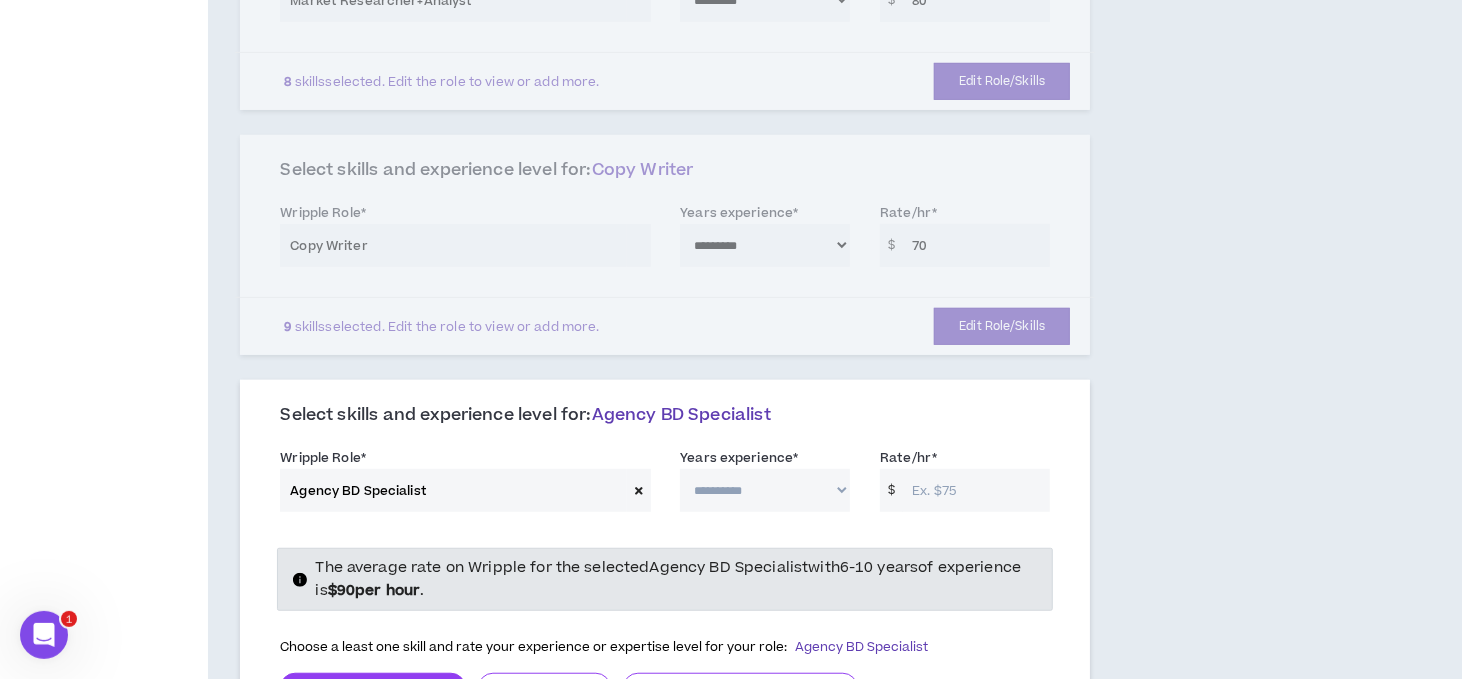 scroll, scrollTop: 700, scrollLeft: 0, axis: vertical 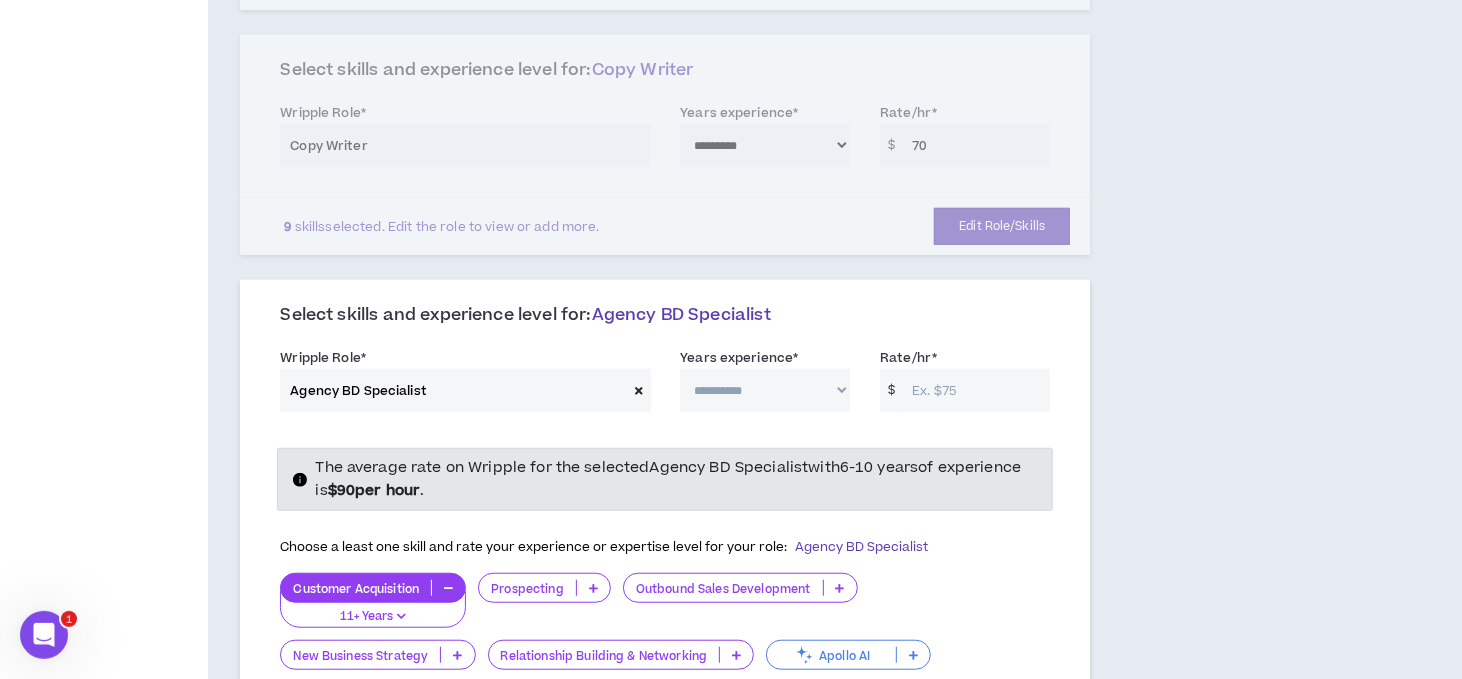 click on "**********" at bounding box center [765, 390] 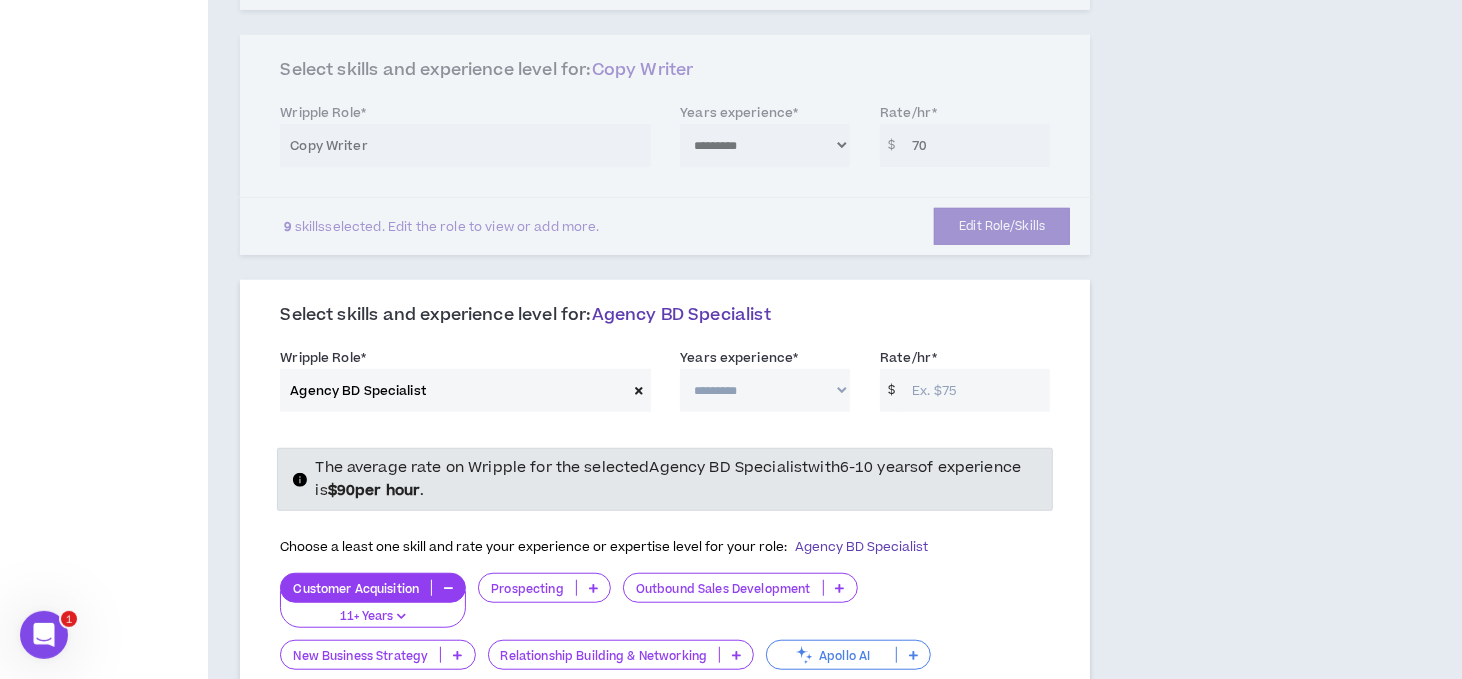 click on "**********" at bounding box center [765, 390] 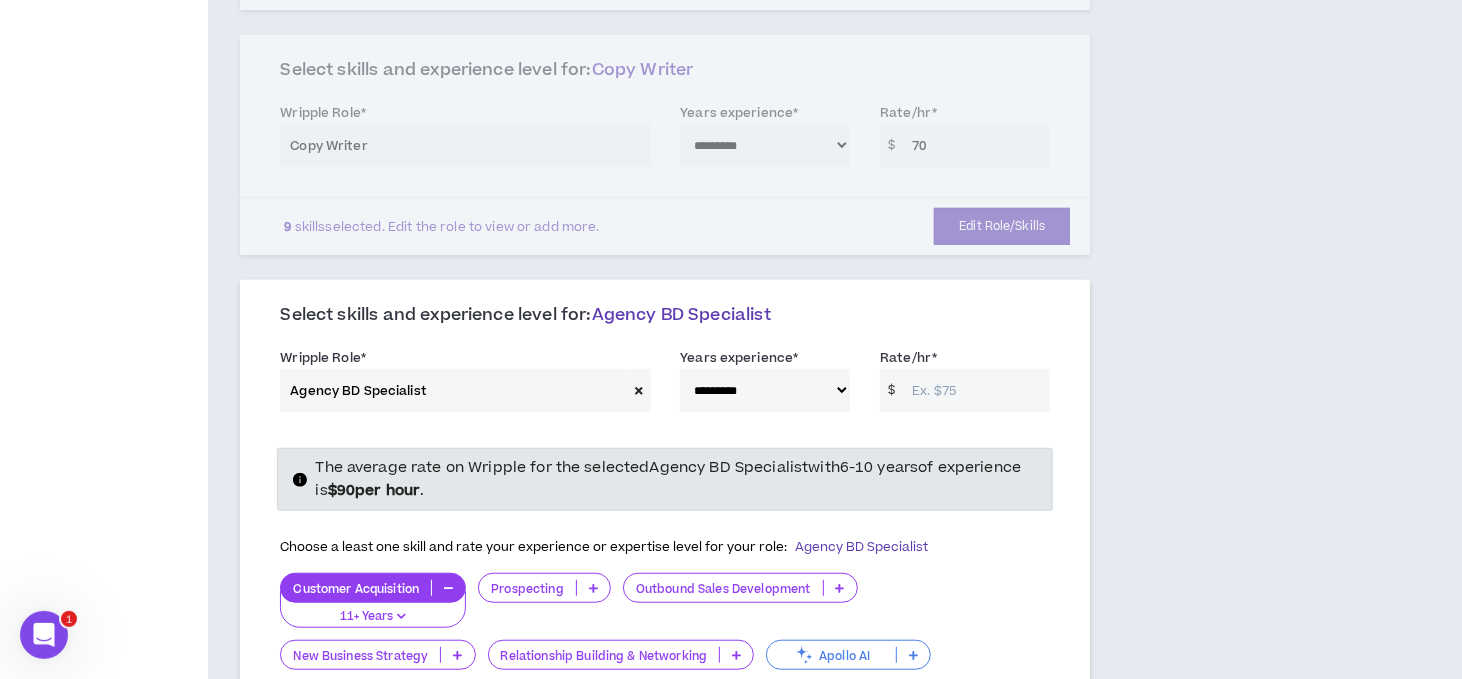 click on "Rate/hr  *" at bounding box center [976, 390] 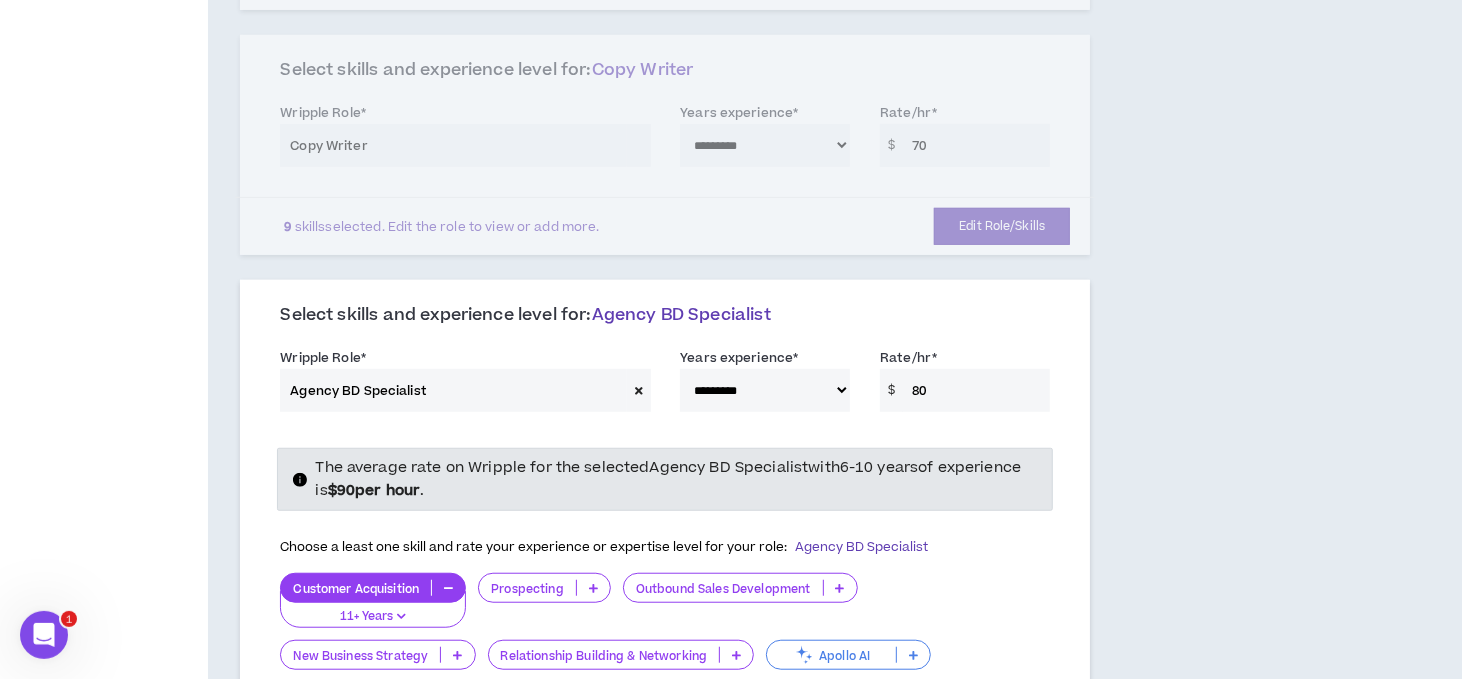 type on "80" 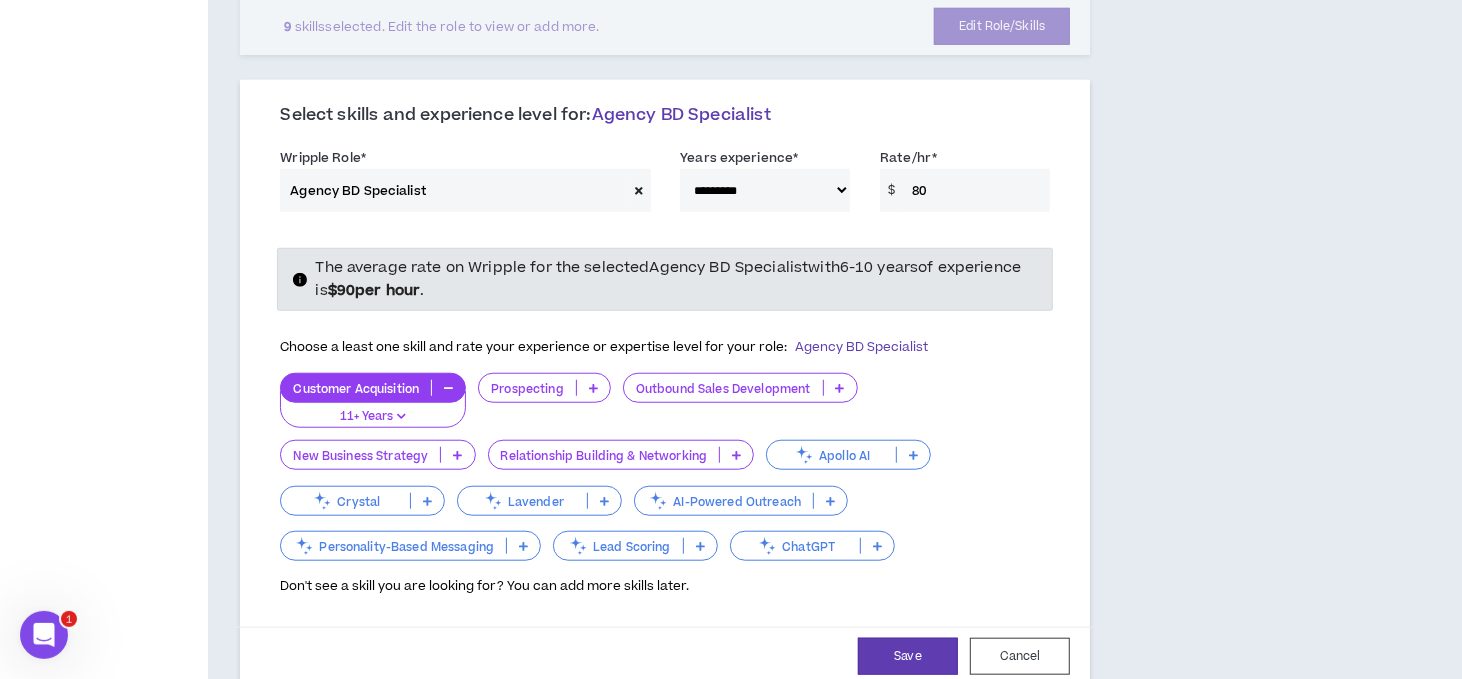click at bounding box center [593, 388] 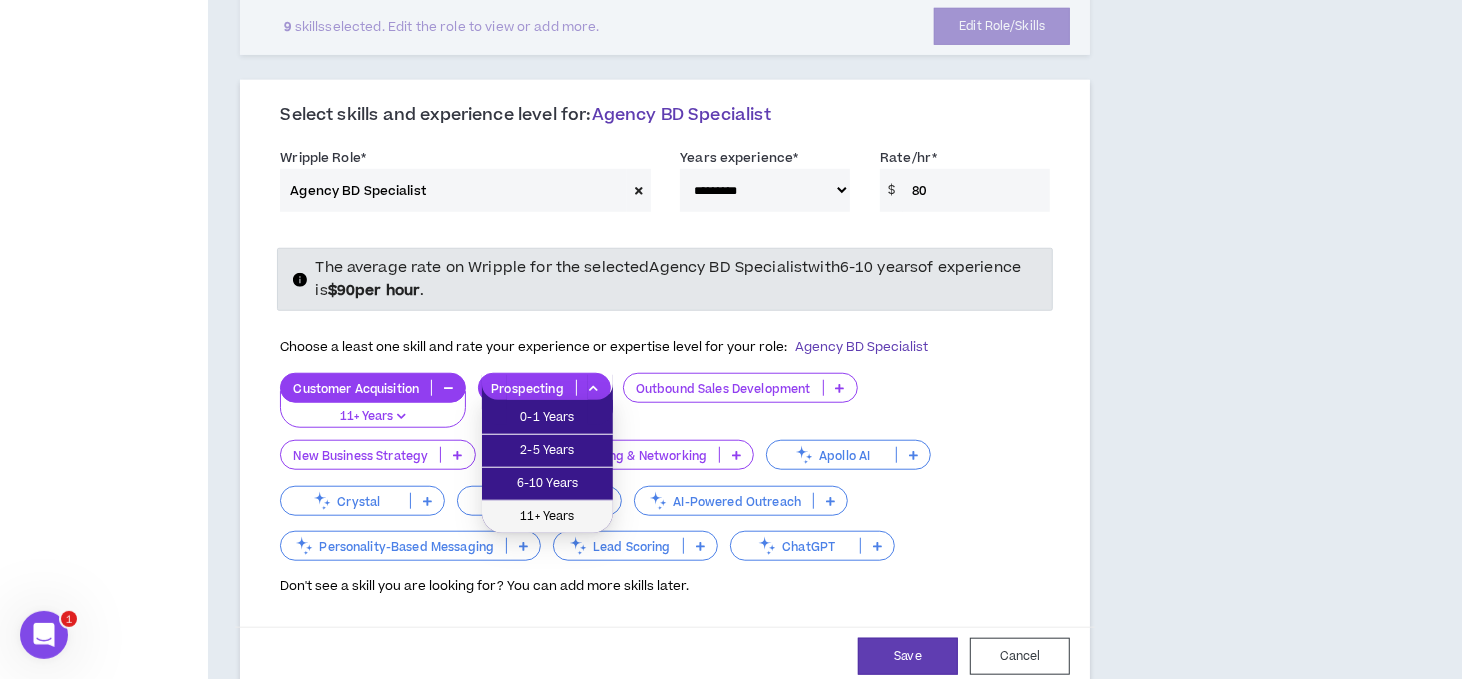 click on "11+ Years" at bounding box center [547, 517] 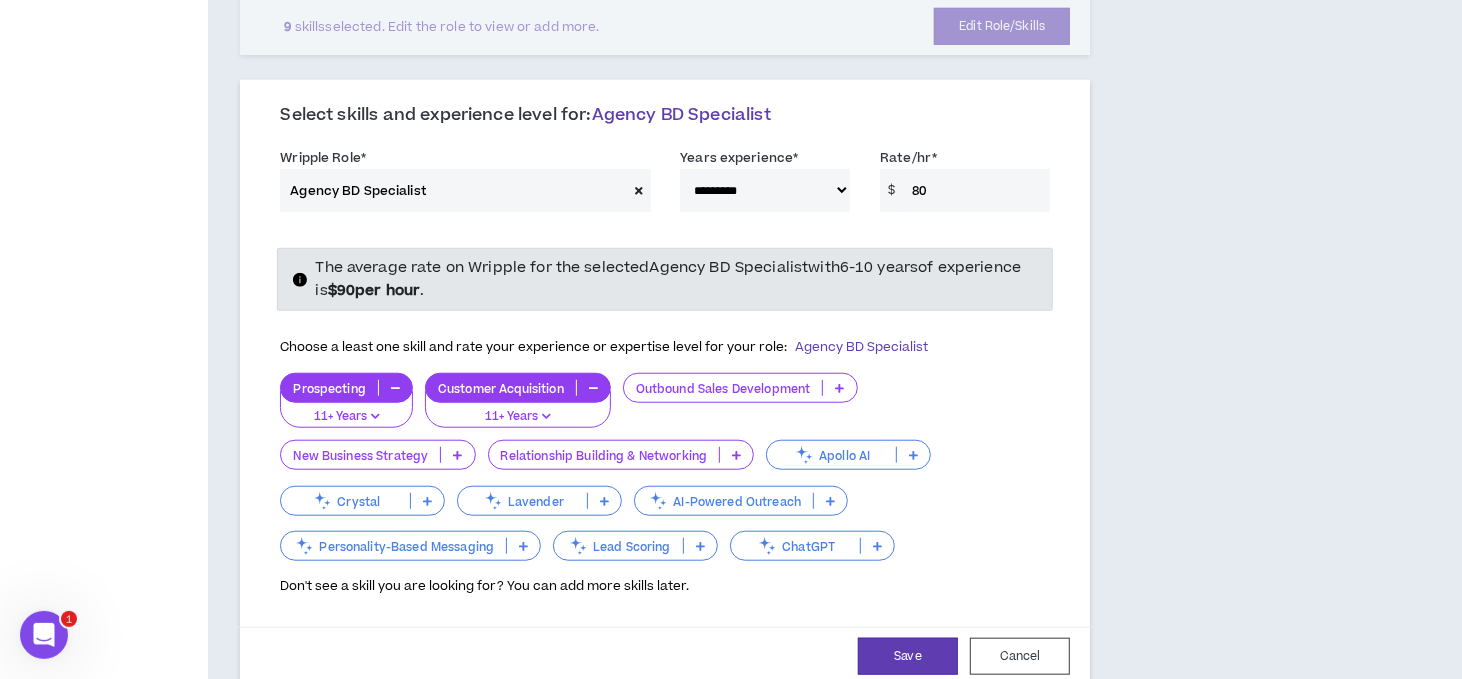 click at bounding box center (839, 388) 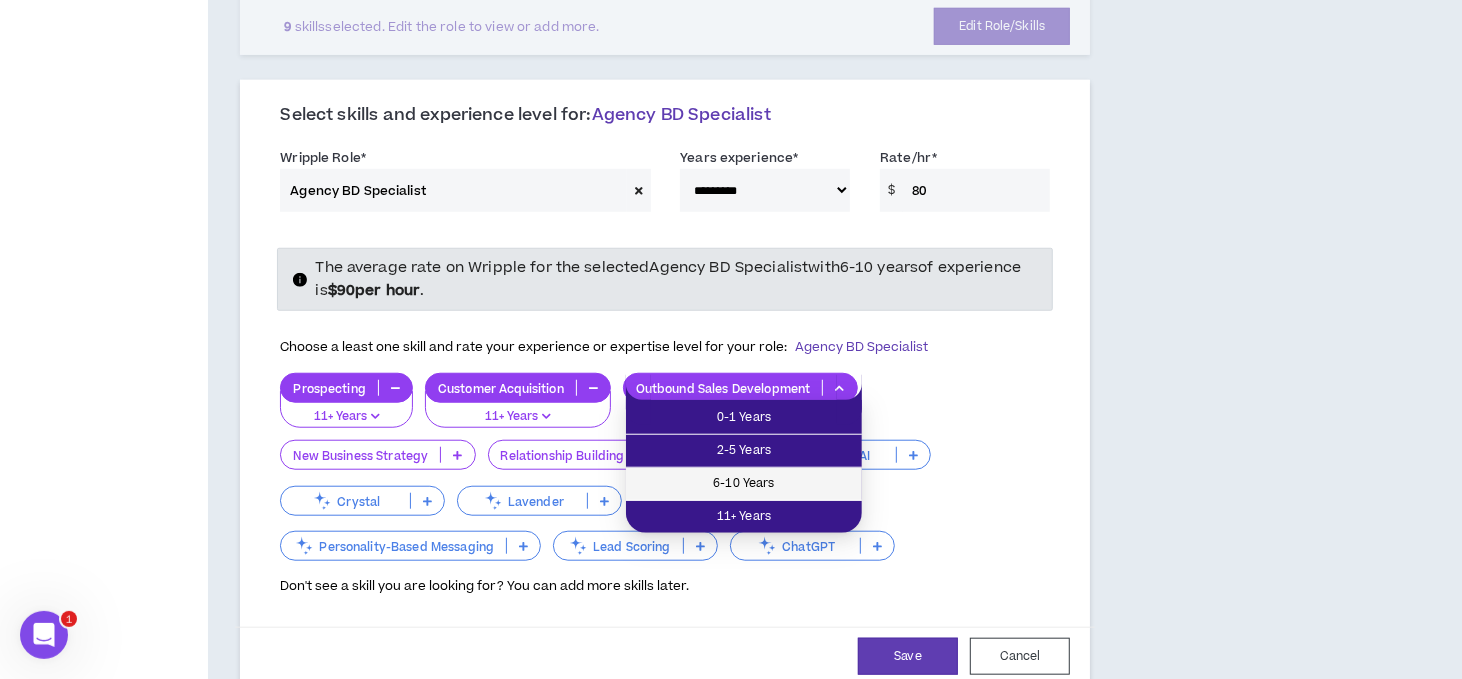 click on "6-10 Years" at bounding box center [744, 484] 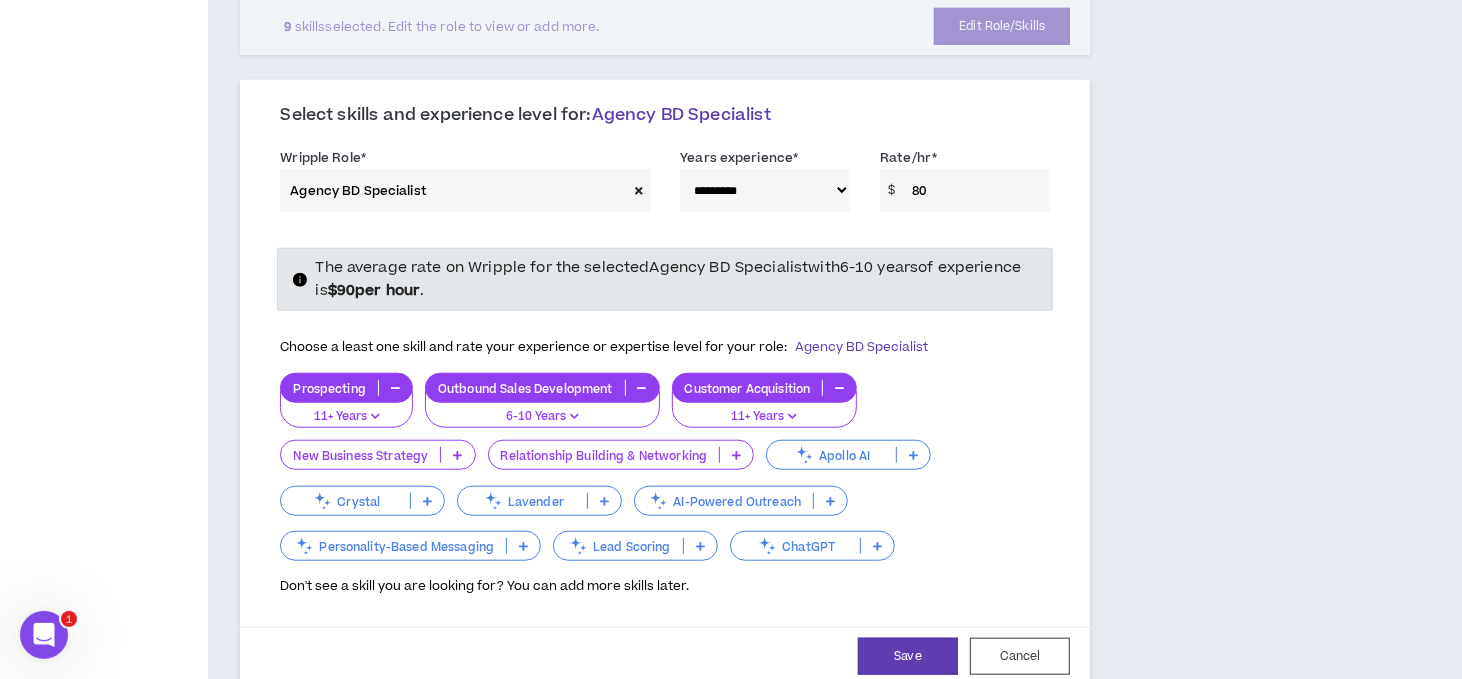 click at bounding box center (457, 455) 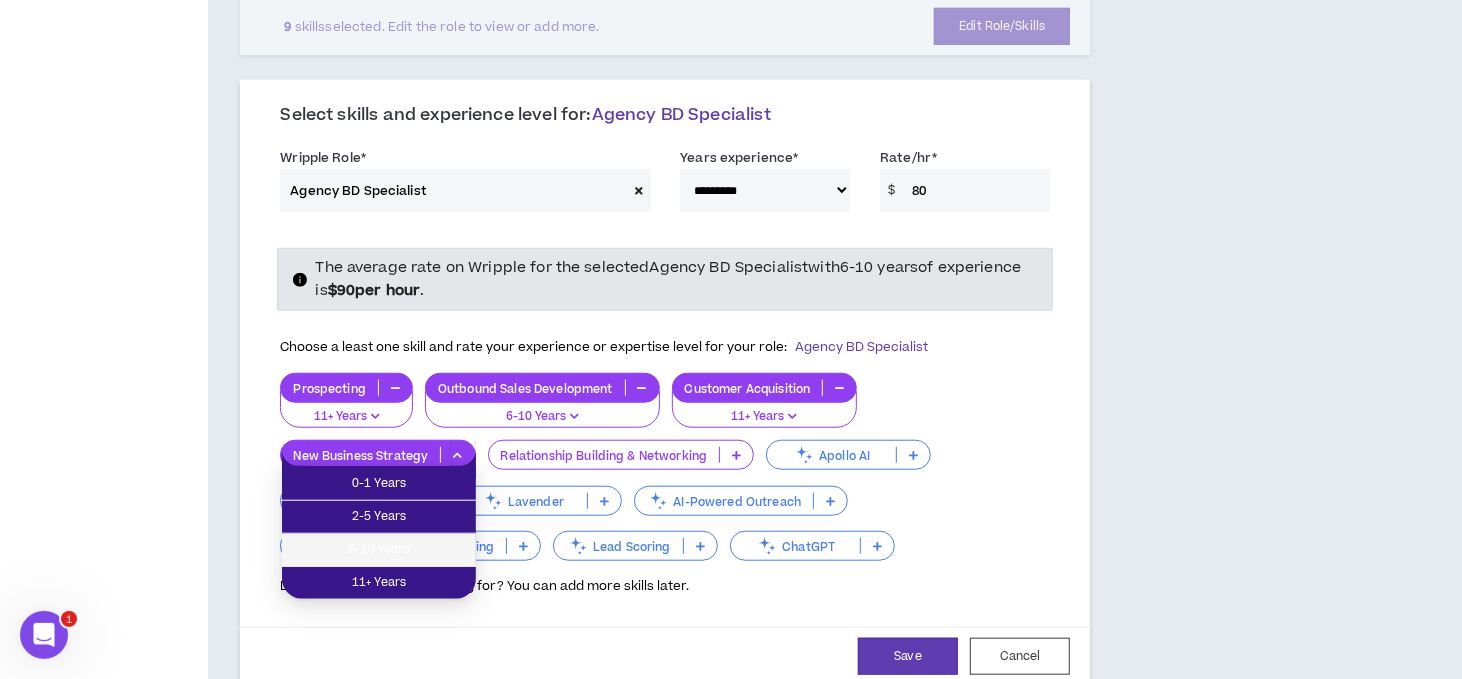 drag, startPoint x: 432, startPoint y: 539, endPoint x: 510, endPoint y: 510, distance: 83.21658 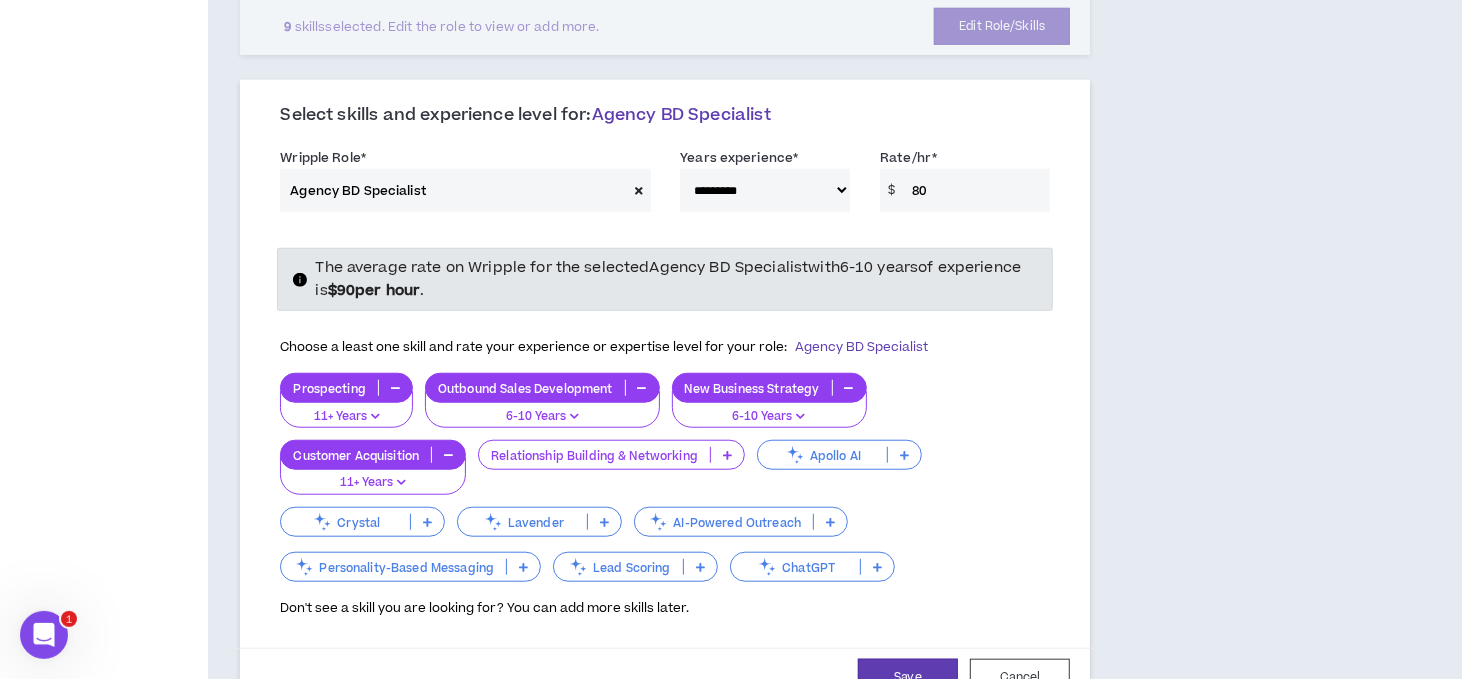 click at bounding box center (727, 455) 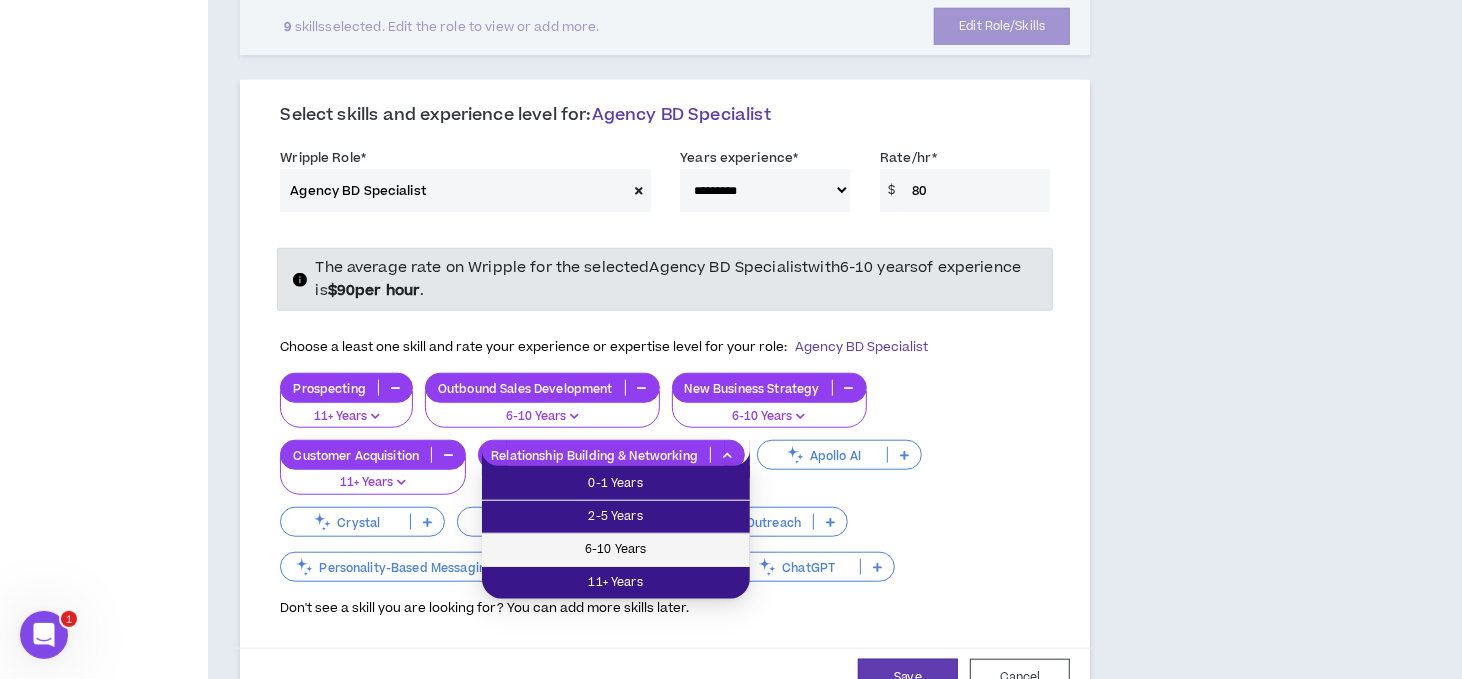 click on "6-10 Years" at bounding box center (616, 550) 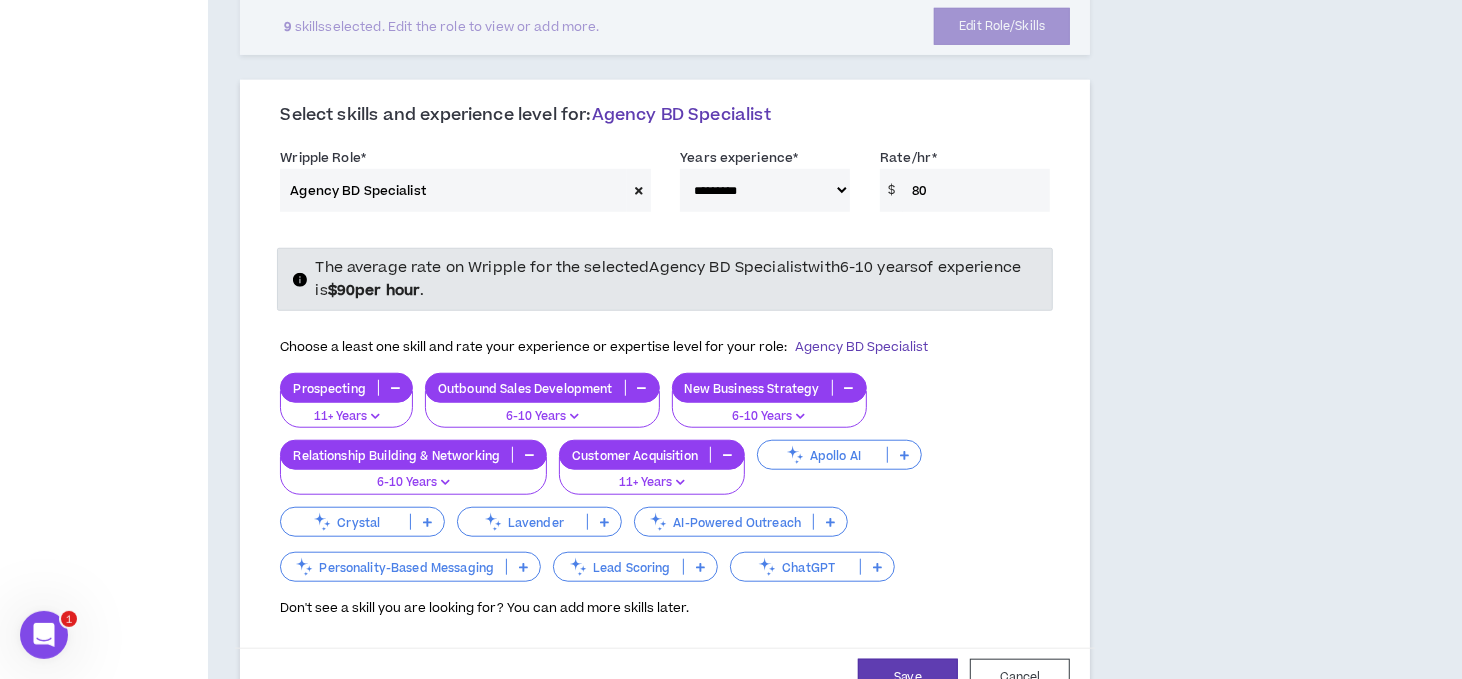 click on "Prospecting 11+ Years Outbound Sales Development 6-10 Years New Business Strategy 6-10 Years Relationship Building & Networking 6-10 Years Customer Acquisition 11+ Years Apollo AI Crystal Lavender AI-Powered Outreach Personality-Based Messaging Lead Scoring ChatGPT" at bounding box center (665, 479) 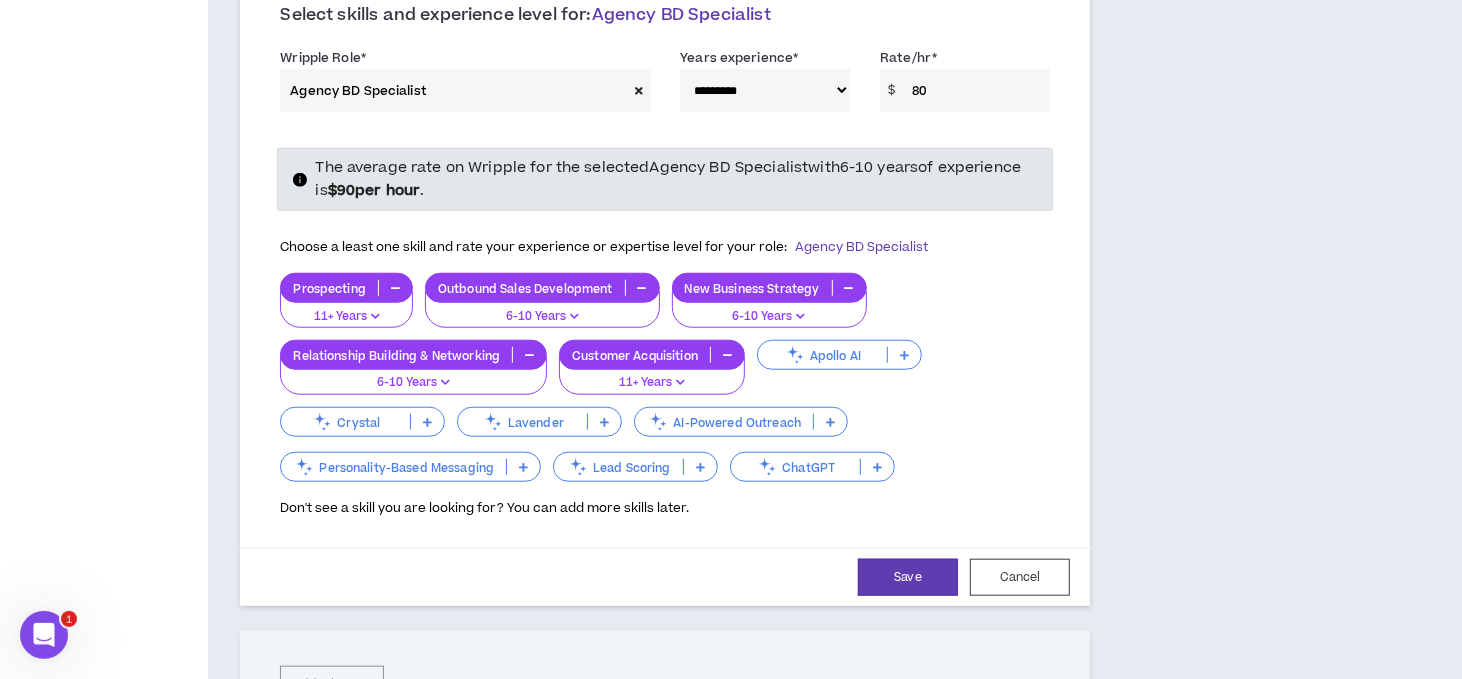 click at bounding box center (604, 422) 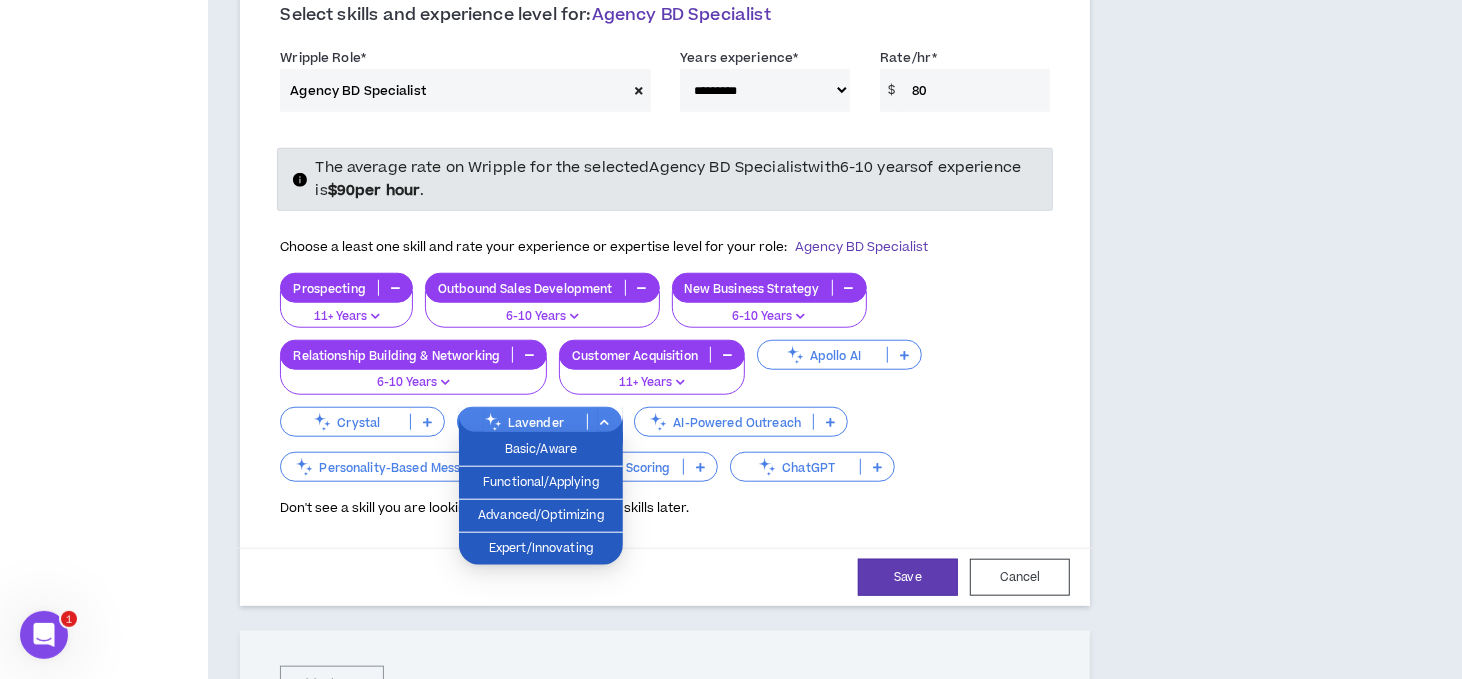 click at bounding box center [604, 422] 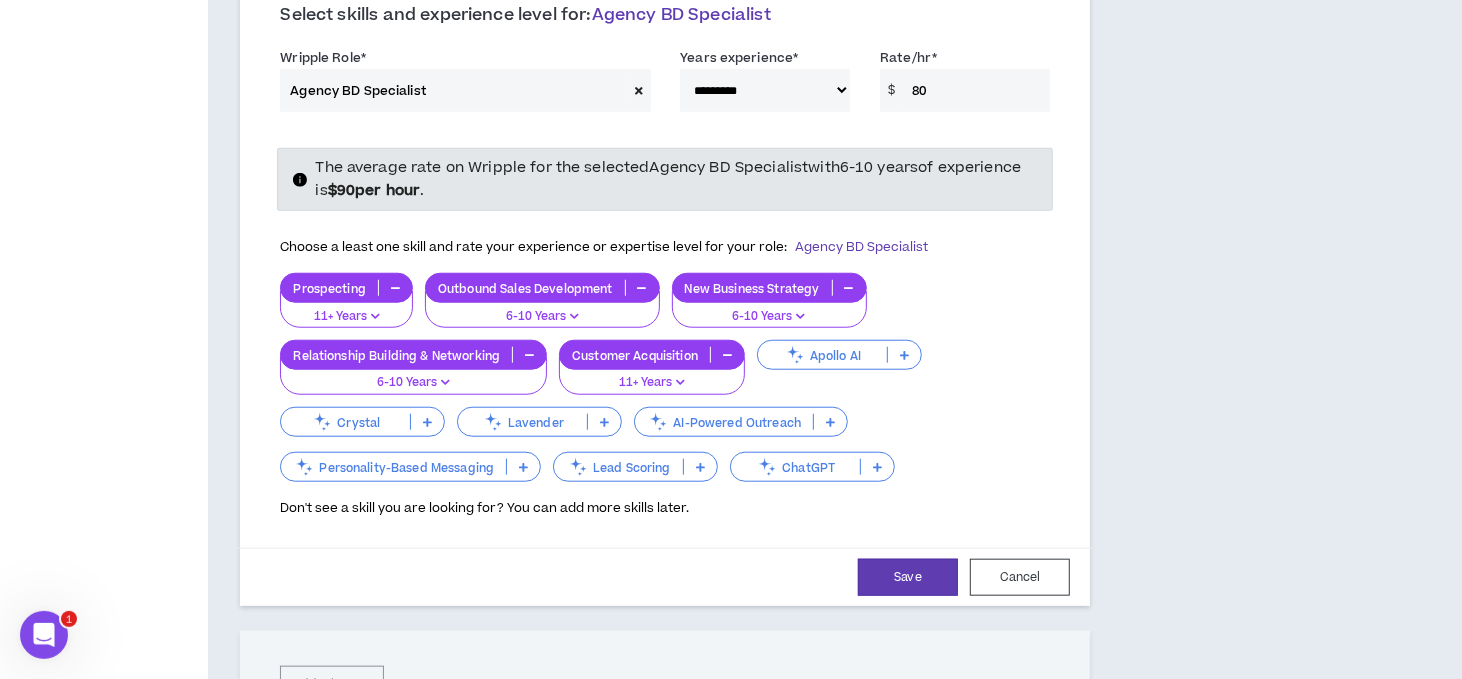 click on "Prospecting 11+ Years Outbound Sales Development 6-10 Years New Business Strategy 6-10 Years Relationship Building & Networking 6-10 Years Customer Acquisition 11+ Years Apollo AI Crystal Lavender AI-Powered Outreach Personality-Based Messaging Lead Scoring ChatGPT" at bounding box center (665, 379) 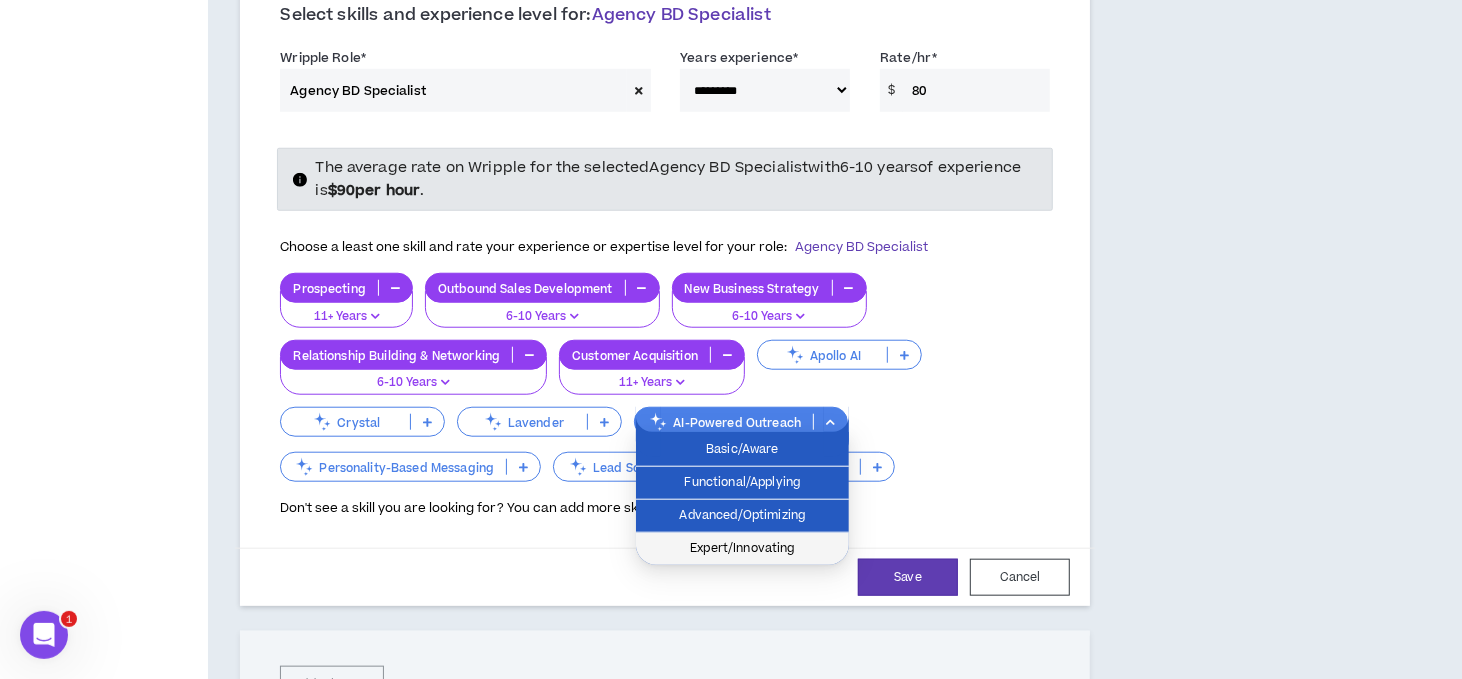 click on "Expert/Innovating" at bounding box center (742, 549) 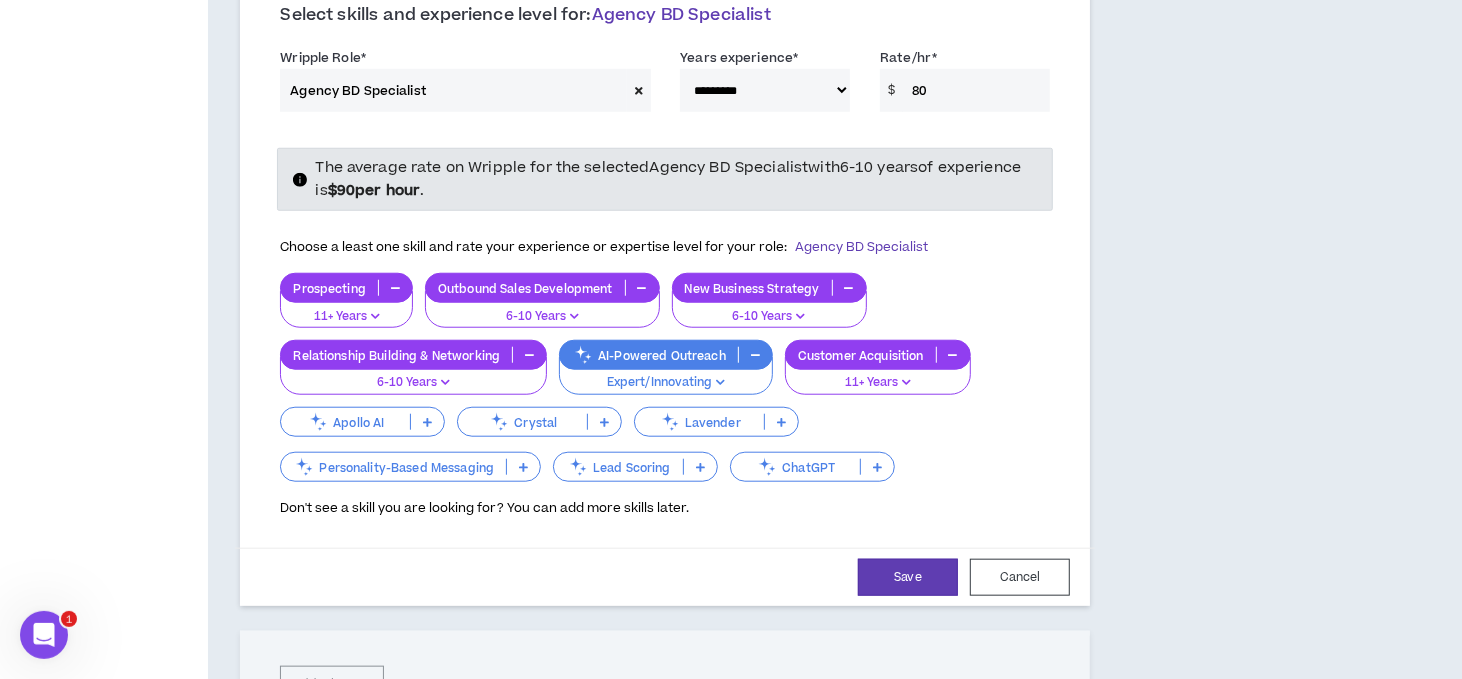 click at bounding box center [877, 467] 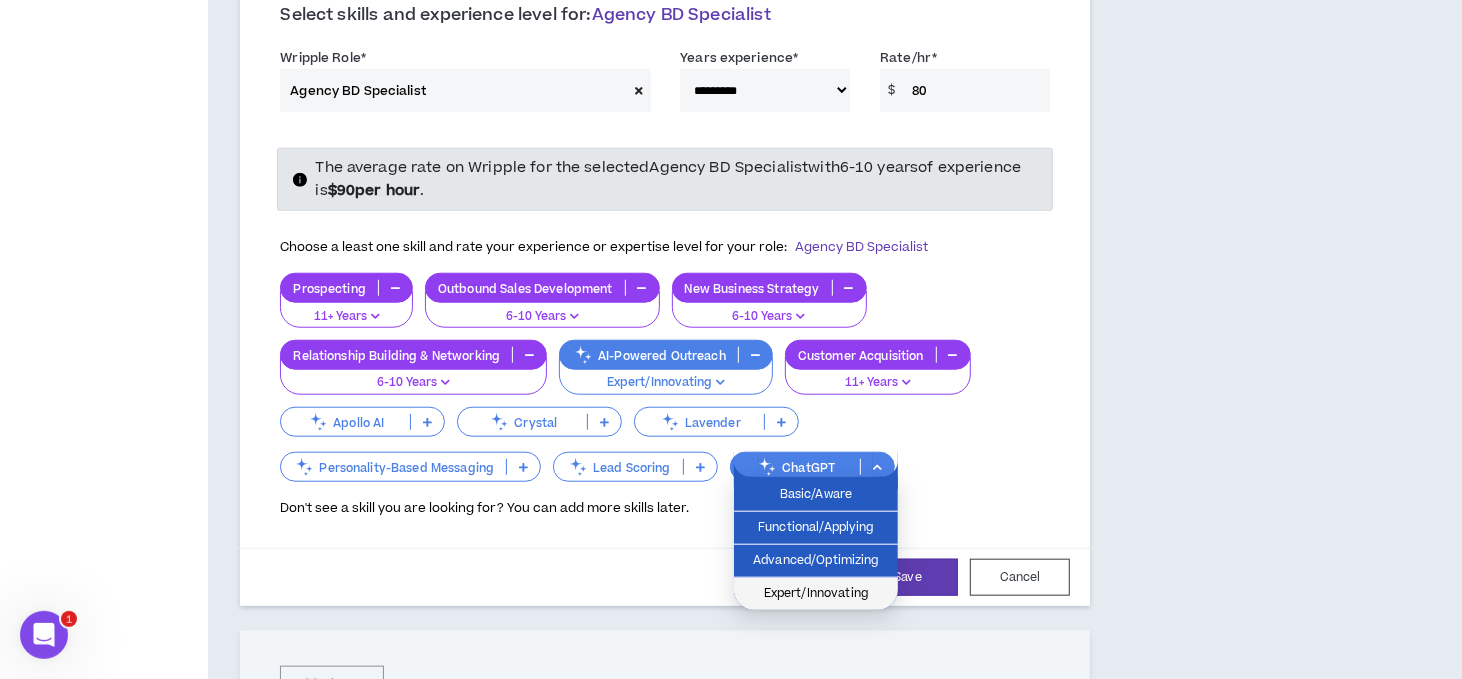 click on "Expert/Innovating" at bounding box center [816, 594] 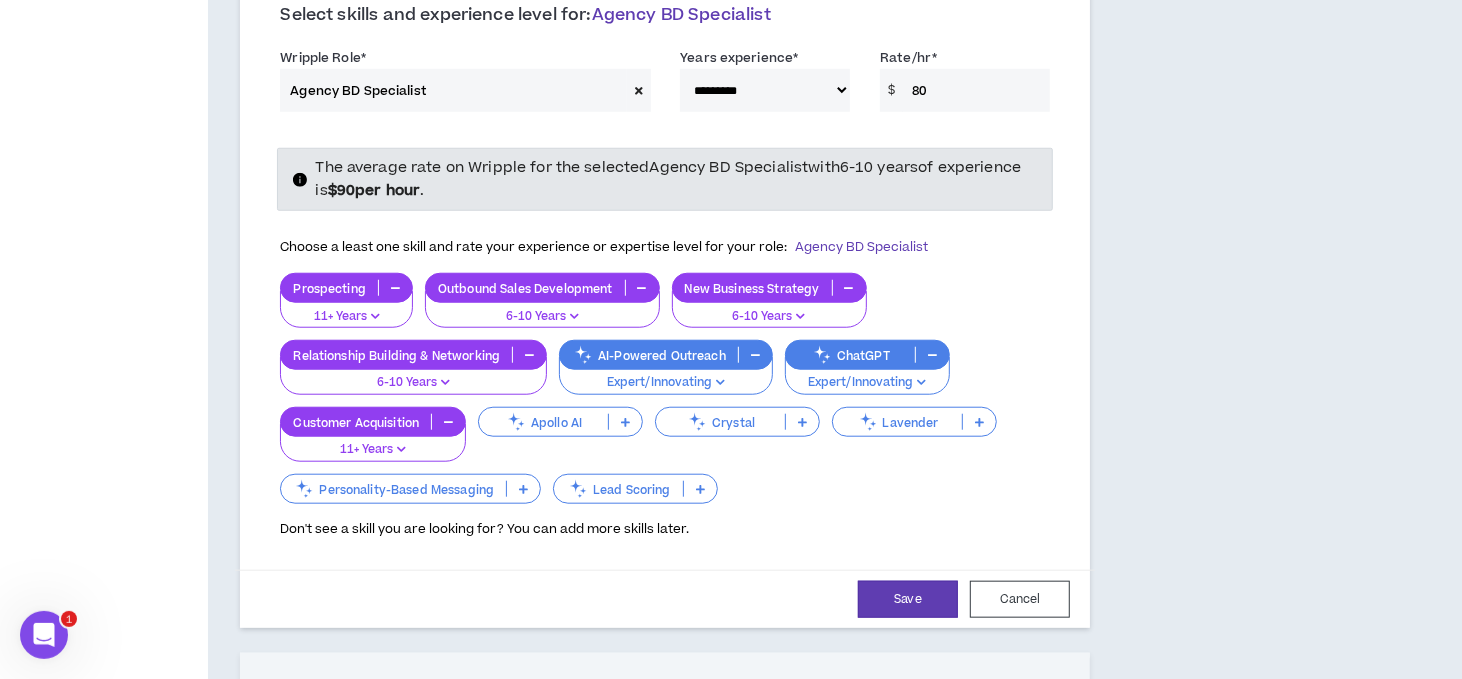 click at bounding box center (700, 489) 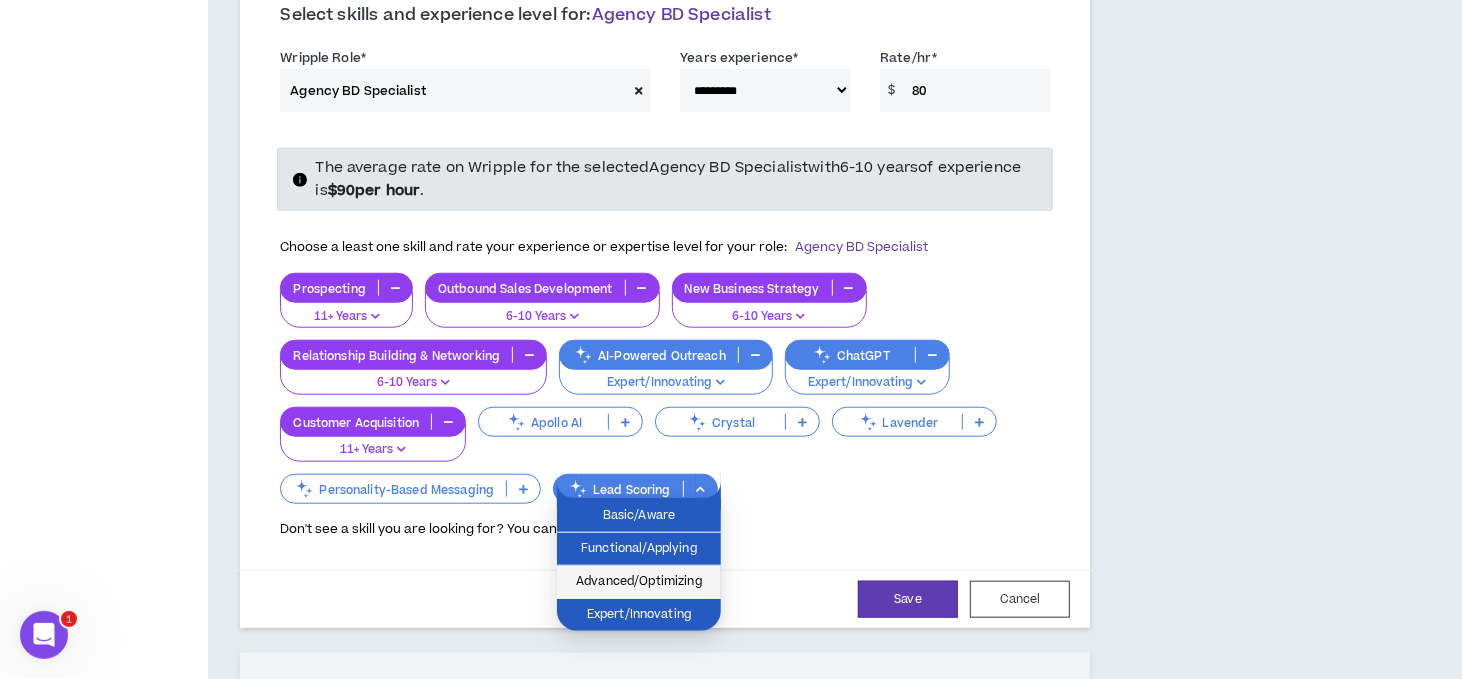 click on "Advanced/Optimizing" at bounding box center (639, 582) 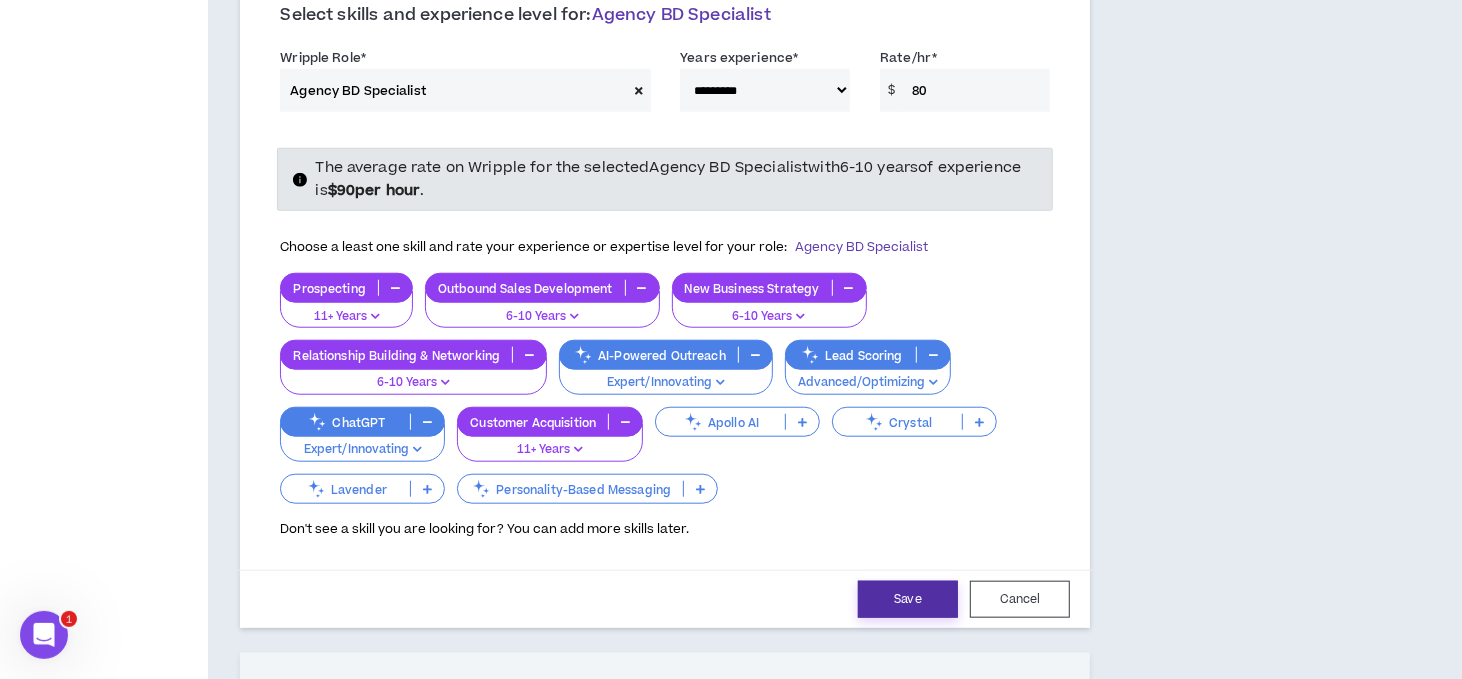click on "Save" at bounding box center [908, 599] 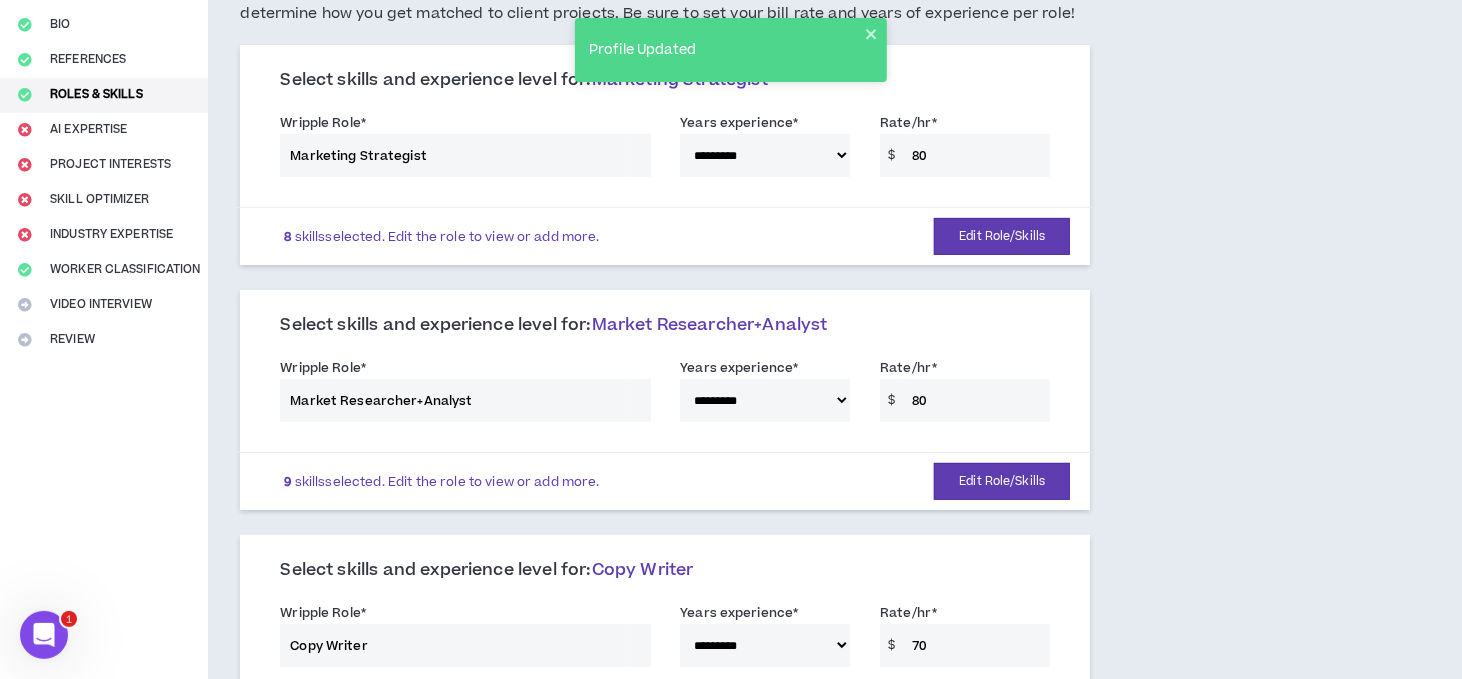 scroll, scrollTop: 800, scrollLeft: 0, axis: vertical 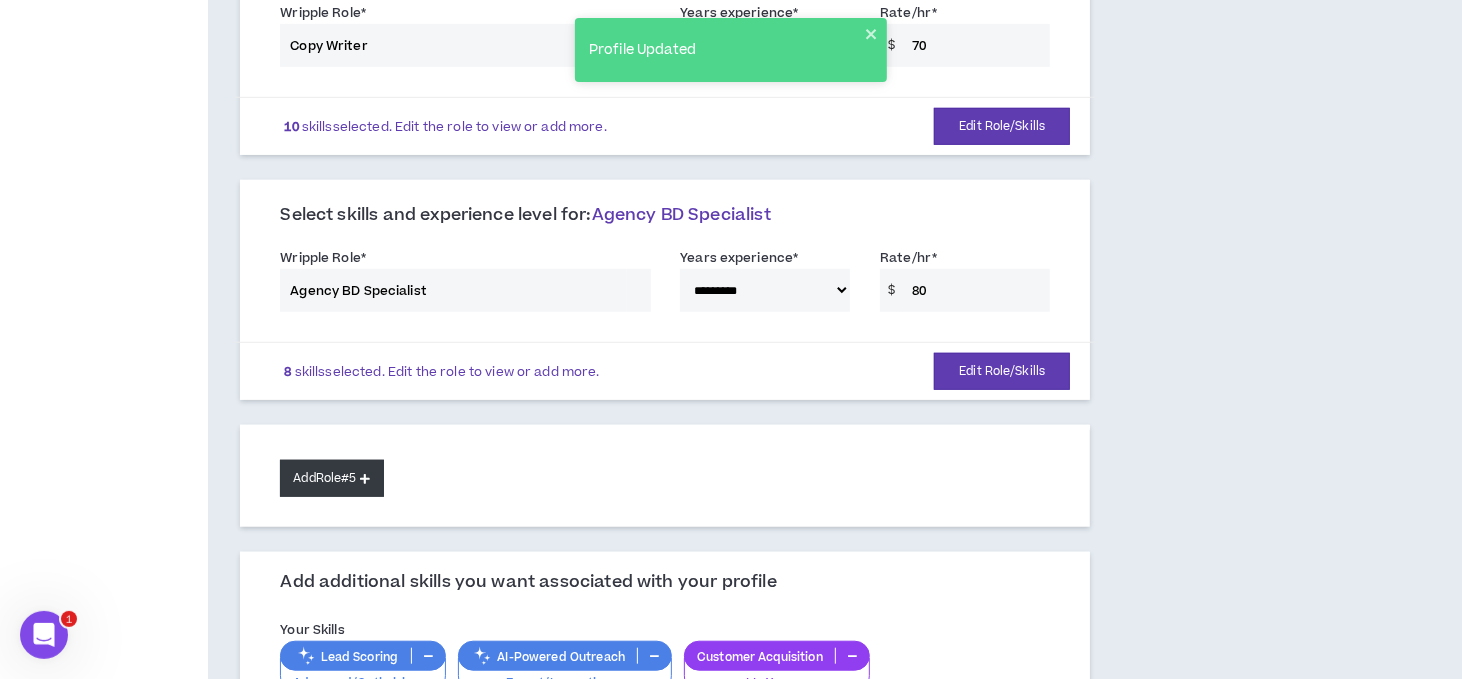 click on "Add  Role  #5" at bounding box center (331, 478) 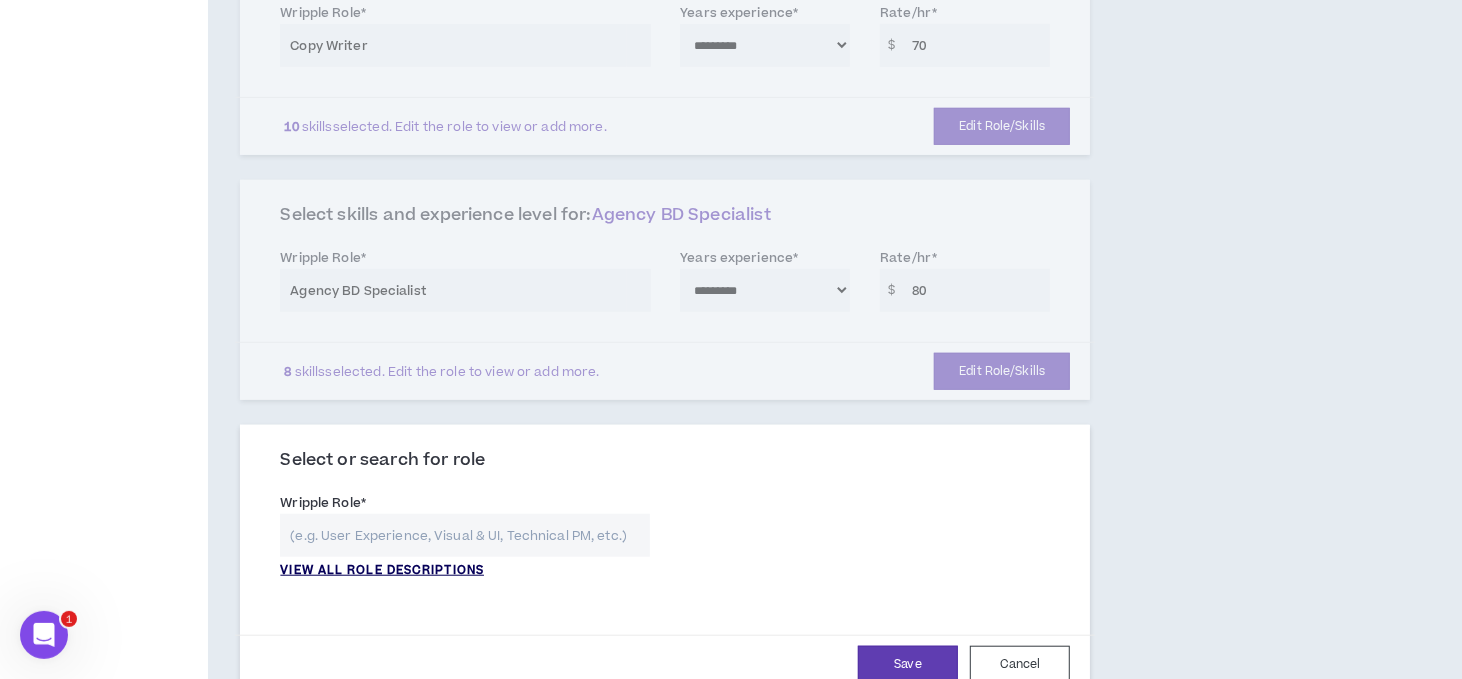 click on "VIEW ALL ROLE DESCRIPTIONS" at bounding box center [382, 571] 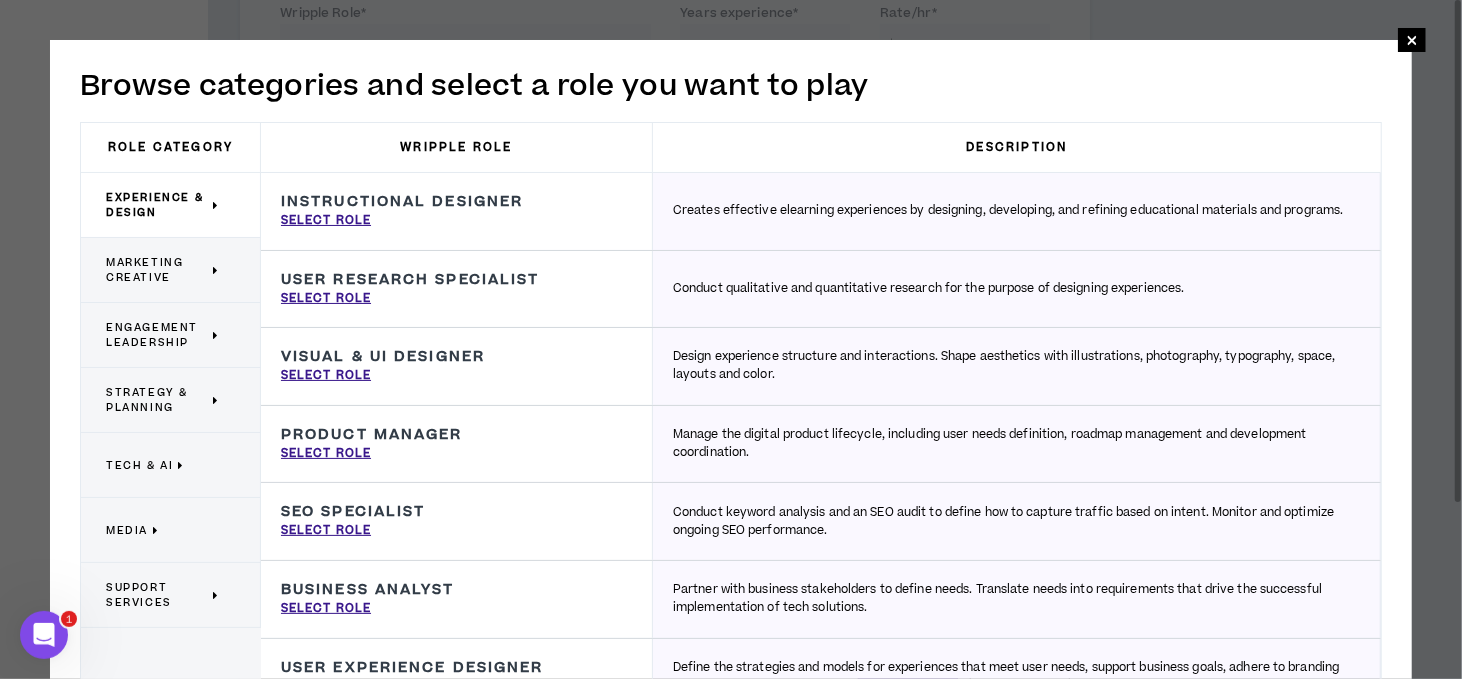click on "Marketing Creative" at bounding box center [157, 270] 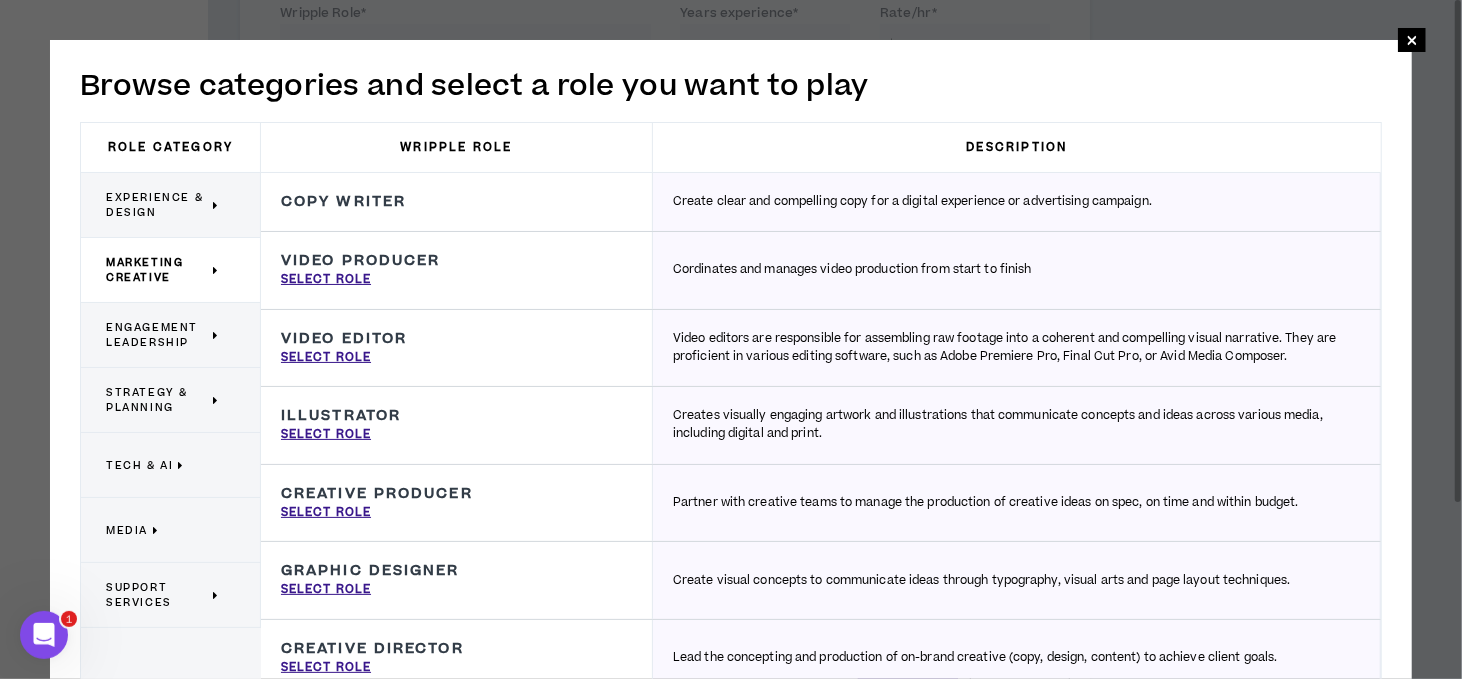 click on "Engagement Leadership" at bounding box center [171, 335] 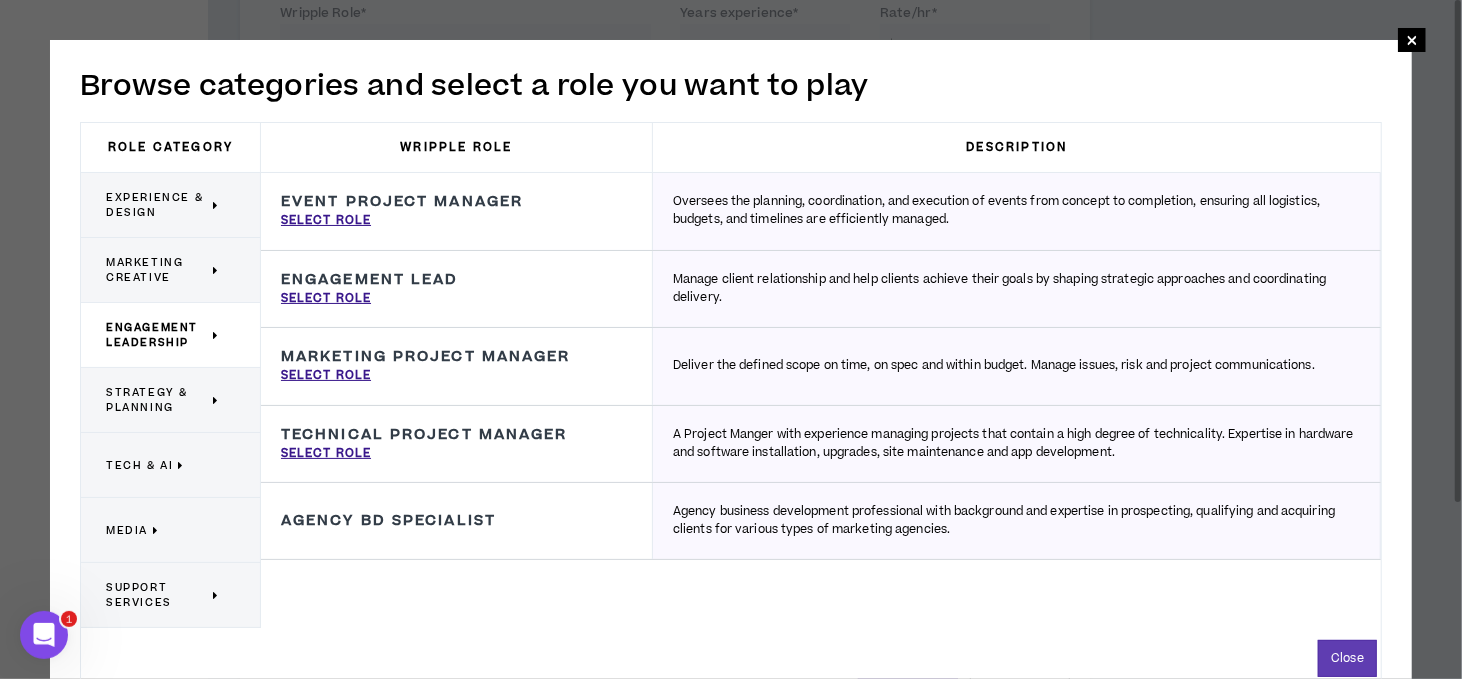click on "Strategy & Planning" at bounding box center (157, 400) 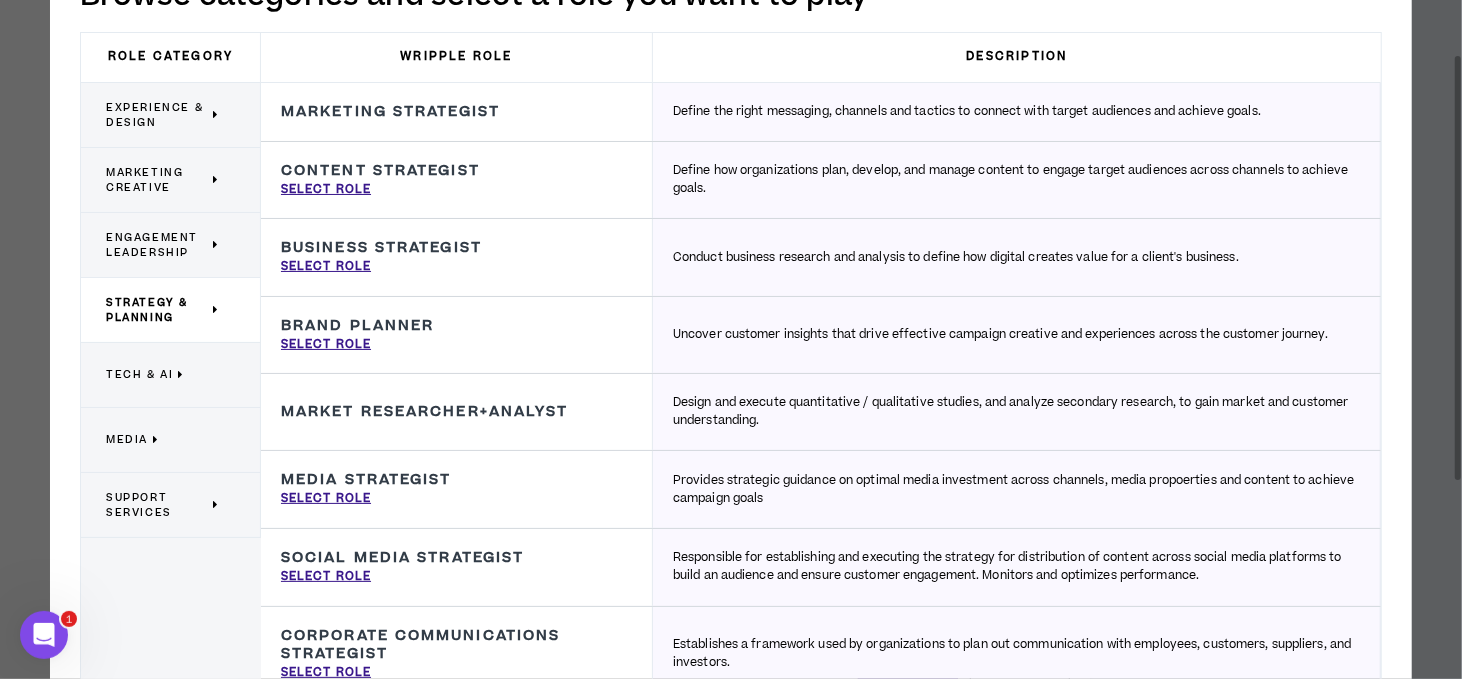 click on "Tech & AI" at bounding box center (163, 375) 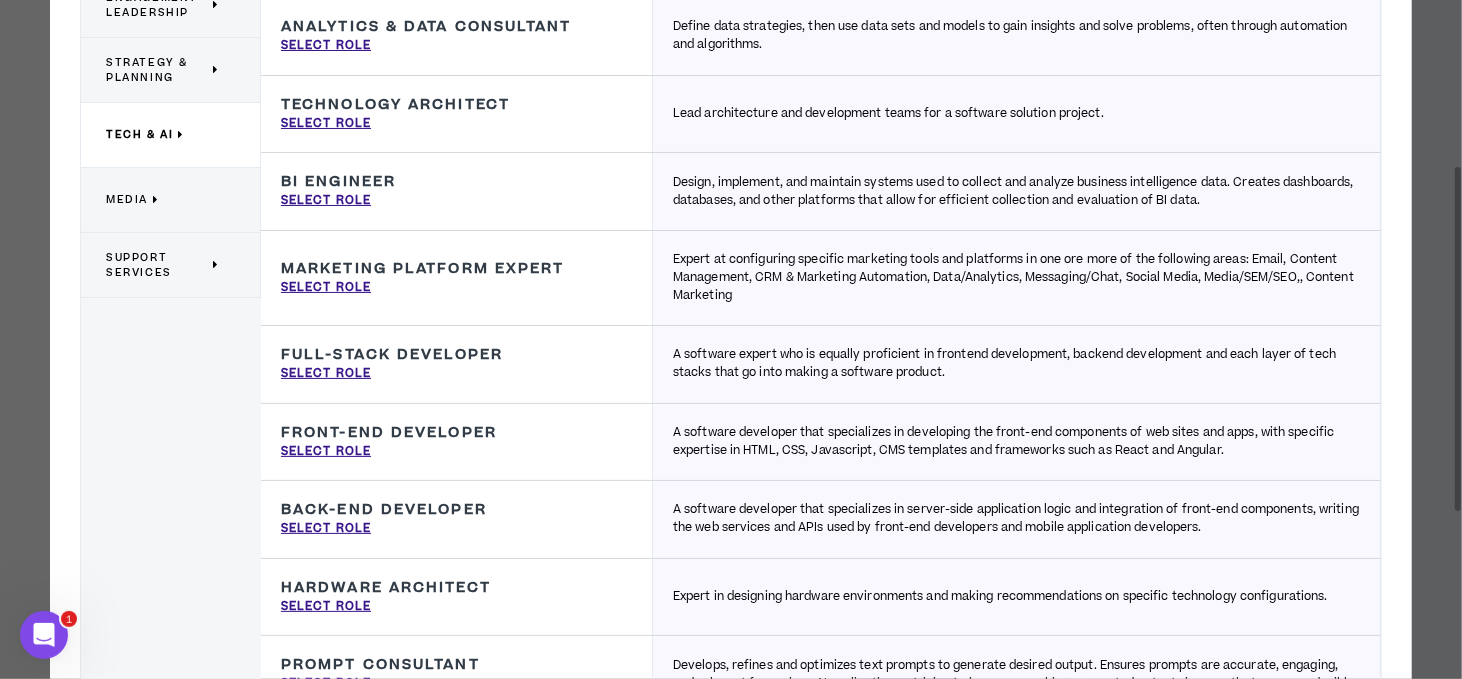 click on "Media" at bounding box center (163, 200) 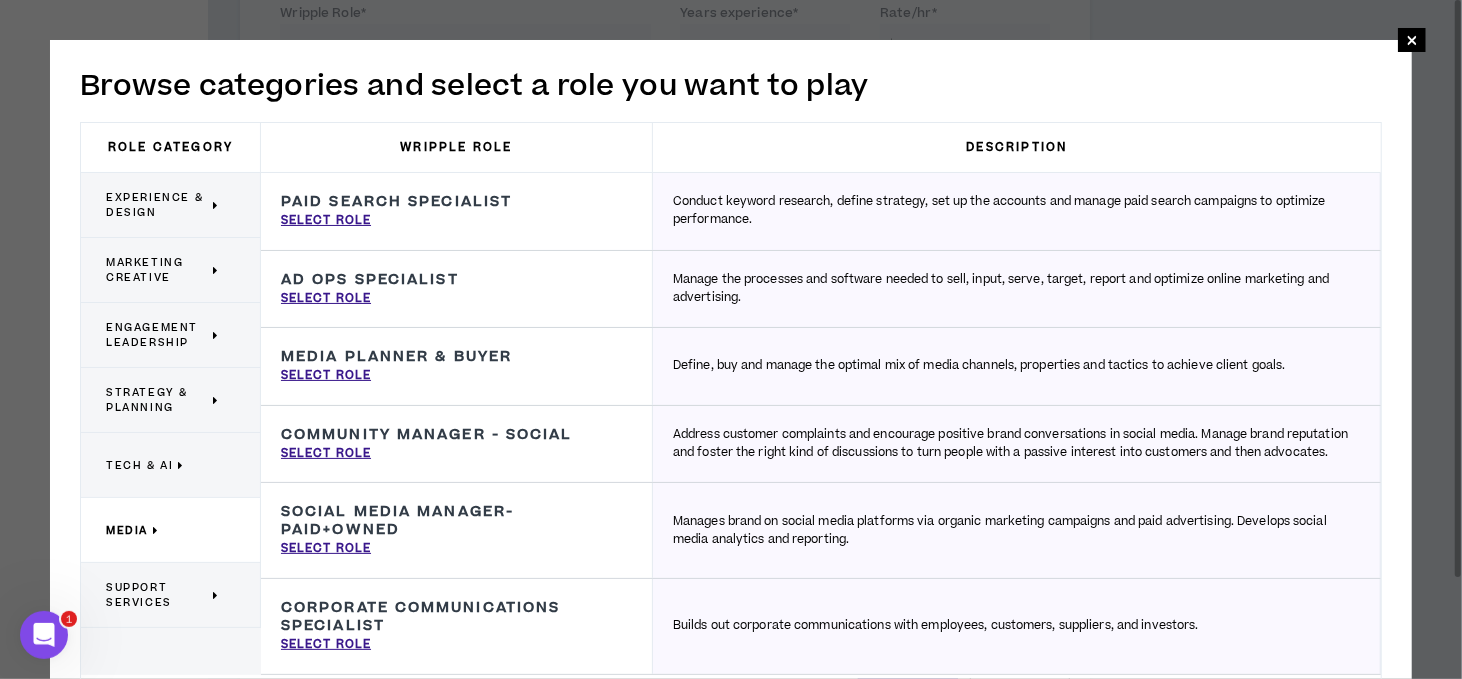 click on "Support Services" at bounding box center (163, 595) 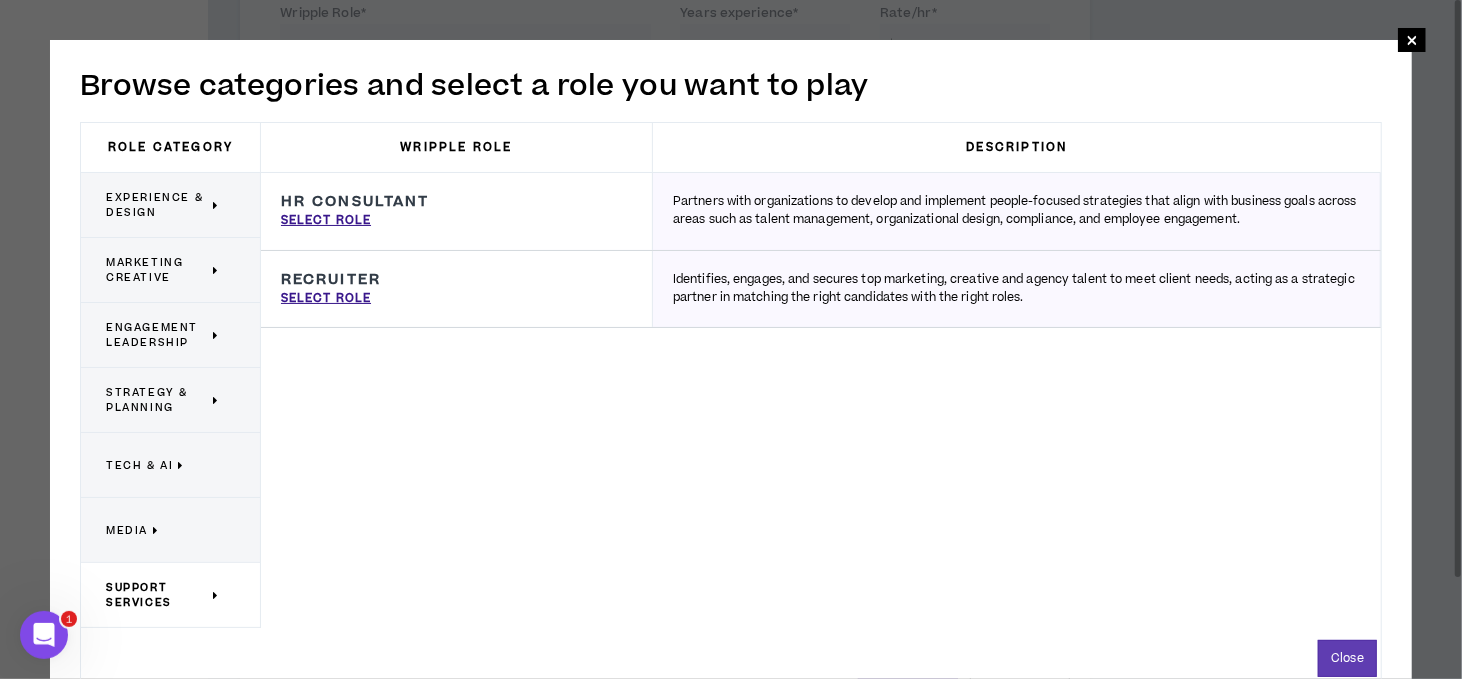 click on "Marketing Creative" at bounding box center [171, 270] 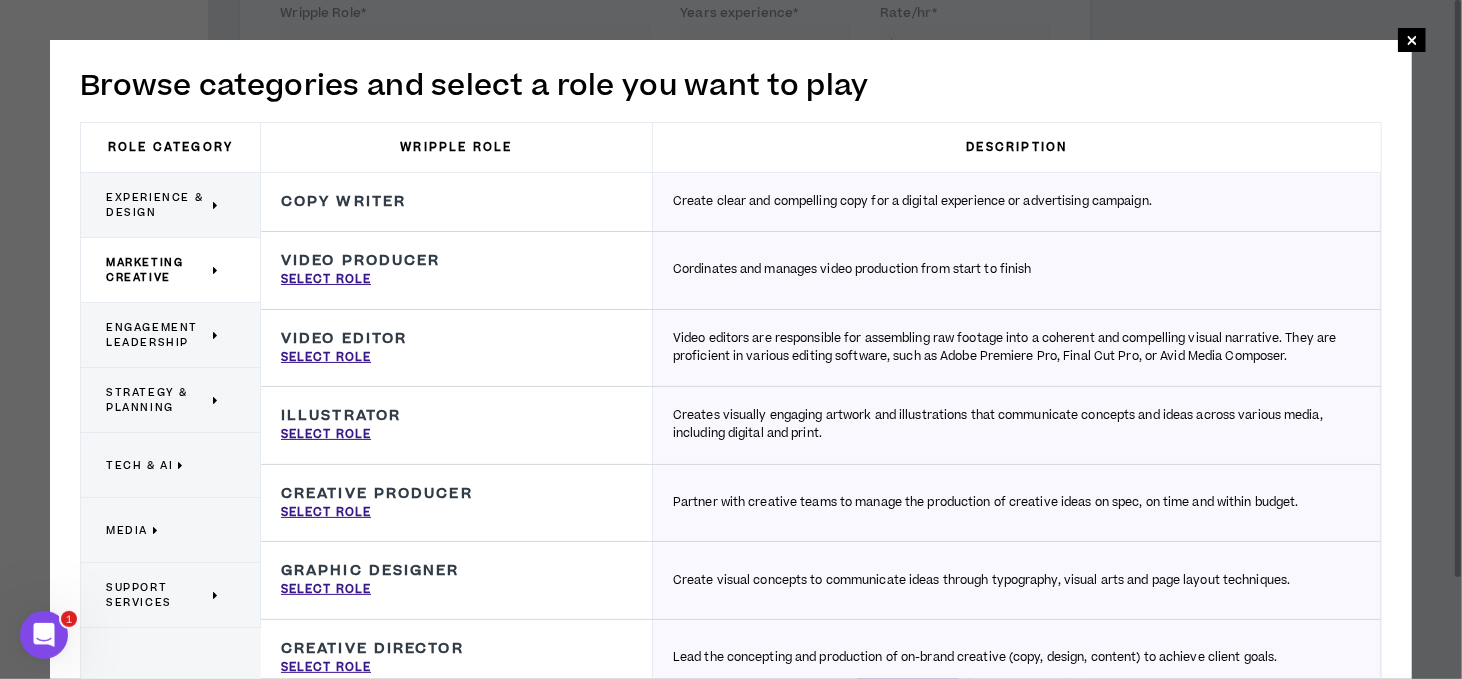 click on "Experience & Design" at bounding box center (157, 205) 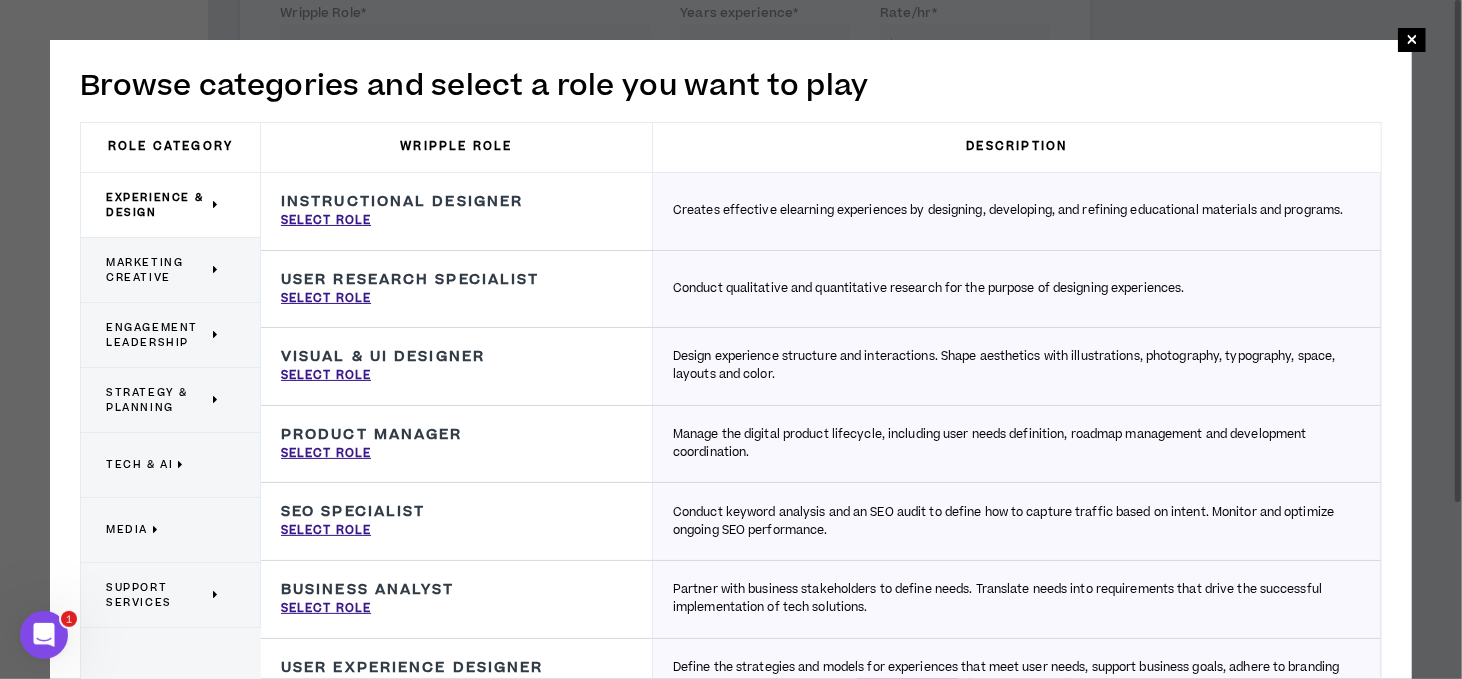 click on "Marketing Creative" at bounding box center (157, 270) 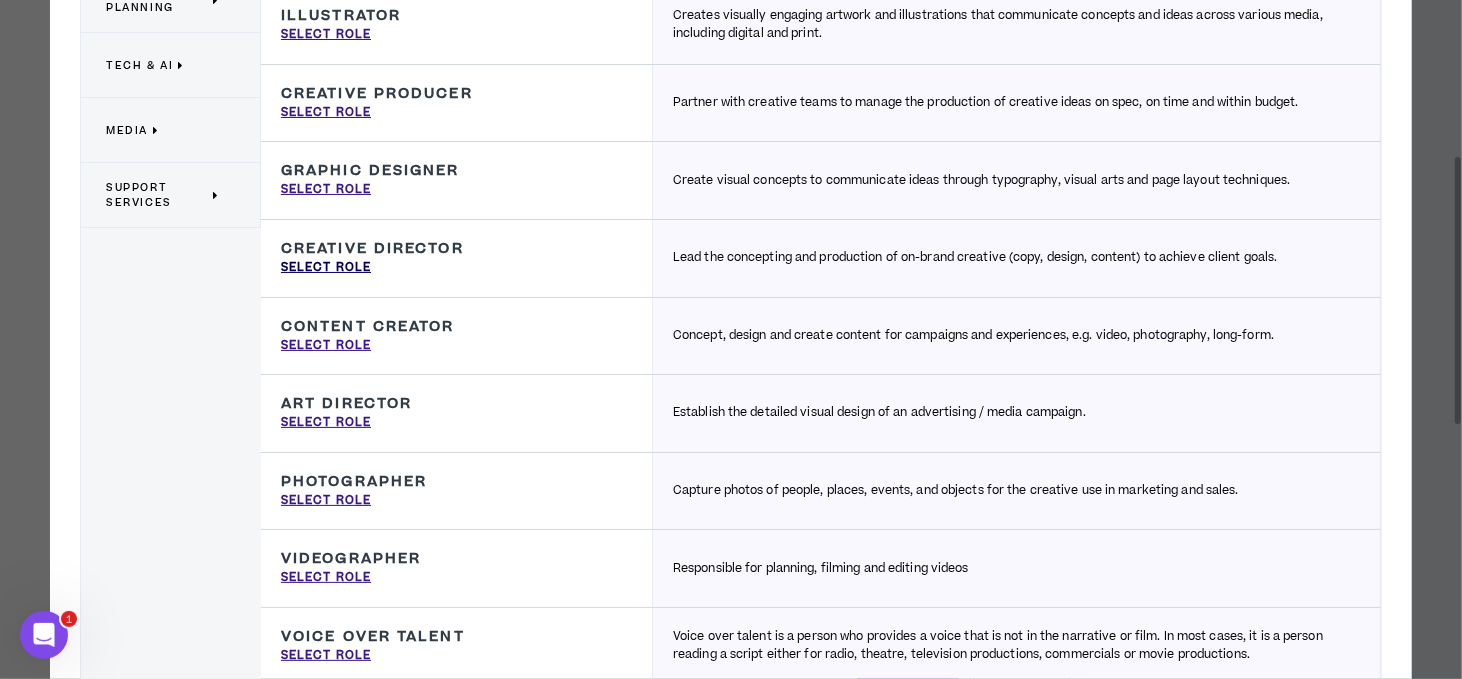 click on "Select Role" at bounding box center (326, 268) 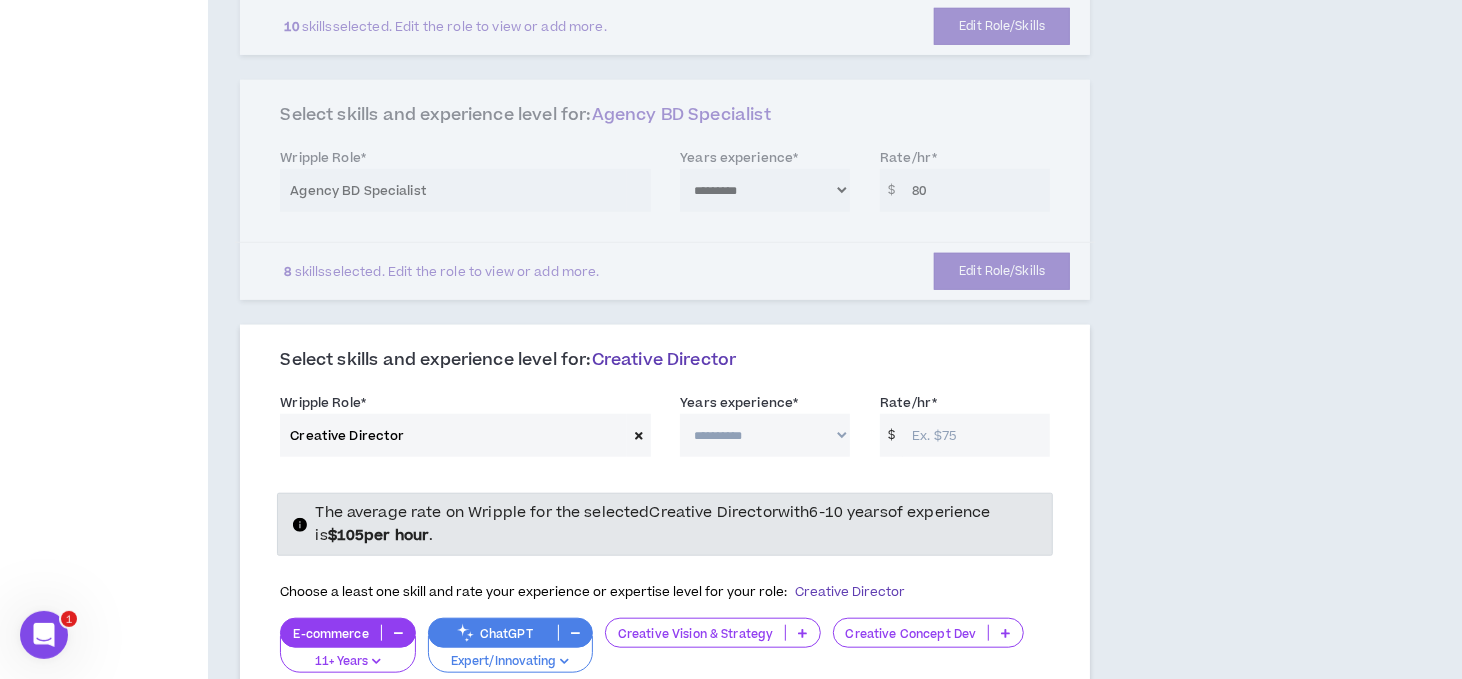 scroll, scrollTop: 1000, scrollLeft: 0, axis: vertical 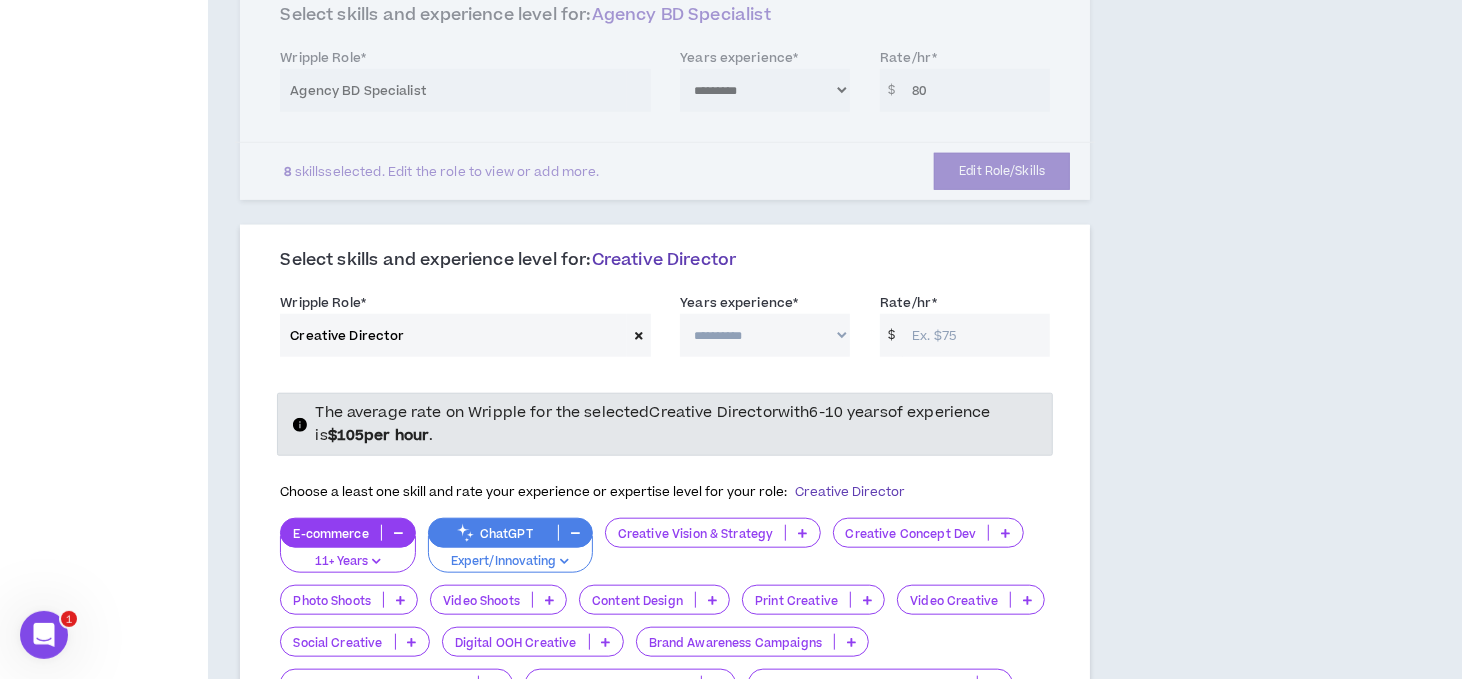 click on "**********" at bounding box center [765, 335] 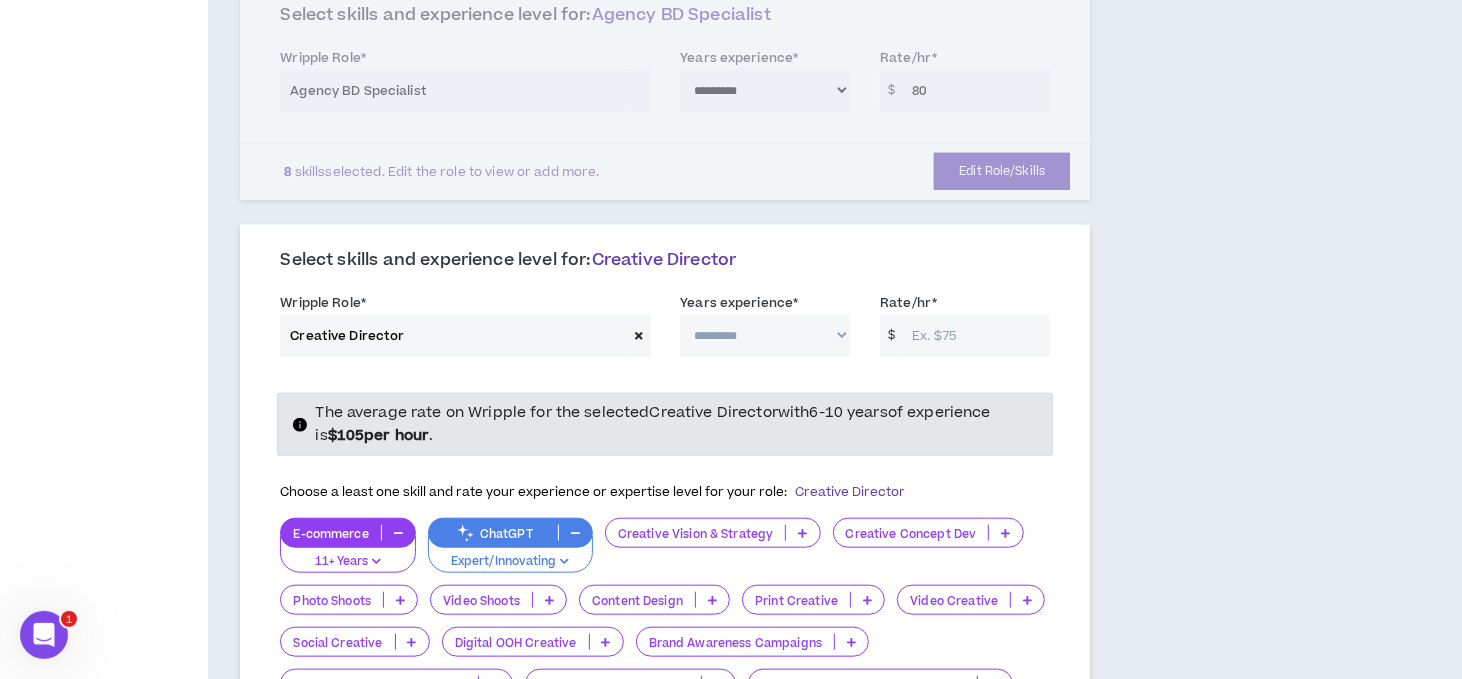 click on "**********" at bounding box center [765, 335] 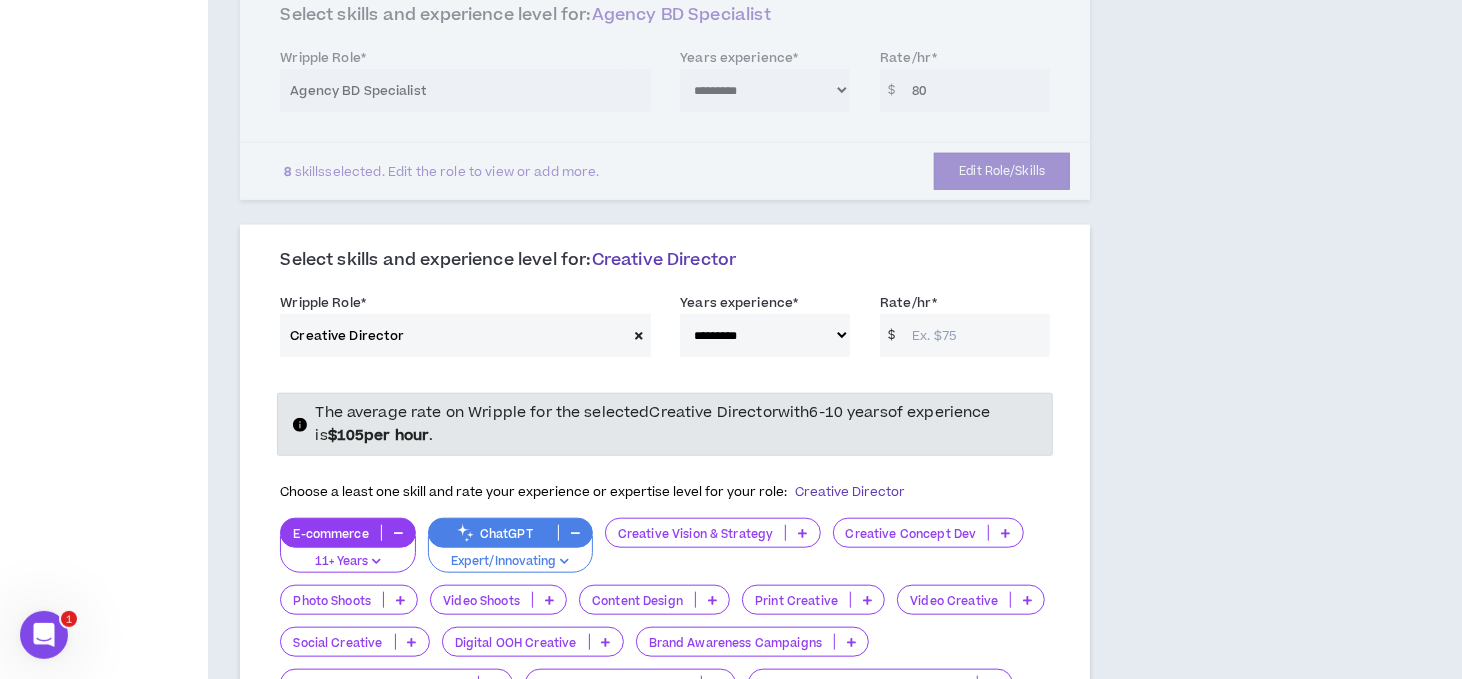 click on "Rate/hr  *" at bounding box center (976, 335) 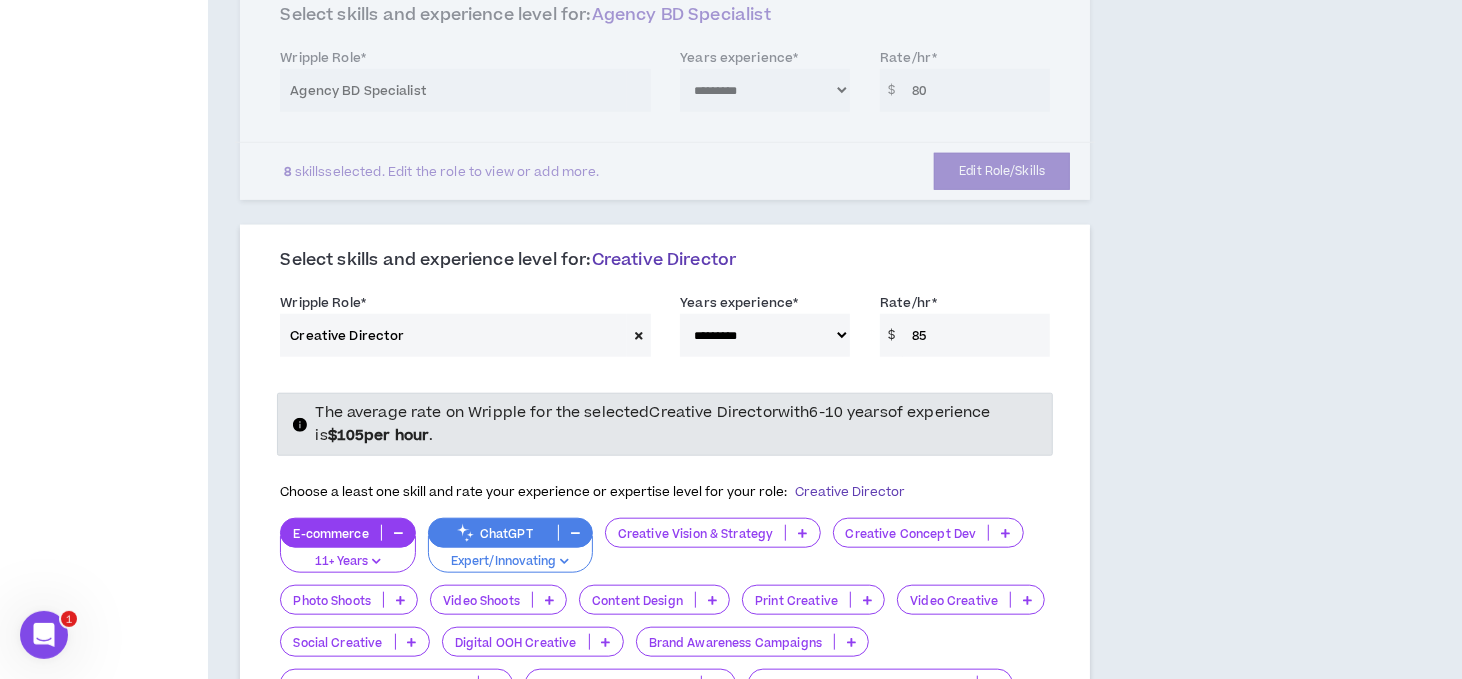 type on "85" 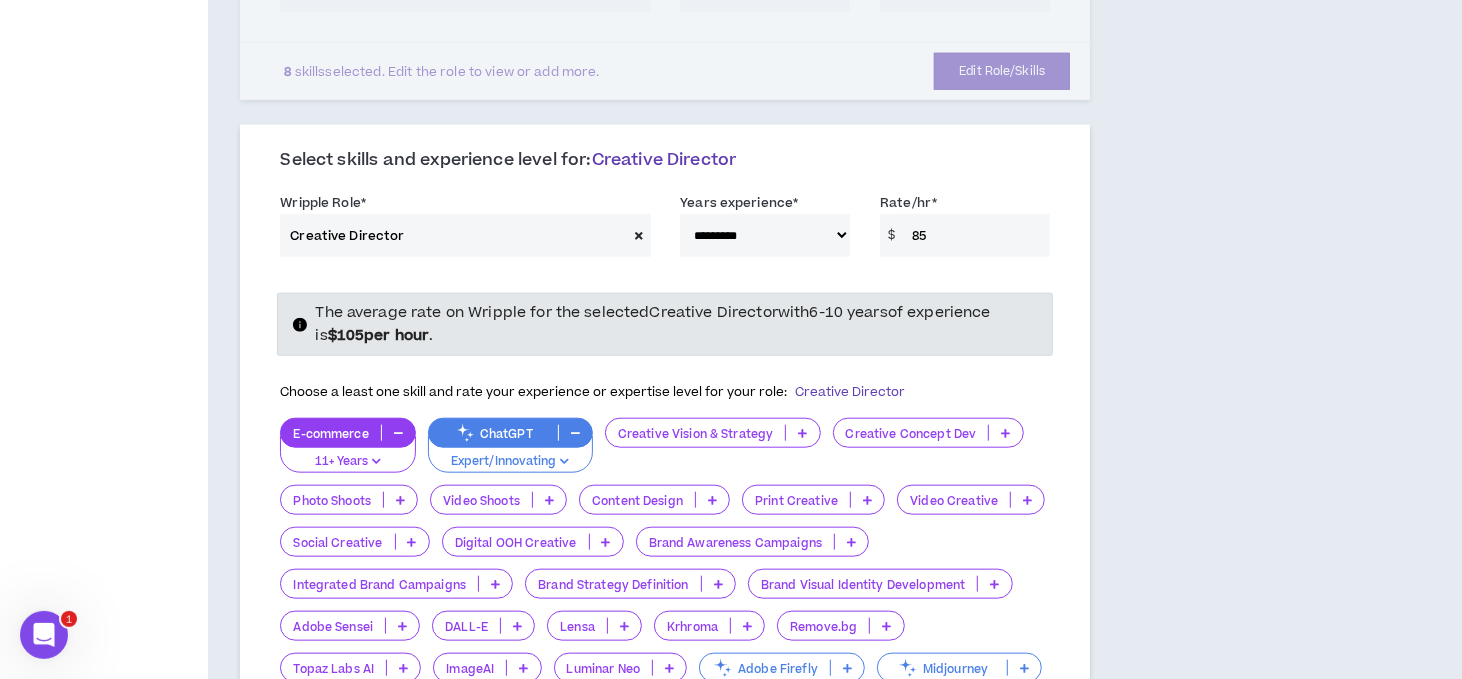 scroll, scrollTop: 1200, scrollLeft: 0, axis: vertical 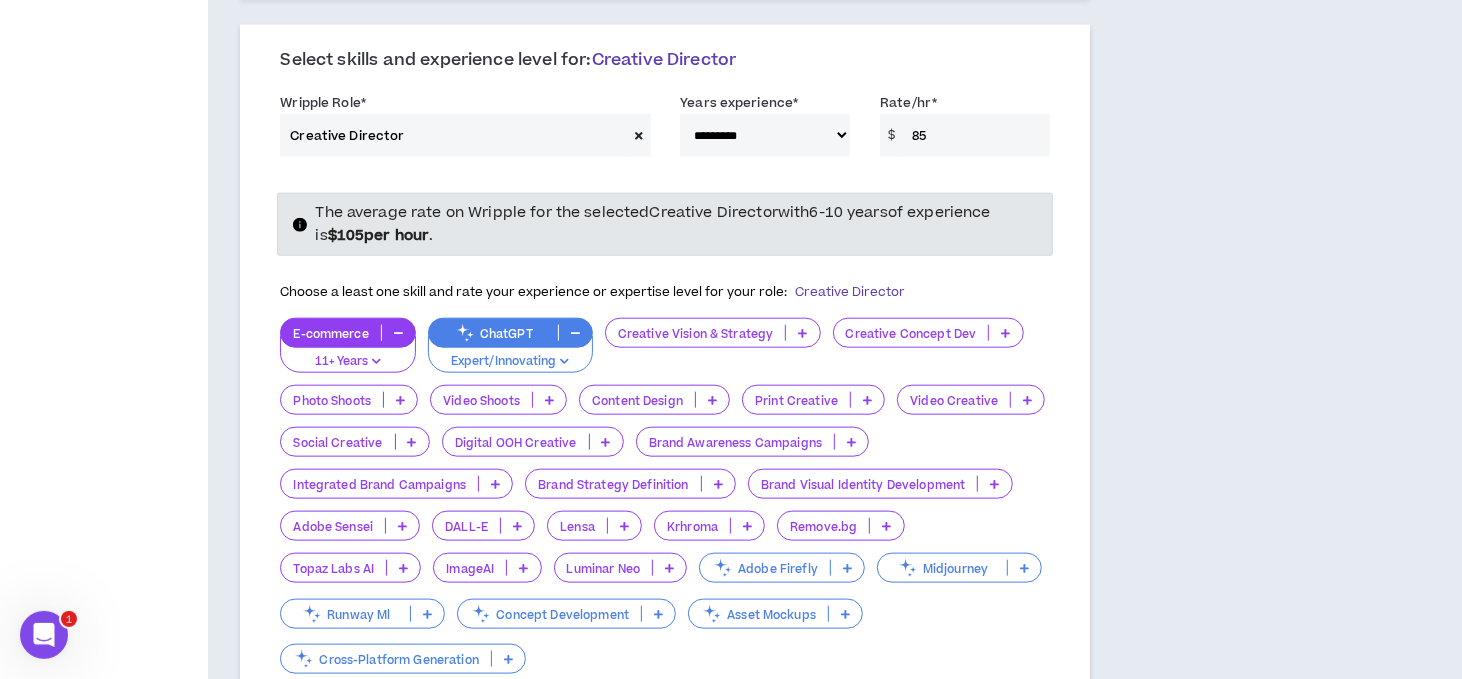 click on "Creative Concept Dev" at bounding box center [928, 333] 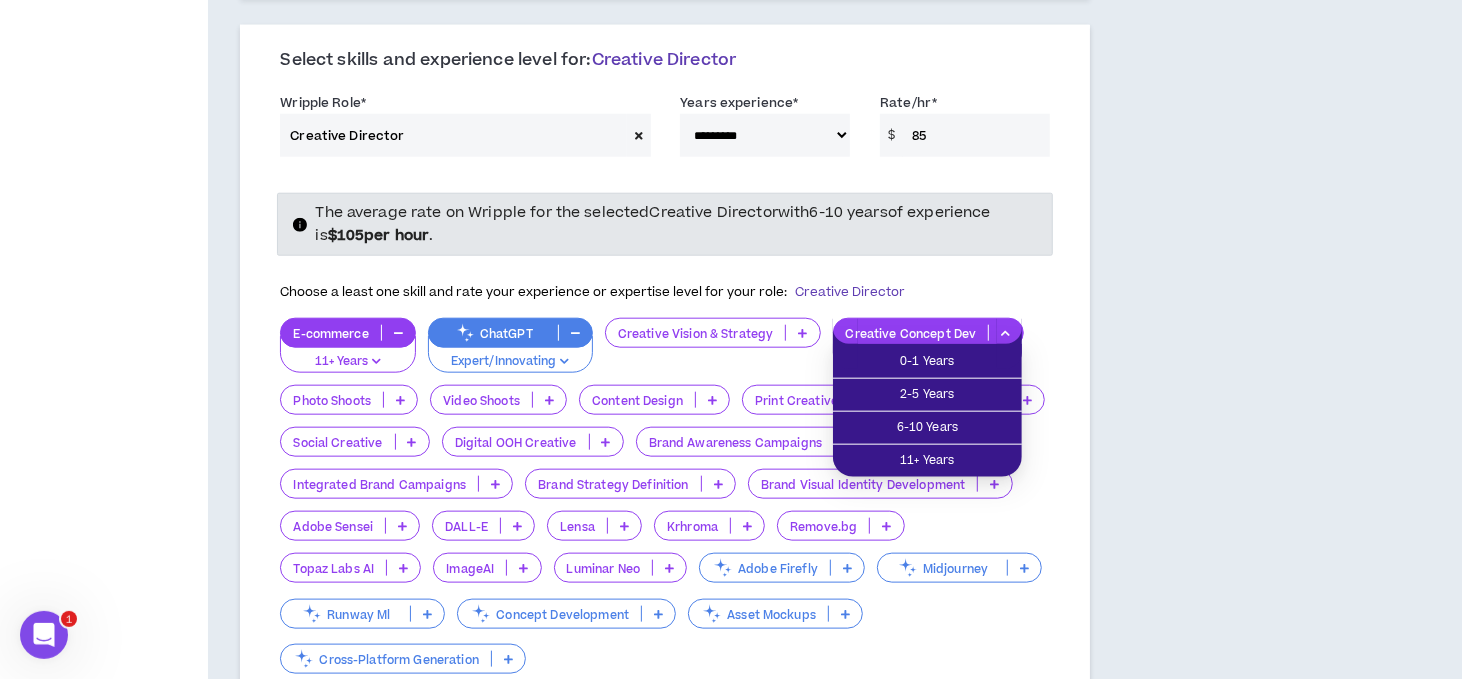 click at bounding box center [1005, 333] 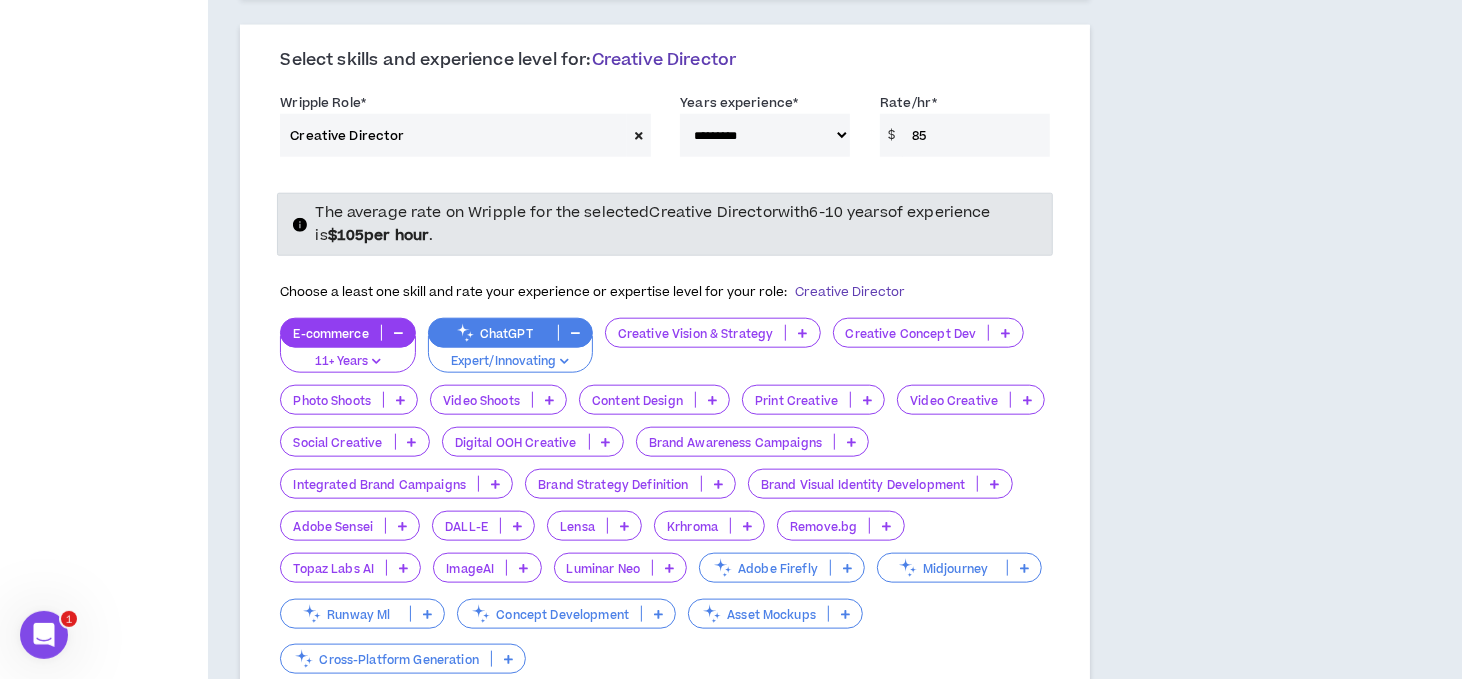 click at bounding box center (1005, 333) 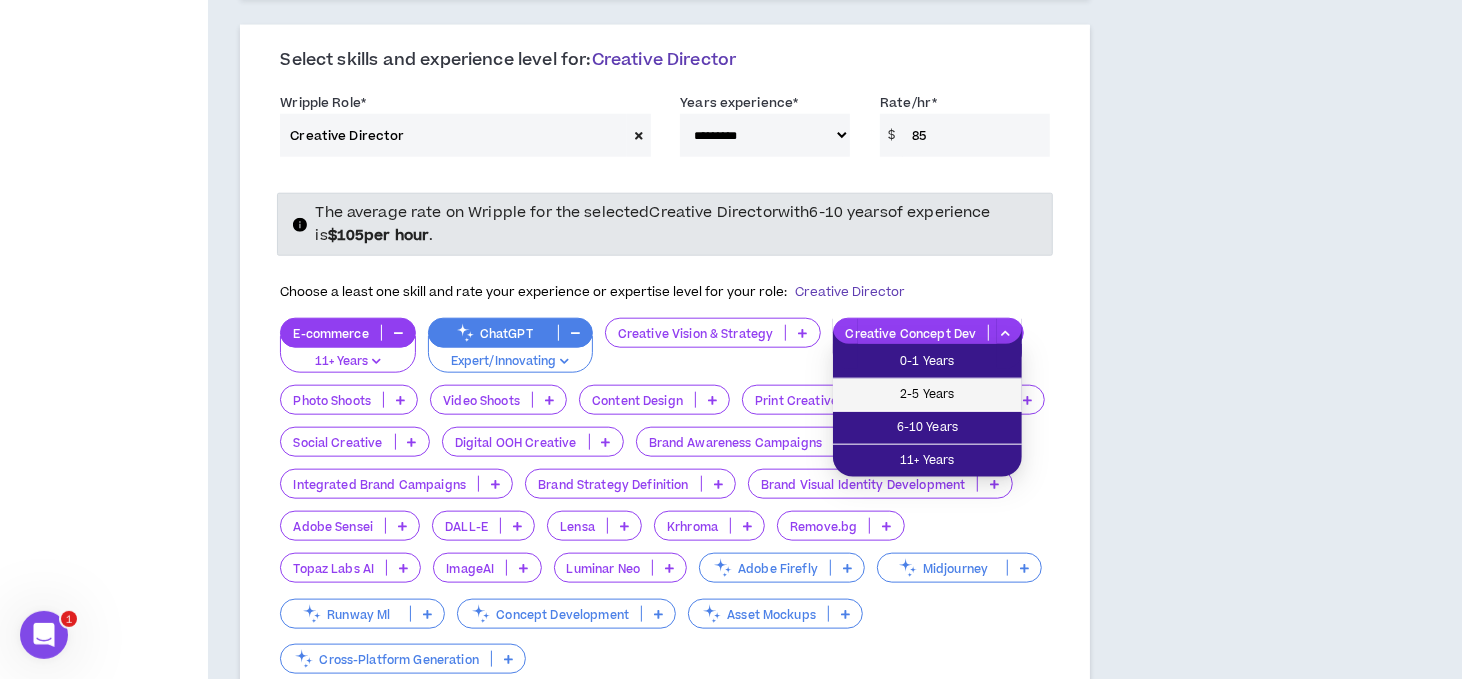 click on "2-5 Years" at bounding box center [927, 395] 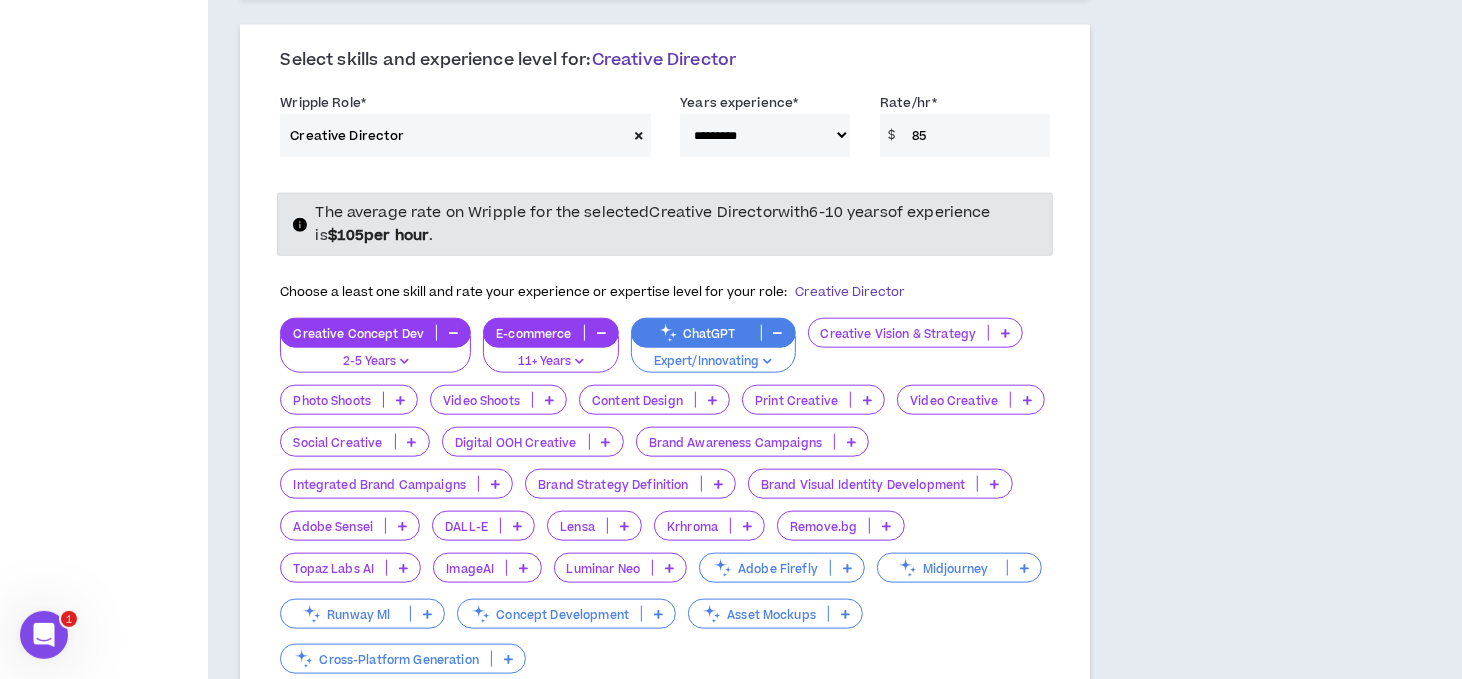 click on "**********" at bounding box center (756, 422) 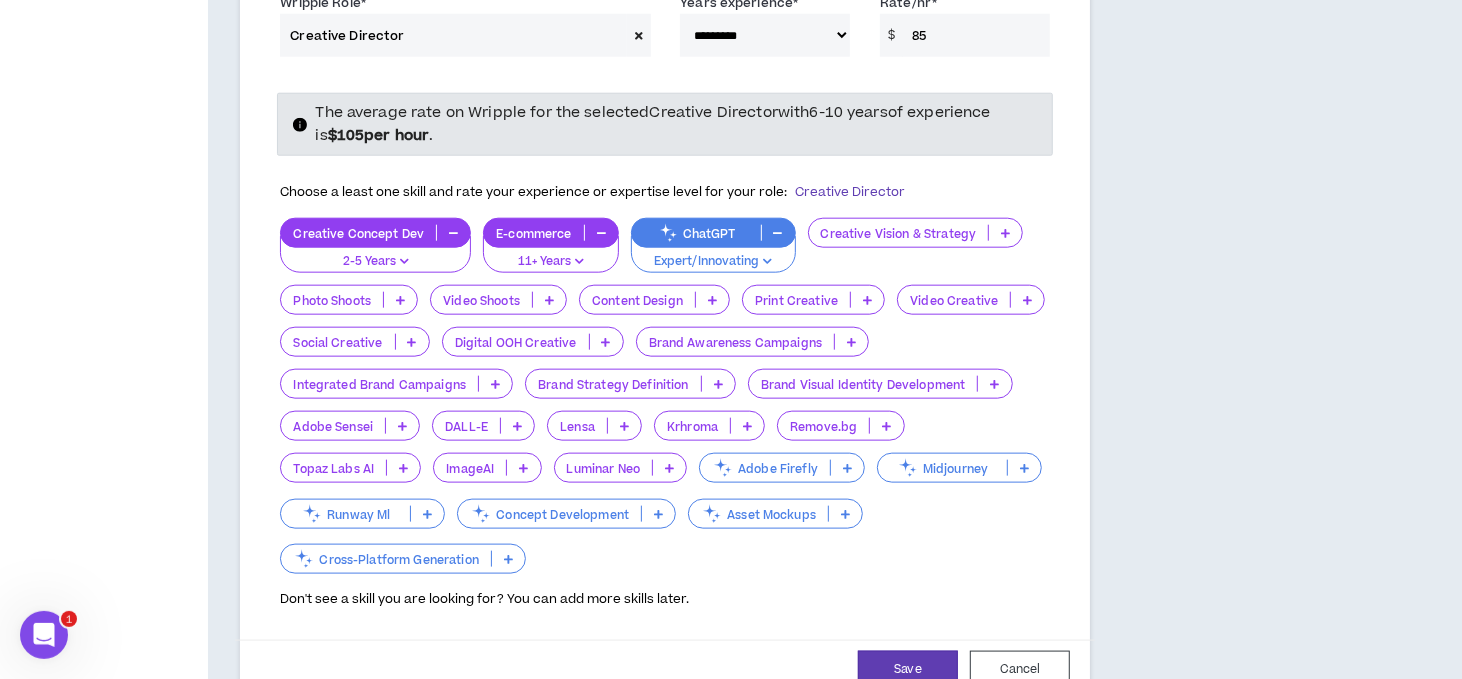 click at bounding box center (712, 300) 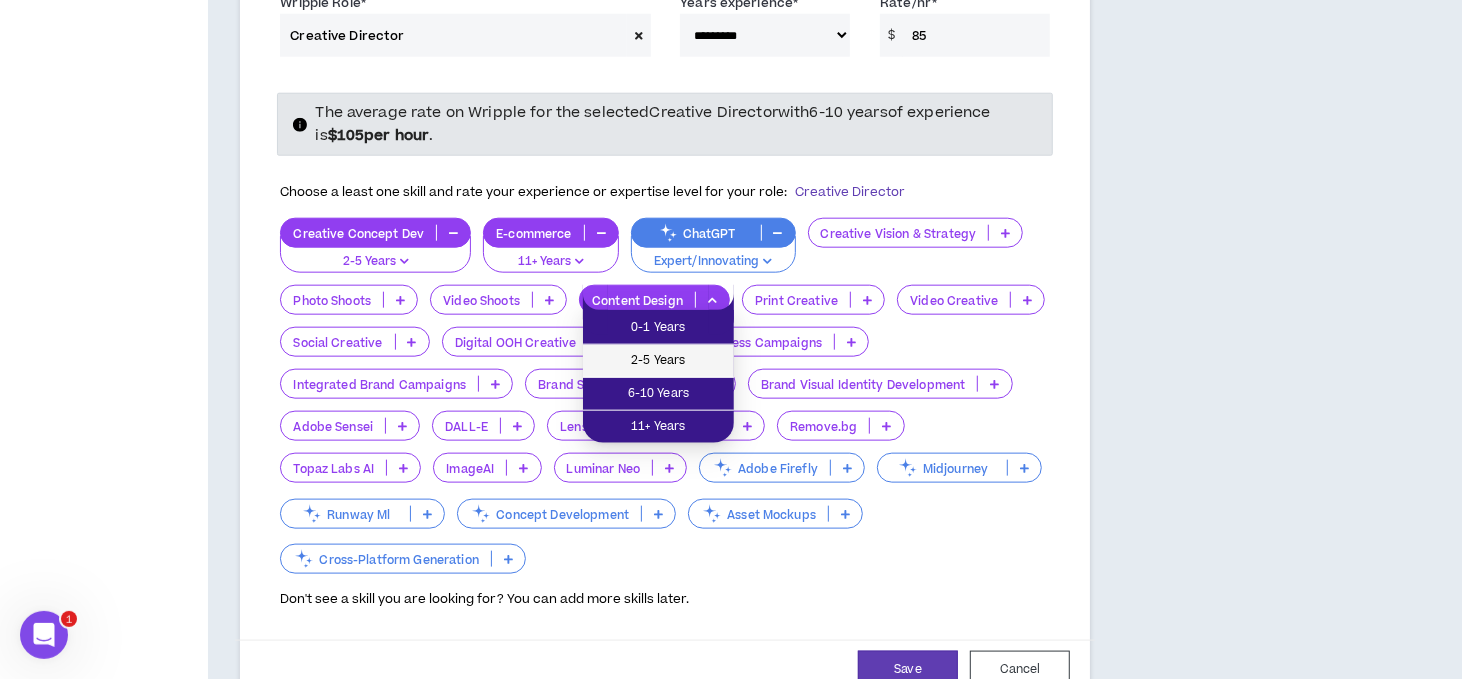 click on "2-5 Years" at bounding box center (658, 361) 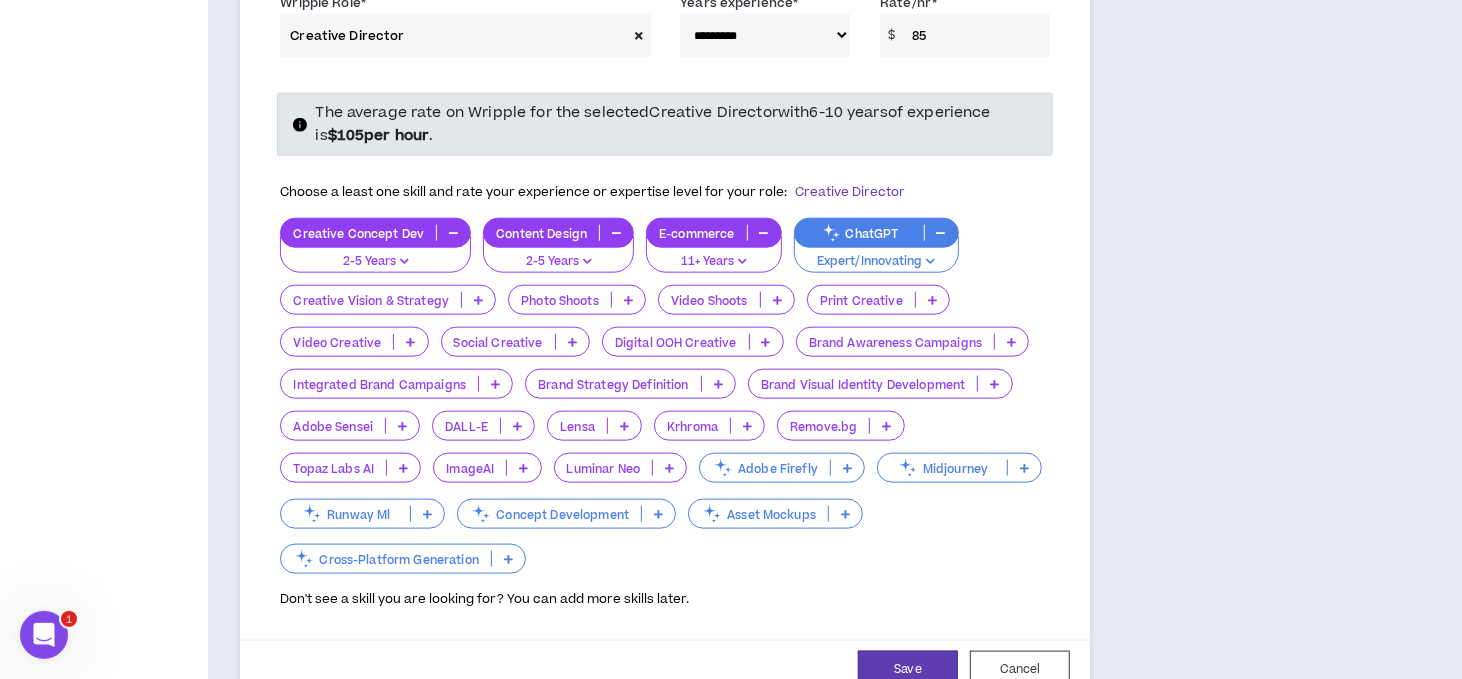 click at bounding box center [572, 342] 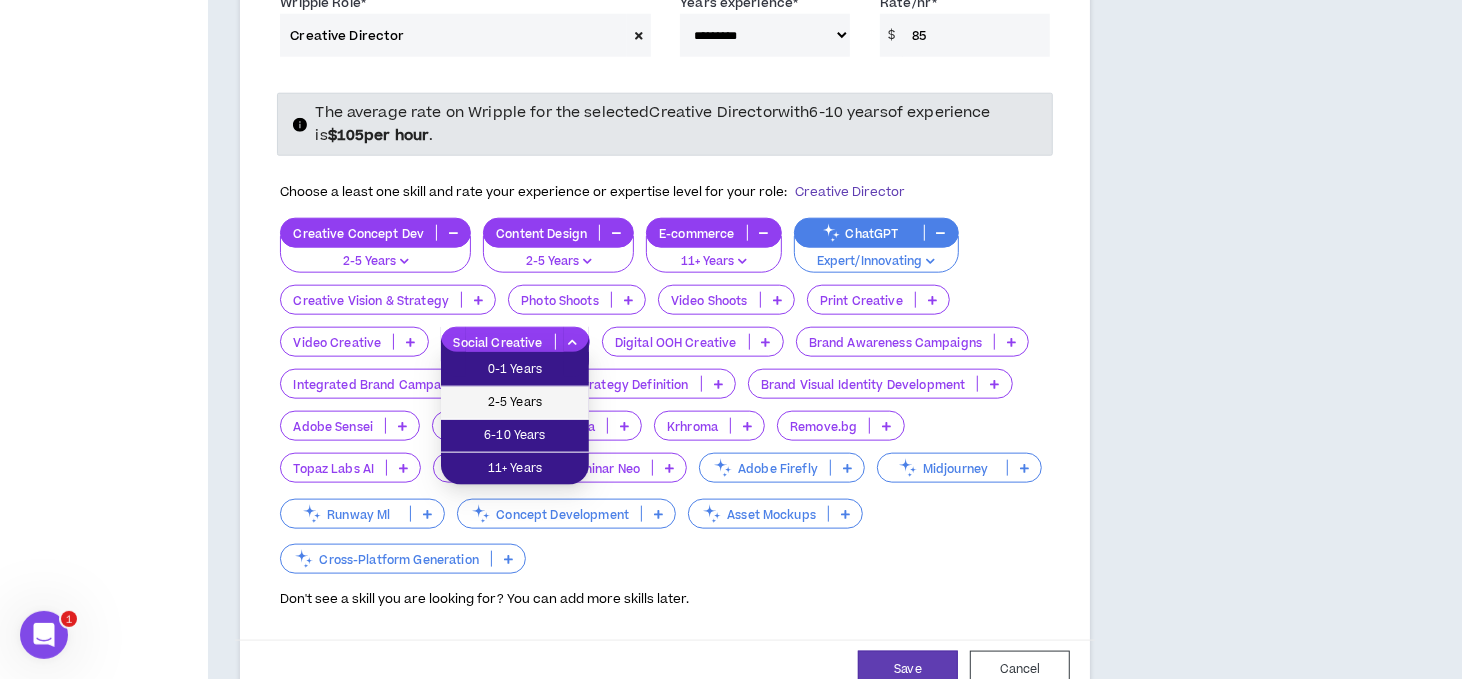 click on "2-5 Years" at bounding box center (515, 403) 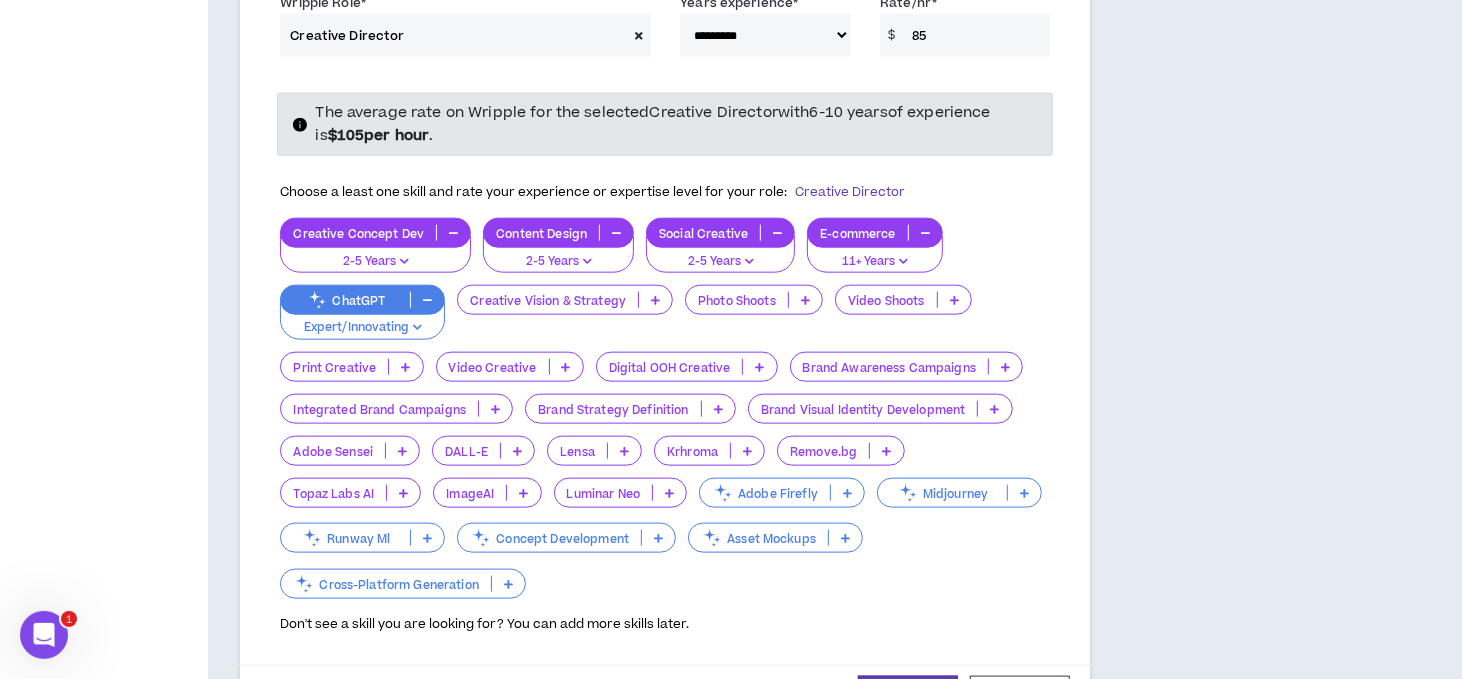 click at bounding box center (1005, 367) 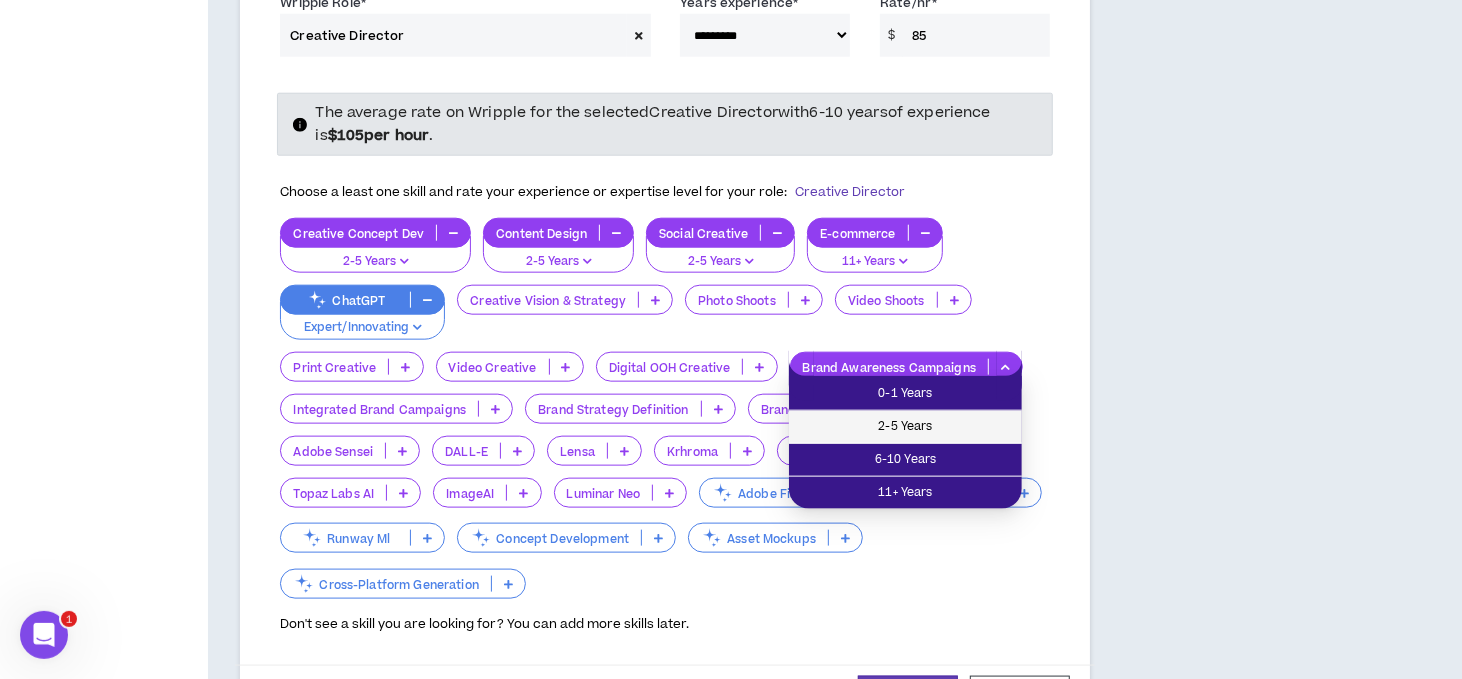 click on "2-5 Years" at bounding box center (905, 427) 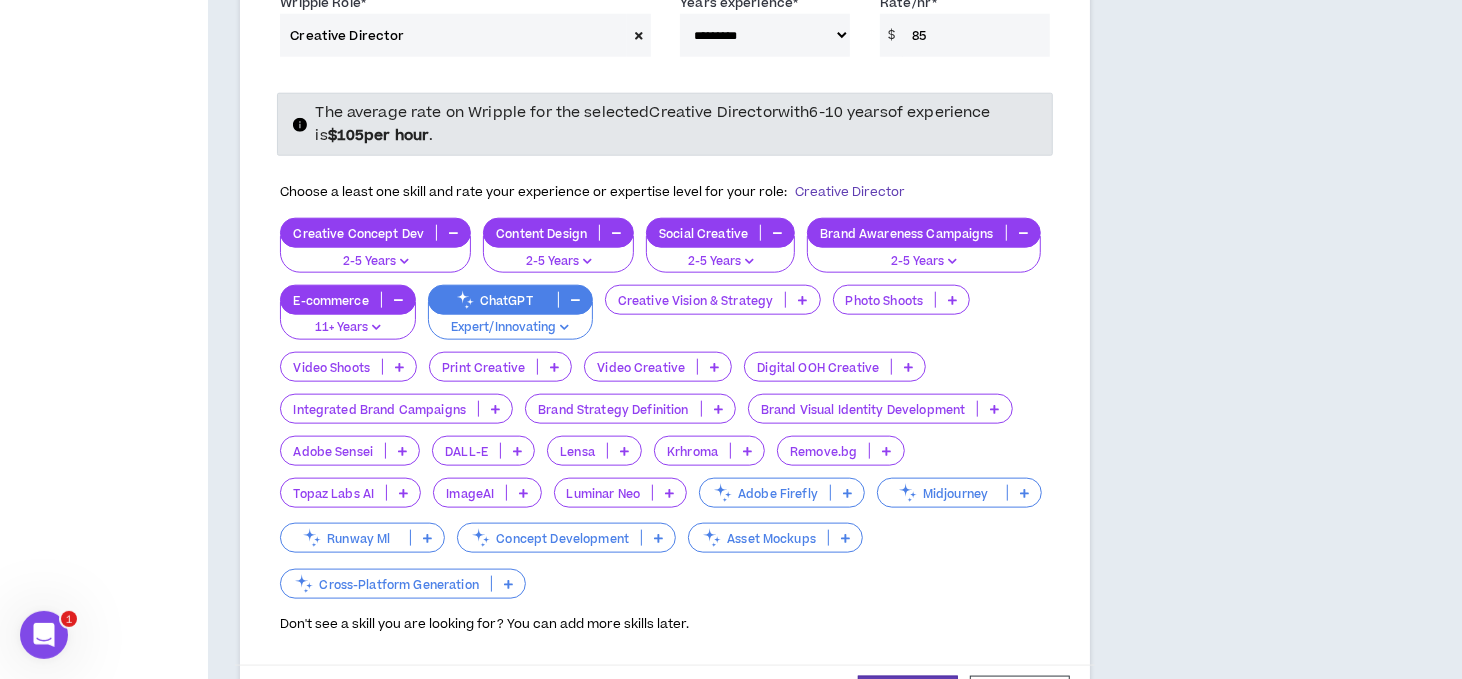click at bounding box center [495, 409] 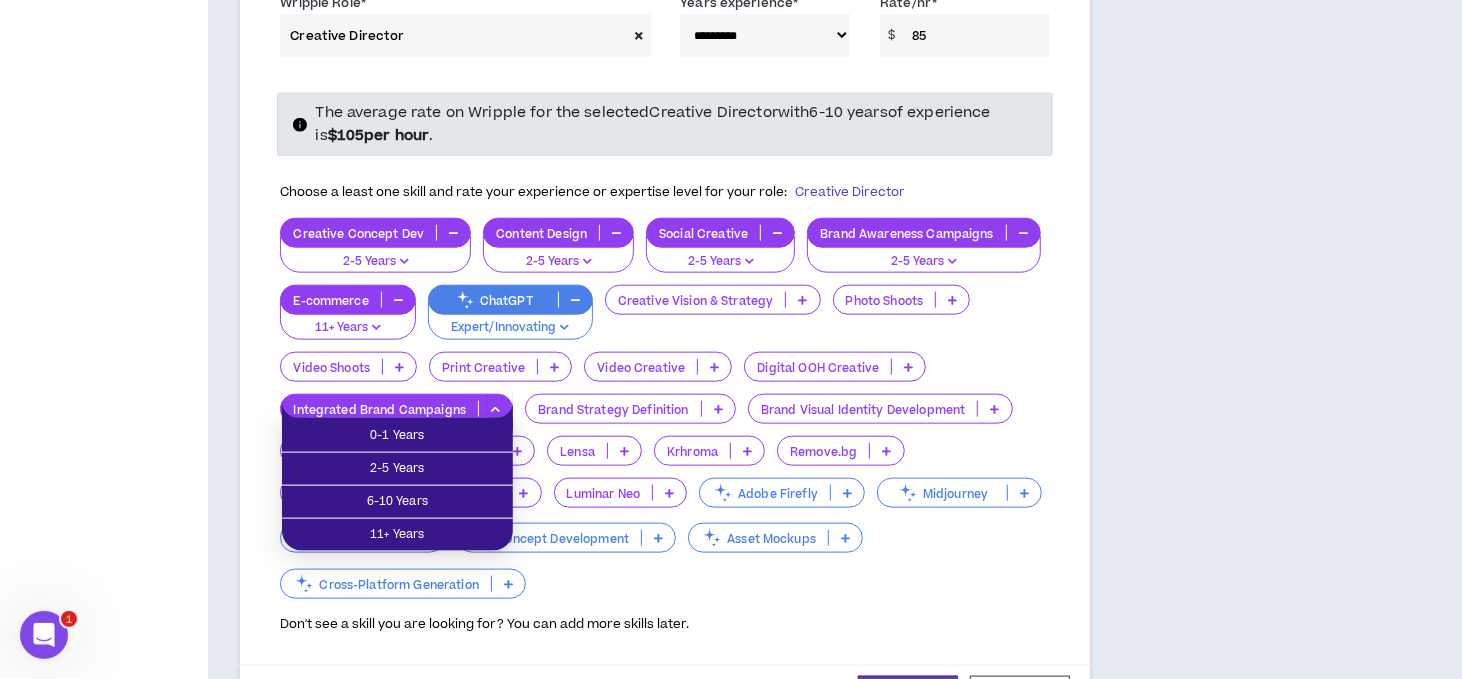 click at bounding box center [495, 409] 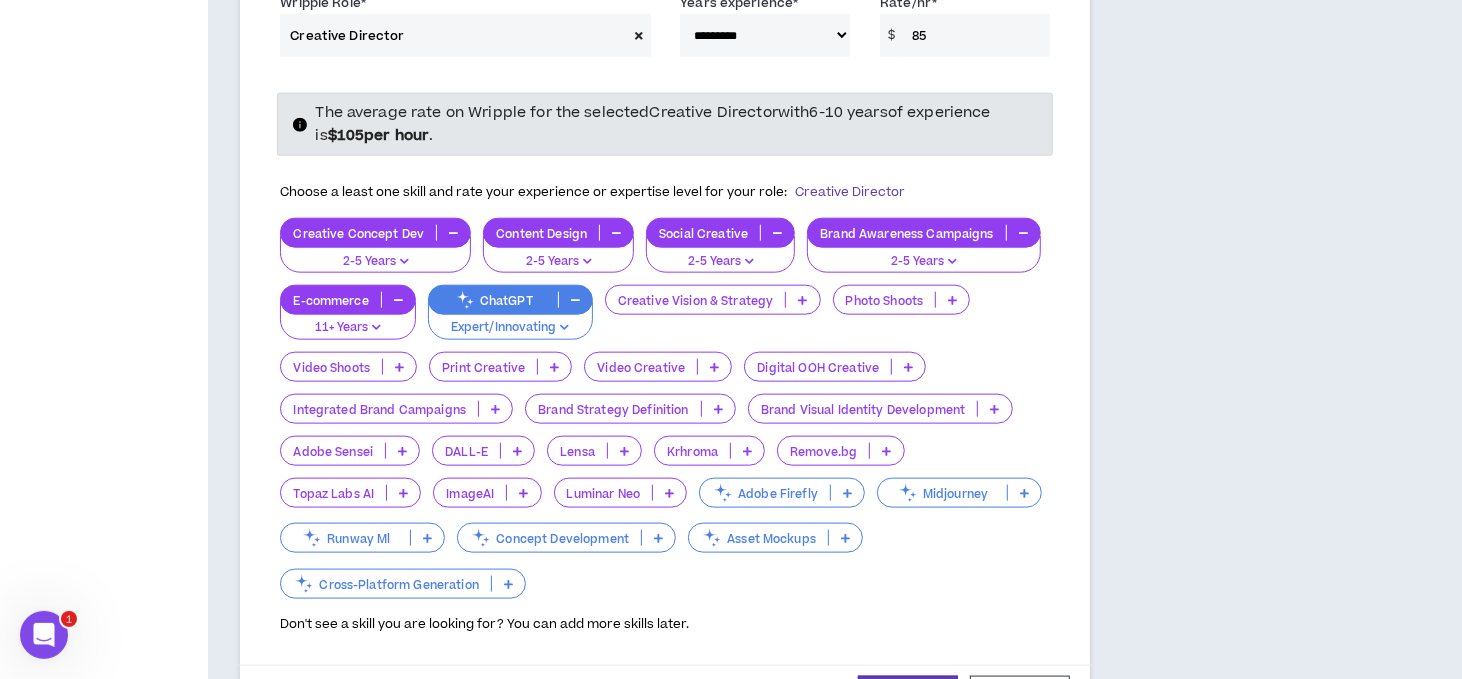 click at bounding box center (517, 451) 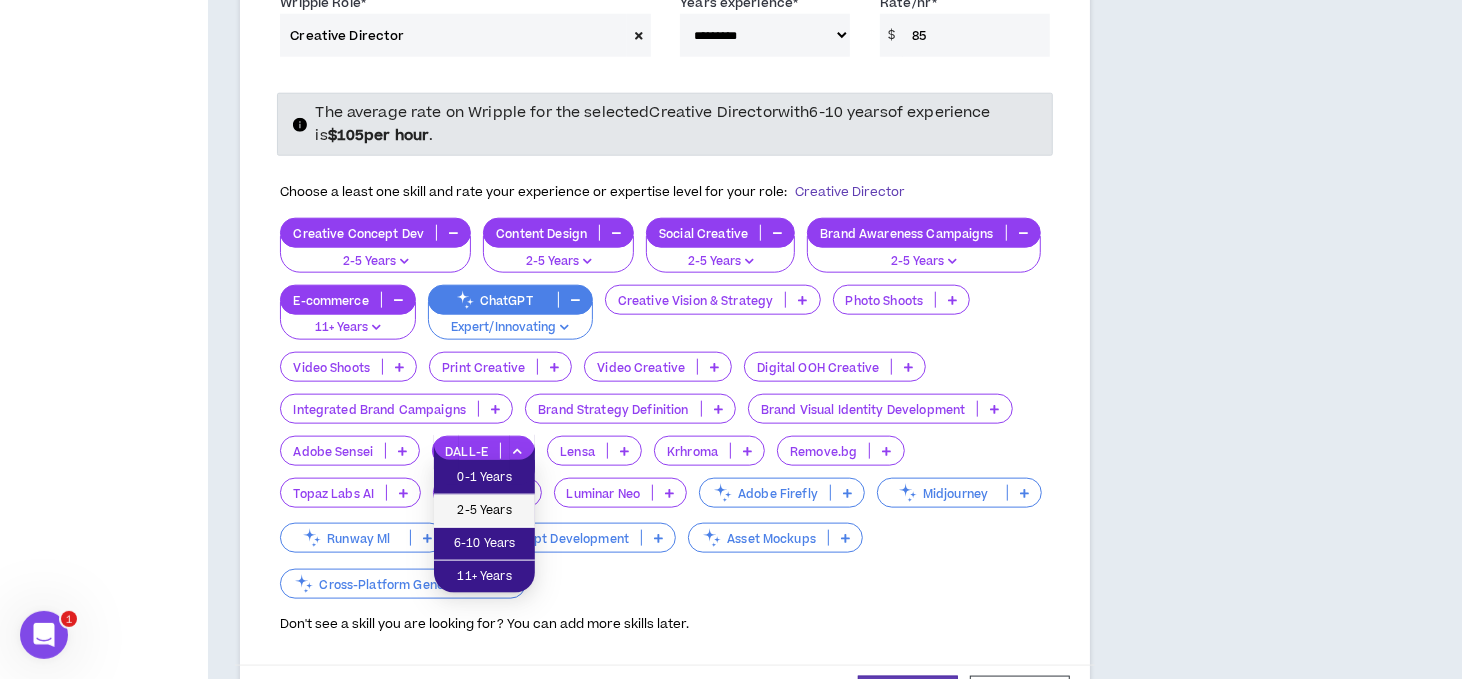 click on "2-5 Years" at bounding box center (484, 511) 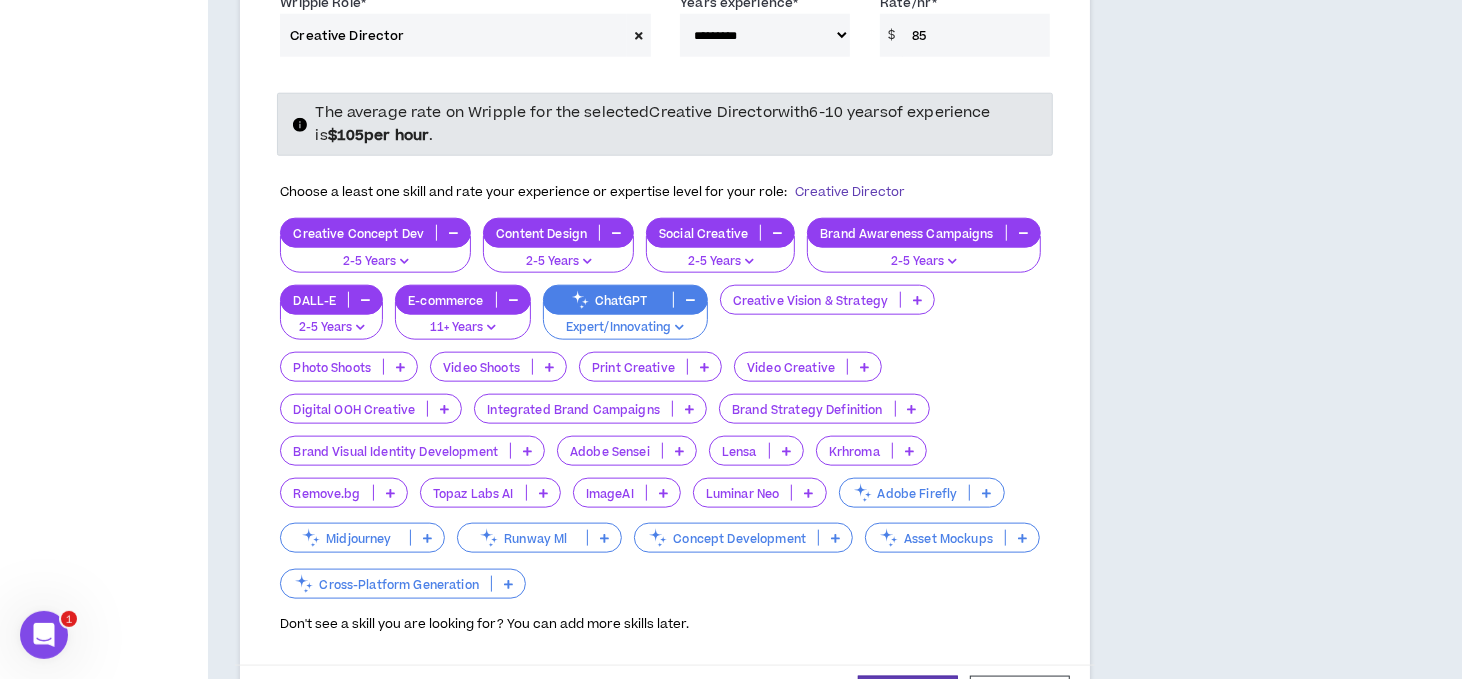 click at bounding box center [786, 451] 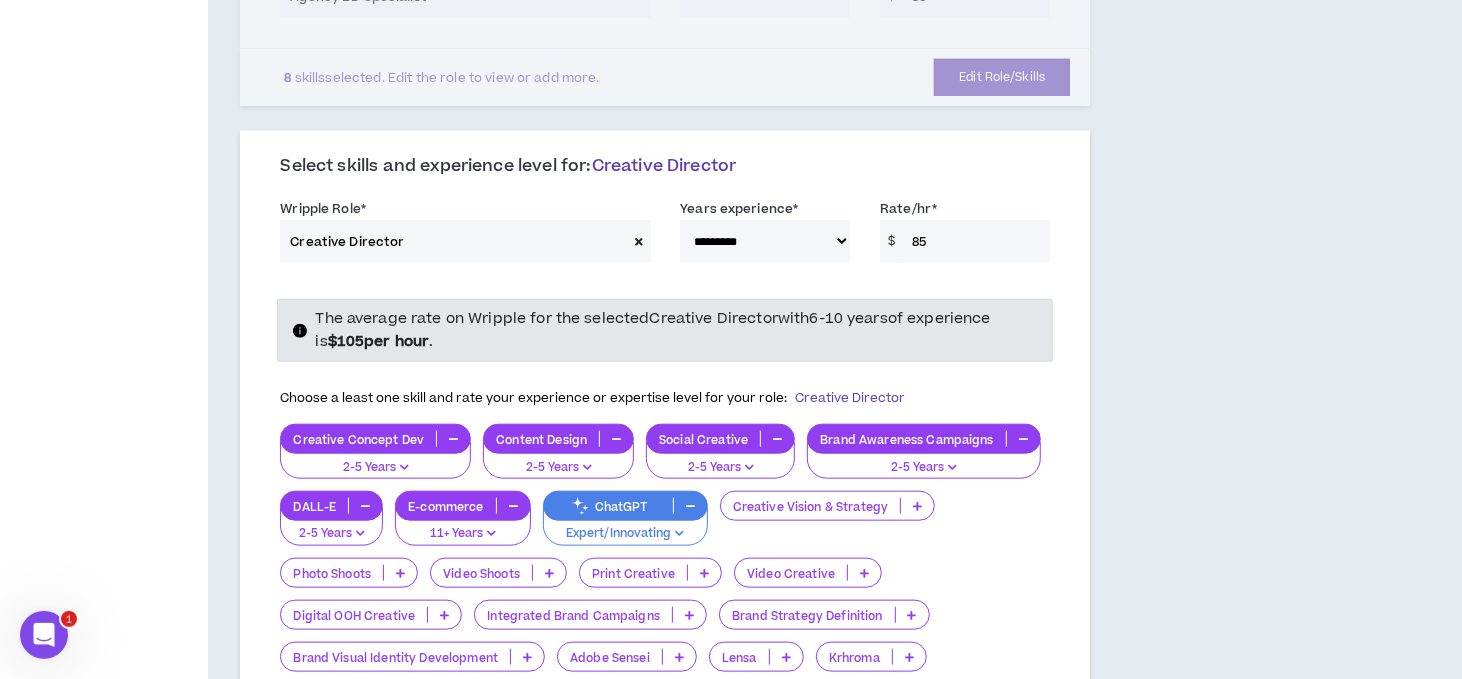 scroll, scrollTop: 1494, scrollLeft: 0, axis: vertical 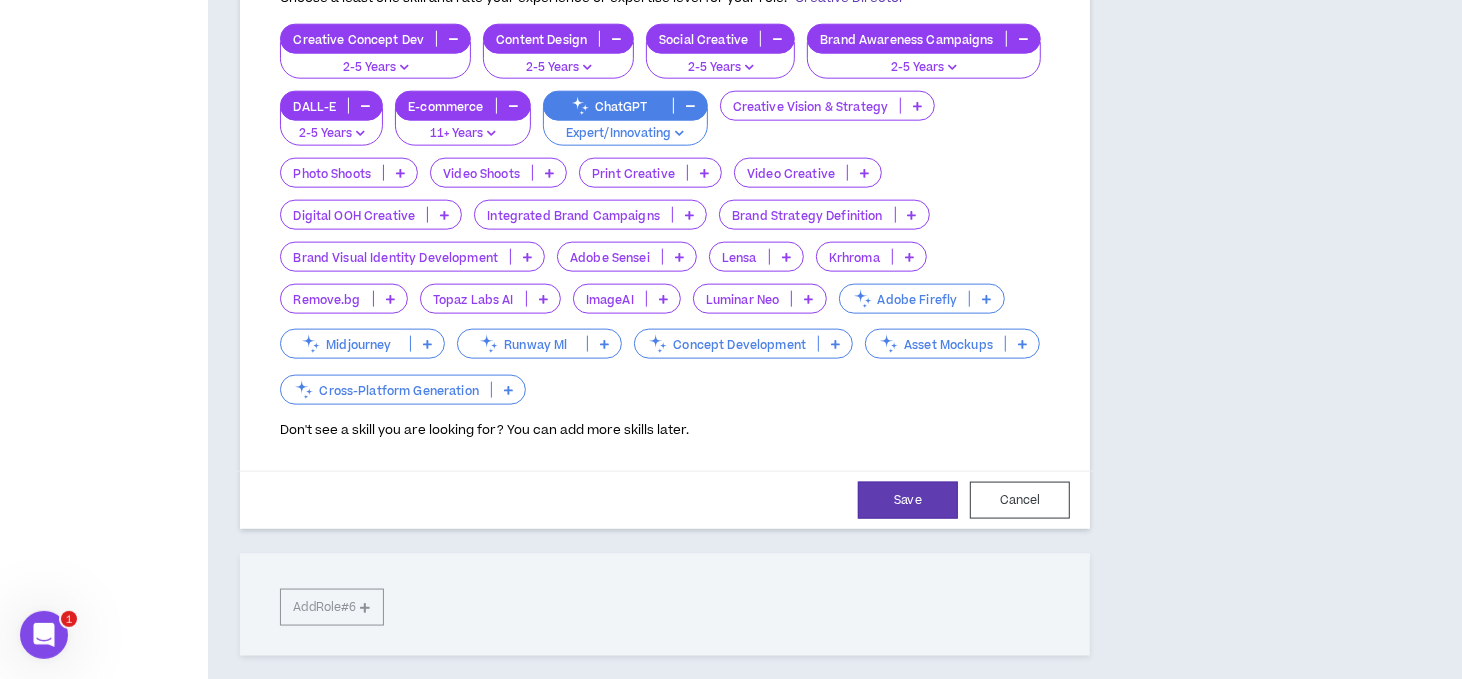 click at bounding box center (390, 299) 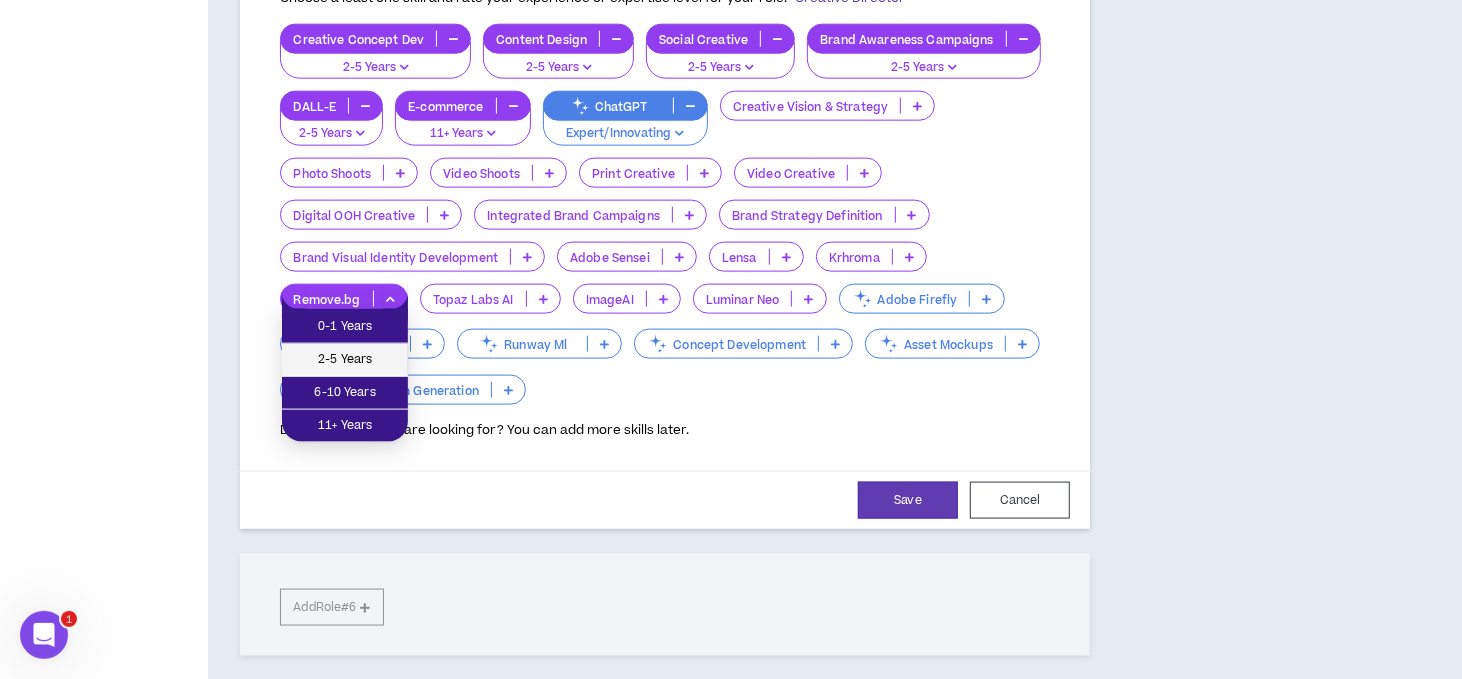 click on "2-5 Years" at bounding box center [345, 360] 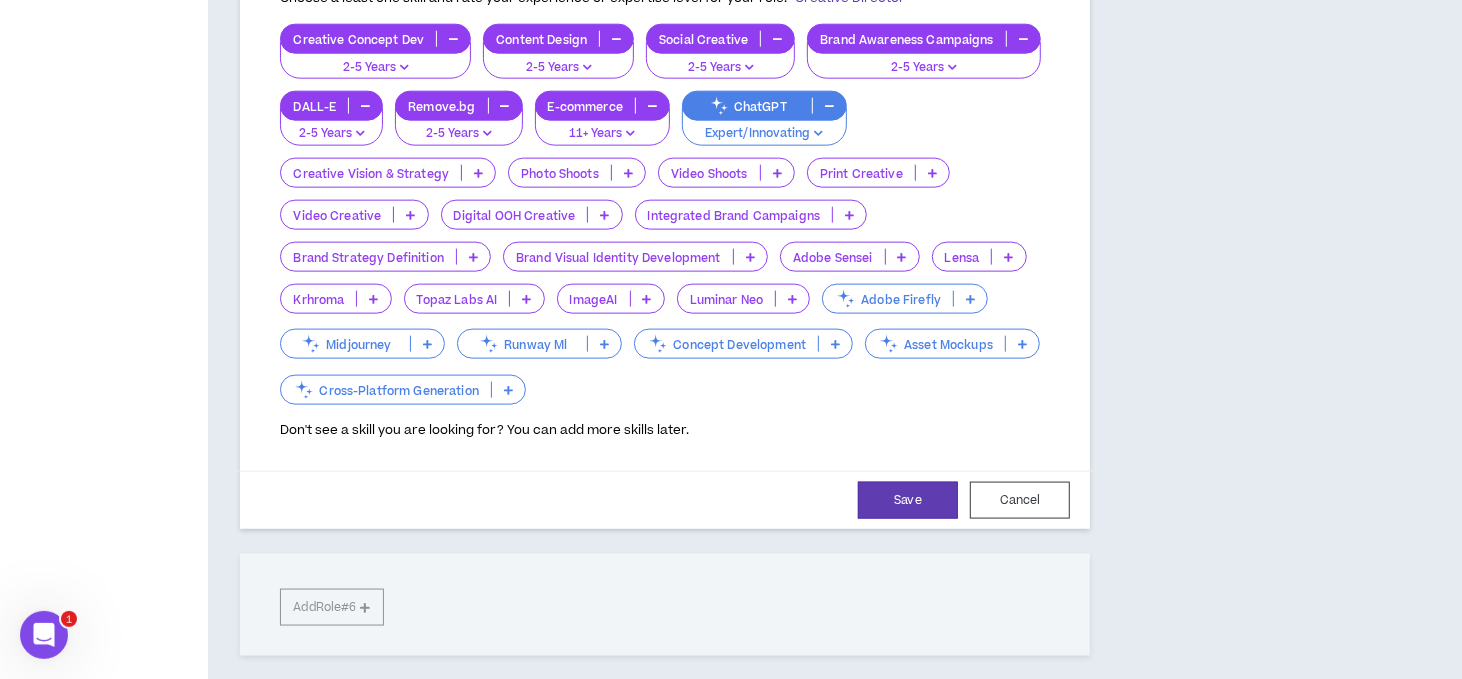 click at bounding box center (427, 344) 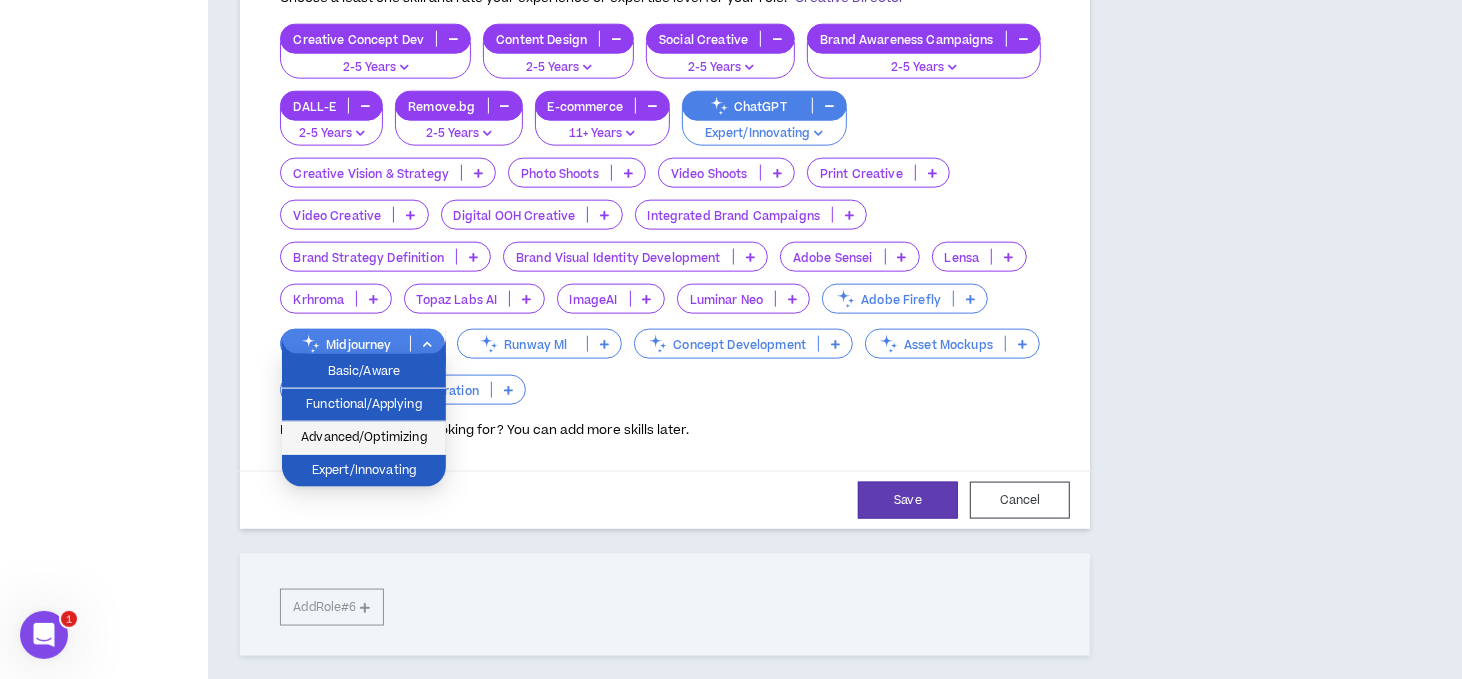 click on "Advanced/Optimizing" at bounding box center (364, 438) 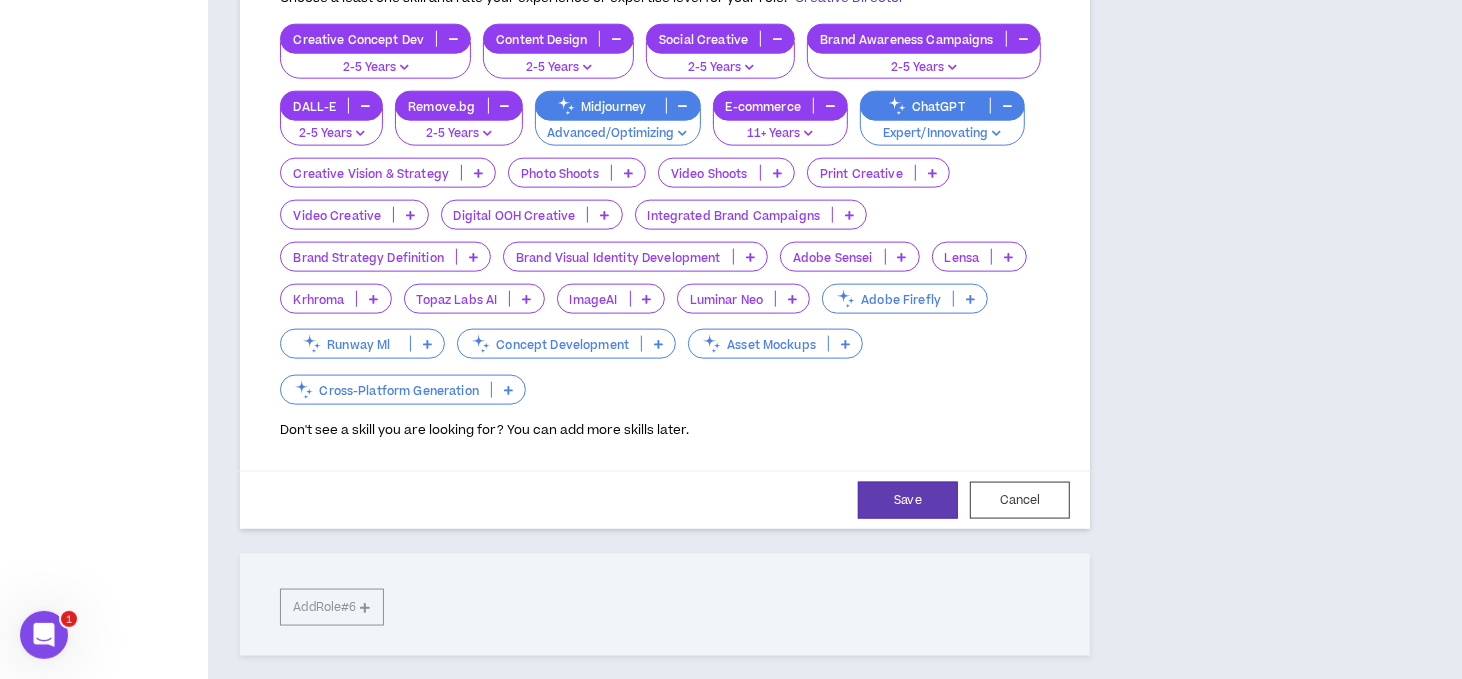 click at bounding box center (658, 344) 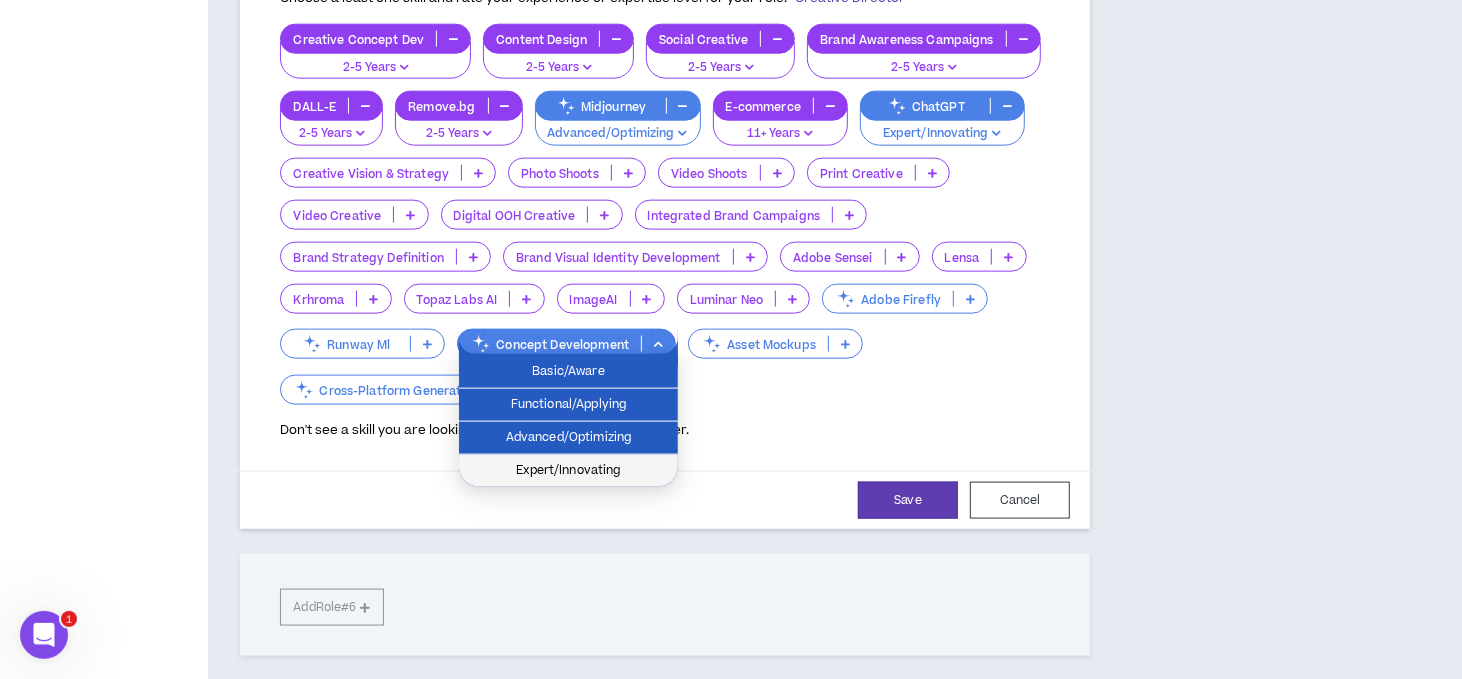 click on "Expert/Innovating" at bounding box center [568, 471] 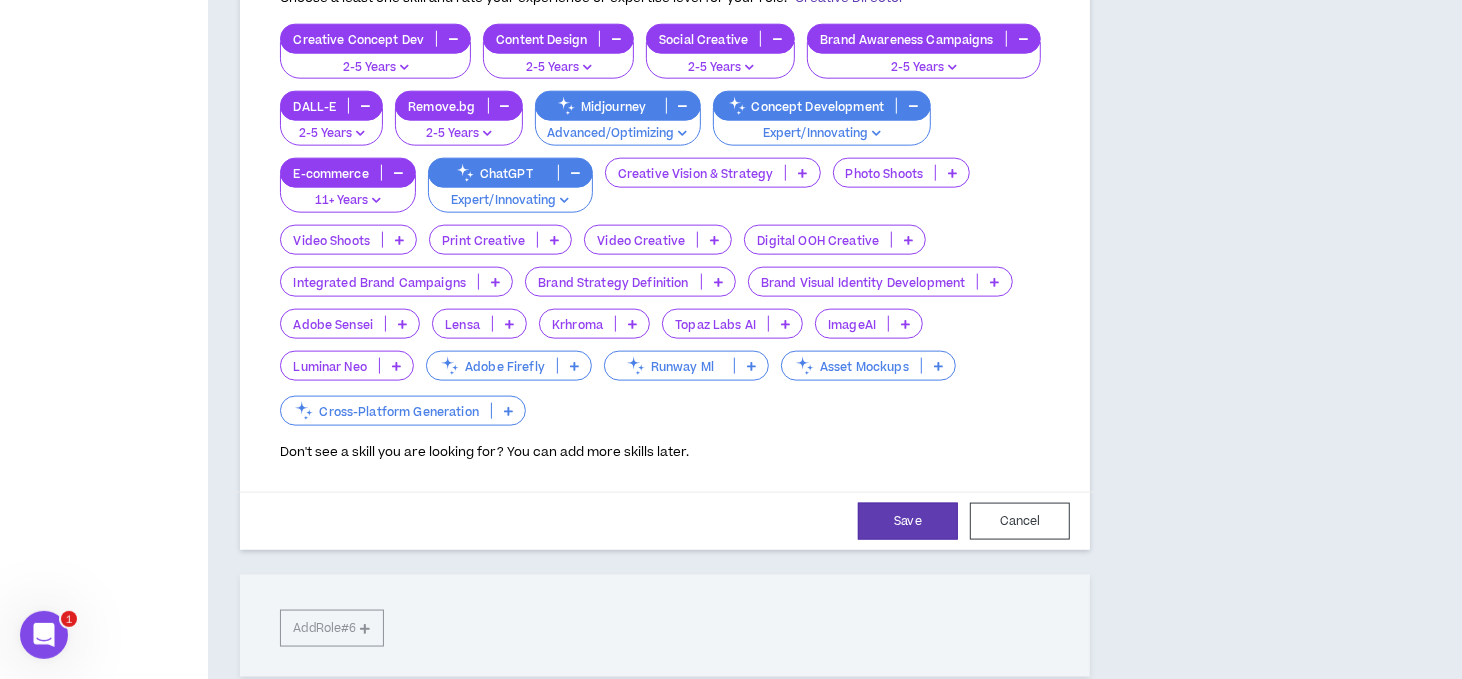 click at bounding box center (508, 411) 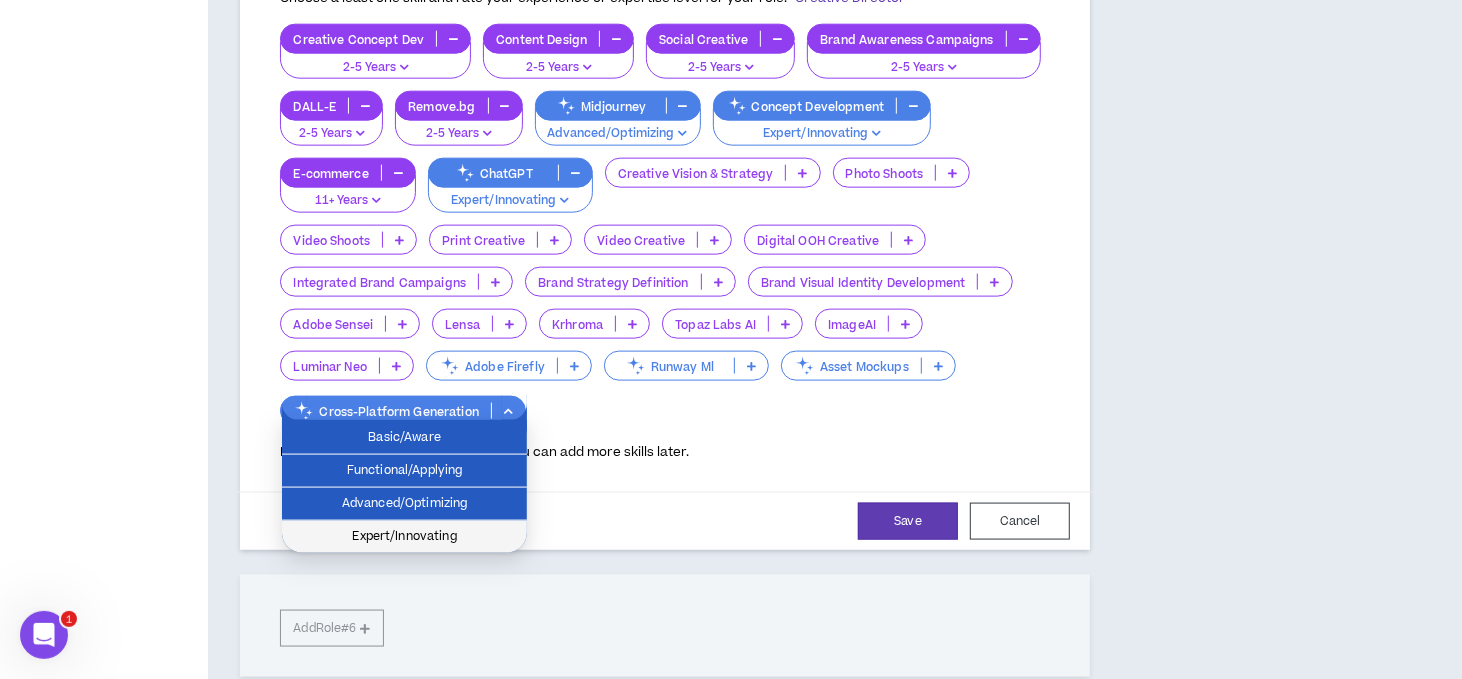 click on "Expert/Innovating" at bounding box center [404, 537] 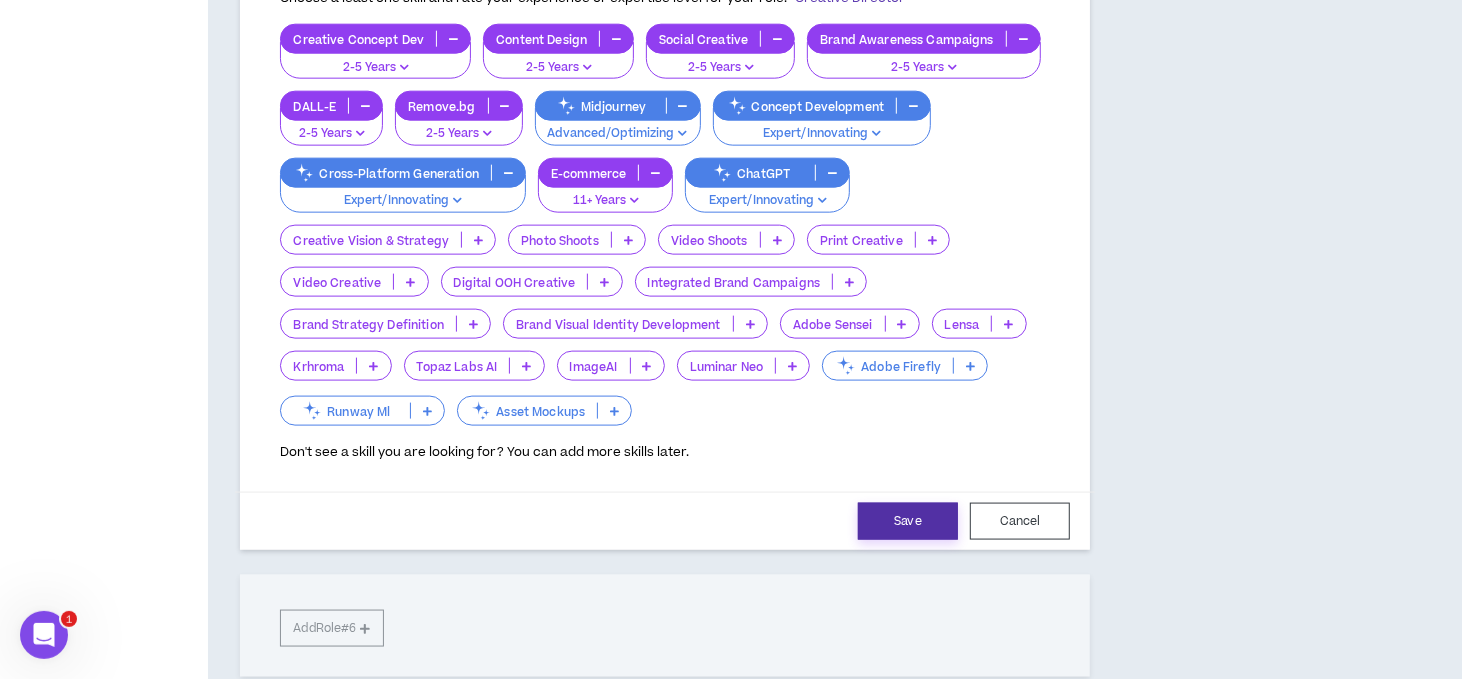 click on "Save" at bounding box center (908, 521) 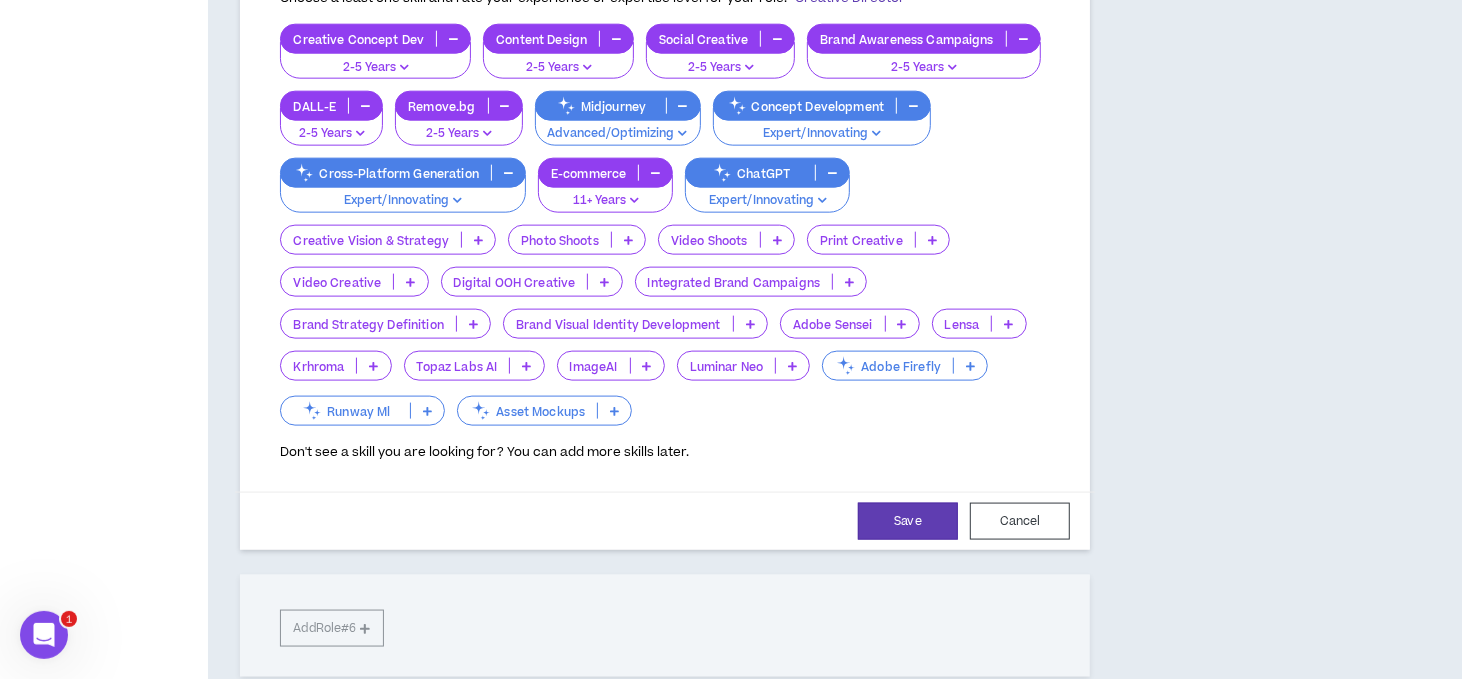 select on "**" 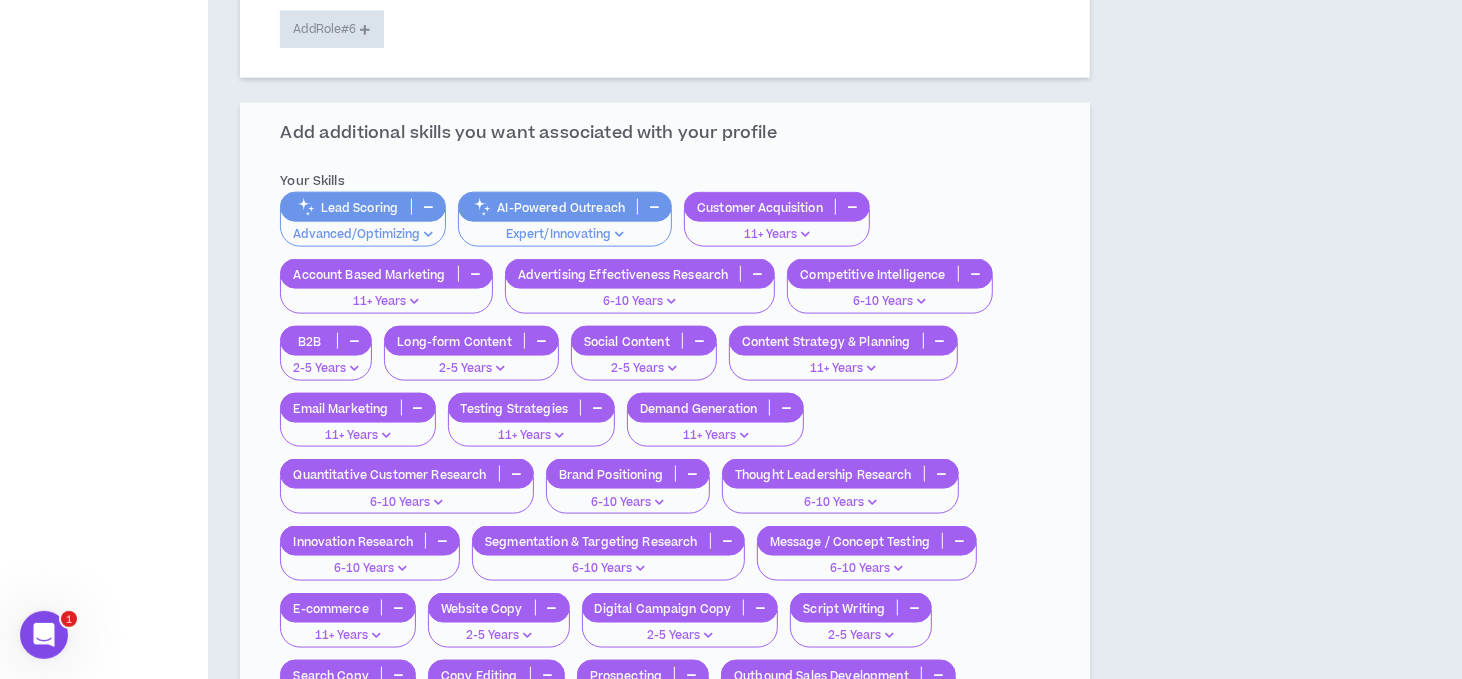 scroll, scrollTop: 1994, scrollLeft: 0, axis: vertical 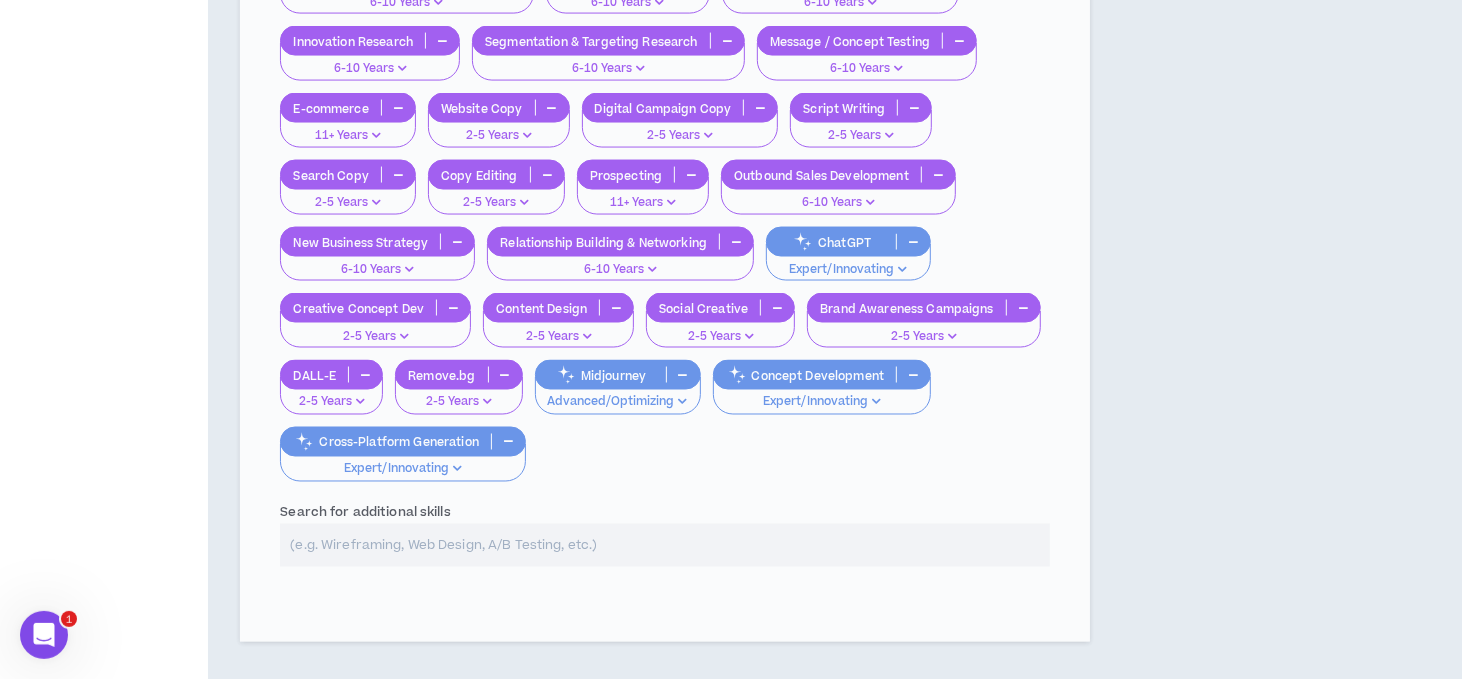 click on "**********" at bounding box center [665, -529] 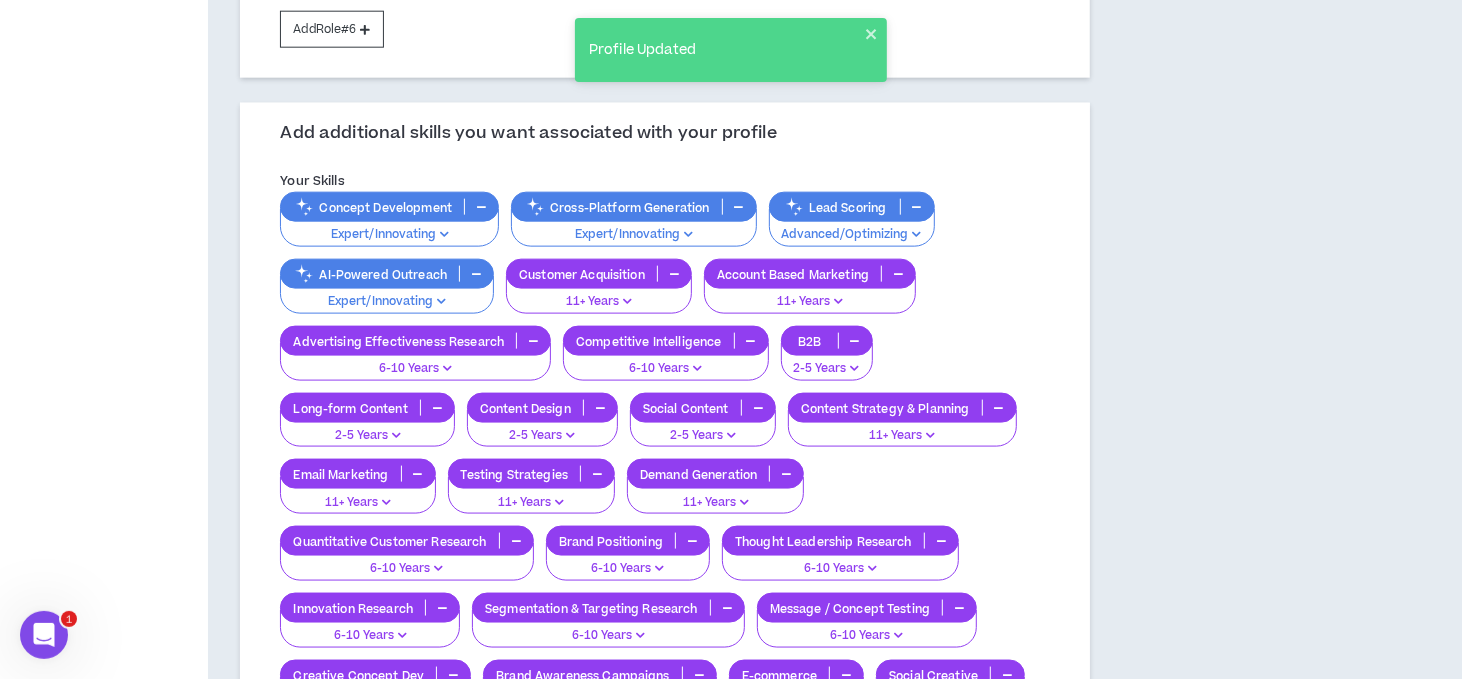 scroll, scrollTop: 1994, scrollLeft: 0, axis: vertical 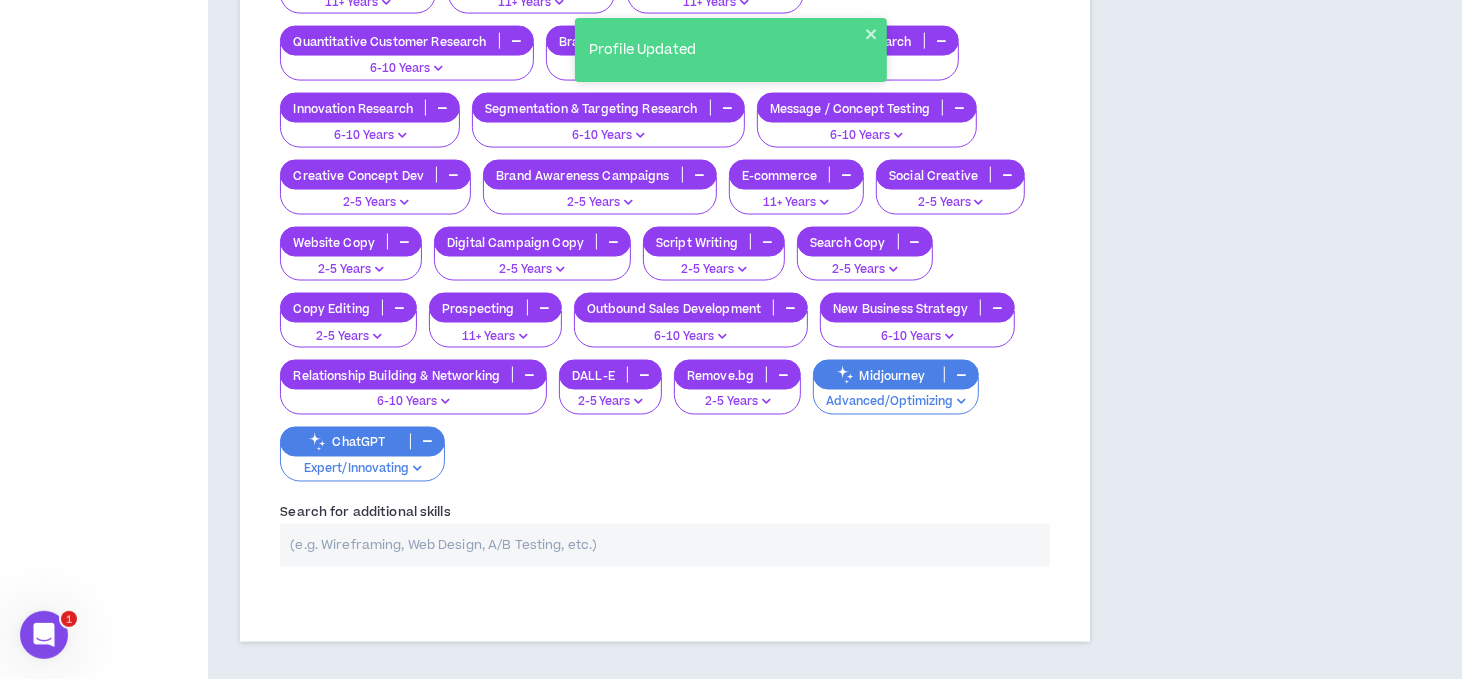 click at bounding box center [665, 545] 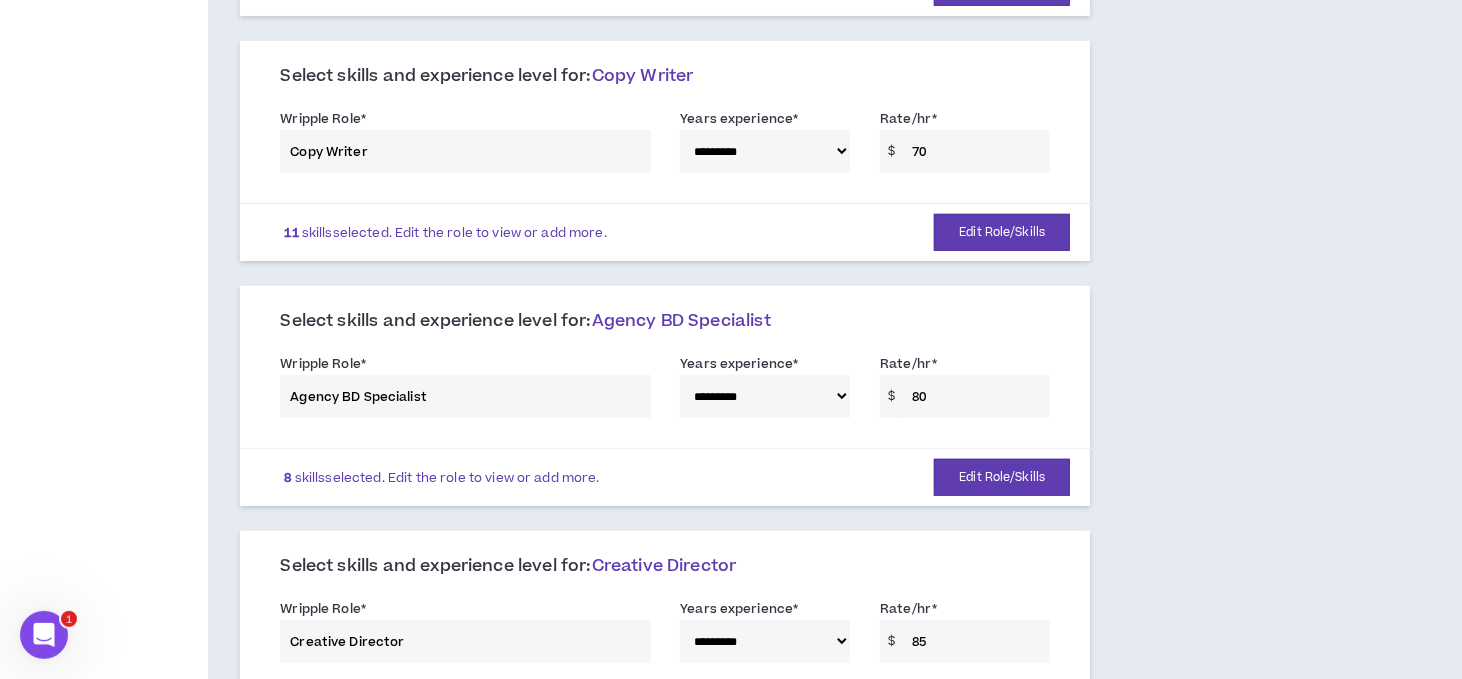 scroll, scrollTop: 194, scrollLeft: 0, axis: vertical 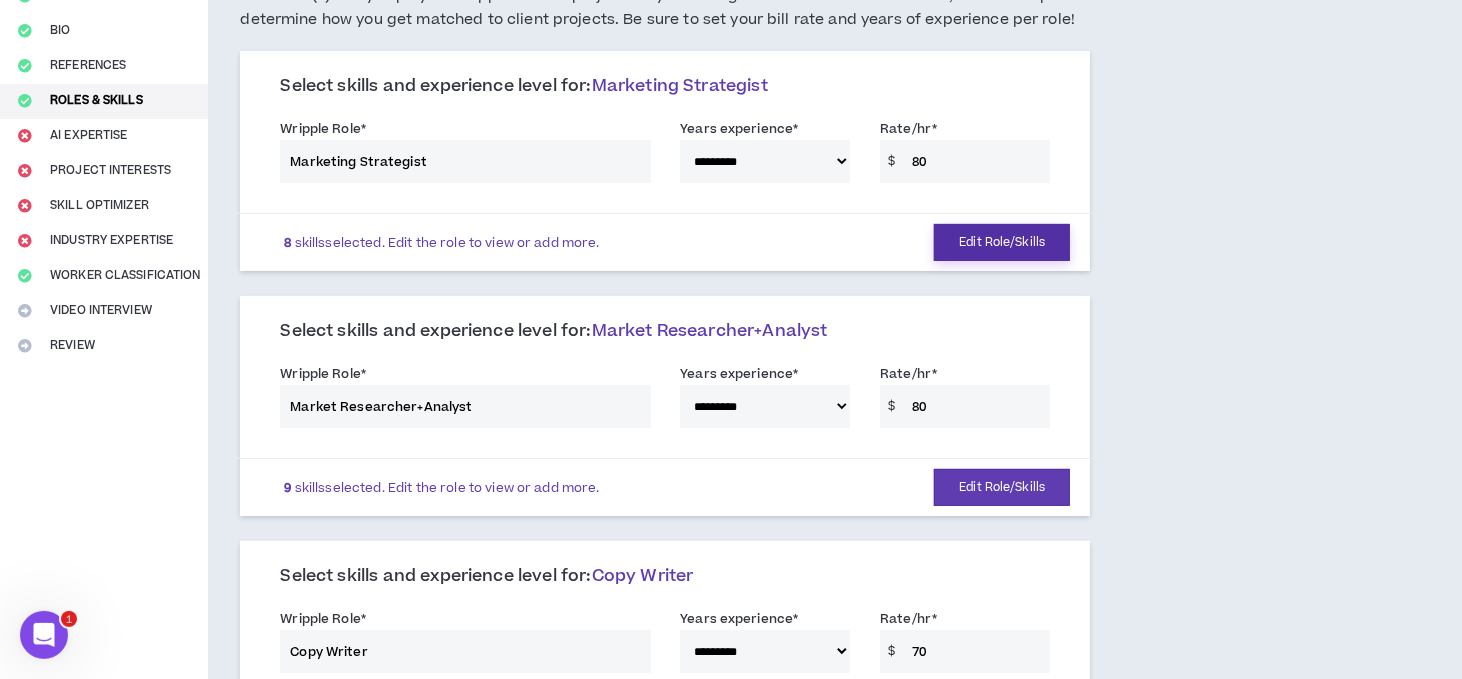click on "Edit Role/Skills" at bounding box center [1002, 242] 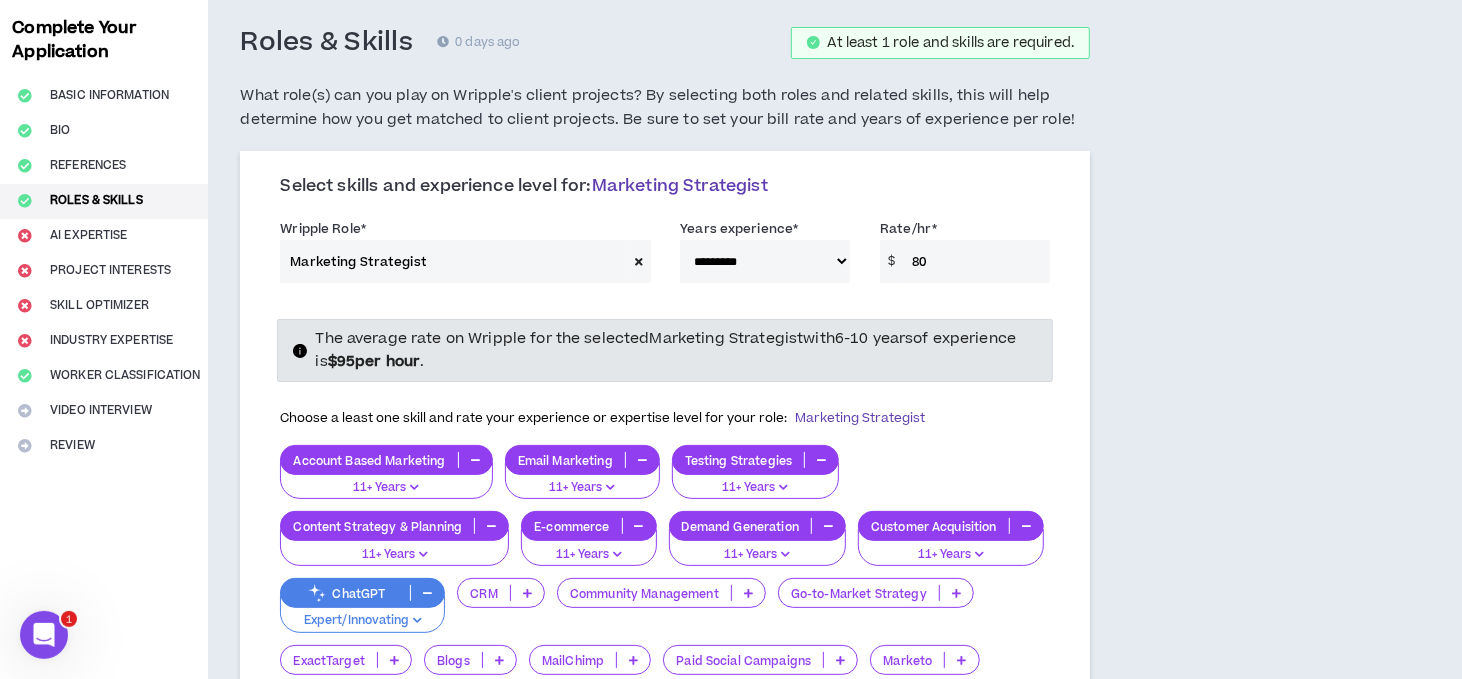 scroll, scrollTop: 494, scrollLeft: 0, axis: vertical 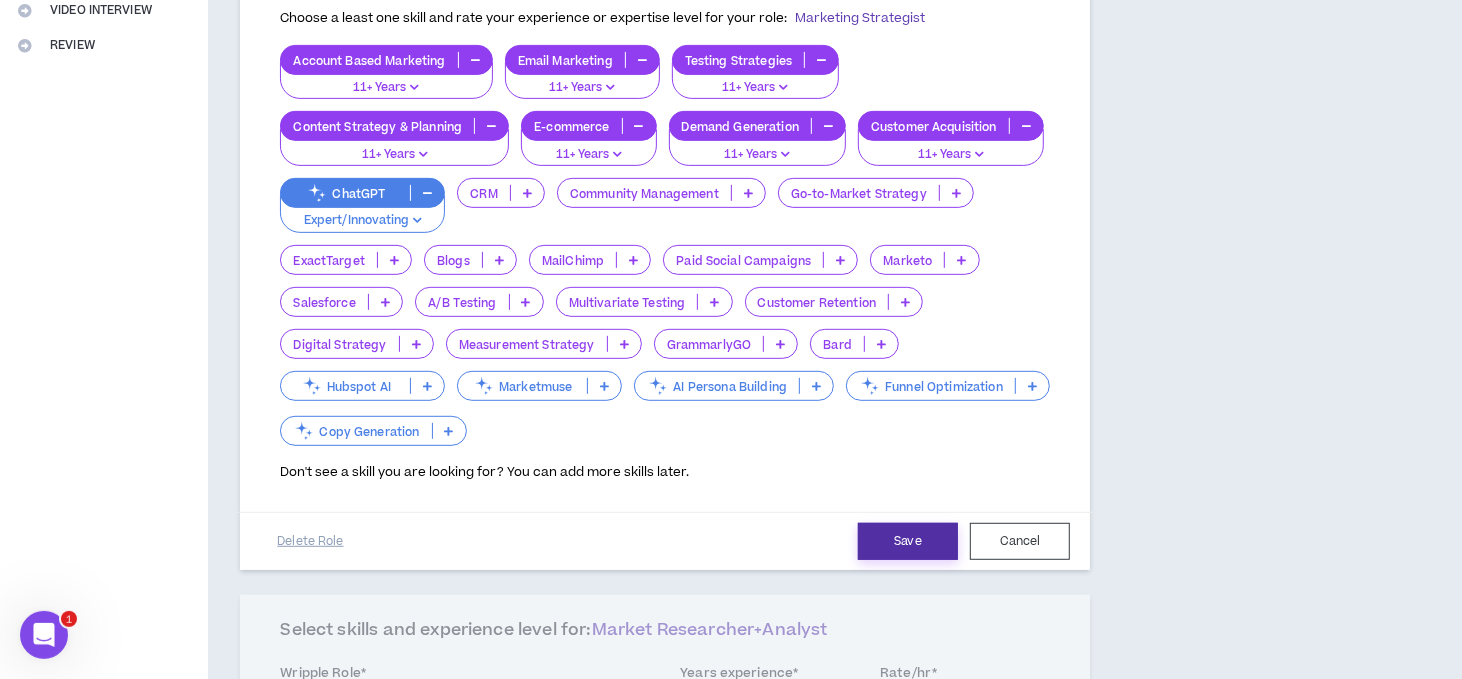click on "Save" at bounding box center (908, 541) 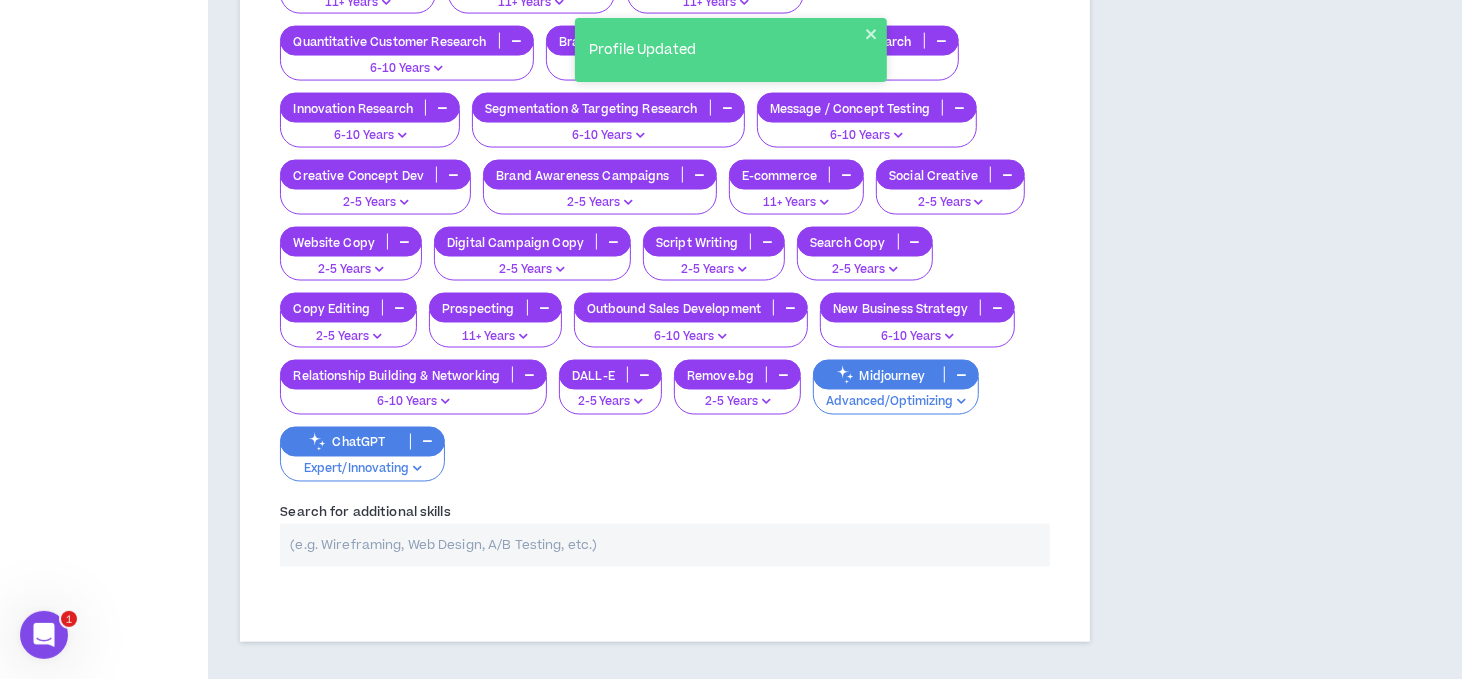 scroll, scrollTop: 2124, scrollLeft: 0, axis: vertical 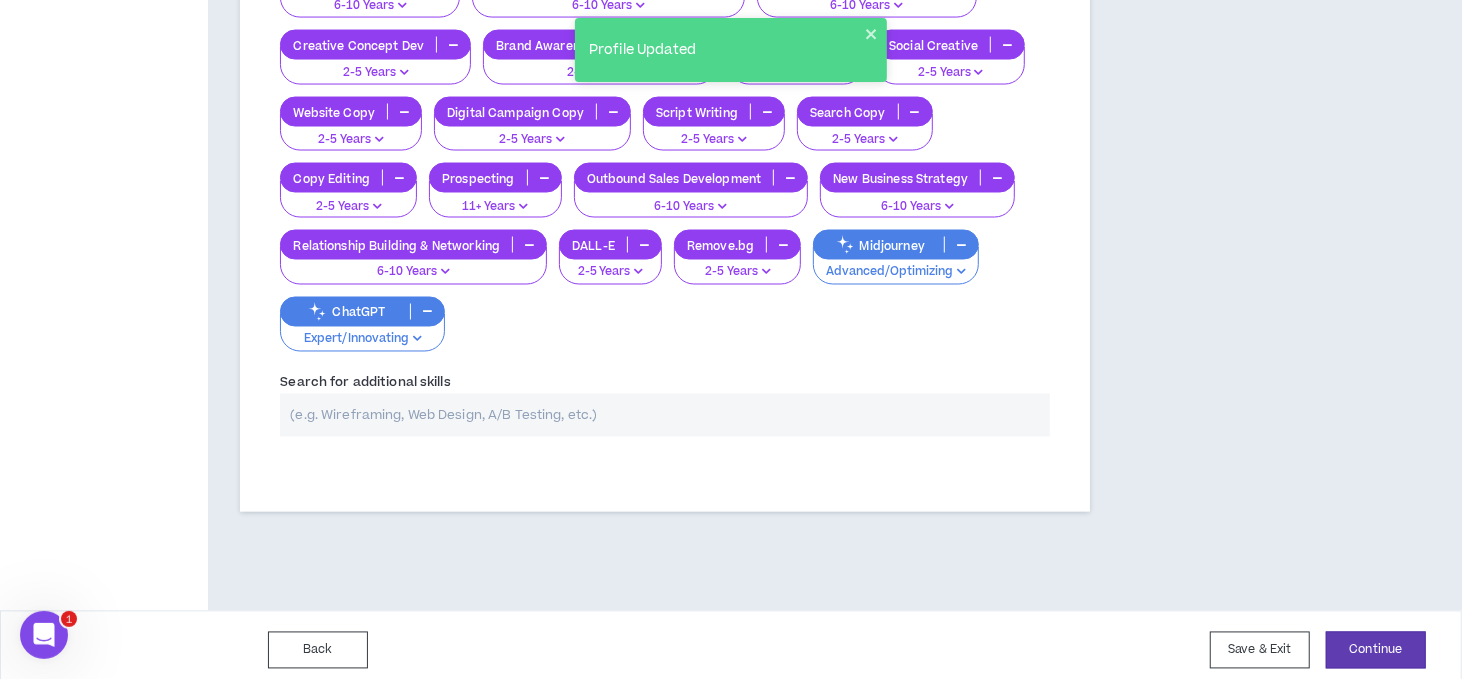 click at bounding box center [665, 415] 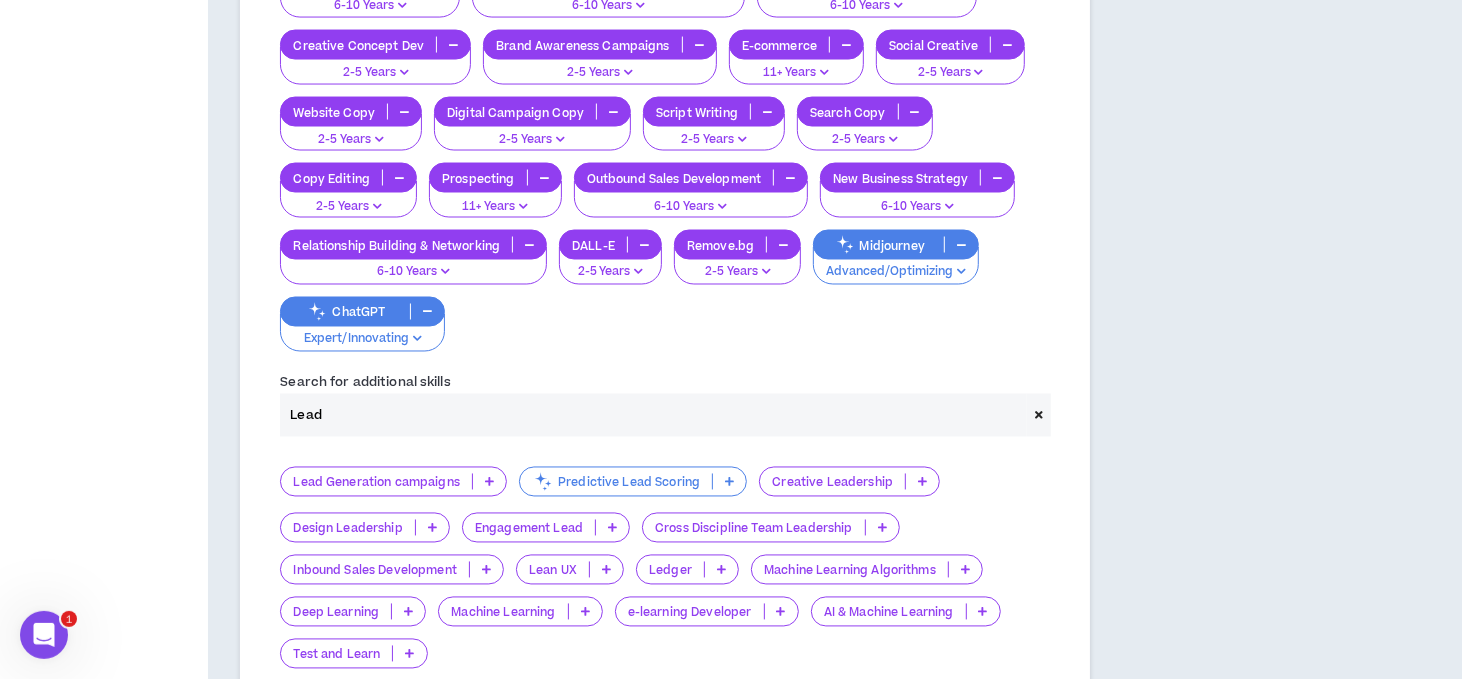 scroll, scrollTop: 2224, scrollLeft: 0, axis: vertical 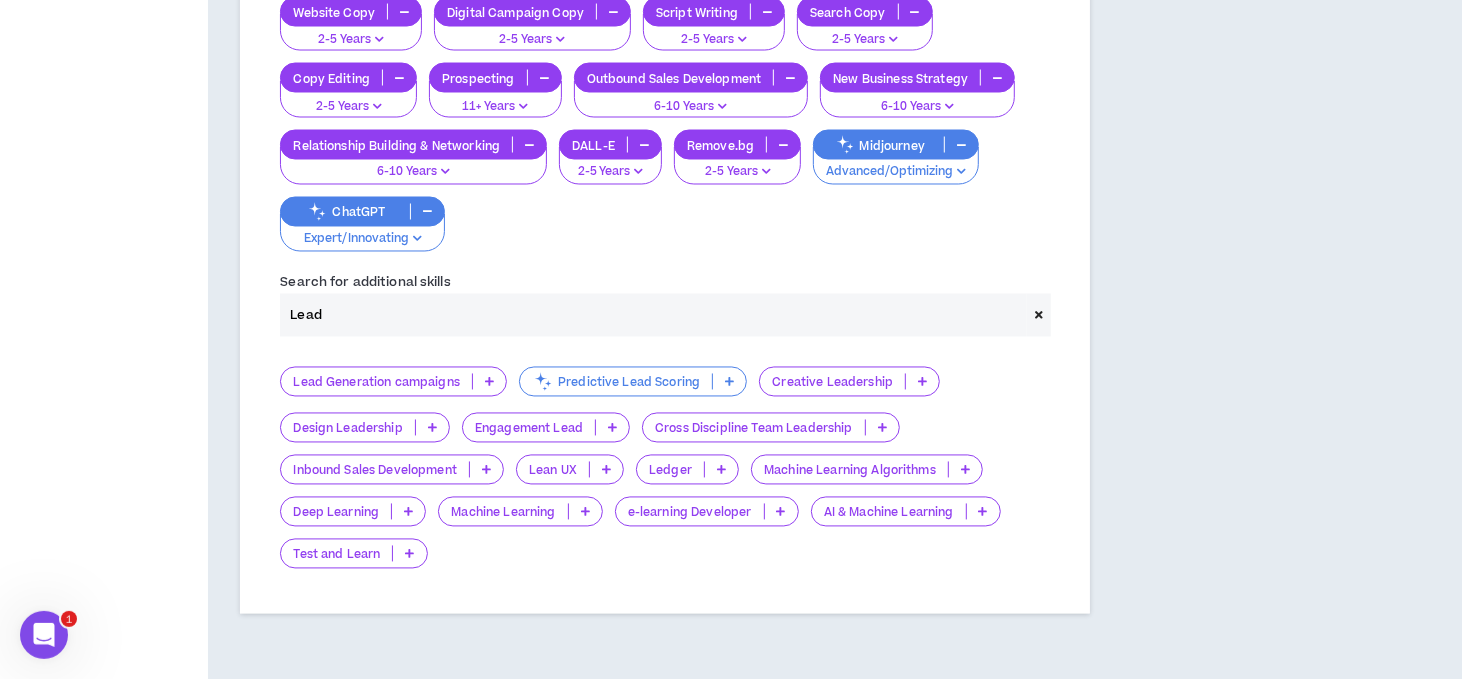 type on "Lead" 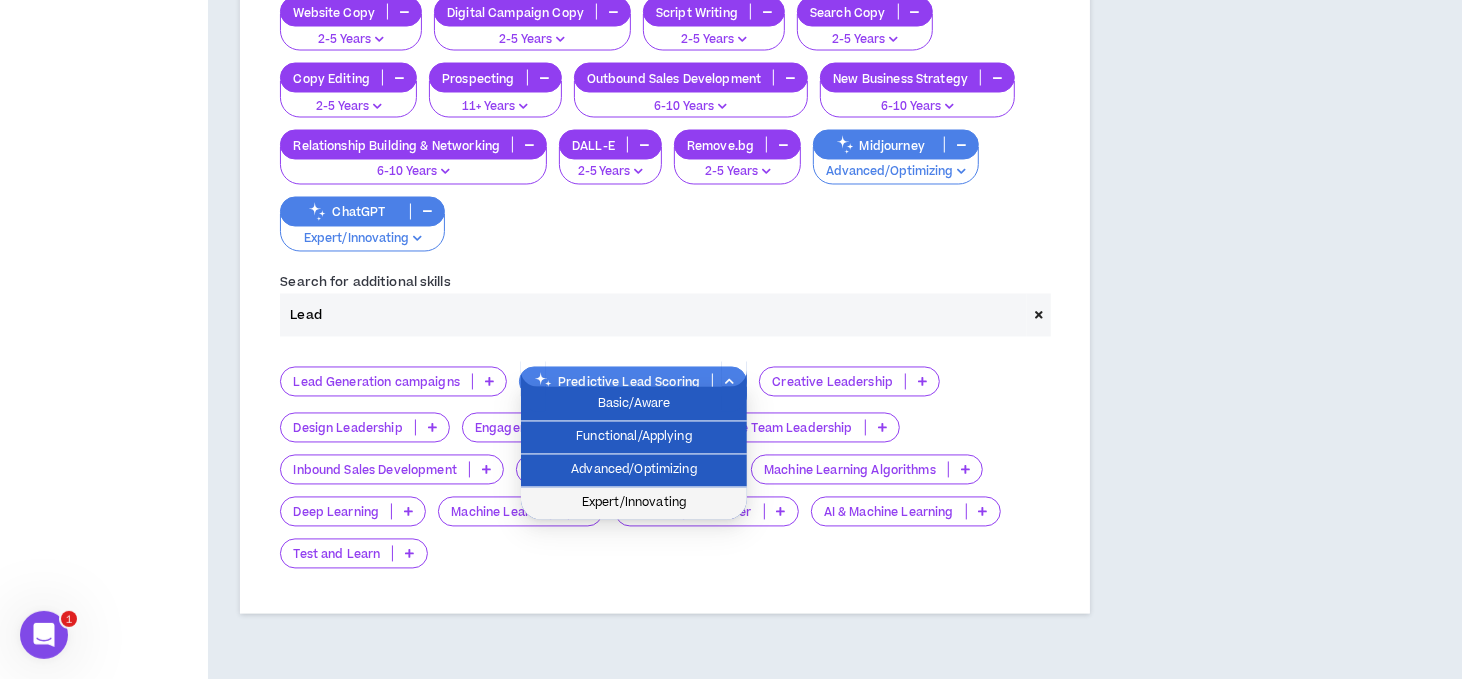 click on "Expert/Innovating" at bounding box center [634, 504] 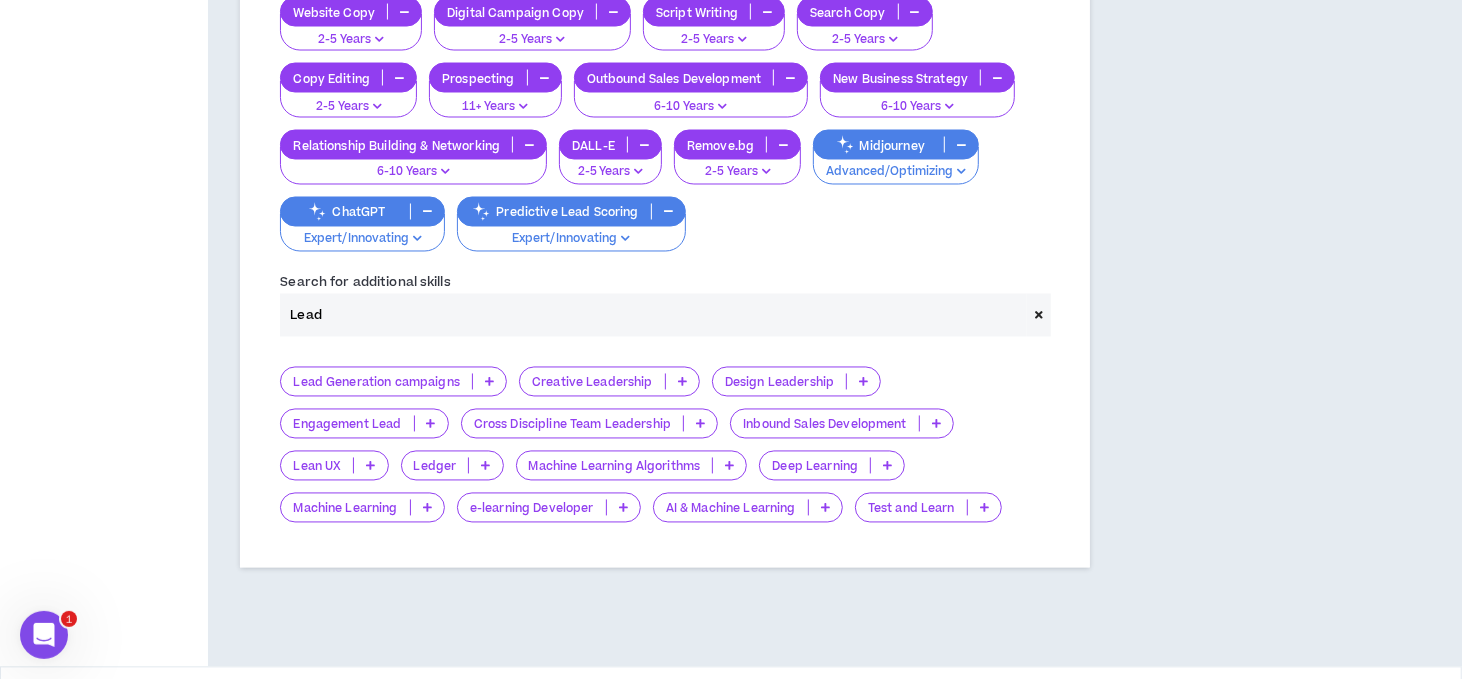 click on "Lead Generation campaigns" at bounding box center (393, 382) 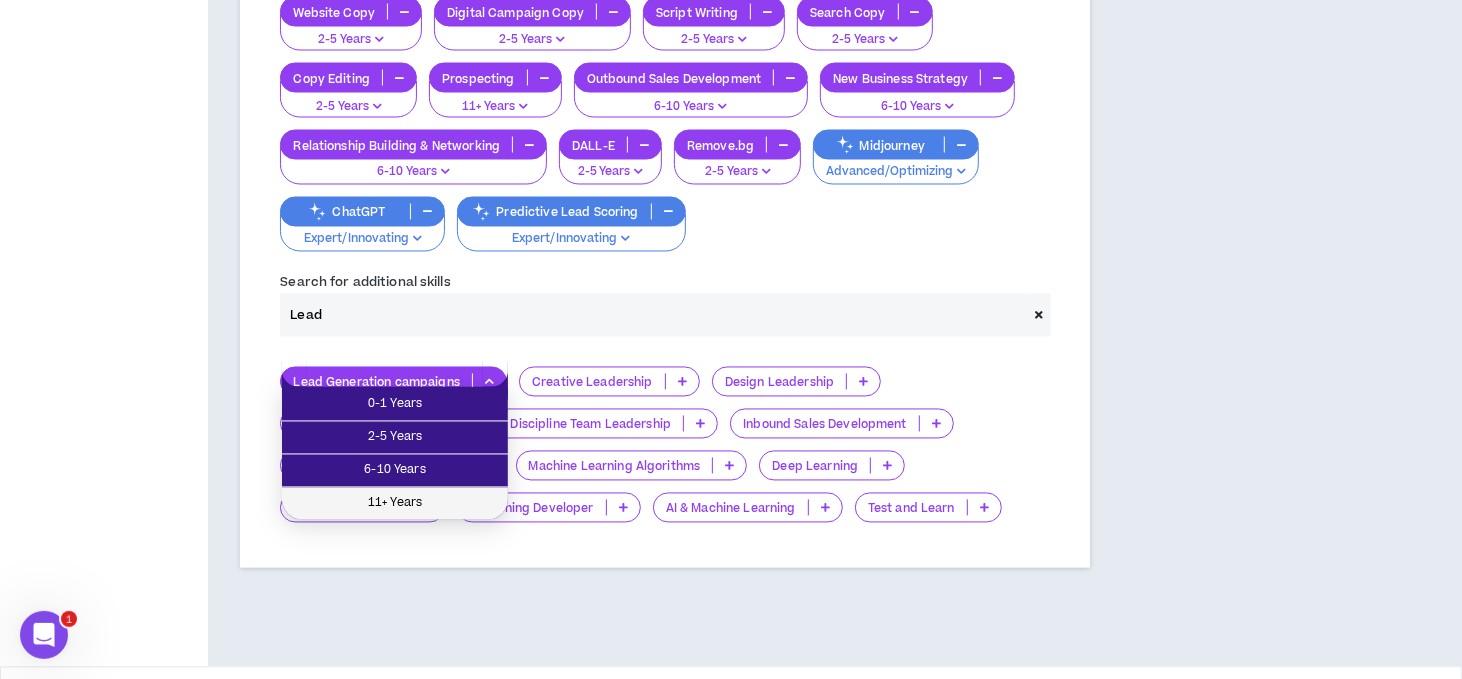 click on "11+ Years" at bounding box center (395, 504) 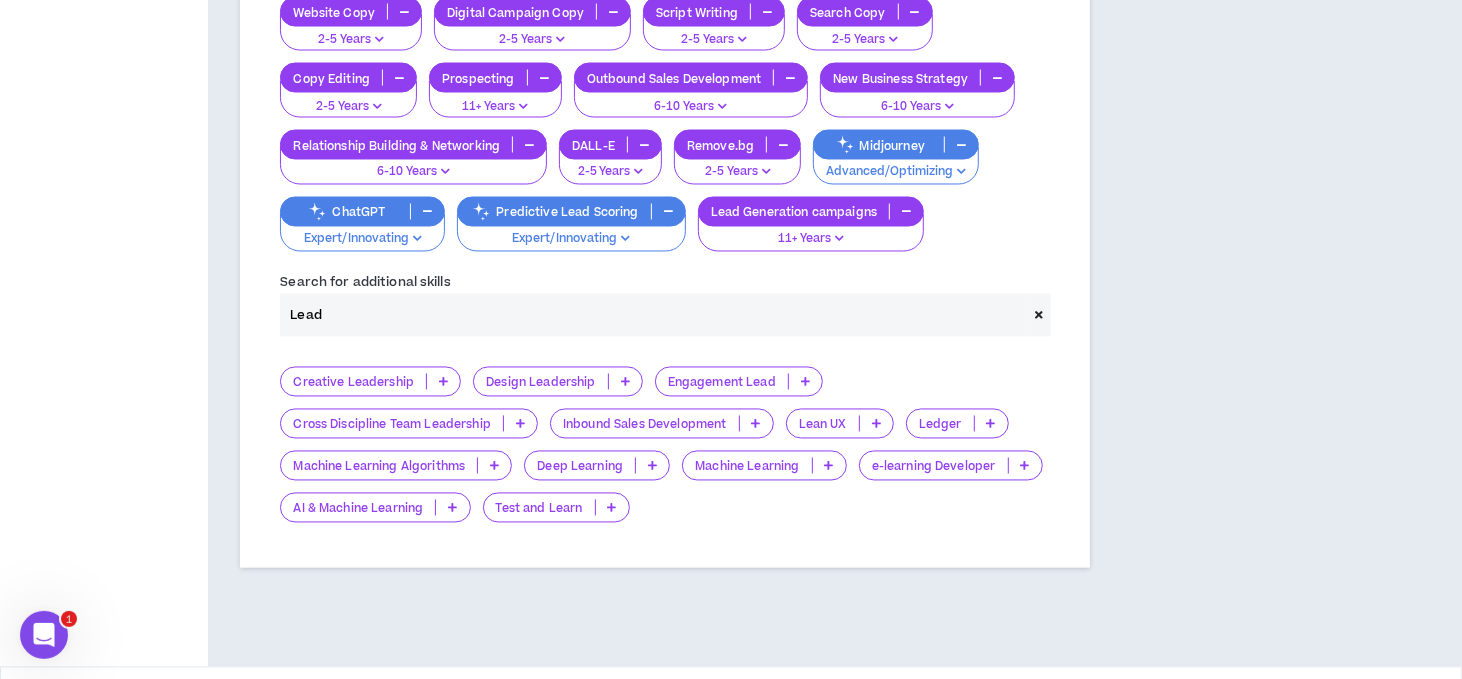 click on "Lead" at bounding box center (653, 315) 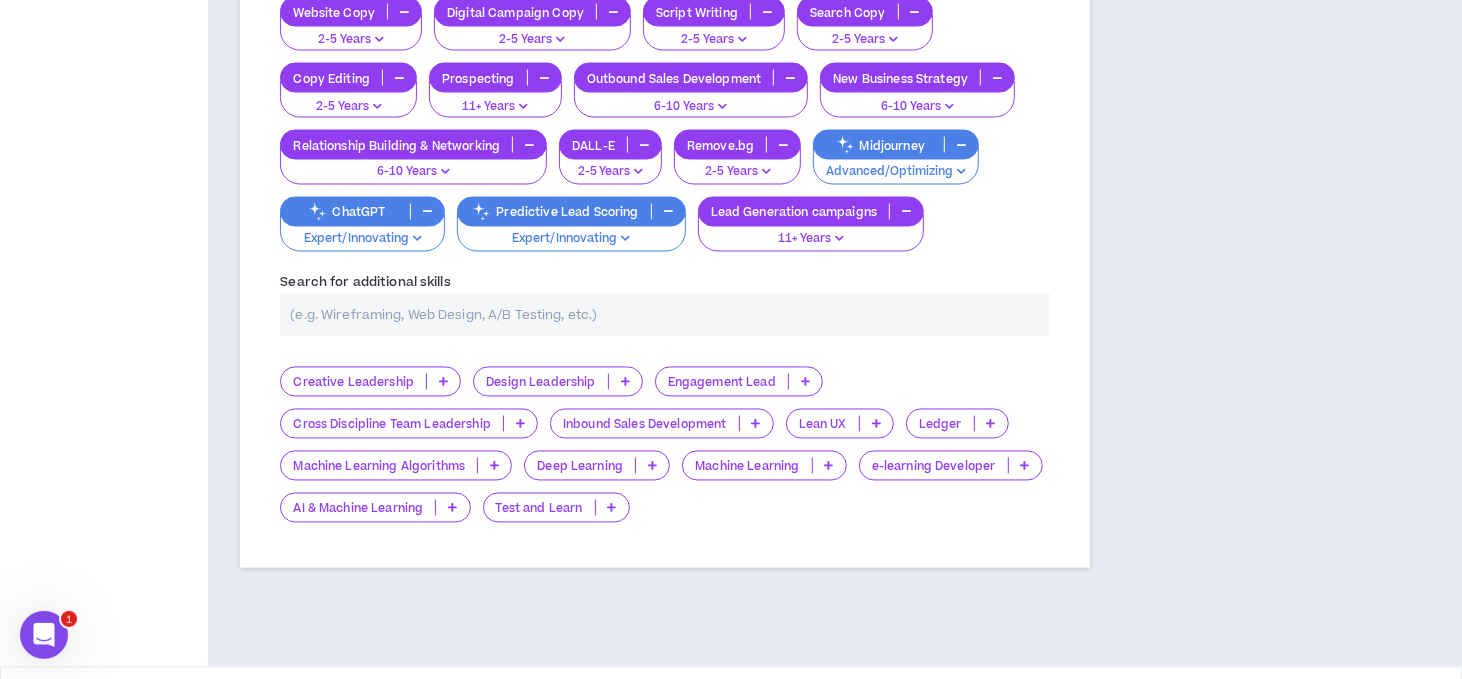 type on "M" 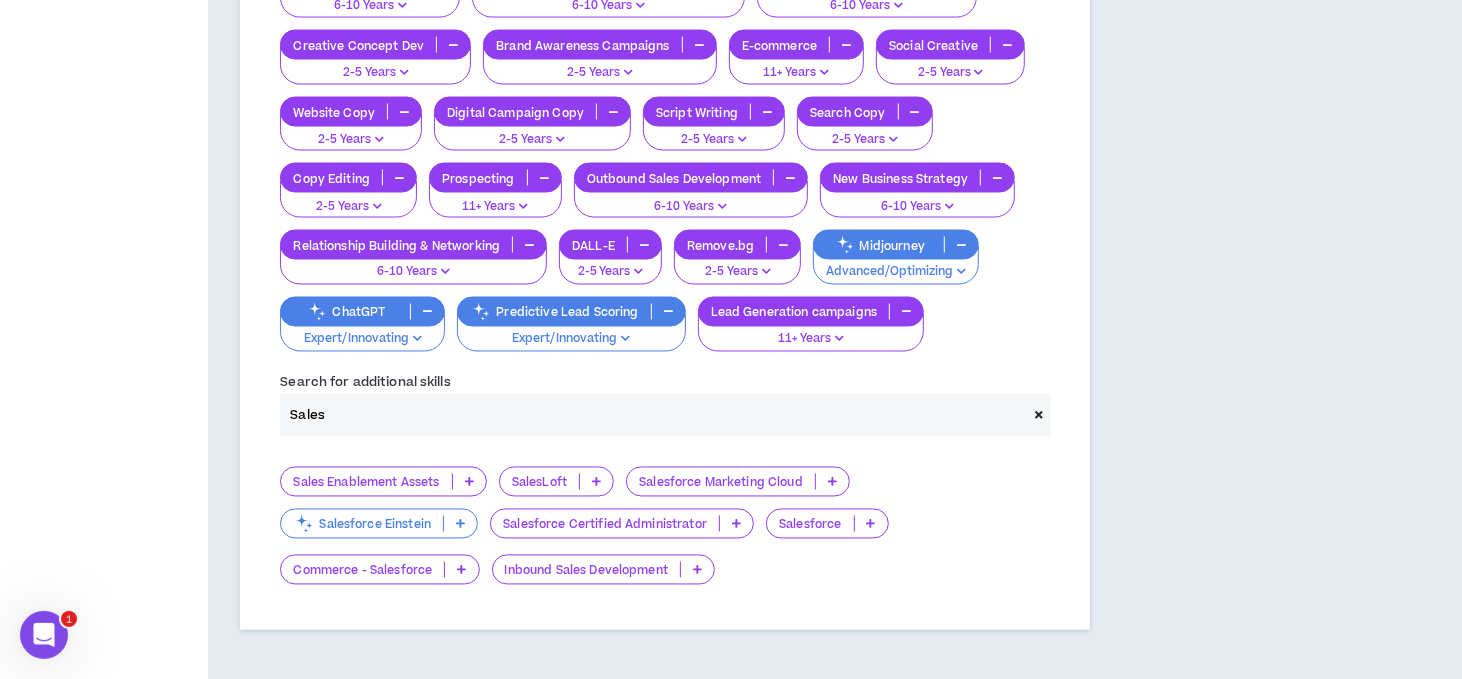 scroll, scrollTop: 2224, scrollLeft: 0, axis: vertical 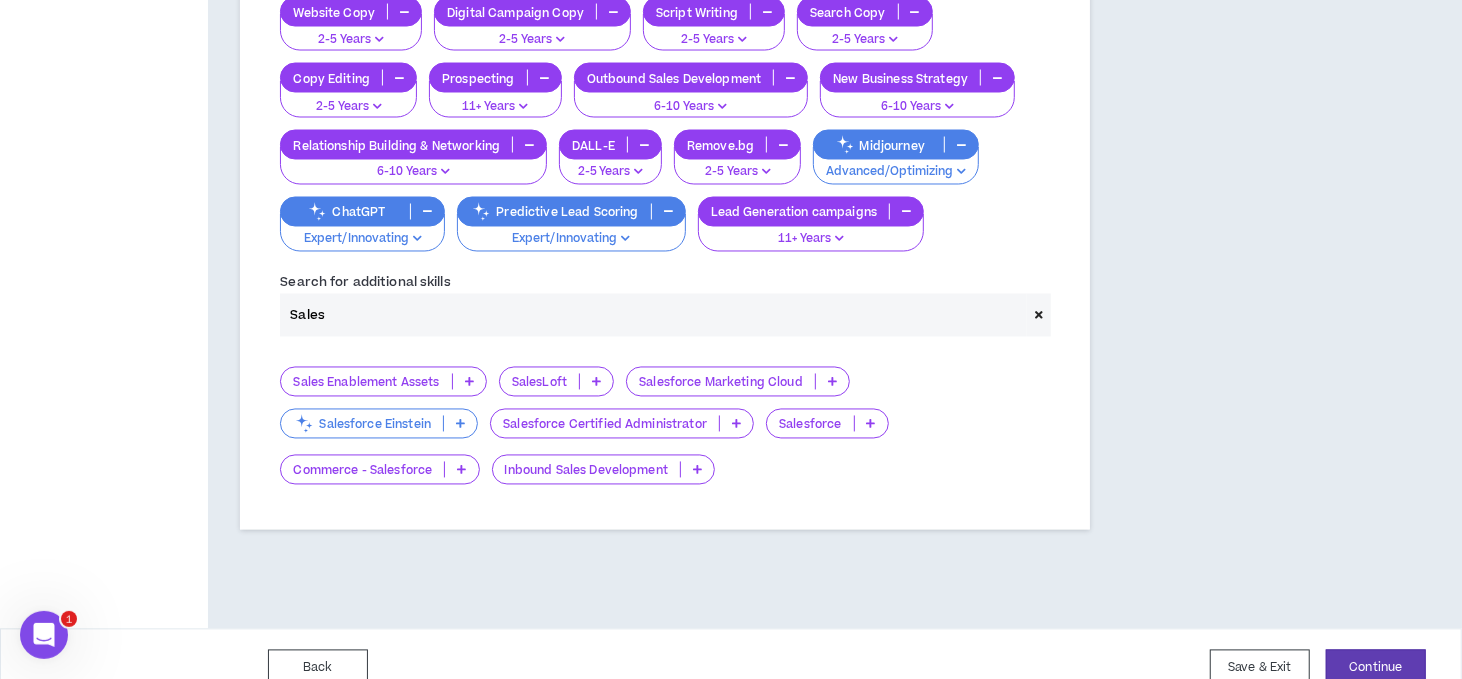 type on "Sales" 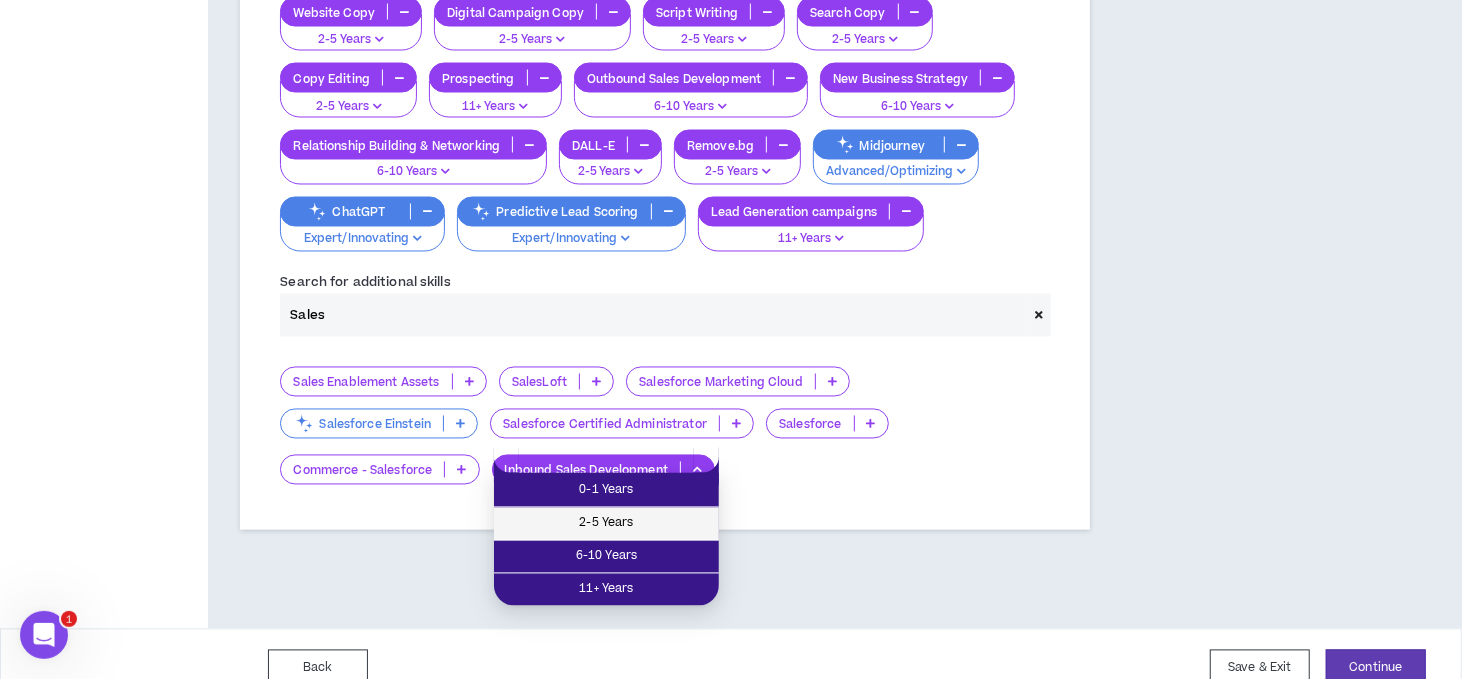 click on "2-5 Years" at bounding box center (606, 524) 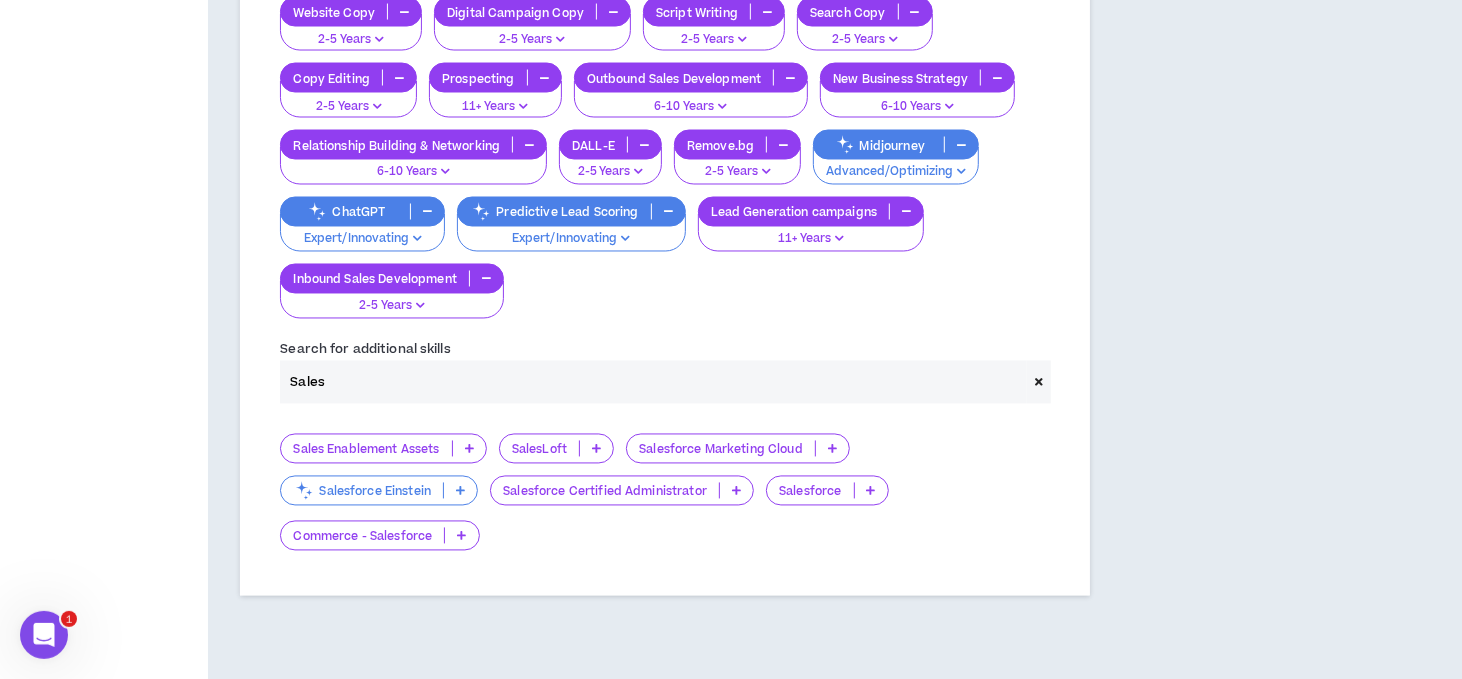 click at bounding box center (871, 491) 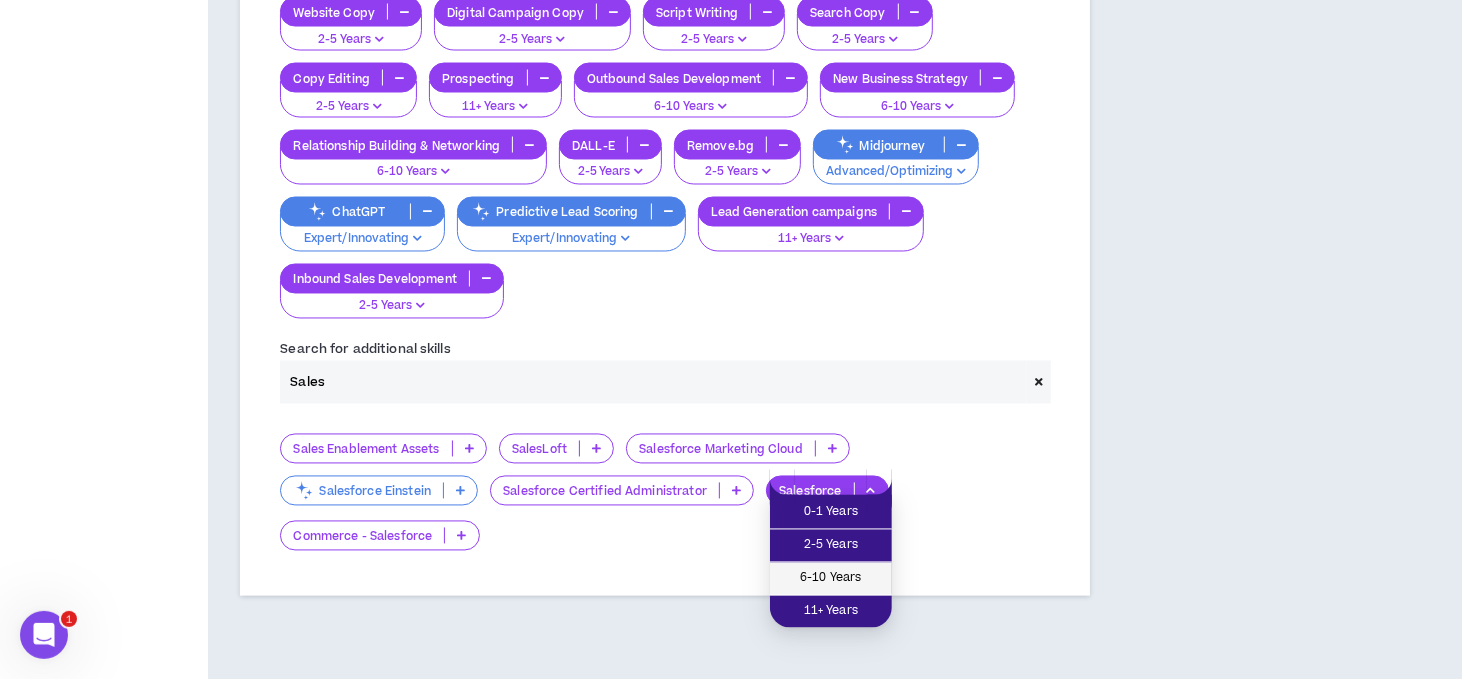 click on "6-10 Years" at bounding box center [831, 579] 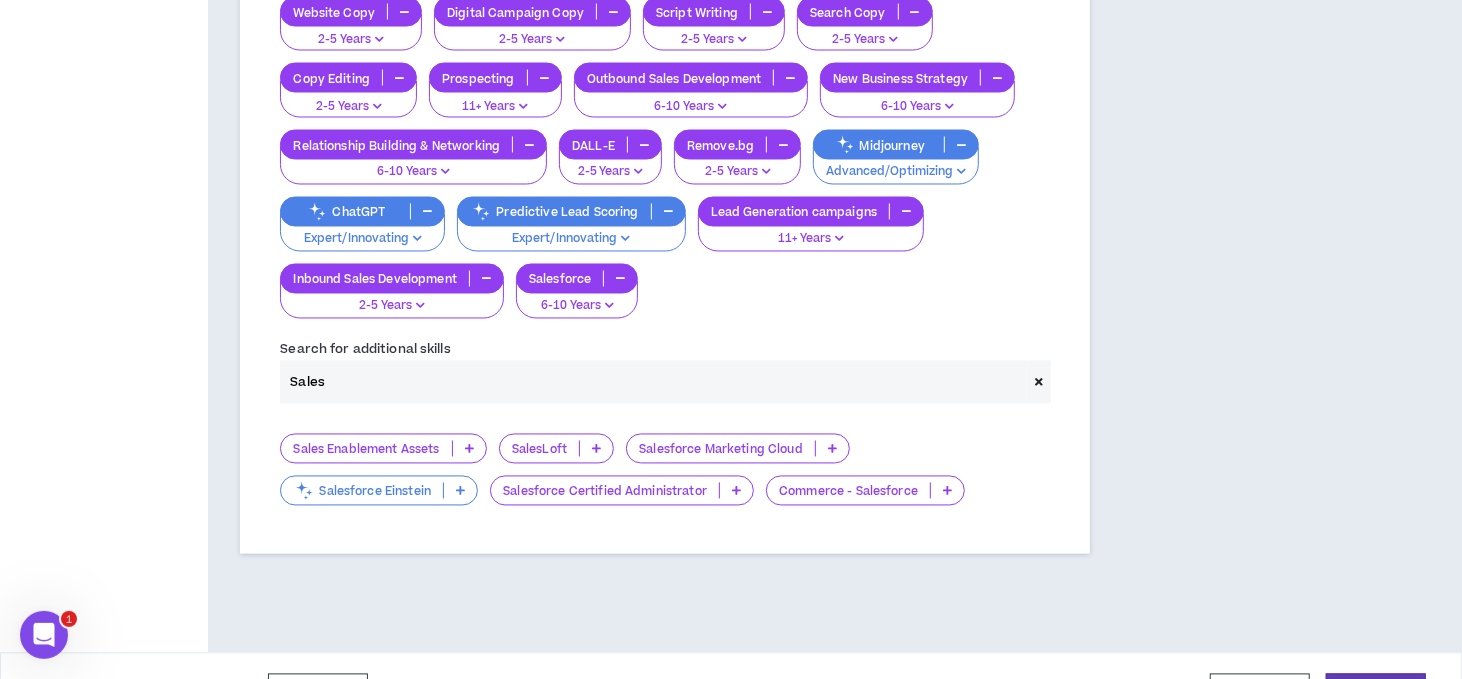 click on "Sales" at bounding box center (653, 382) 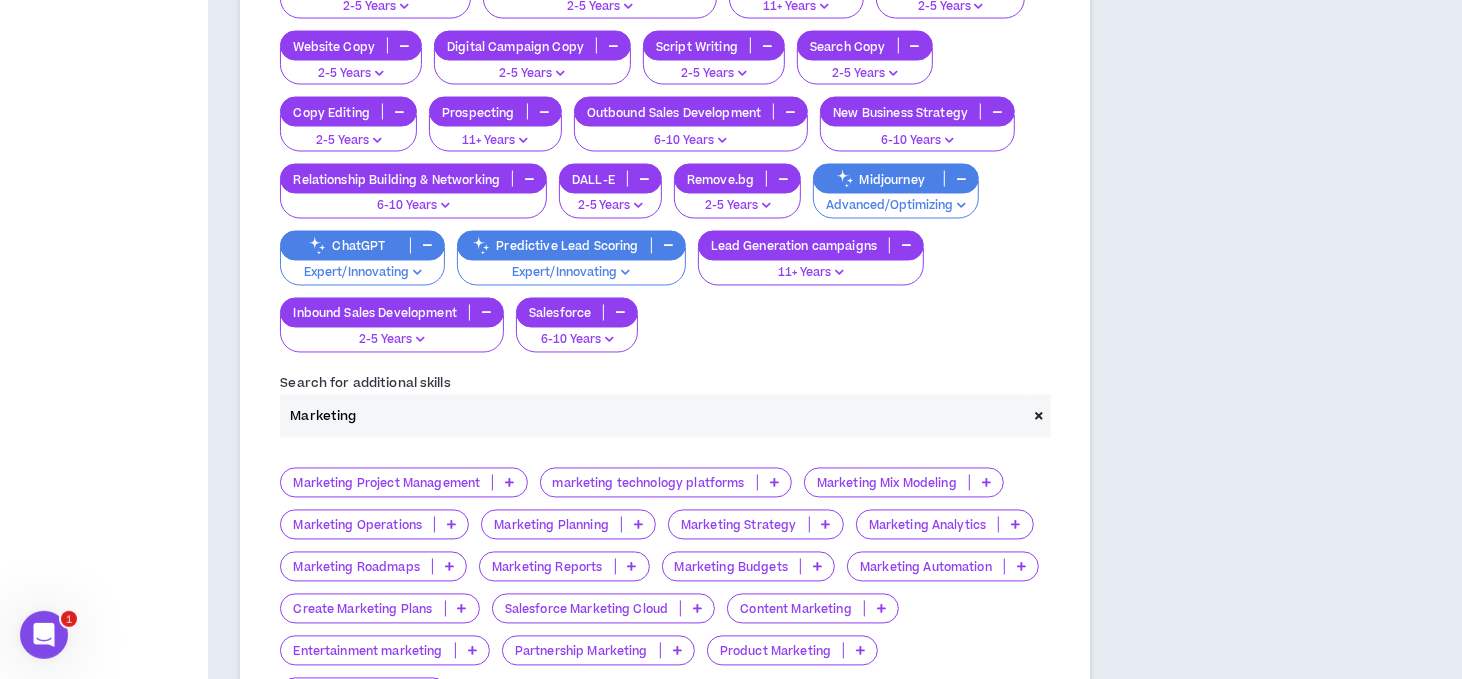scroll, scrollTop: 2265, scrollLeft: 0, axis: vertical 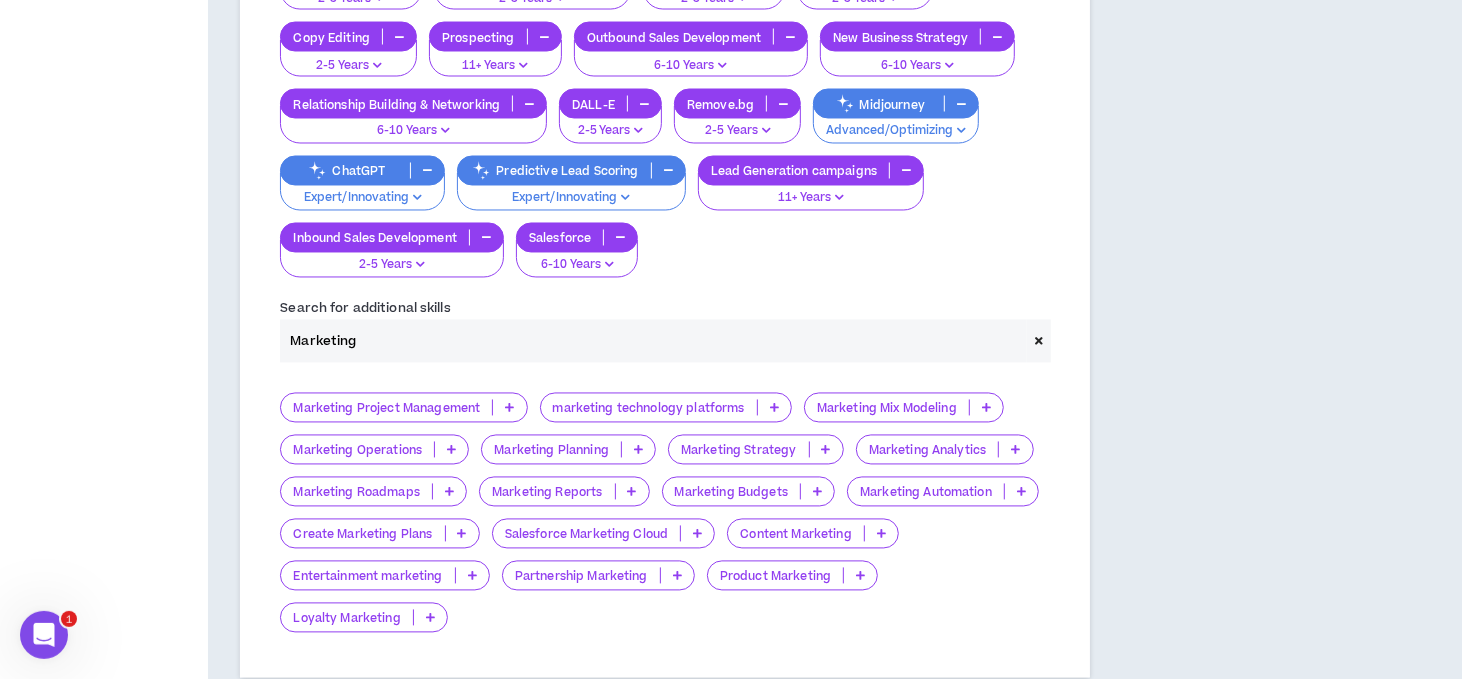 type on "Marketing" 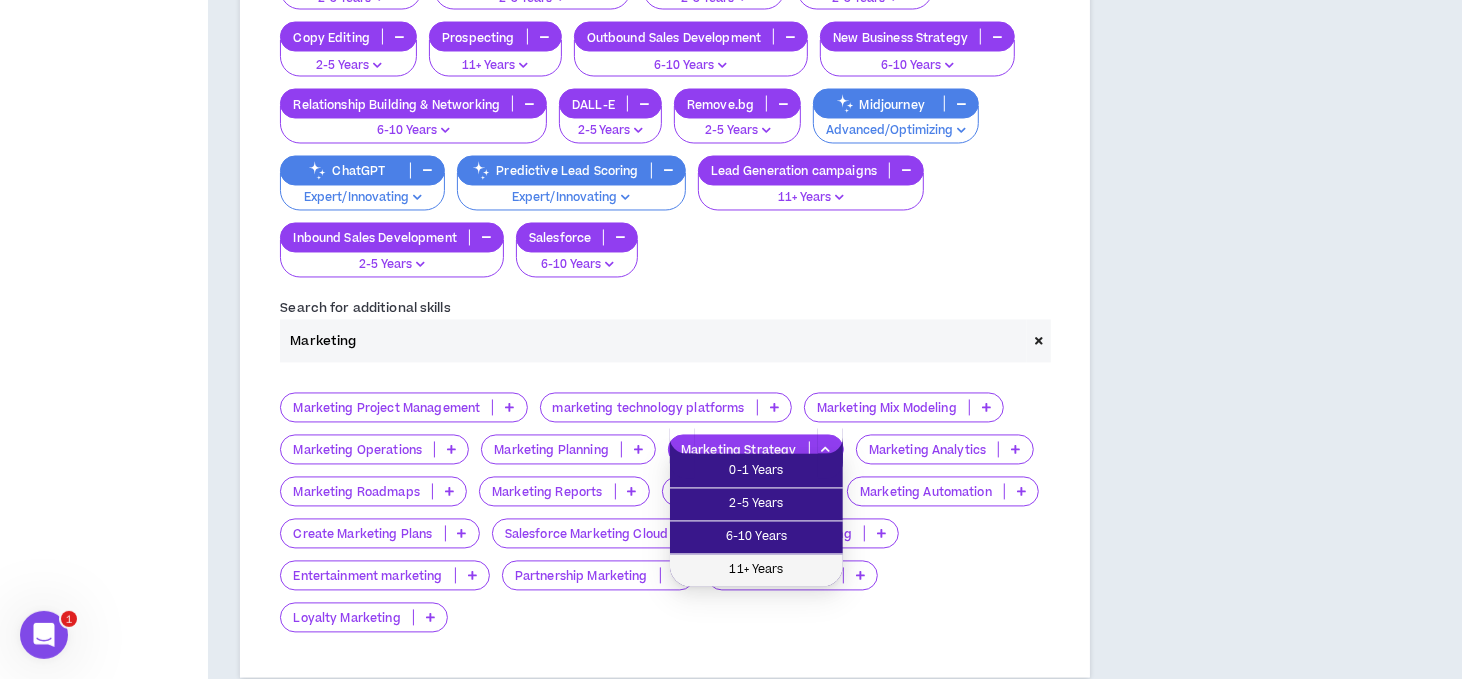 click on "11+ Years" at bounding box center [756, 571] 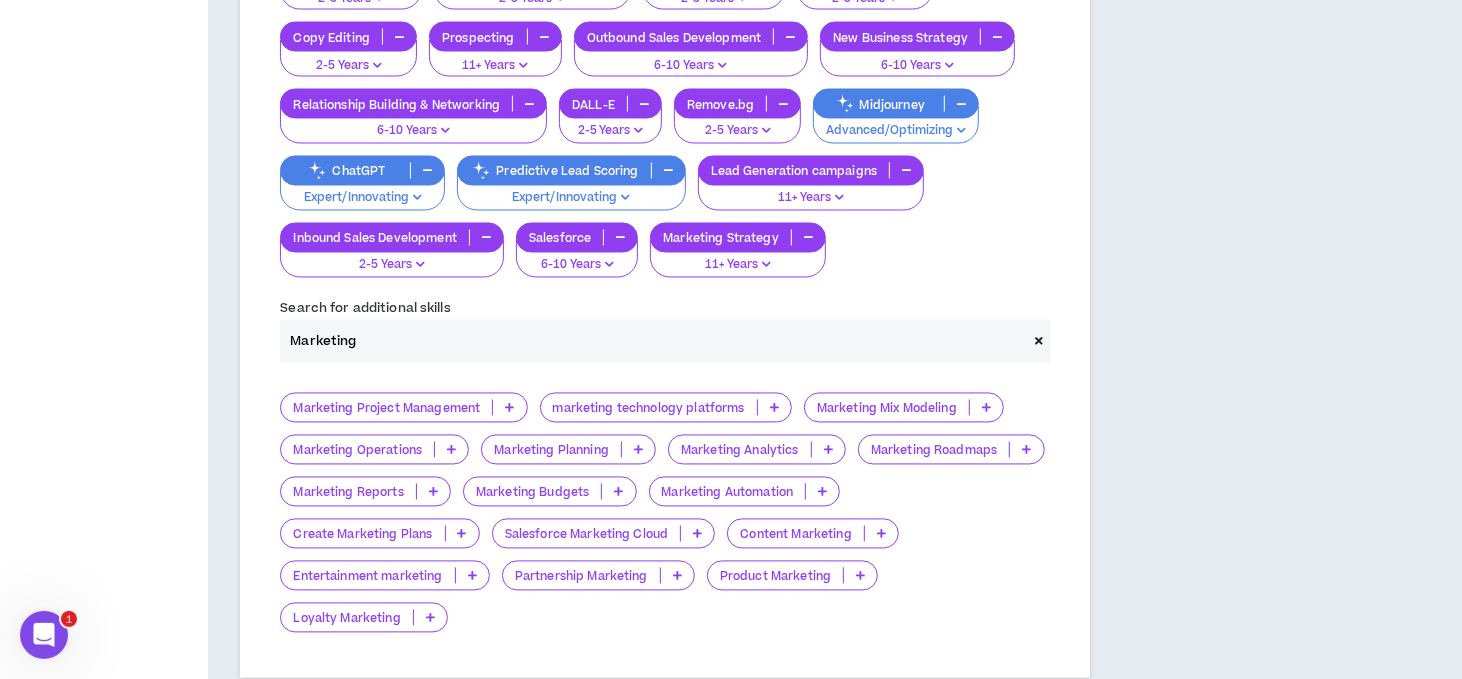 click on "Marketing Automation" at bounding box center (745, 492) 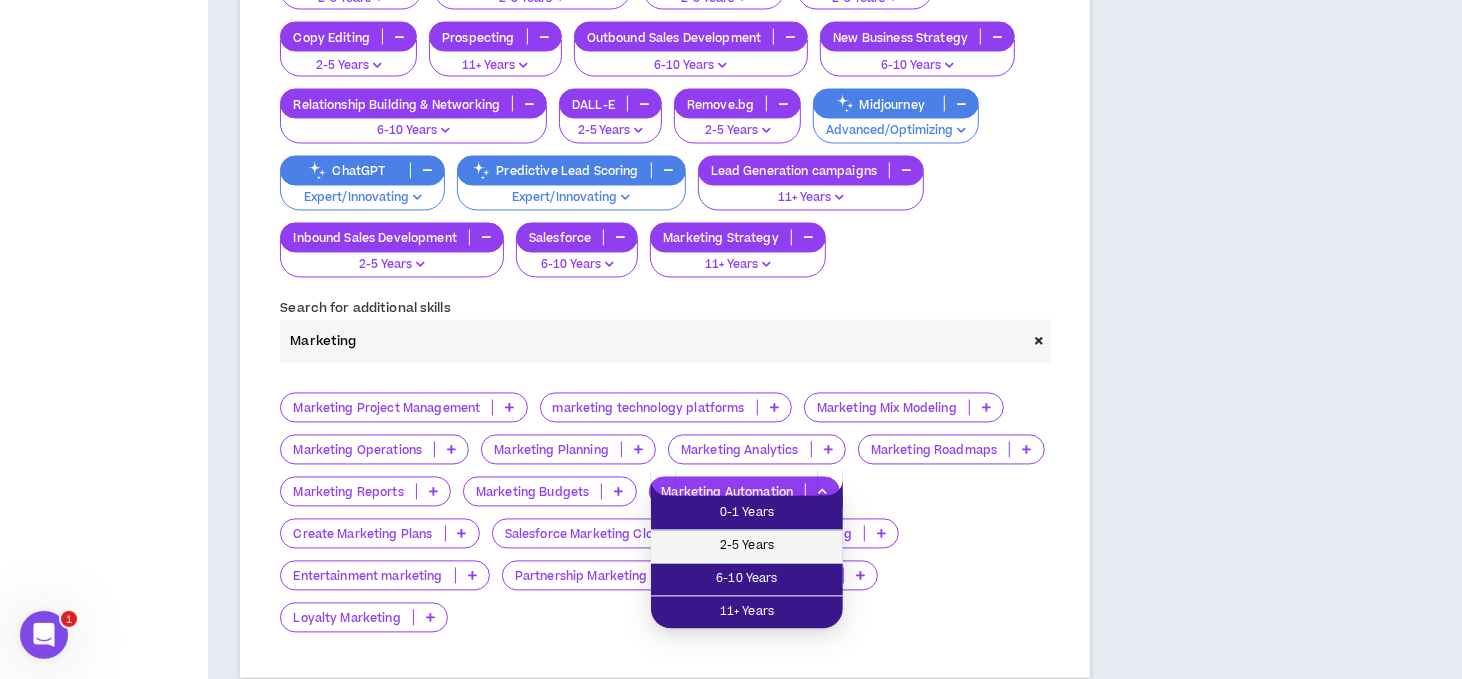 click on "2-5 Years" at bounding box center (747, 547) 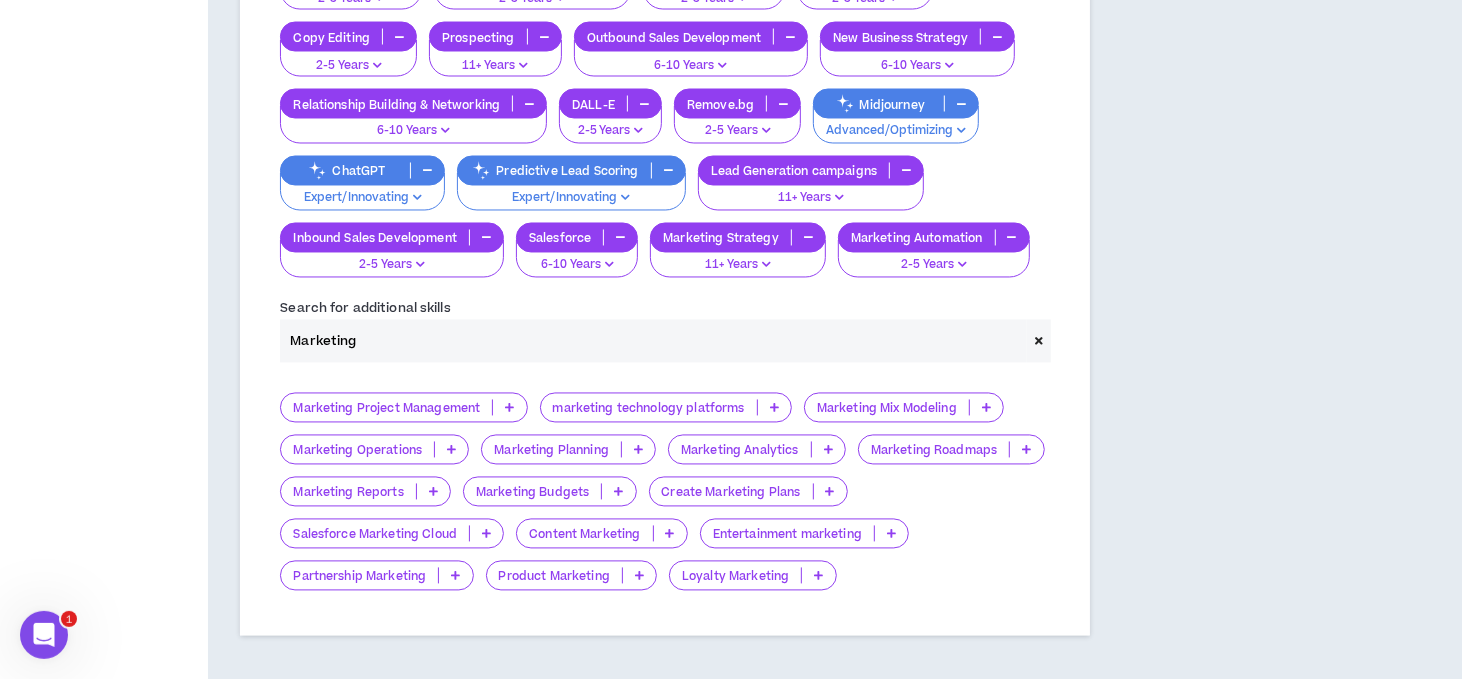 scroll, scrollTop: 2388, scrollLeft: 0, axis: vertical 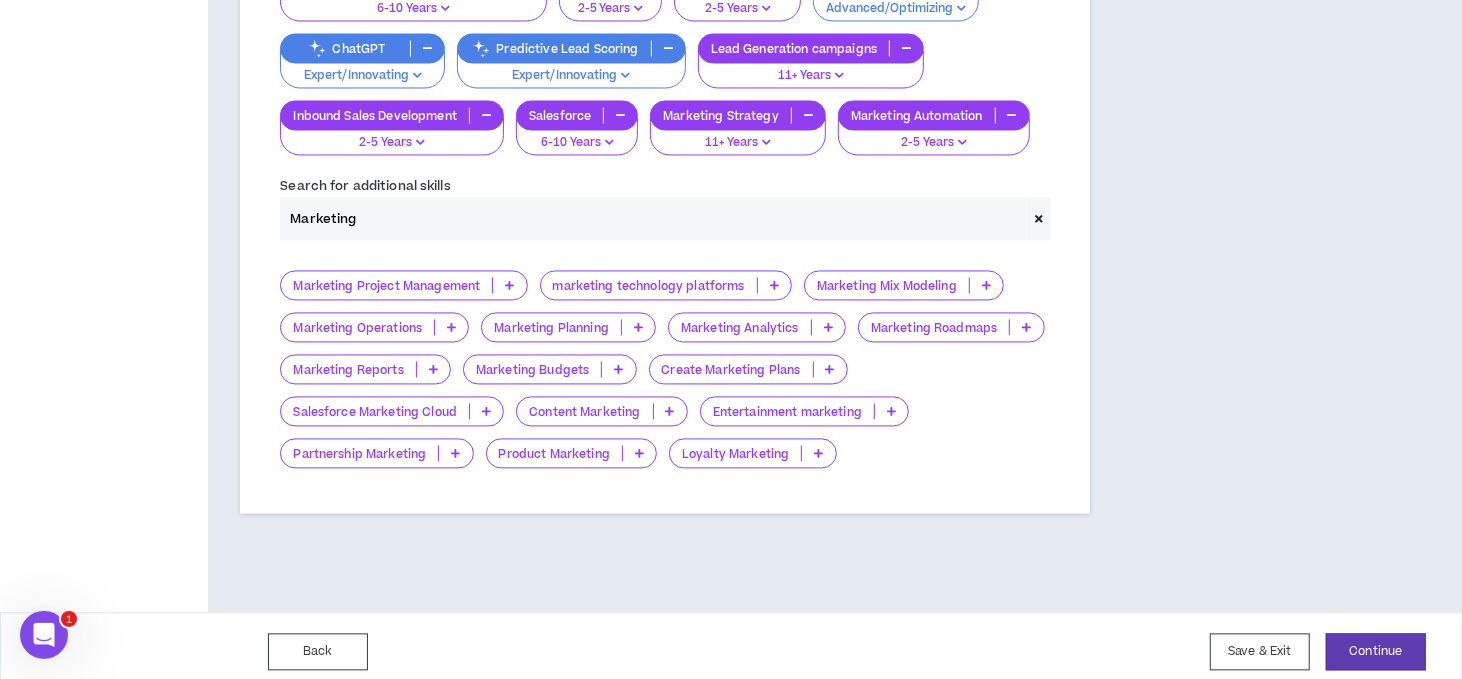 click at bounding box center [455, 453] 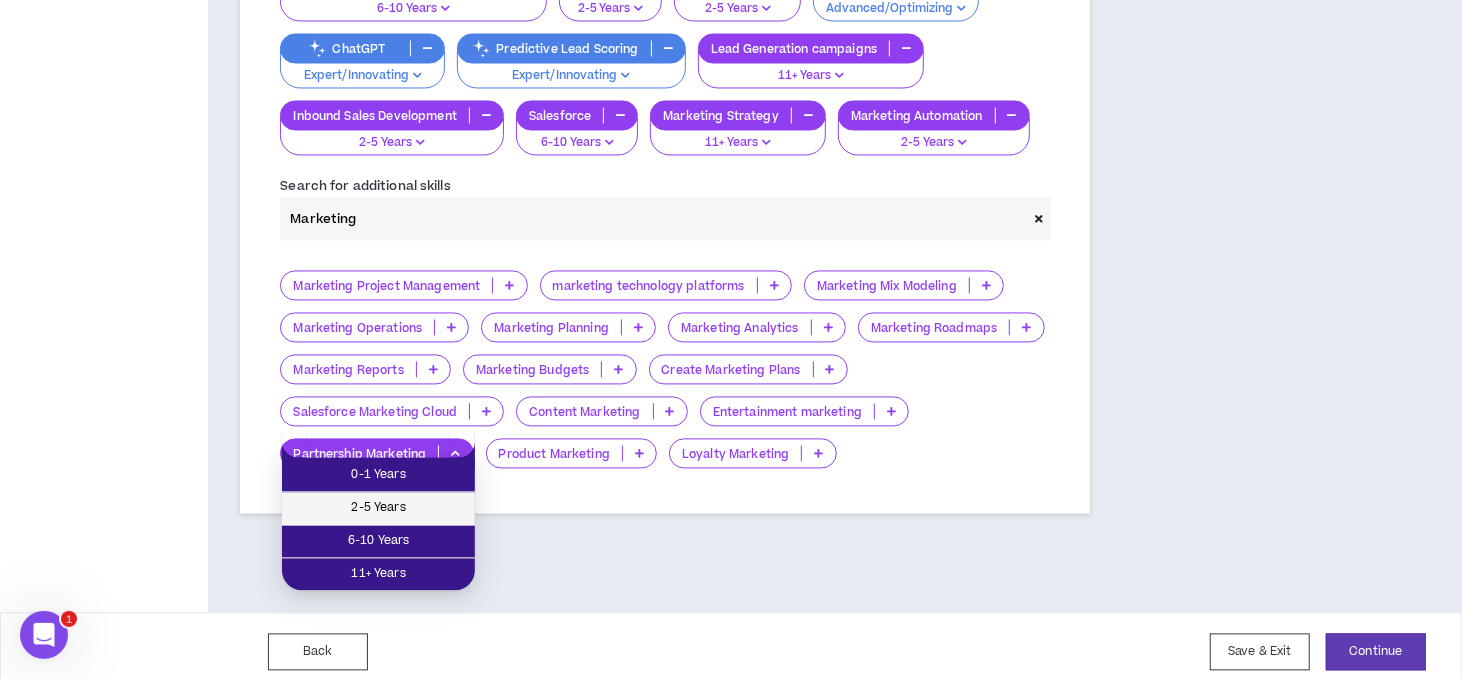 click on "2-5 Years" at bounding box center [378, 508] 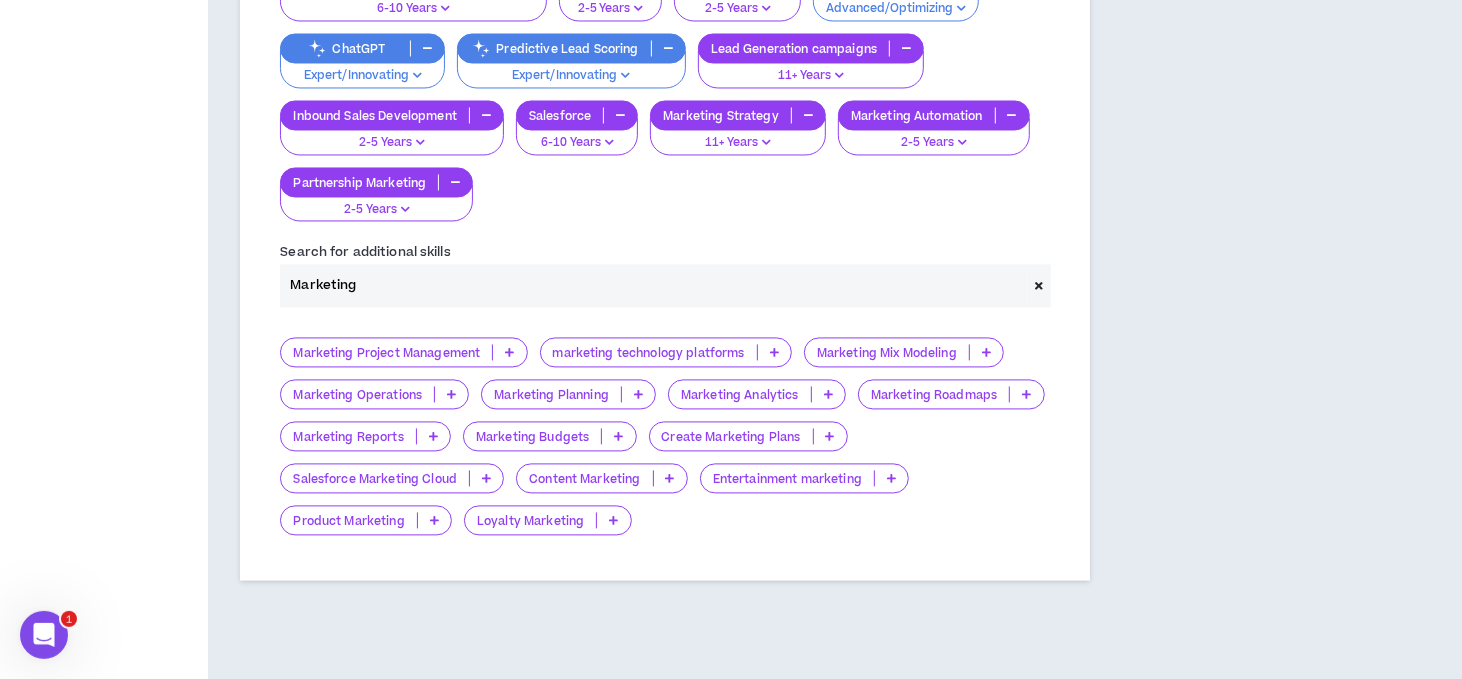 click at bounding box center (434, 520) 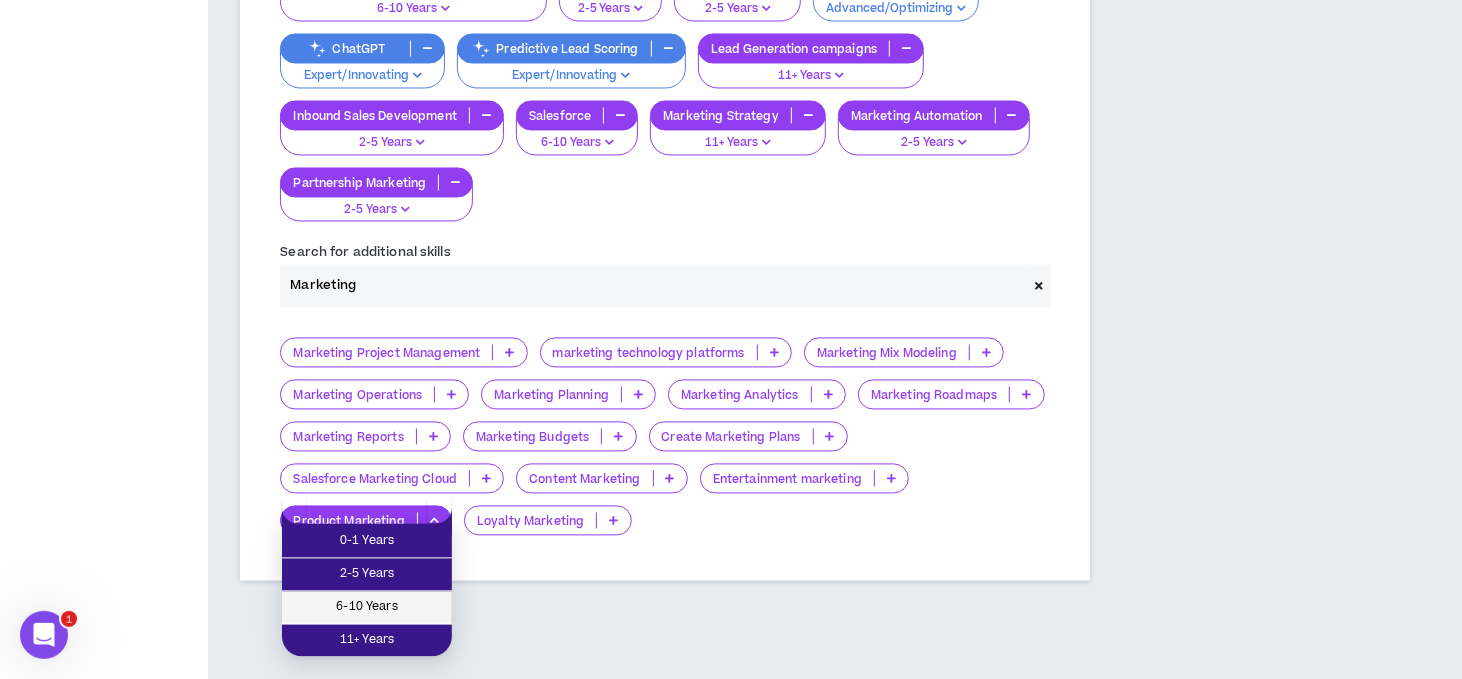 click on "6-10 Years" at bounding box center [367, 607] 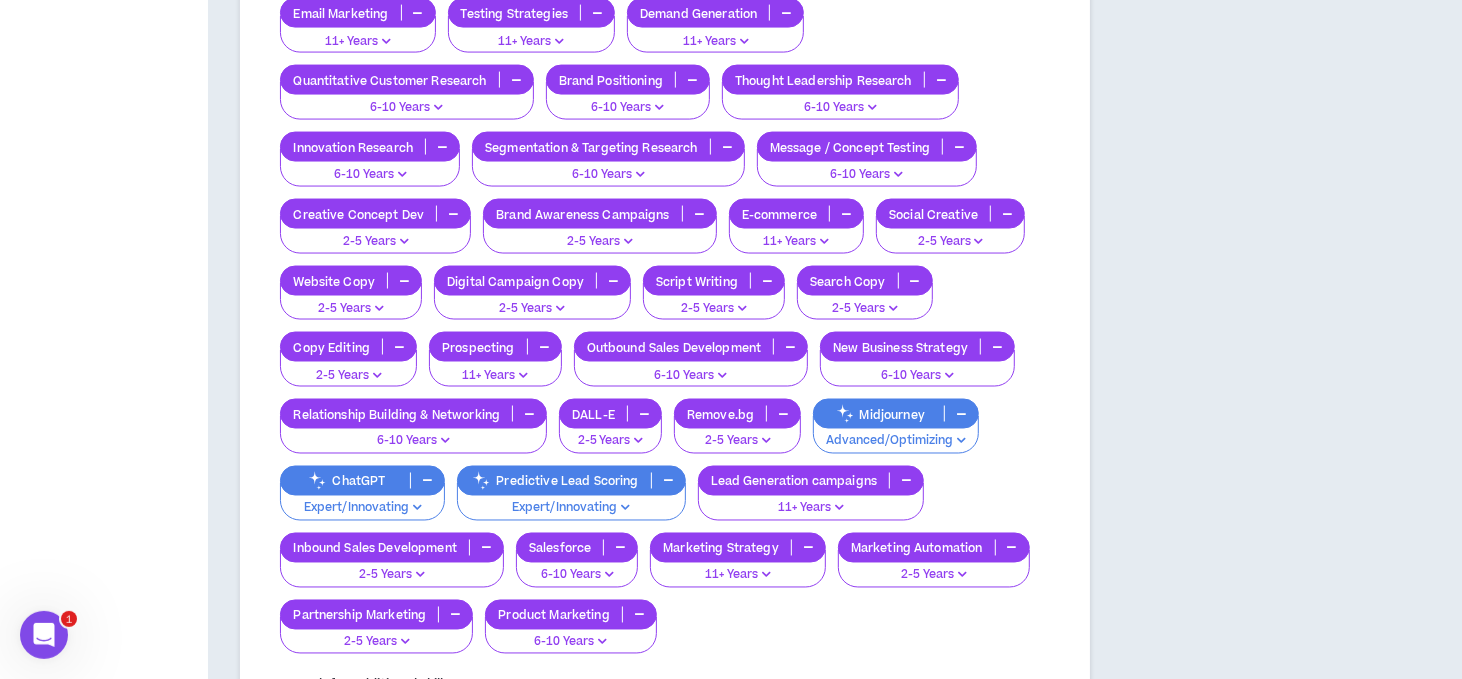 scroll, scrollTop: 2455, scrollLeft: 0, axis: vertical 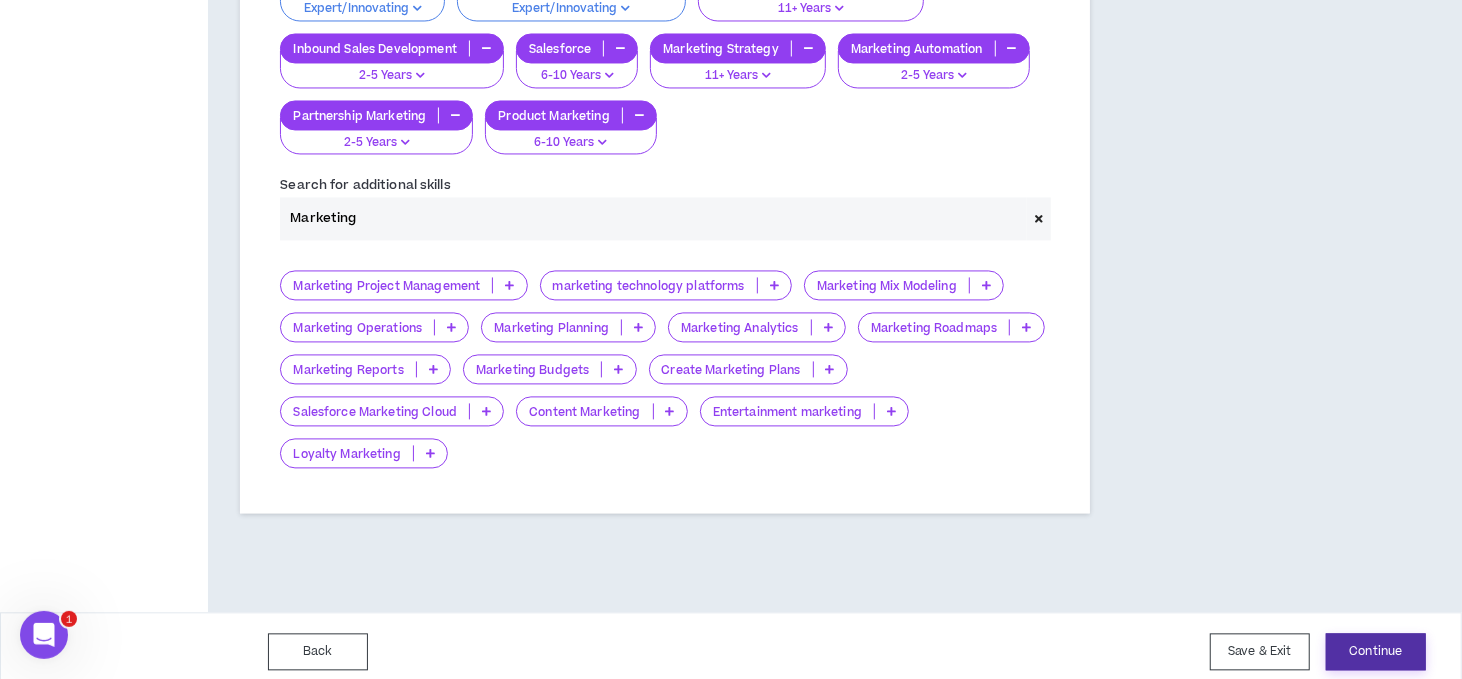 click on "Continue" at bounding box center (1376, 651) 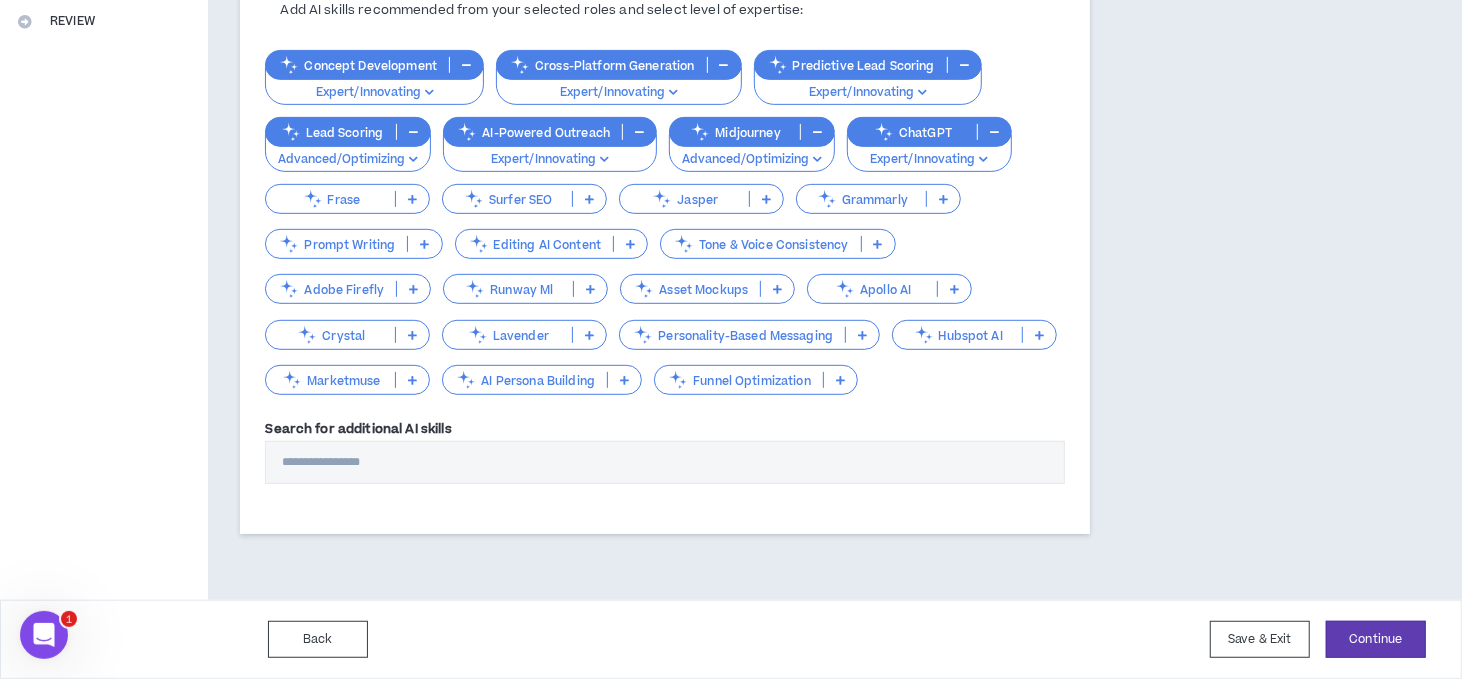 scroll, scrollTop: 0, scrollLeft: 0, axis: both 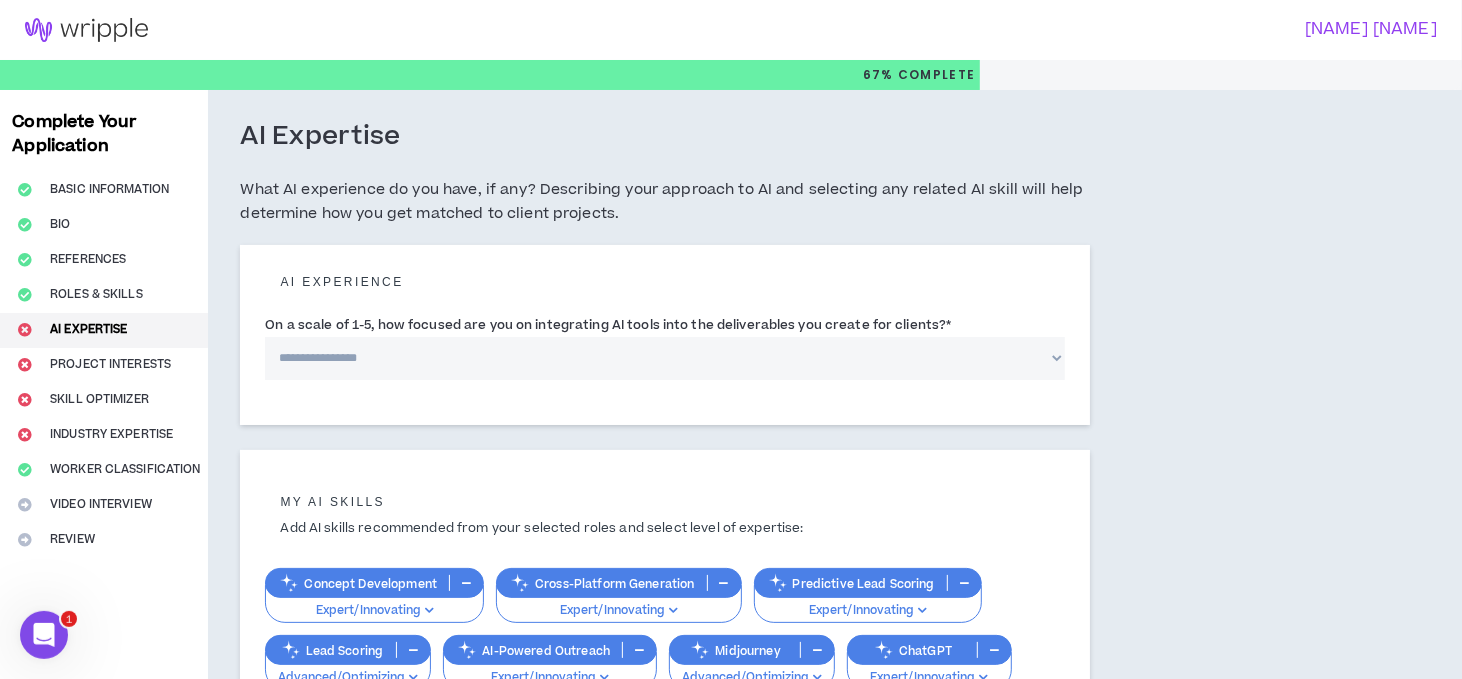 click on "**********" at bounding box center (665, 358) 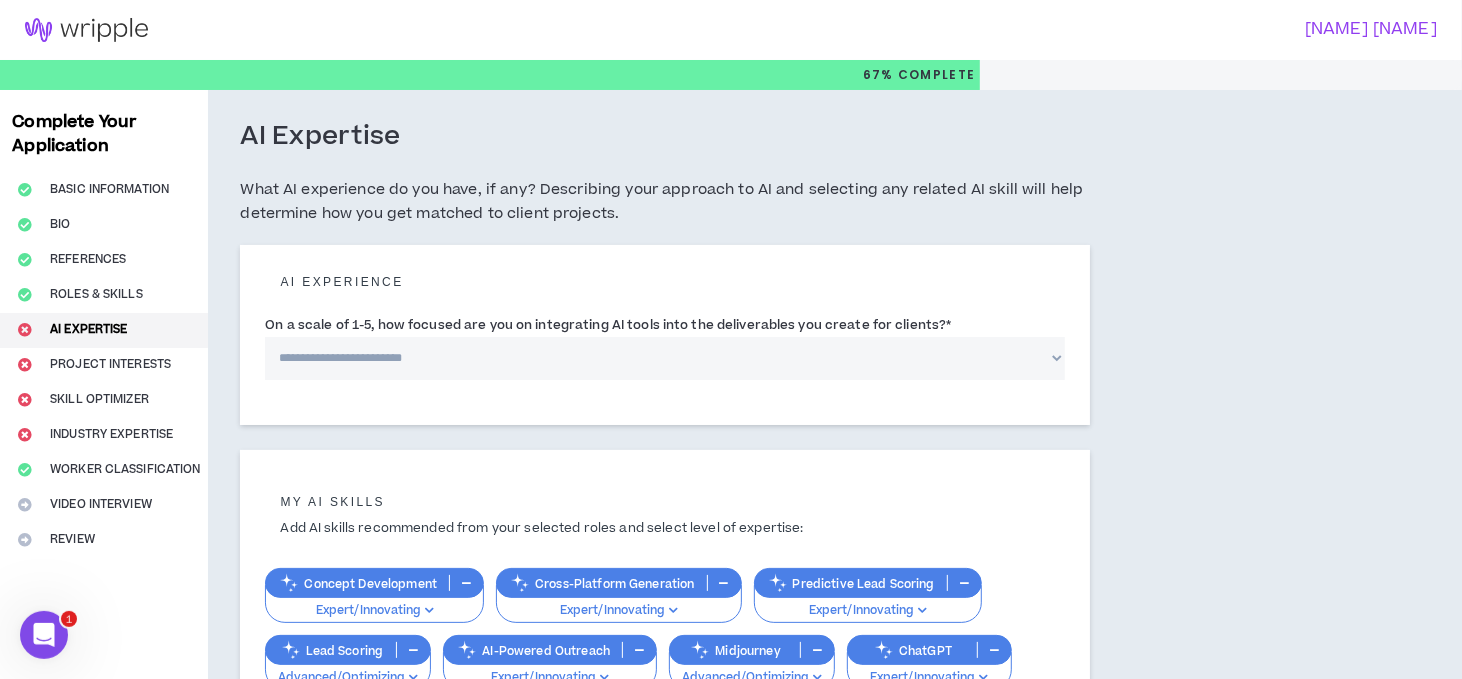 click on "**********" at bounding box center [665, 358] 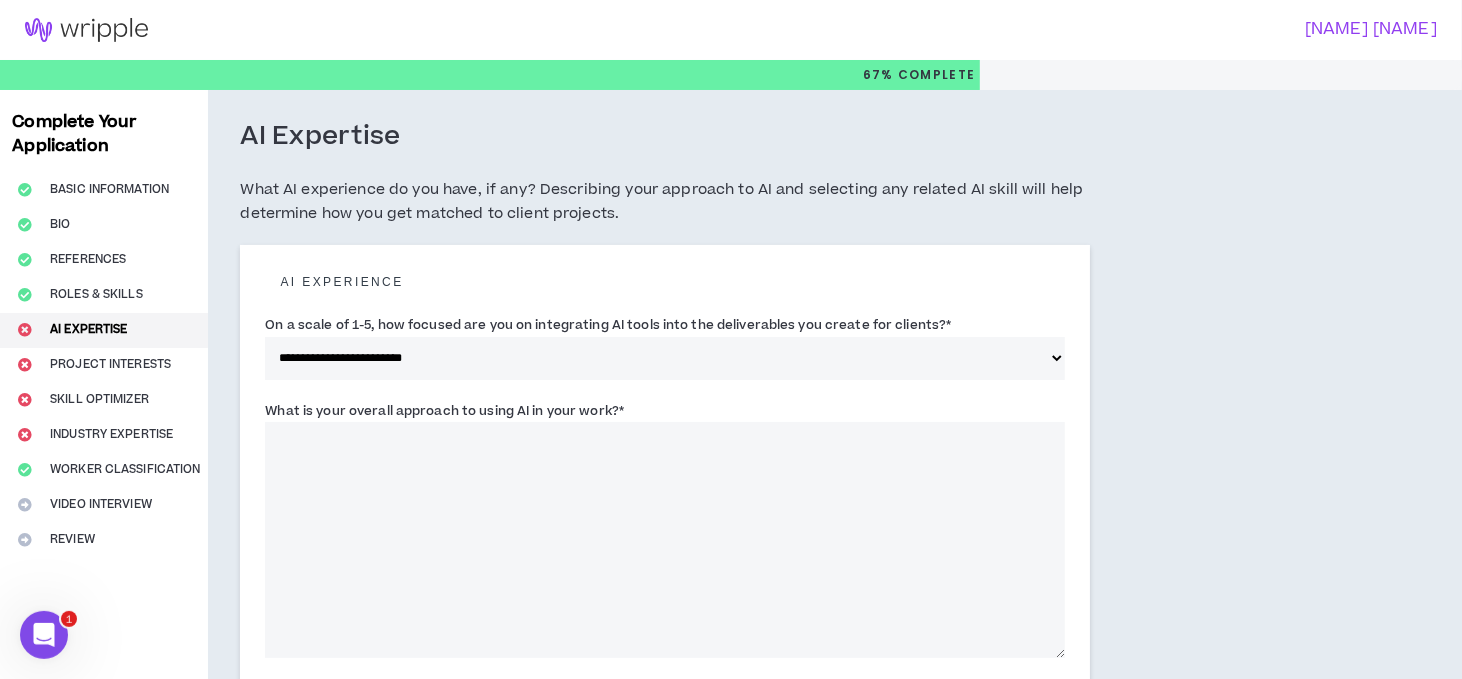 drag, startPoint x: 661, startPoint y: 359, endPoint x: 656, endPoint y: 378, distance: 19.646883 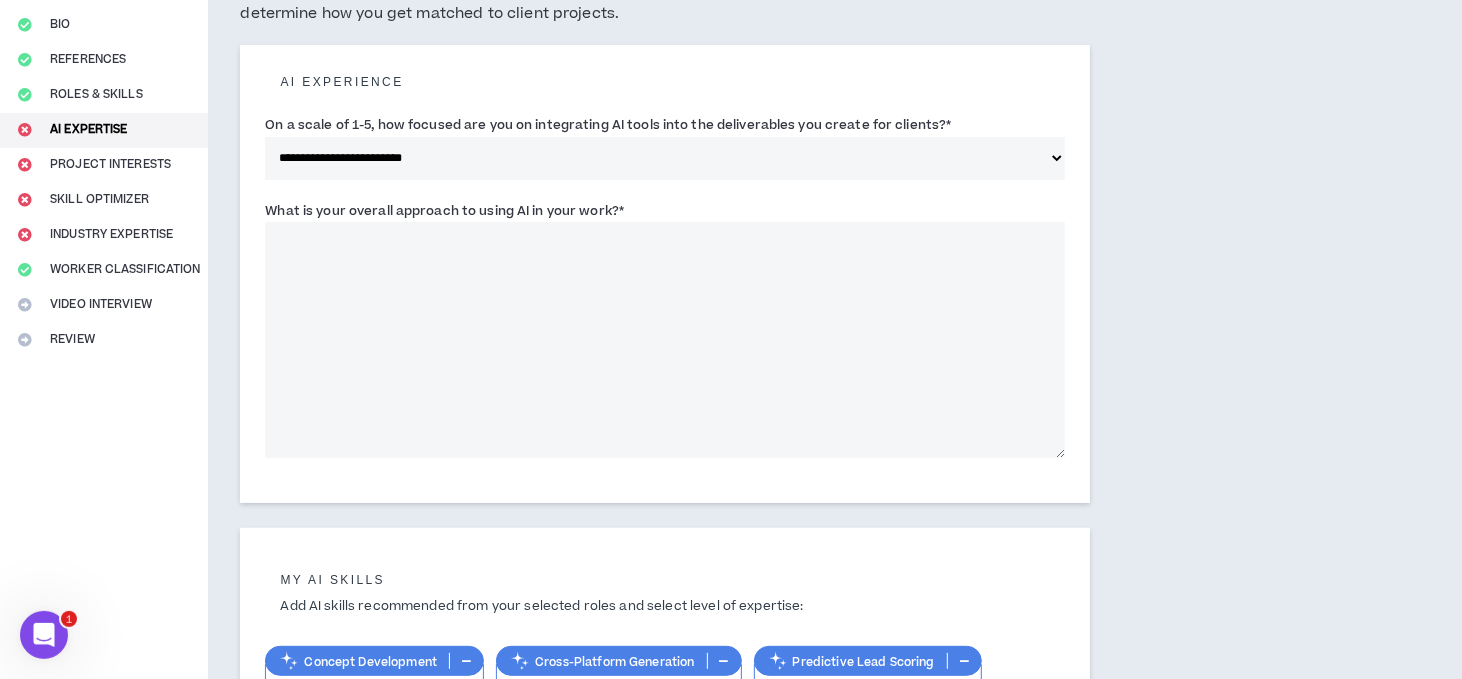 click on "What is your overall approach to using AI in your work?  *" at bounding box center [665, 340] 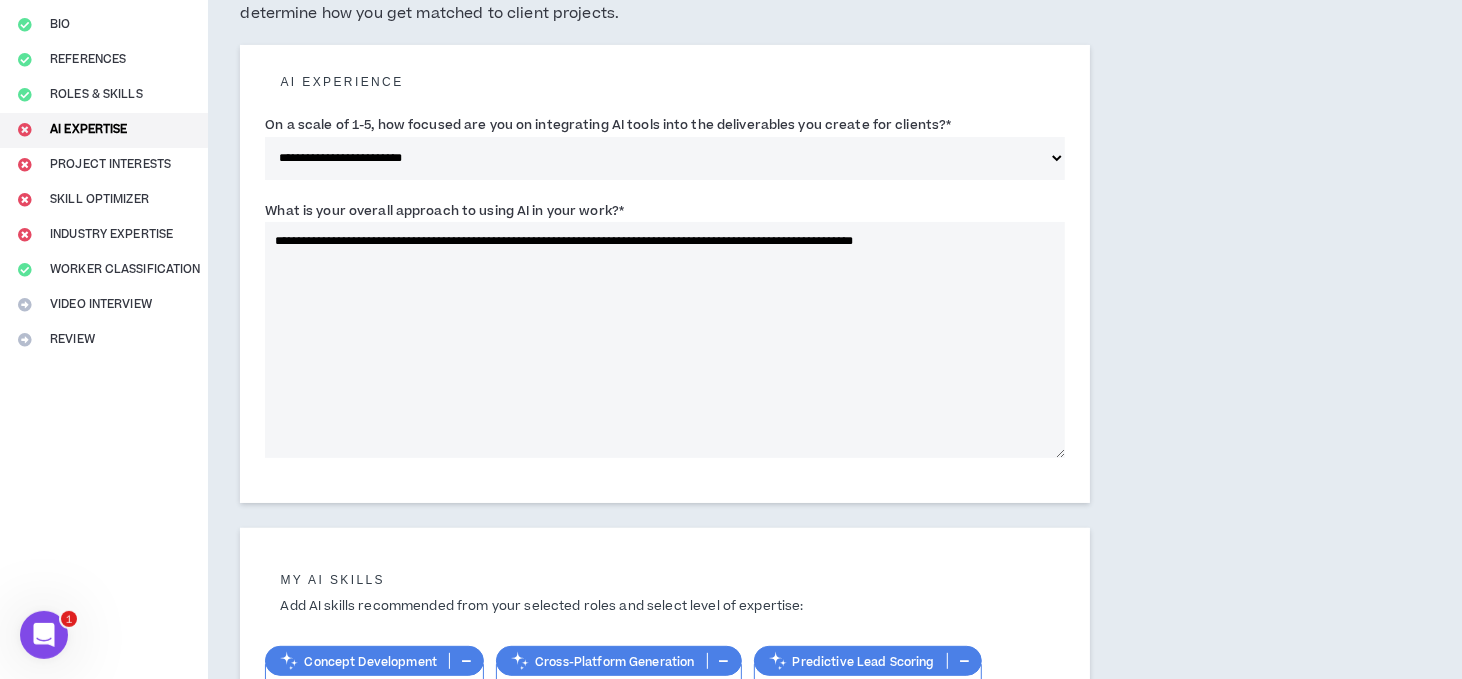 type on "**********" 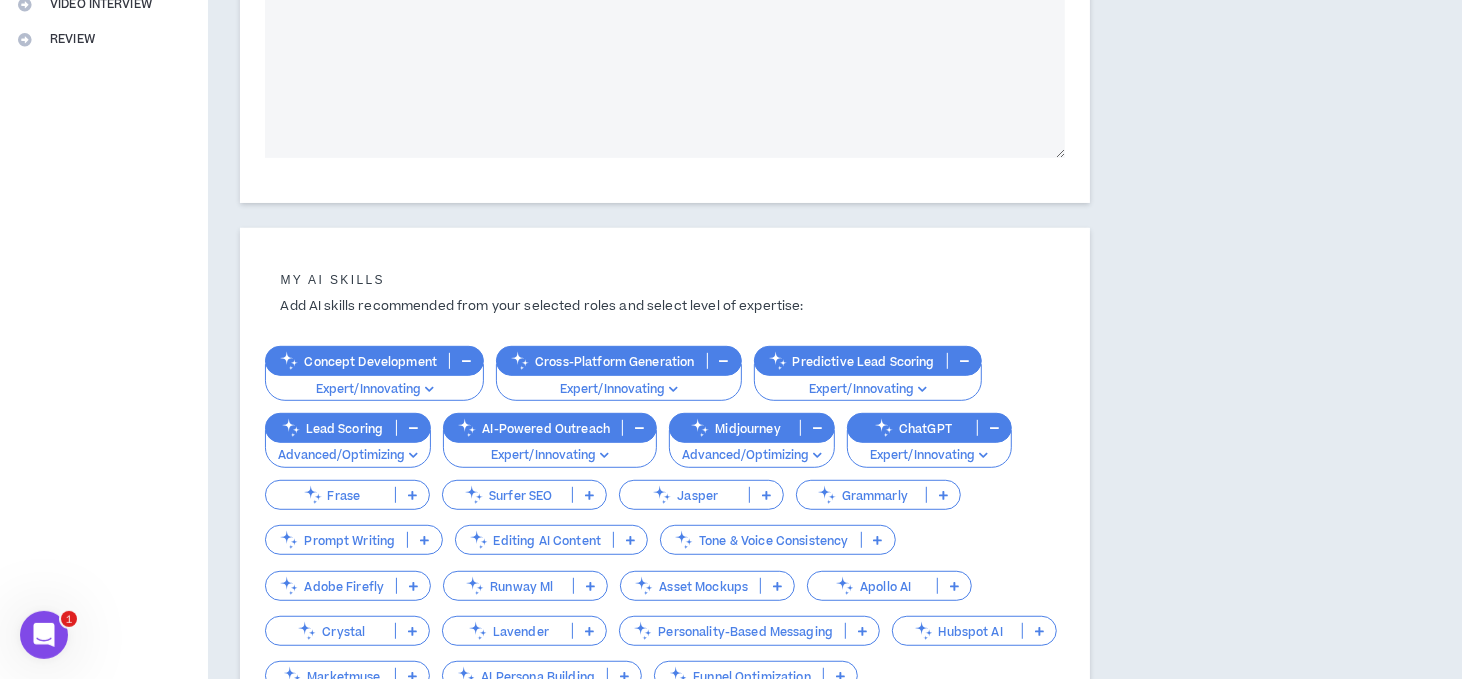 scroll, scrollTop: 700, scrollLeft: 0, axis: vertical 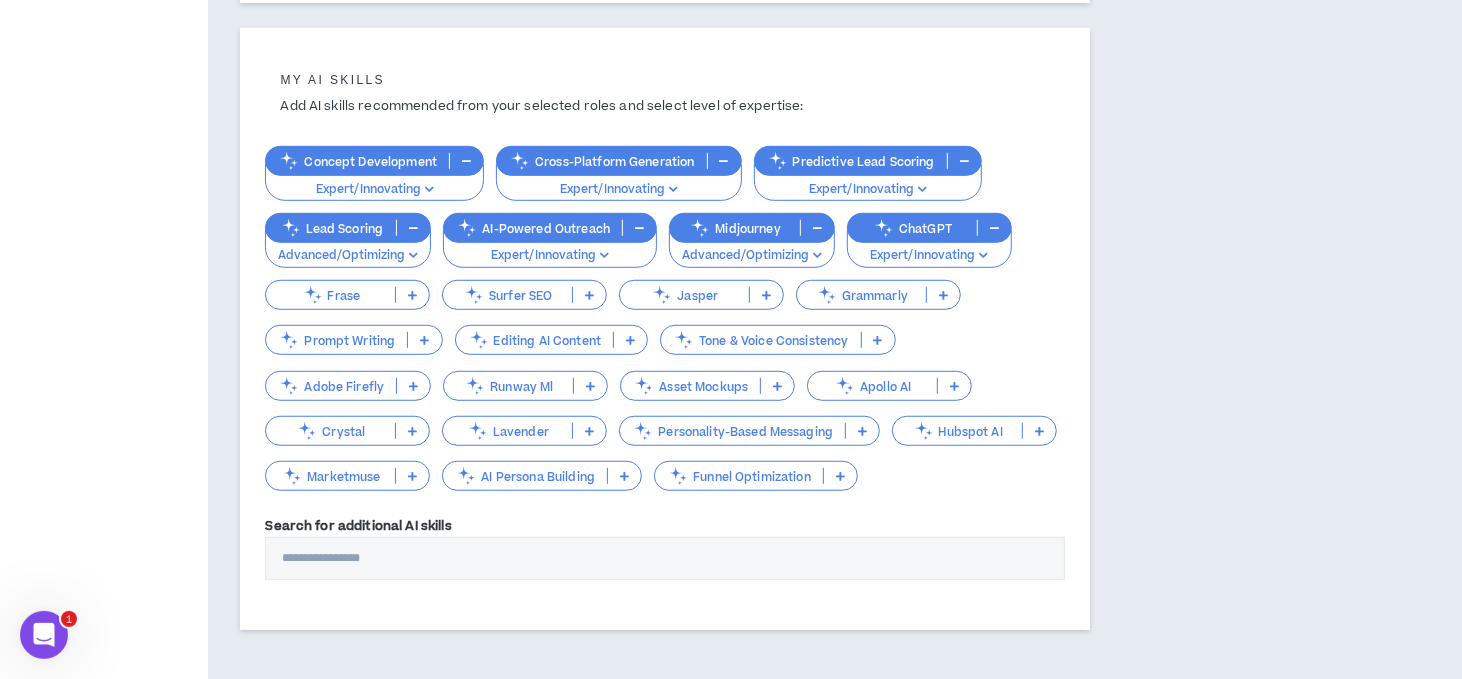 type on "**********" 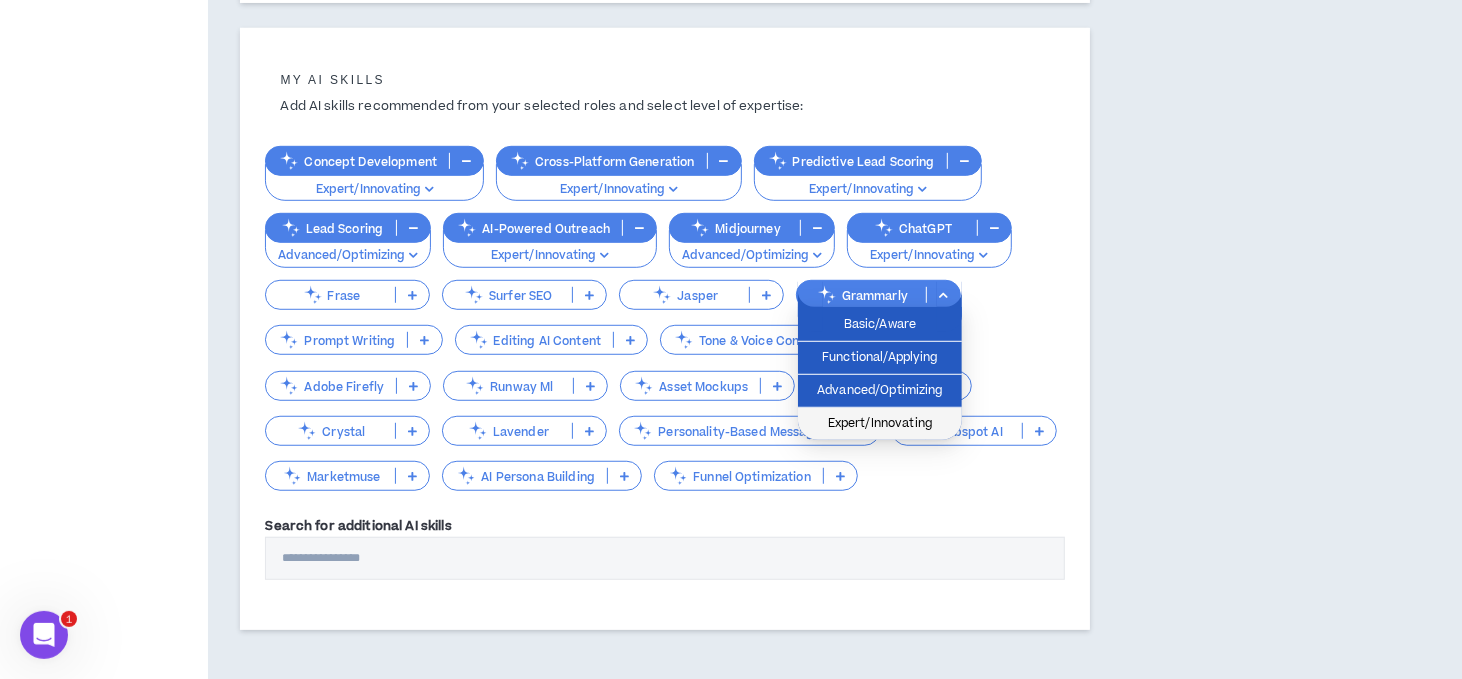 click on "Expert/Innovating" at bounding box center [880, 424] 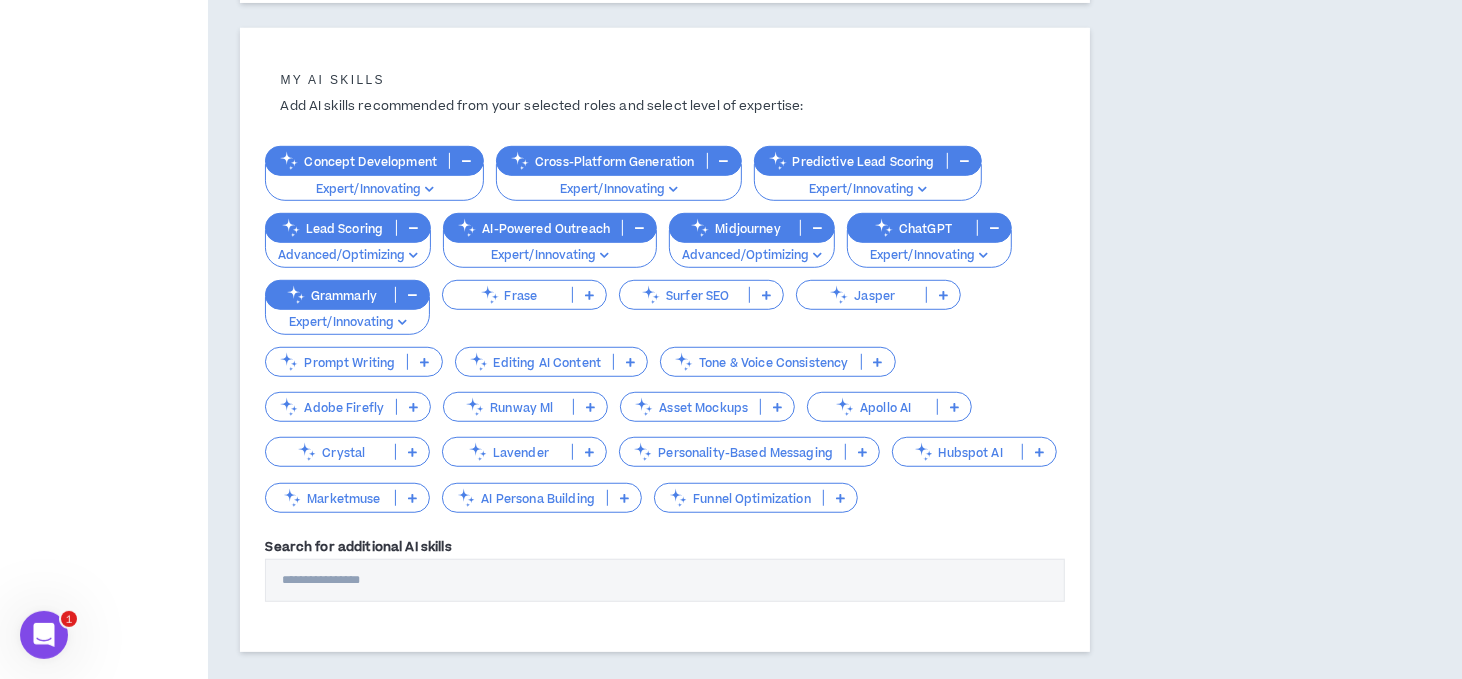 click at bounding box center (424, 362) 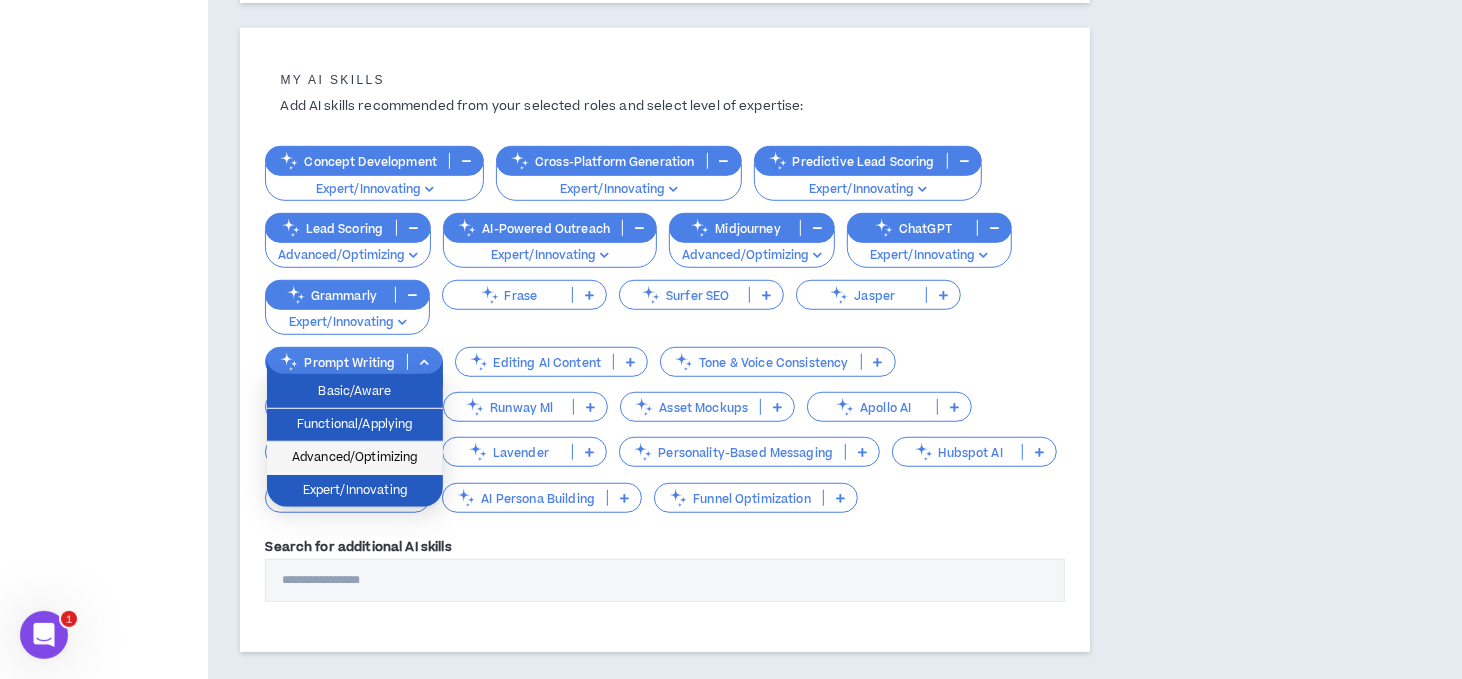click on "Advanced/Optimizing" at bounding box center (355, 458) 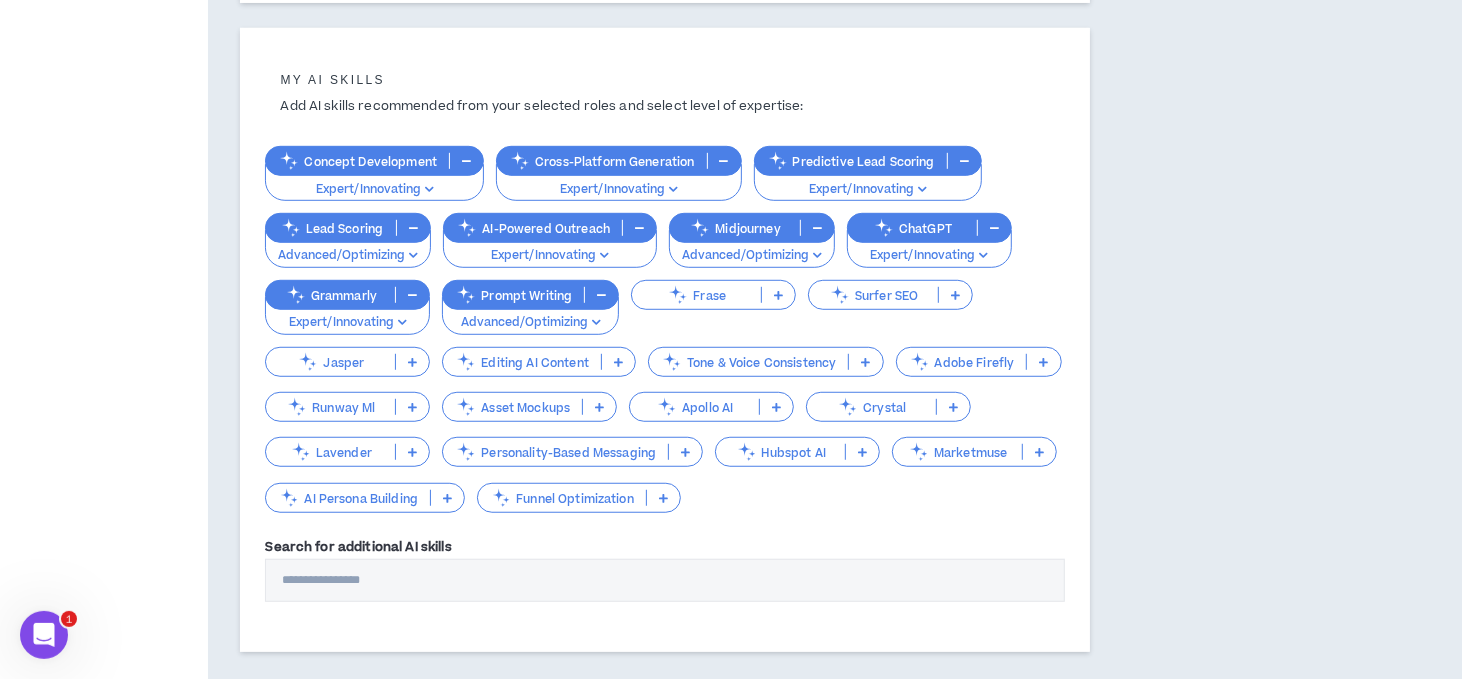 click at bounding box center [618, 362] 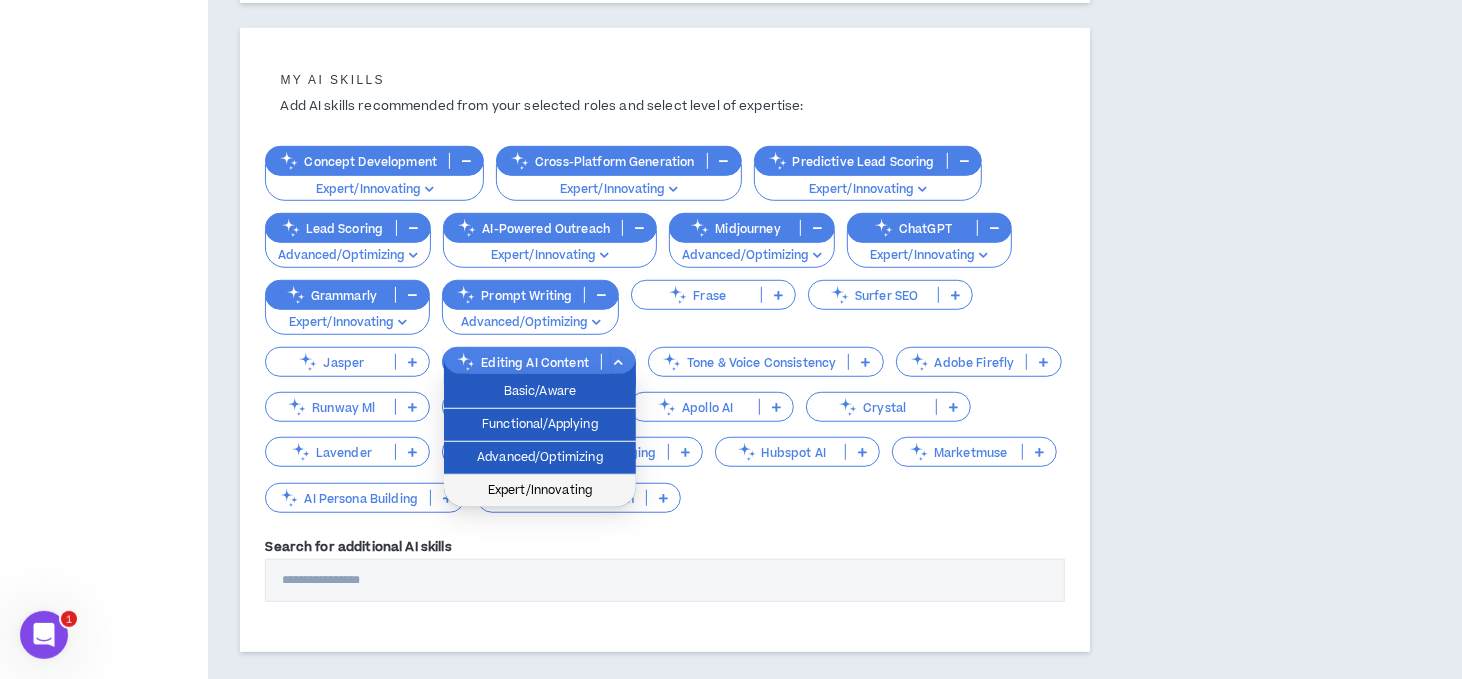 click on "Expert/Innovating" at bounding box center [540, 491] 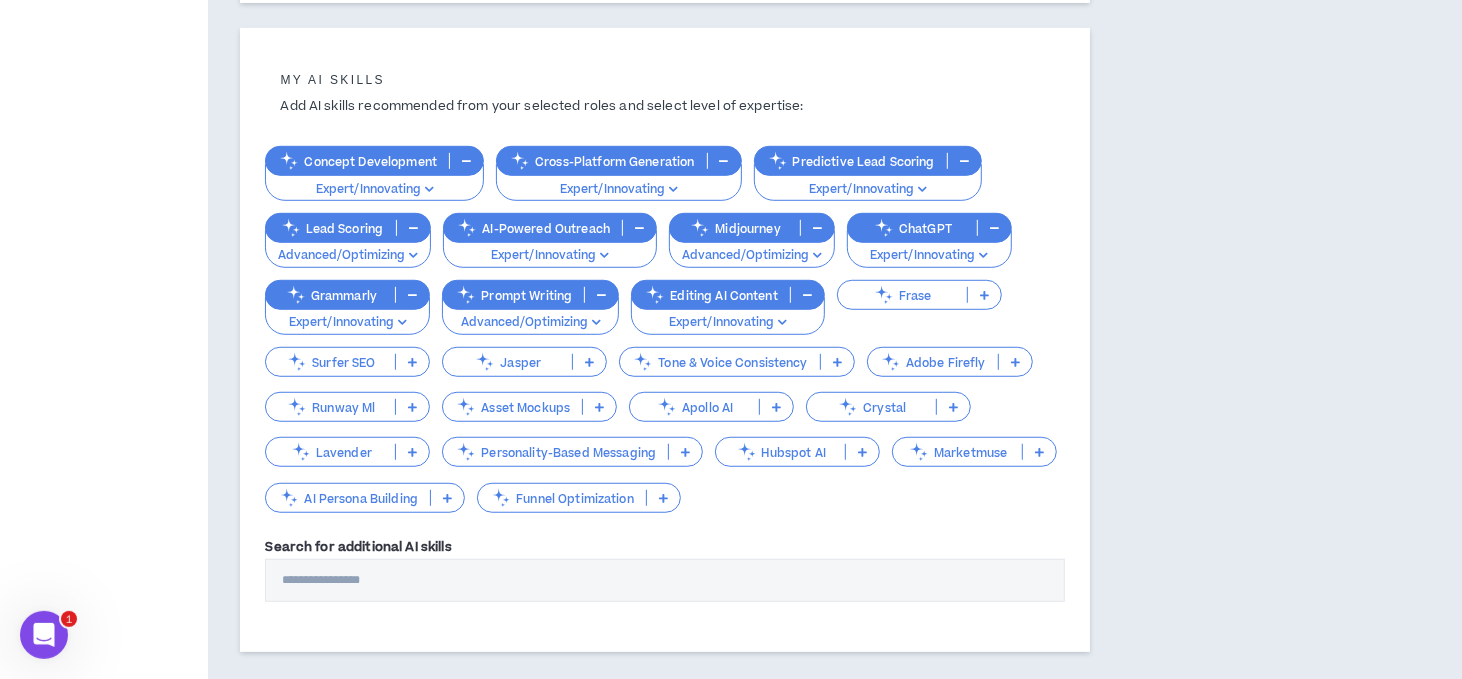 click on "Asset Mockups" at bounding box center [512, 407] 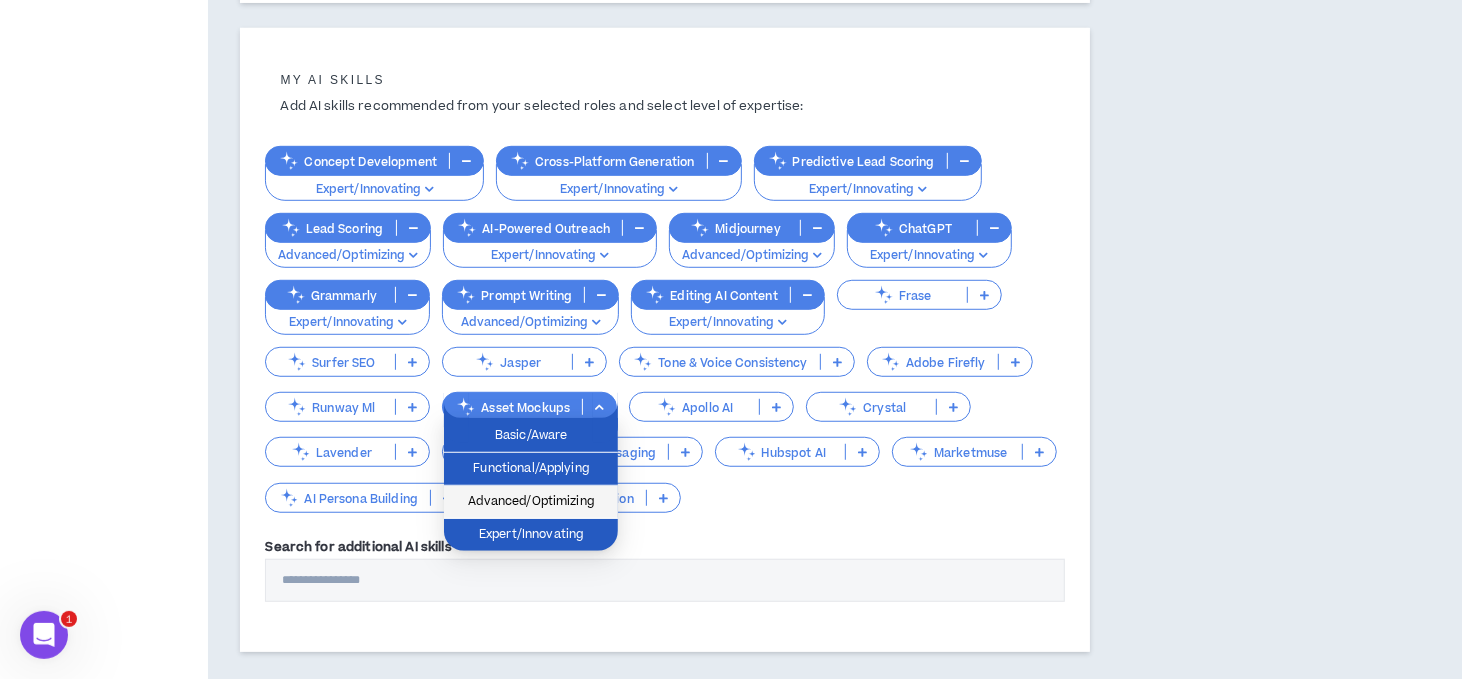 click on "Advanced/Optimizing" at bounding box center [531, 502] 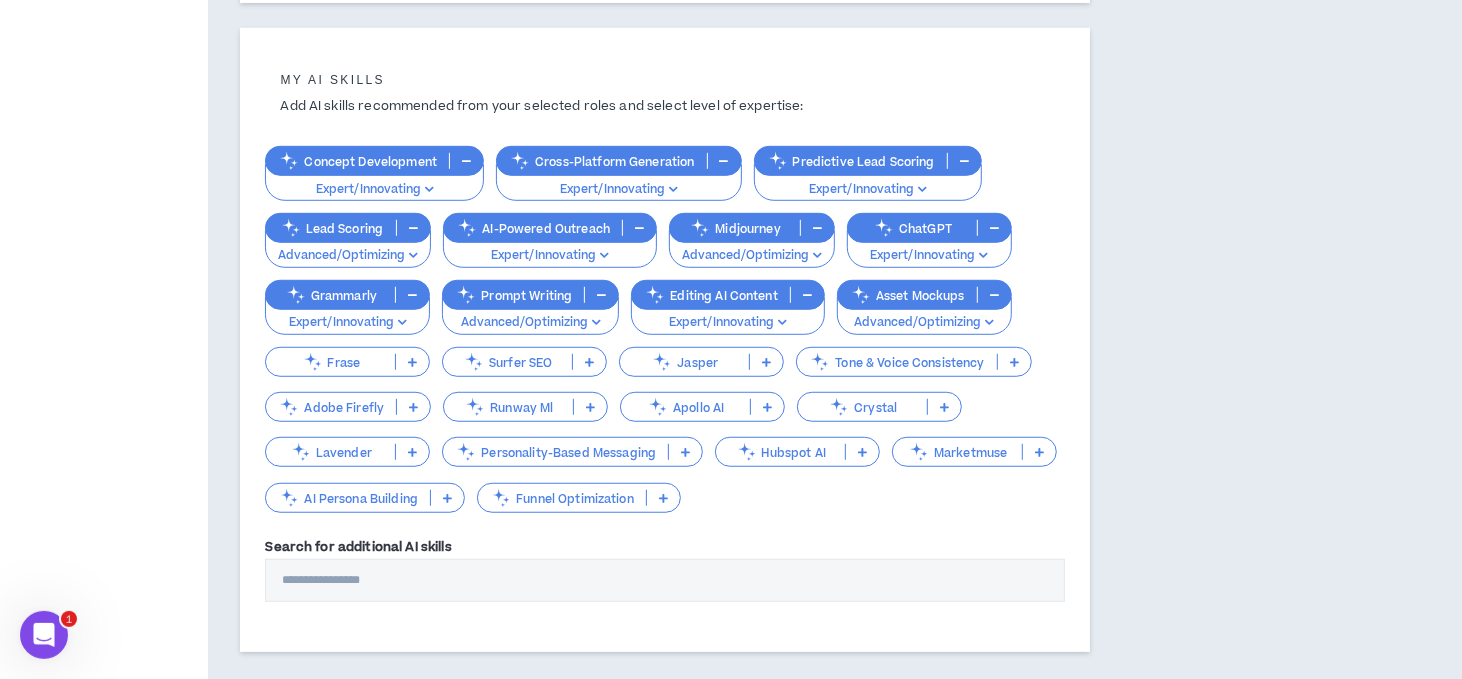 click on "**********" at bounding box center [756, 54] 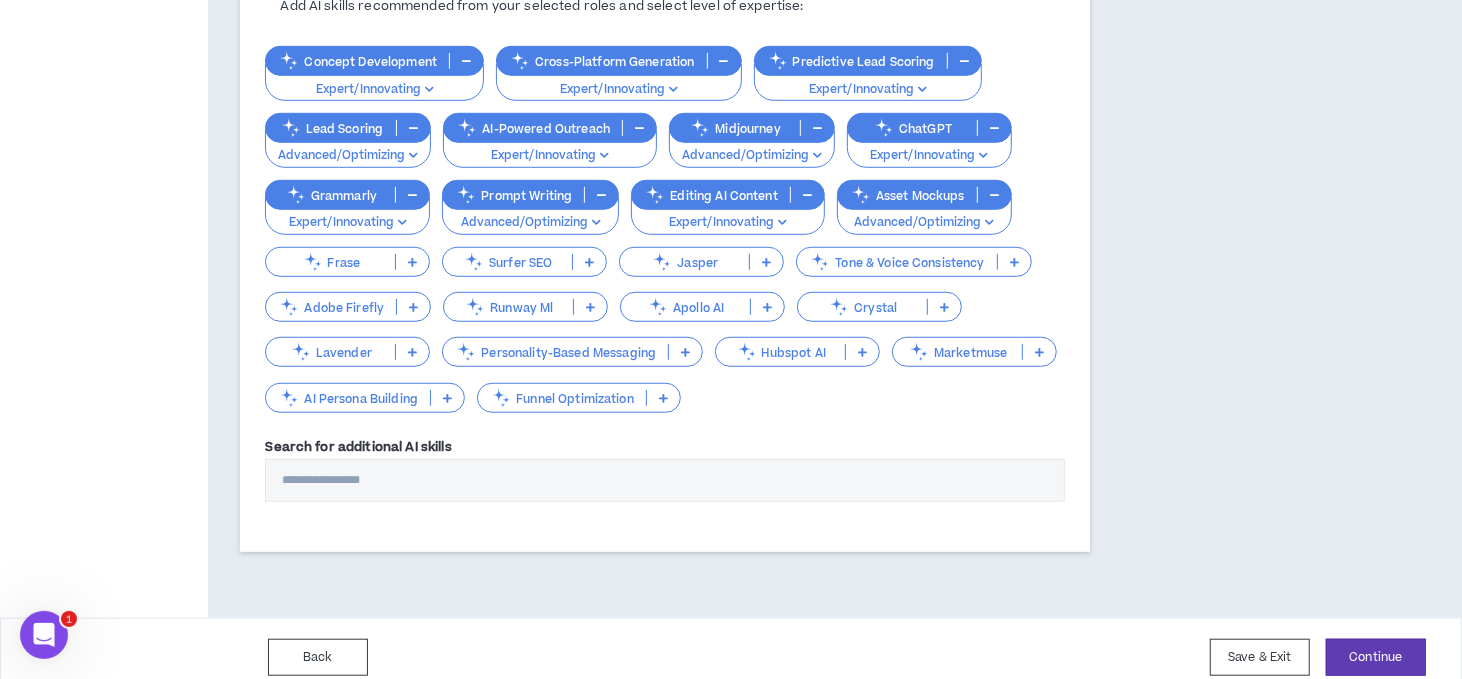 click at bounding box center [663, 398] 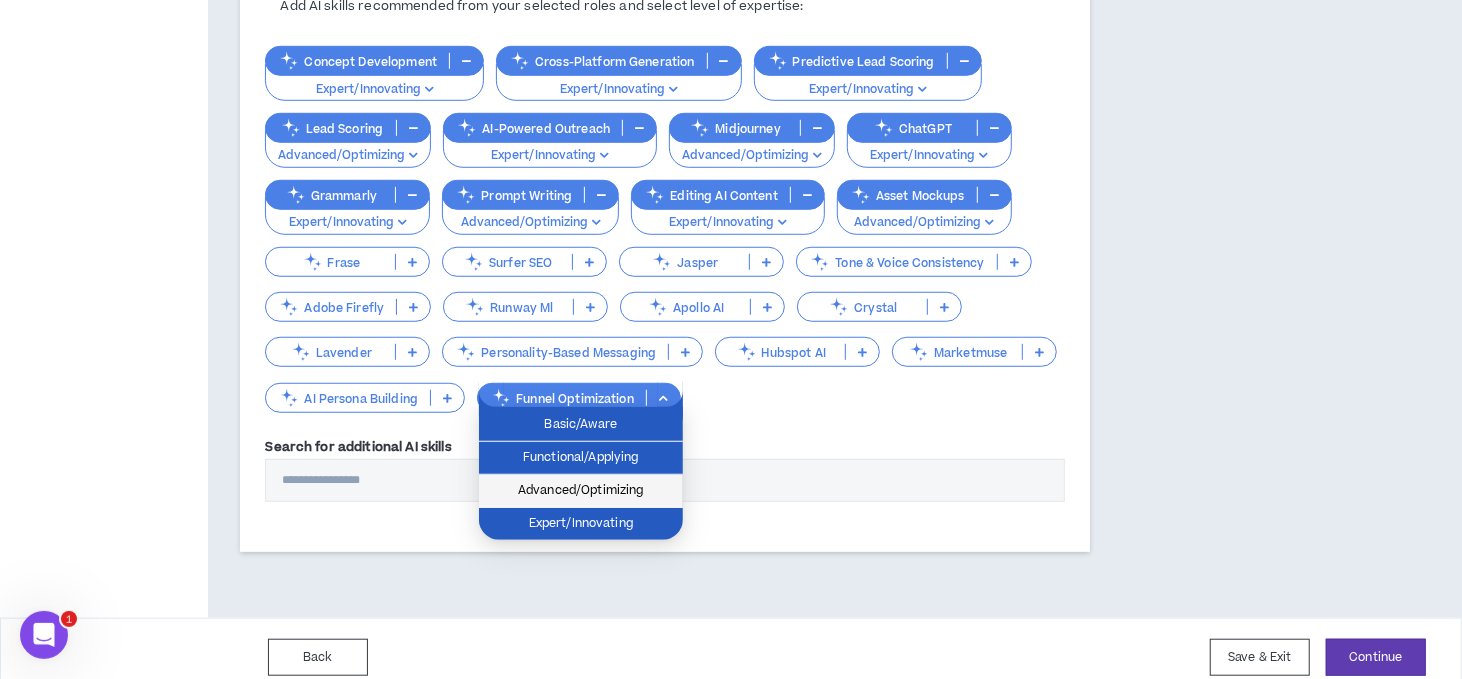 click on "Advanced/Optimizing" at bounding box center (581, 491) 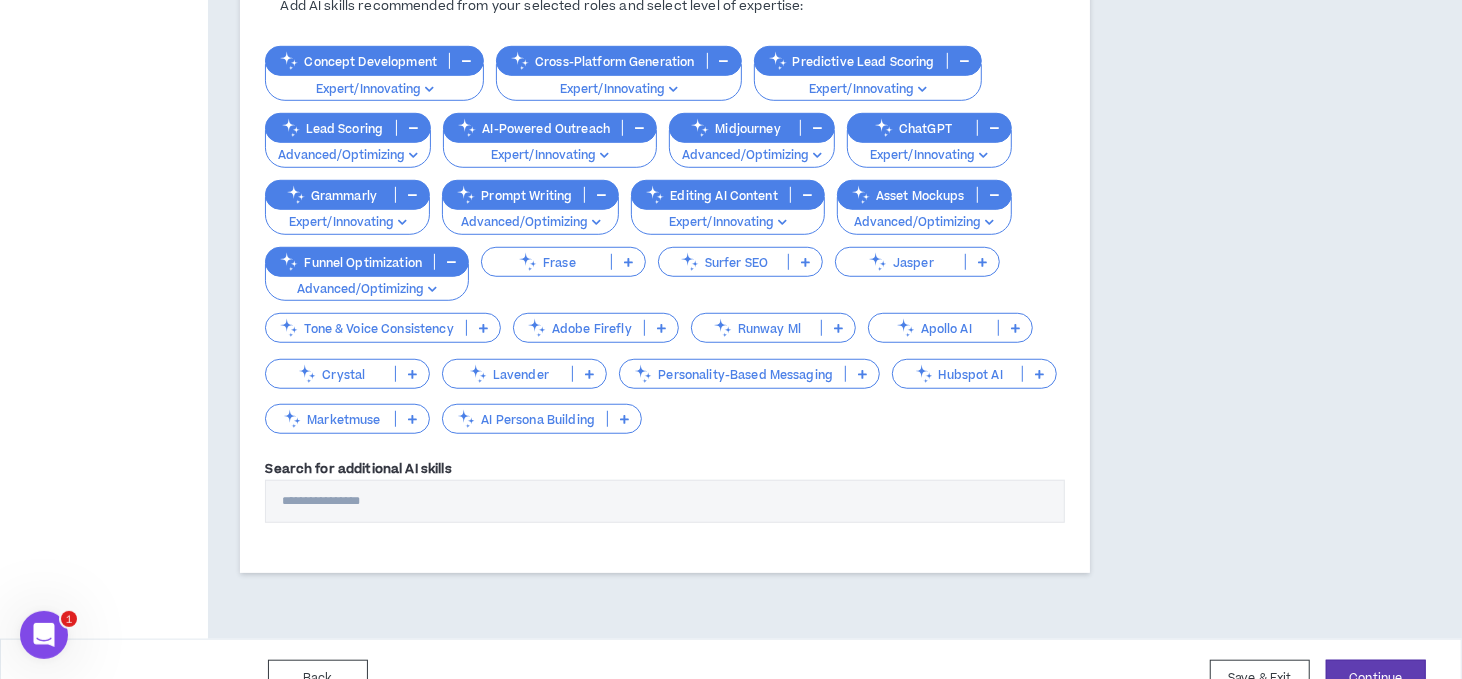 click at bounding box center (624, 419) 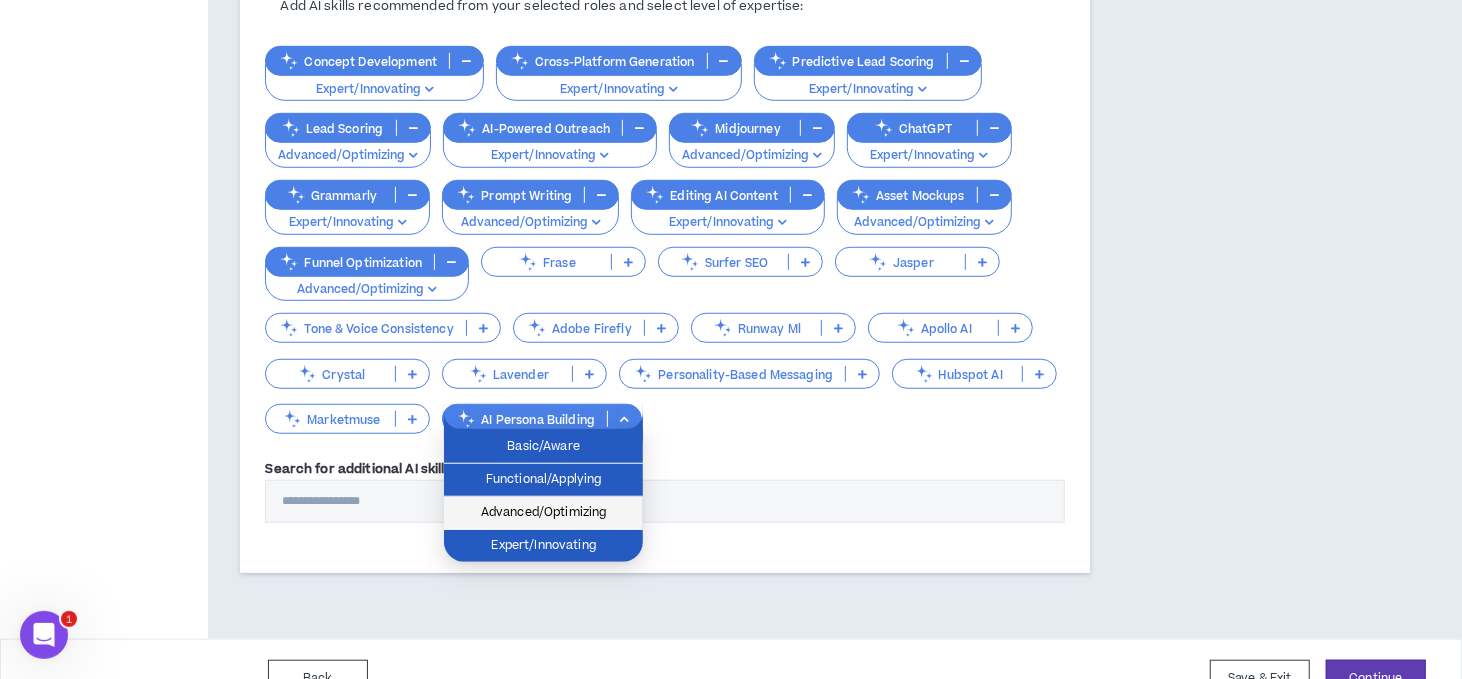 click on "Advanced/Optimizing" at bounding box center [543, 513] 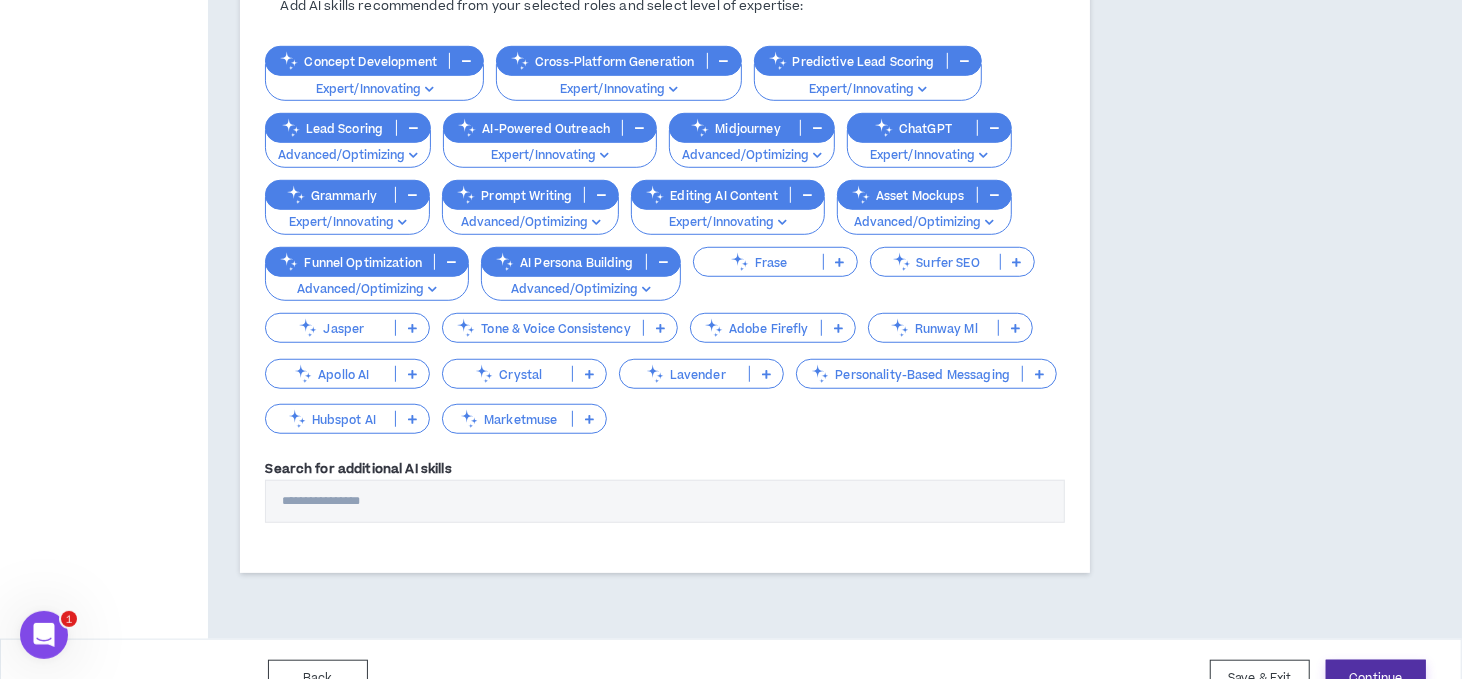 click on "Continue" at bounding box center [1376, 678] 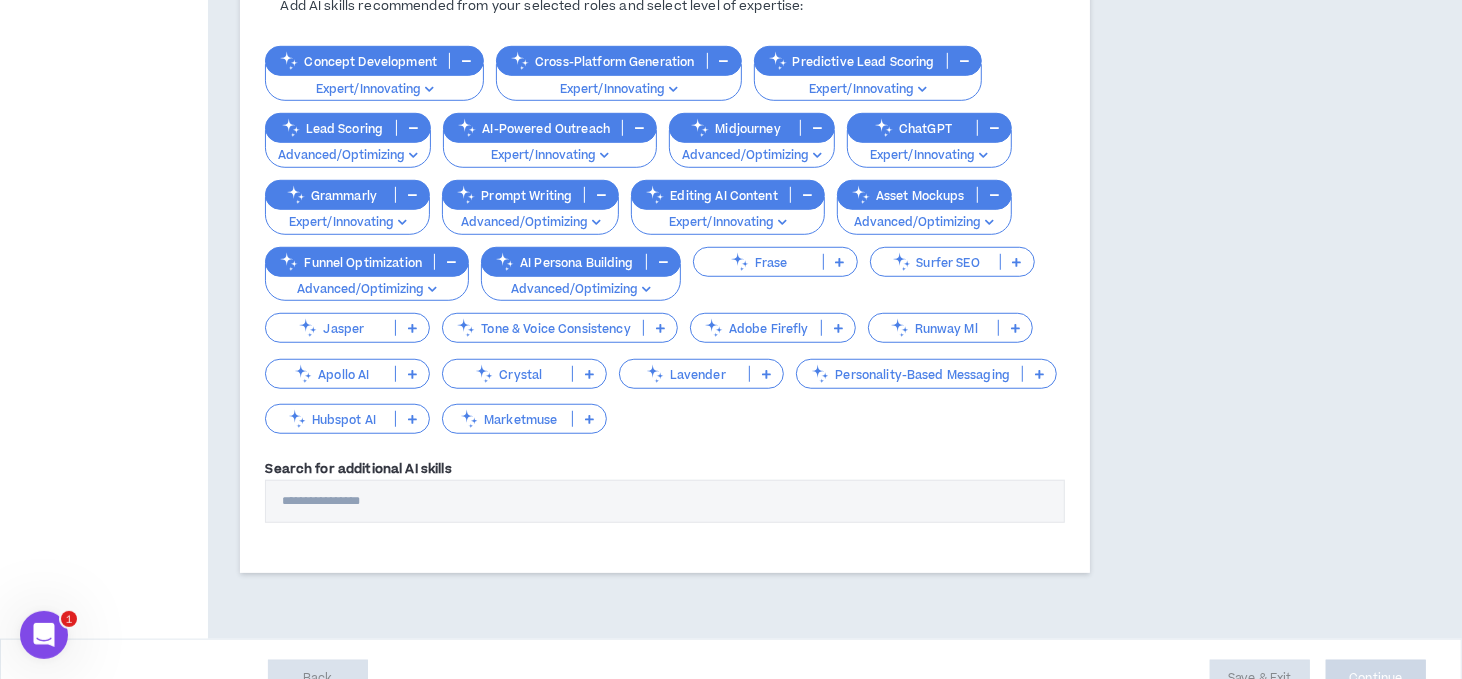 scroll, scrollTop: 0, scrollLeft: 0, axis: both 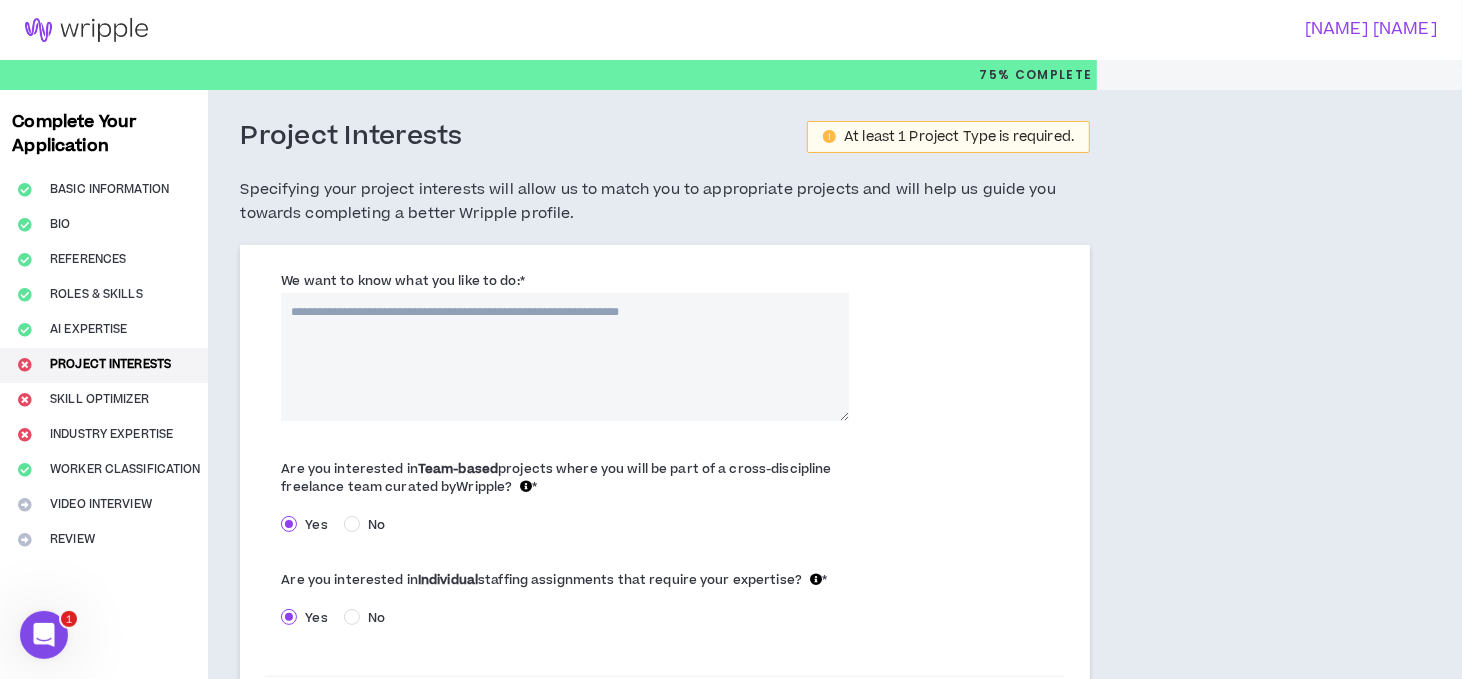 click on "We want to know what you like to do:  *" at bounding box center (565, 357) 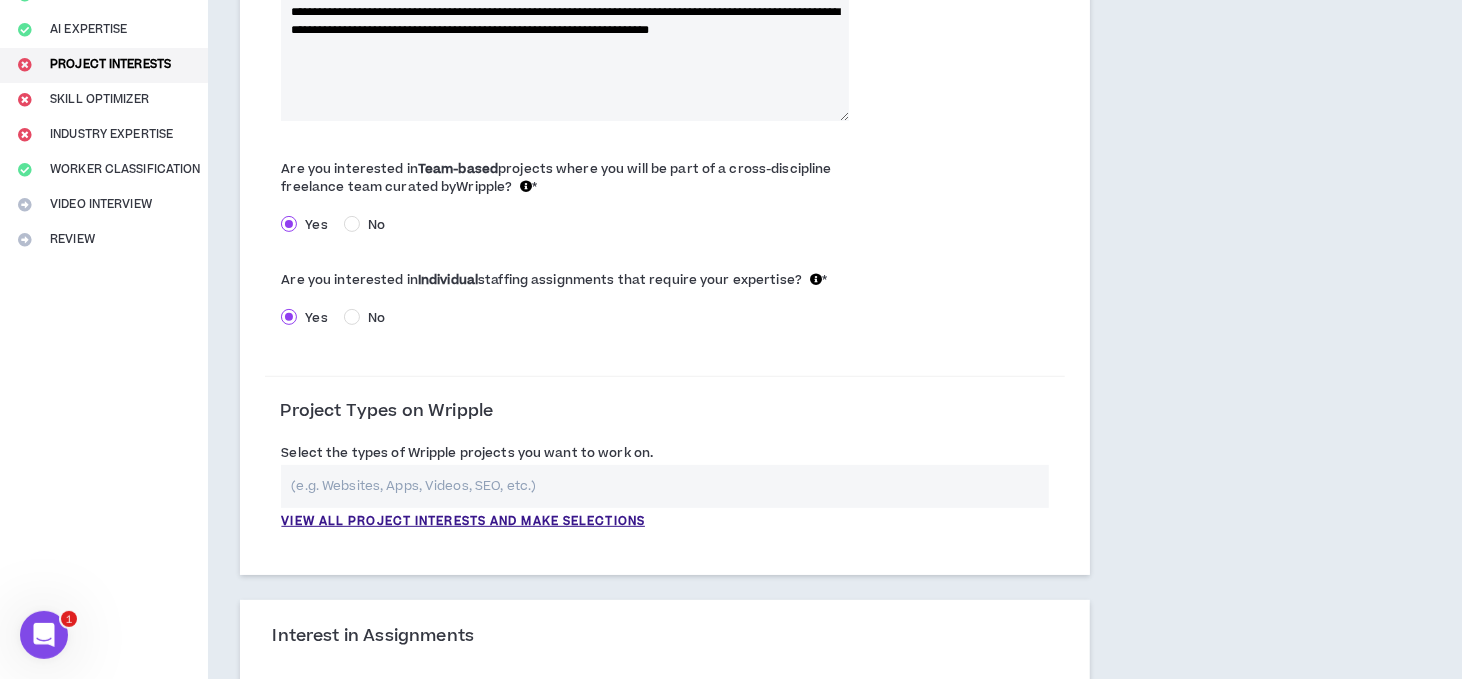 scroll, scrollTop: 500, scrollLeft: 0, axis: vertical 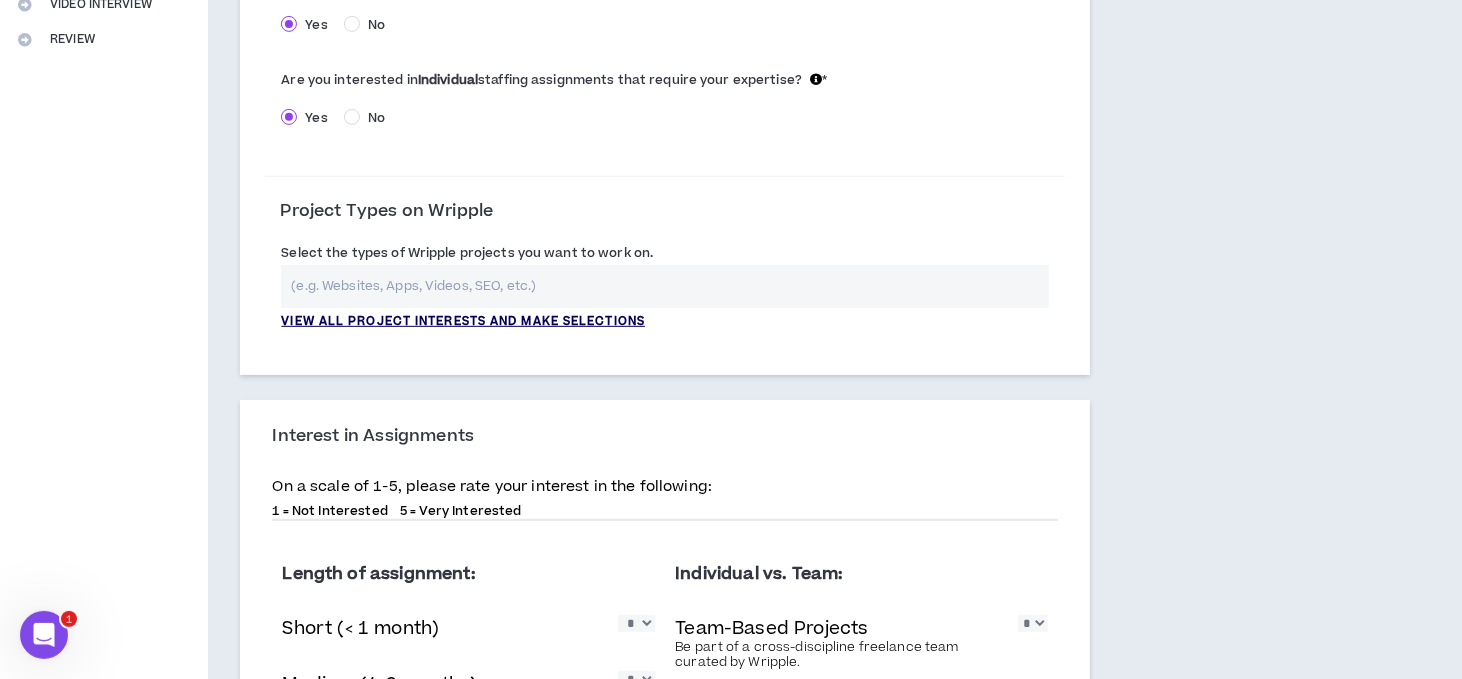 type on "**********" 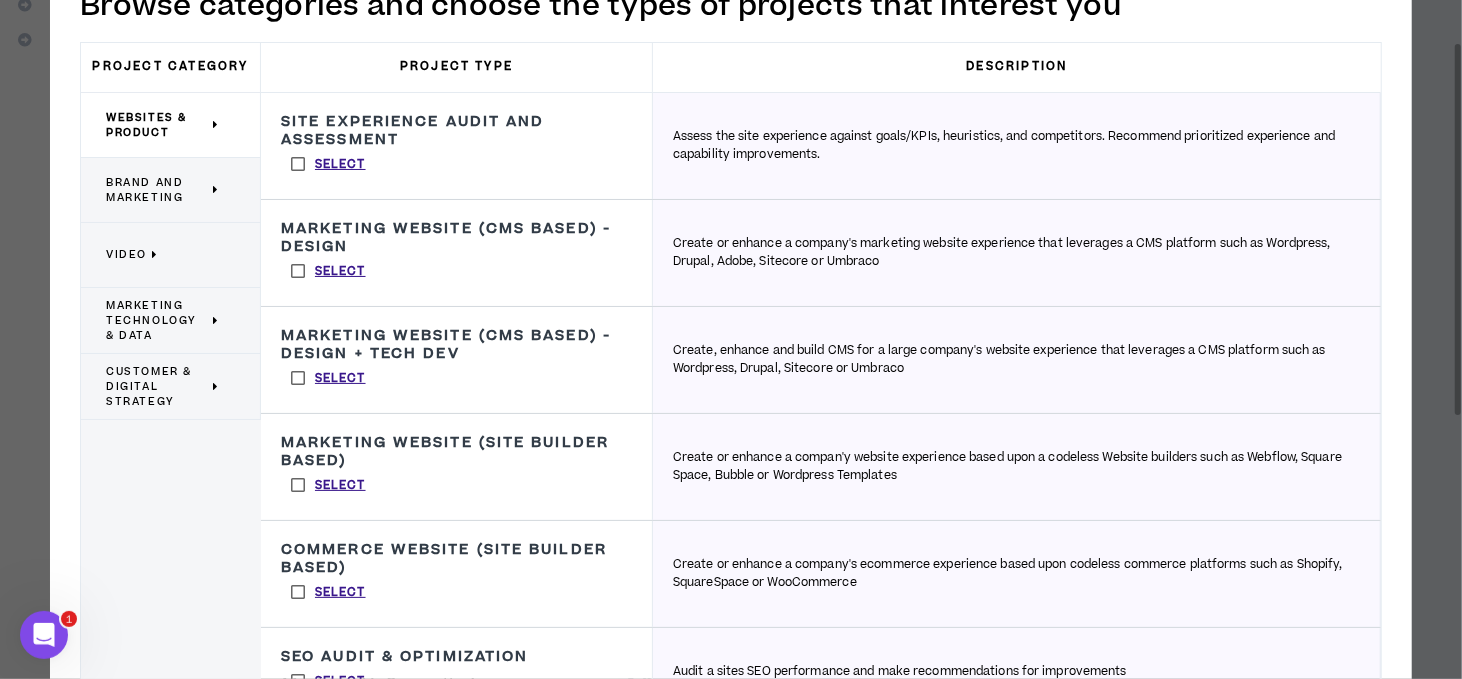 click on "Brand and Marketing" at bounding box center [157, 190] 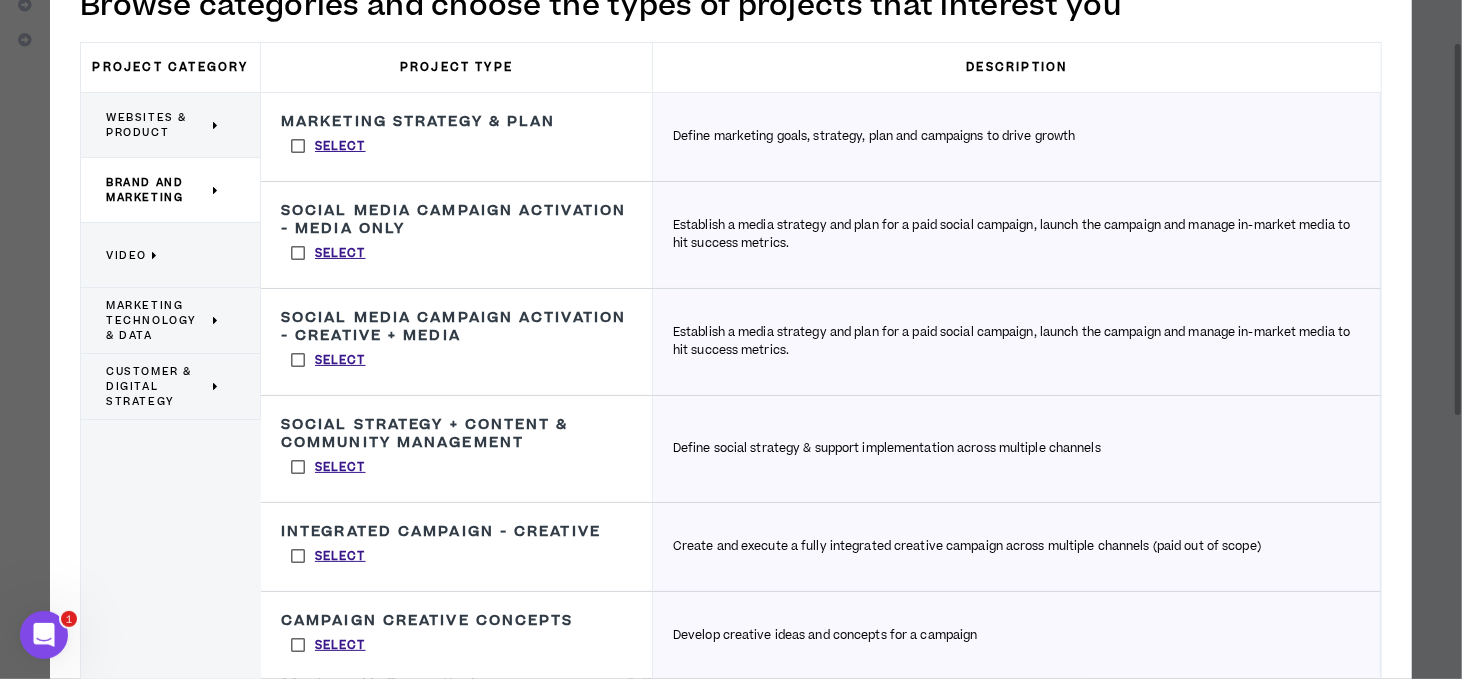click on "Select" at bounding box center [328, 146] 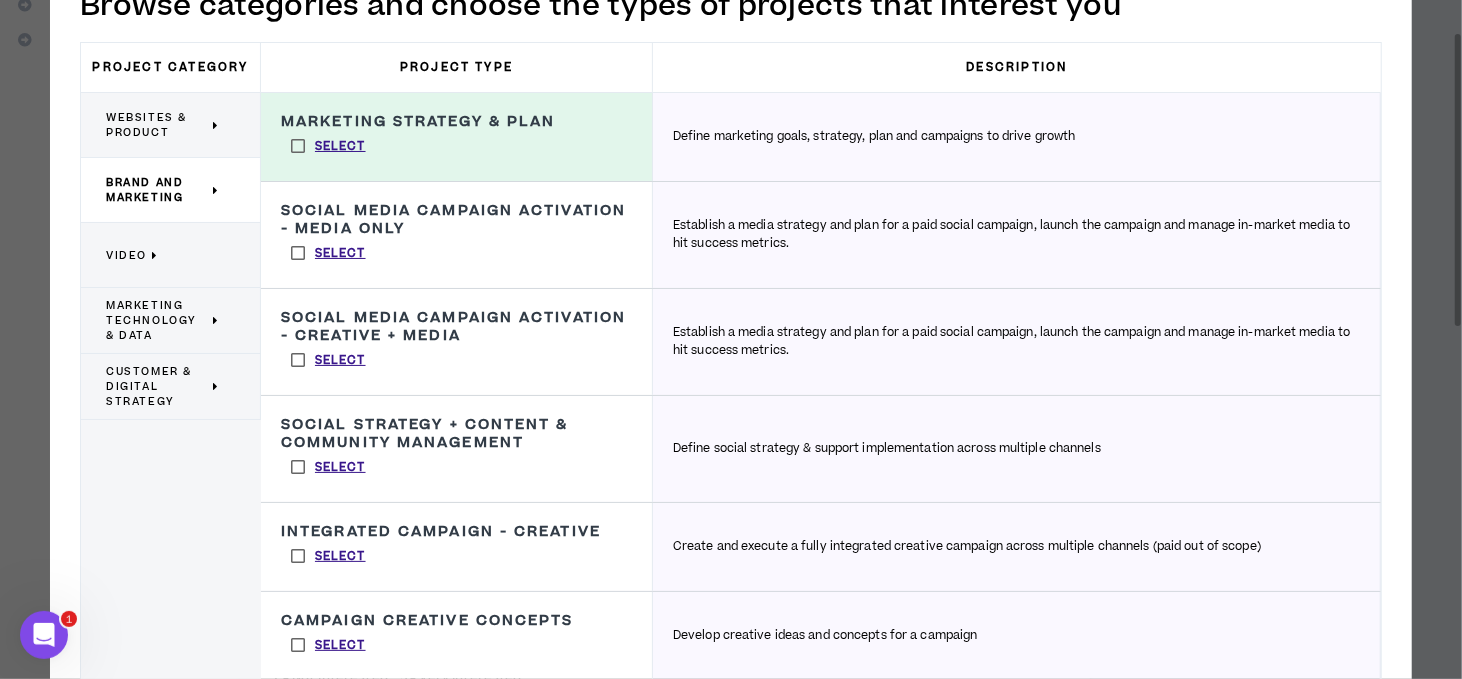 click on "Select" at bounding box center (328, 253) 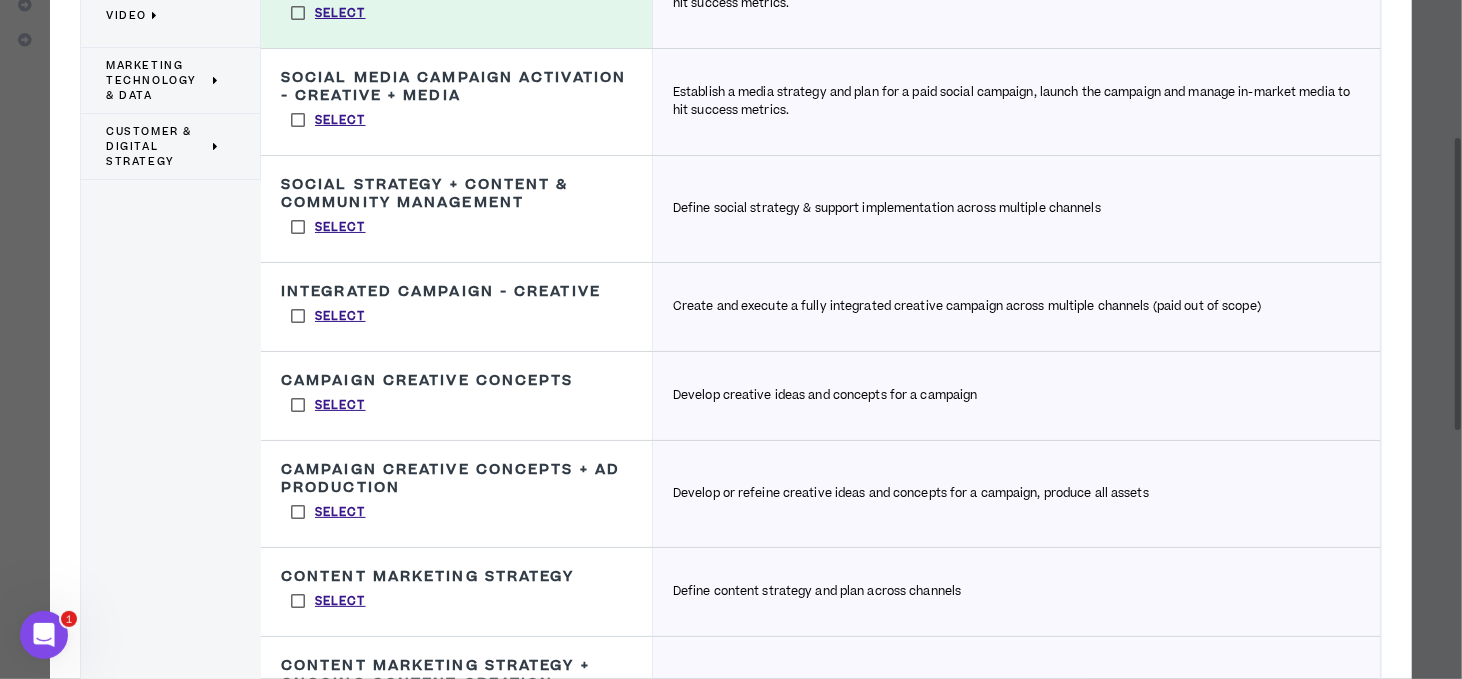 click on "Select" at bounding box center (328, 316) 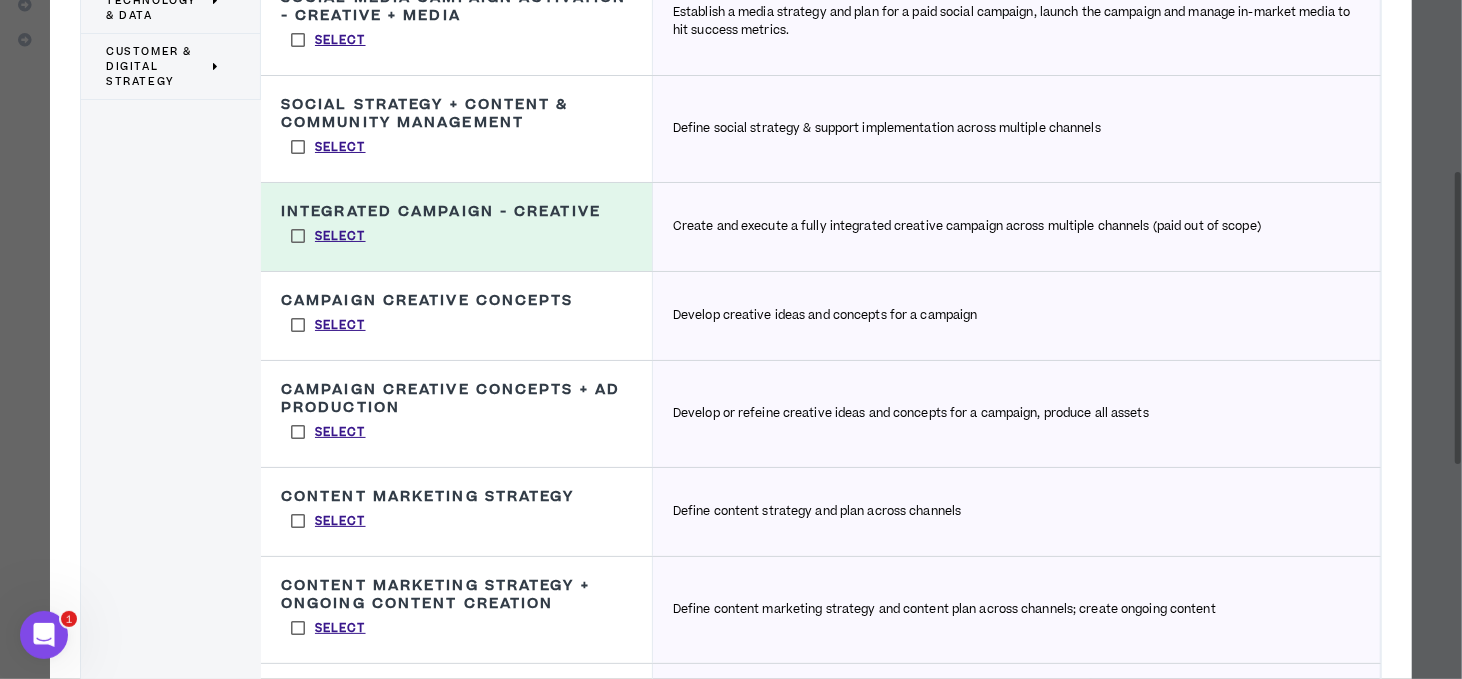 click on "Select" at bounding box center (328, 325) 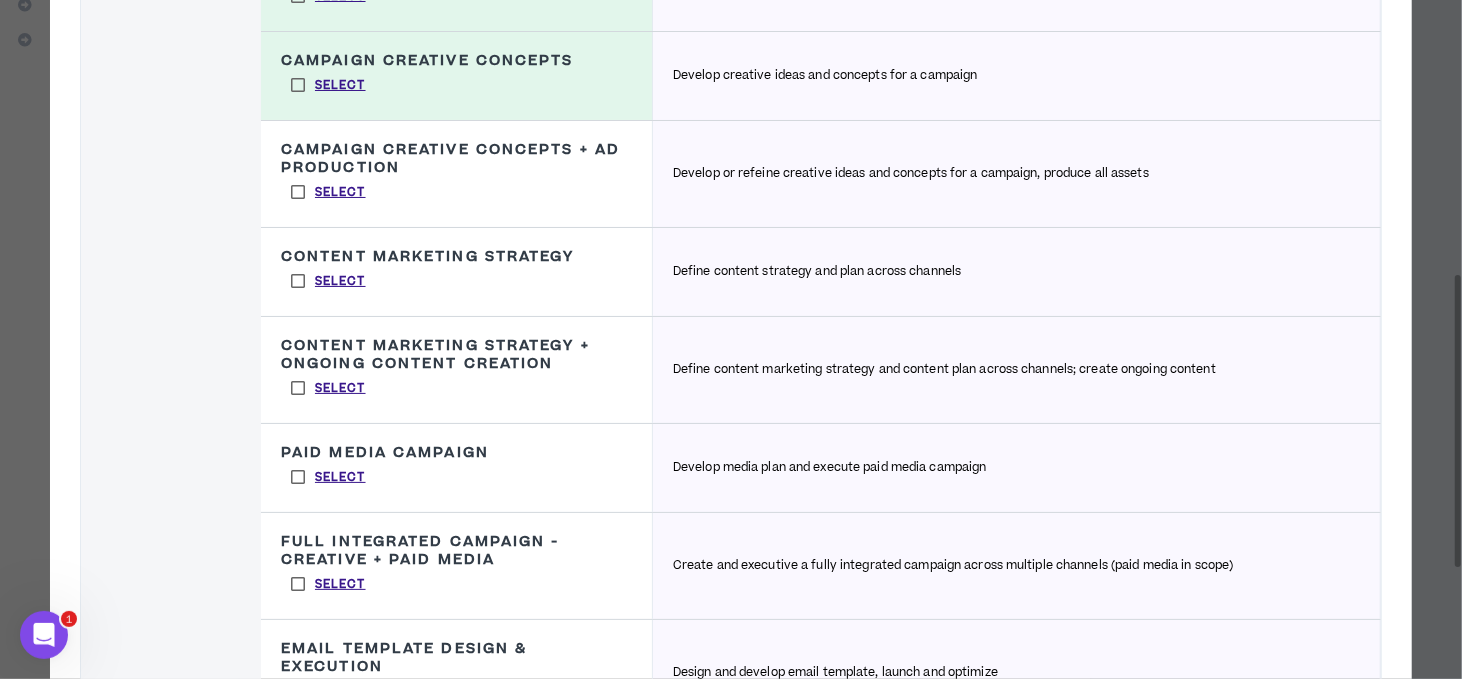 click on "Select" at bounding box center [328, 281] 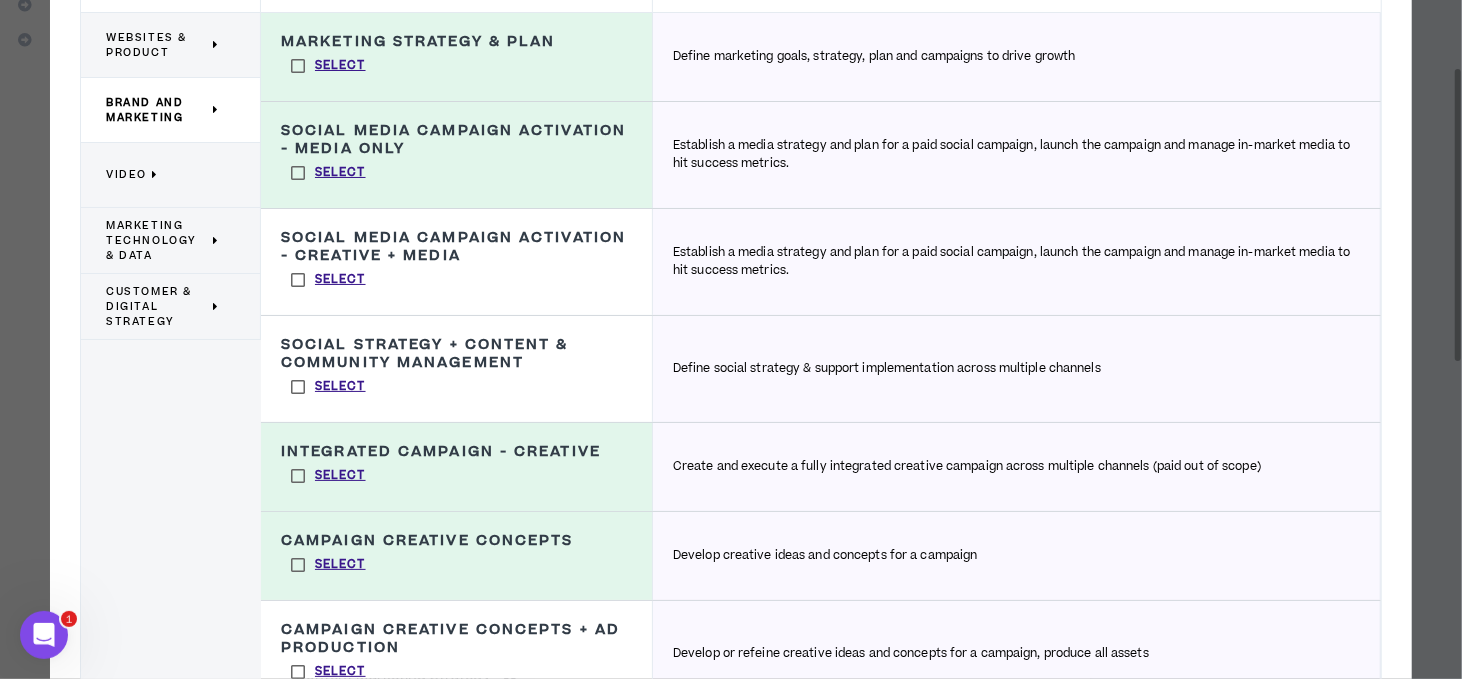 click at bounding box center [155, 174] 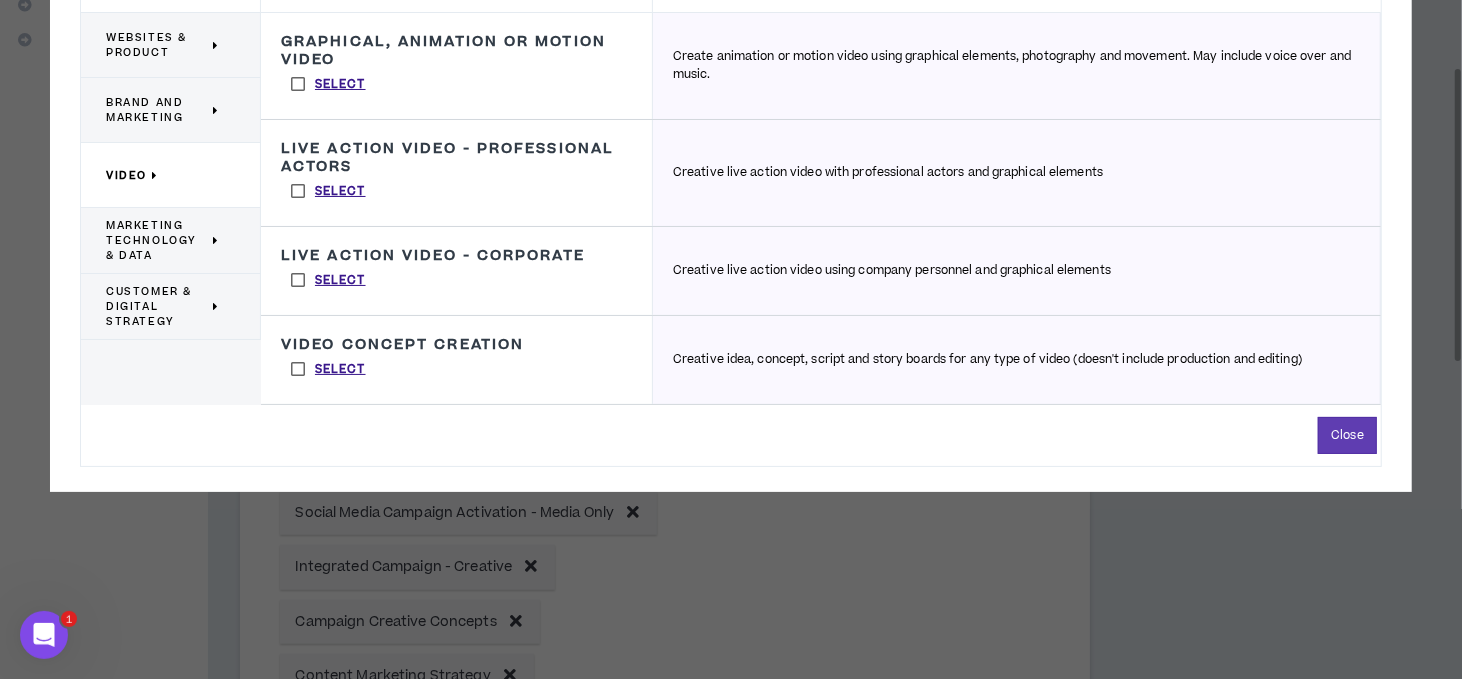 click on "Marketing Technology & Data" at bounding box center (157, 240) 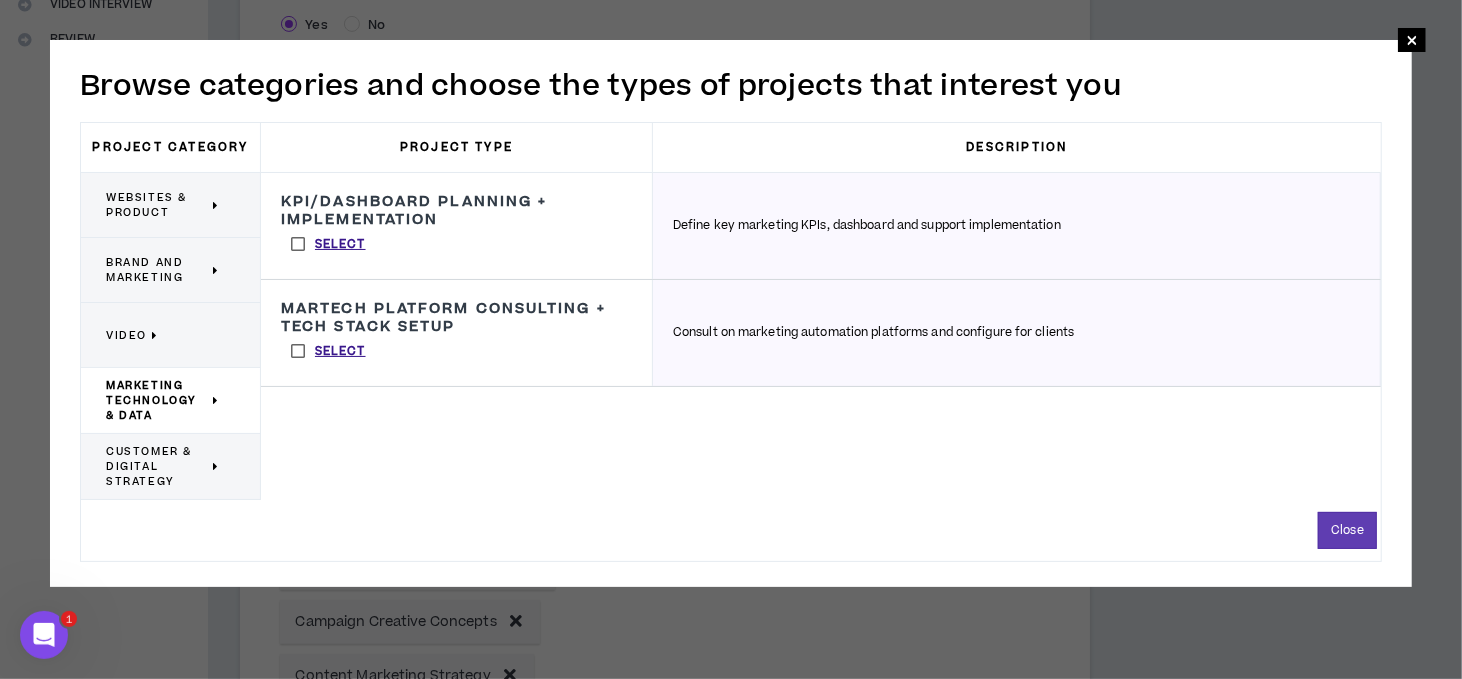click on "Select" at bounding box center [328, 351] 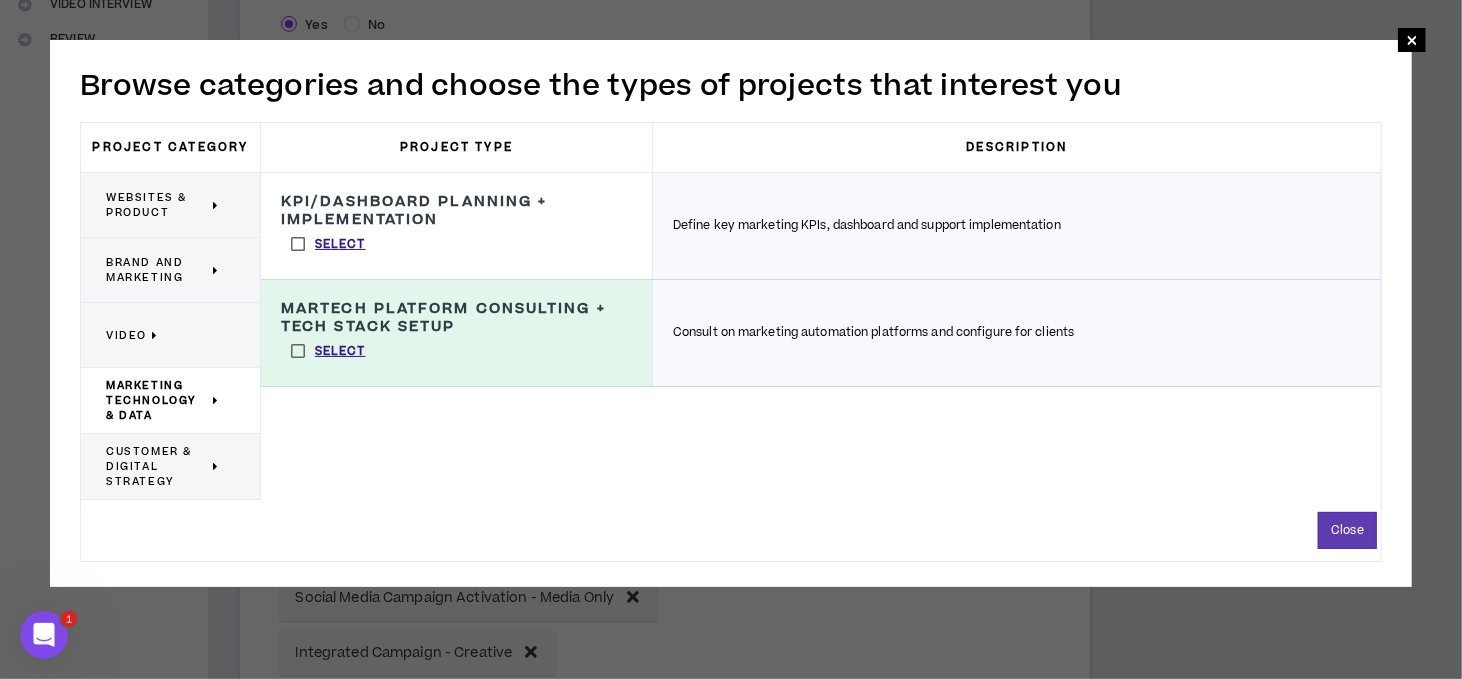 click on "Customer & Digital Strategy" at bounding box center (157, 466) 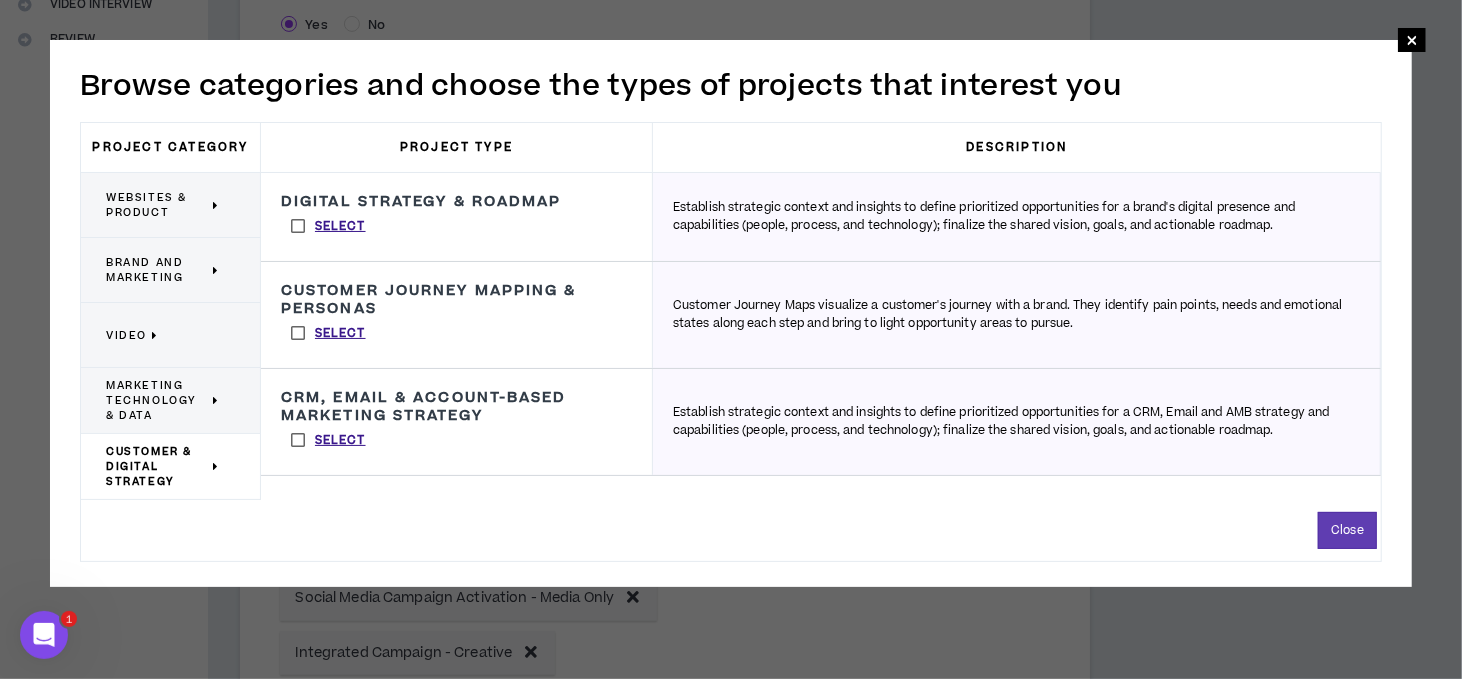 click on "Select" at bounding box center (328, 226) 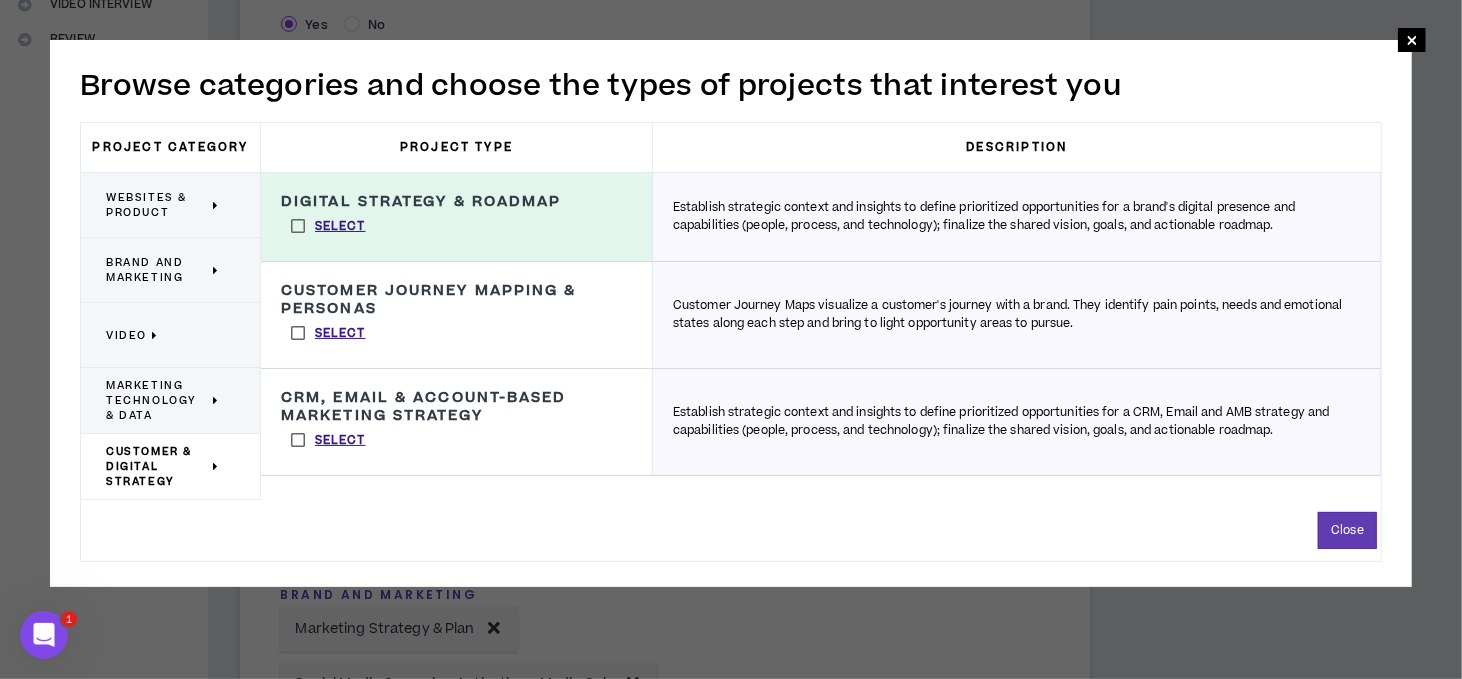 click on "Select" at bounding box center [328, 333] 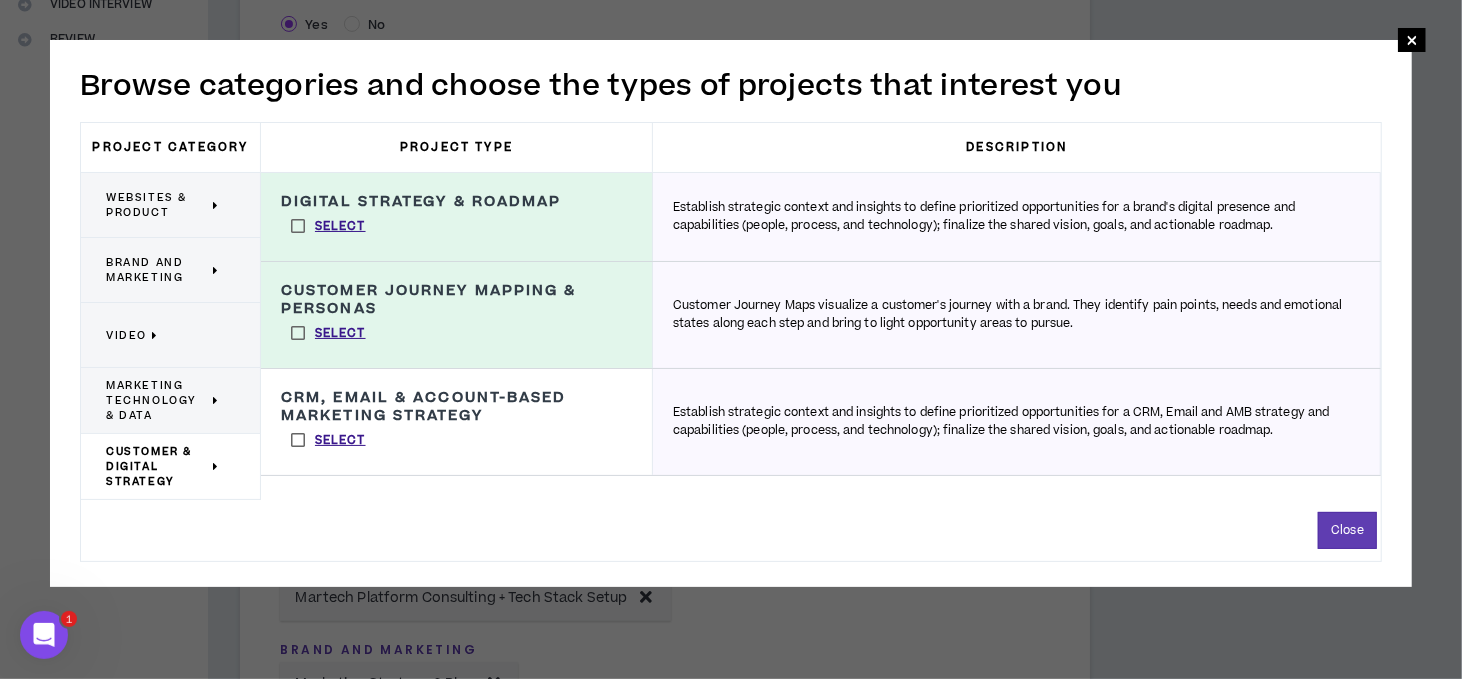 click on "Select" at bounding box center (328, 440) 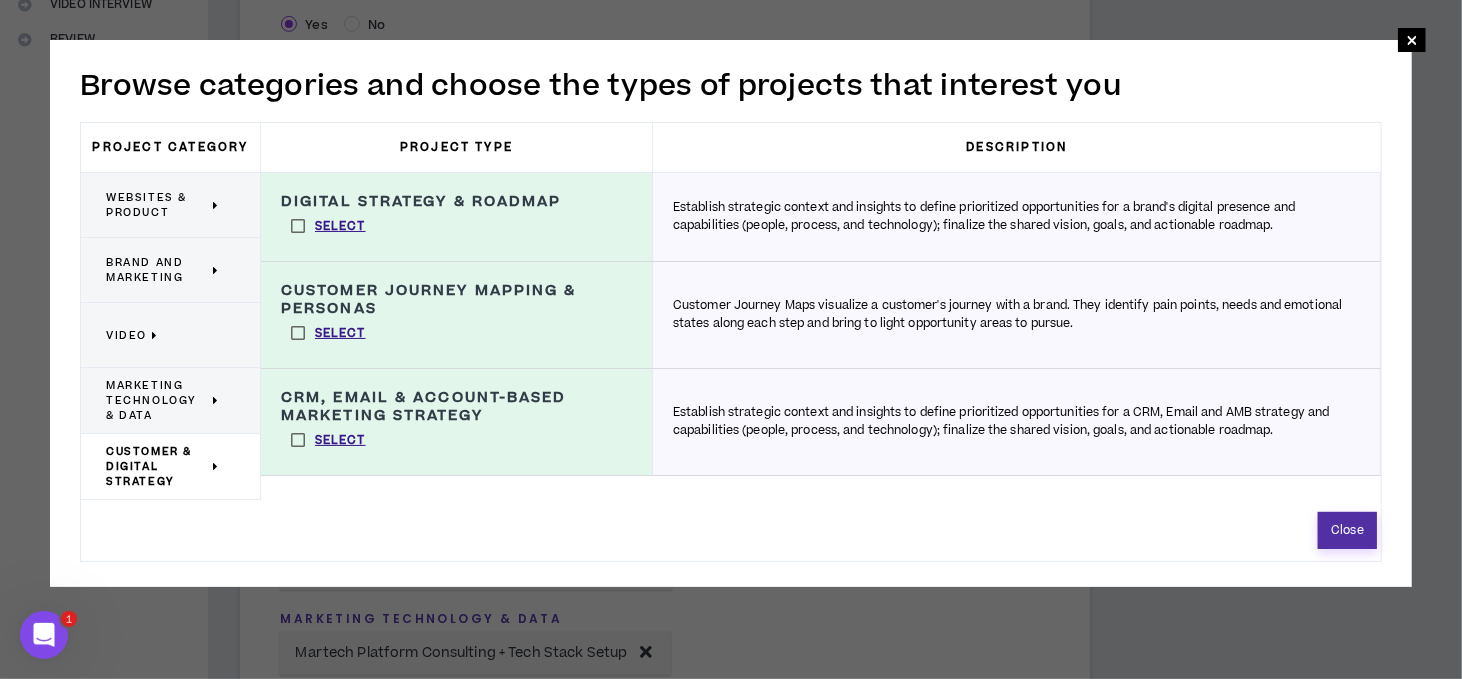 click on "Close" at bounding box center (1347, 530) 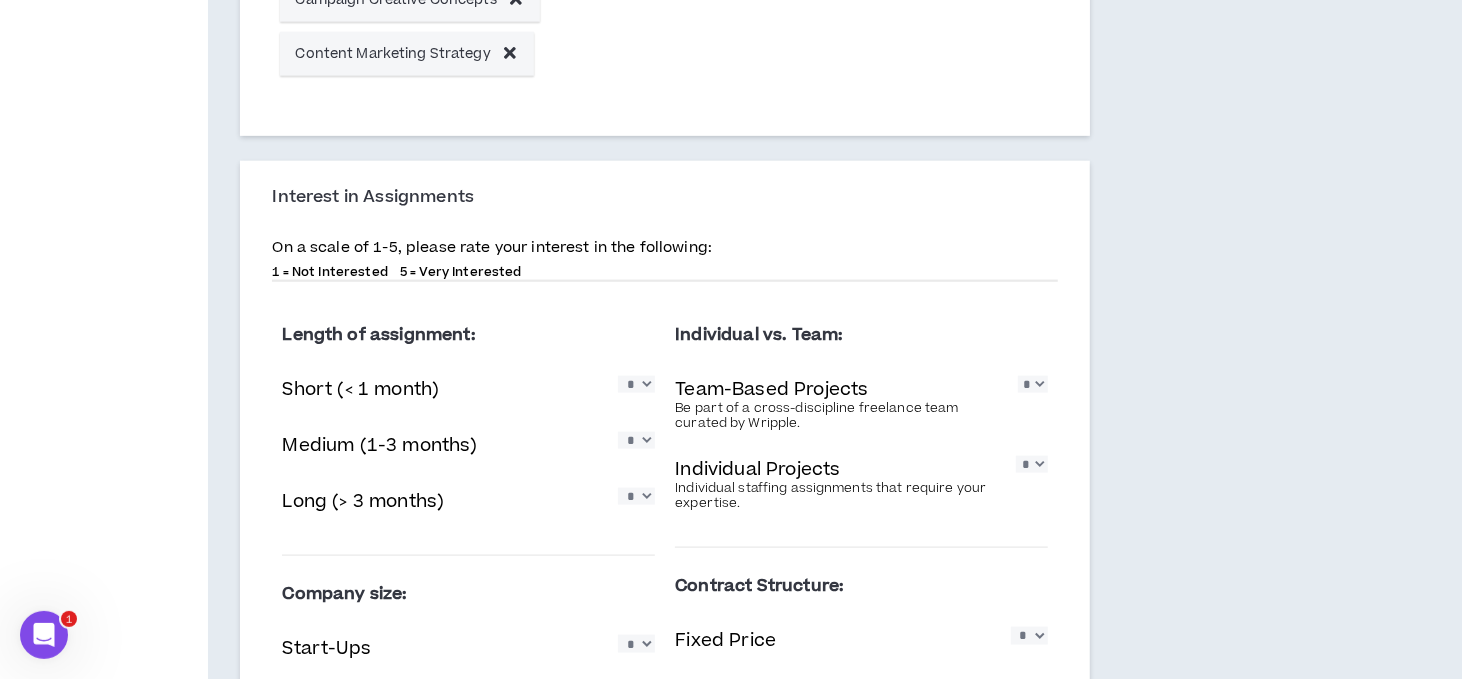 scroll, scrollTop: 1500, scrollLeft: 0, axis: vertical 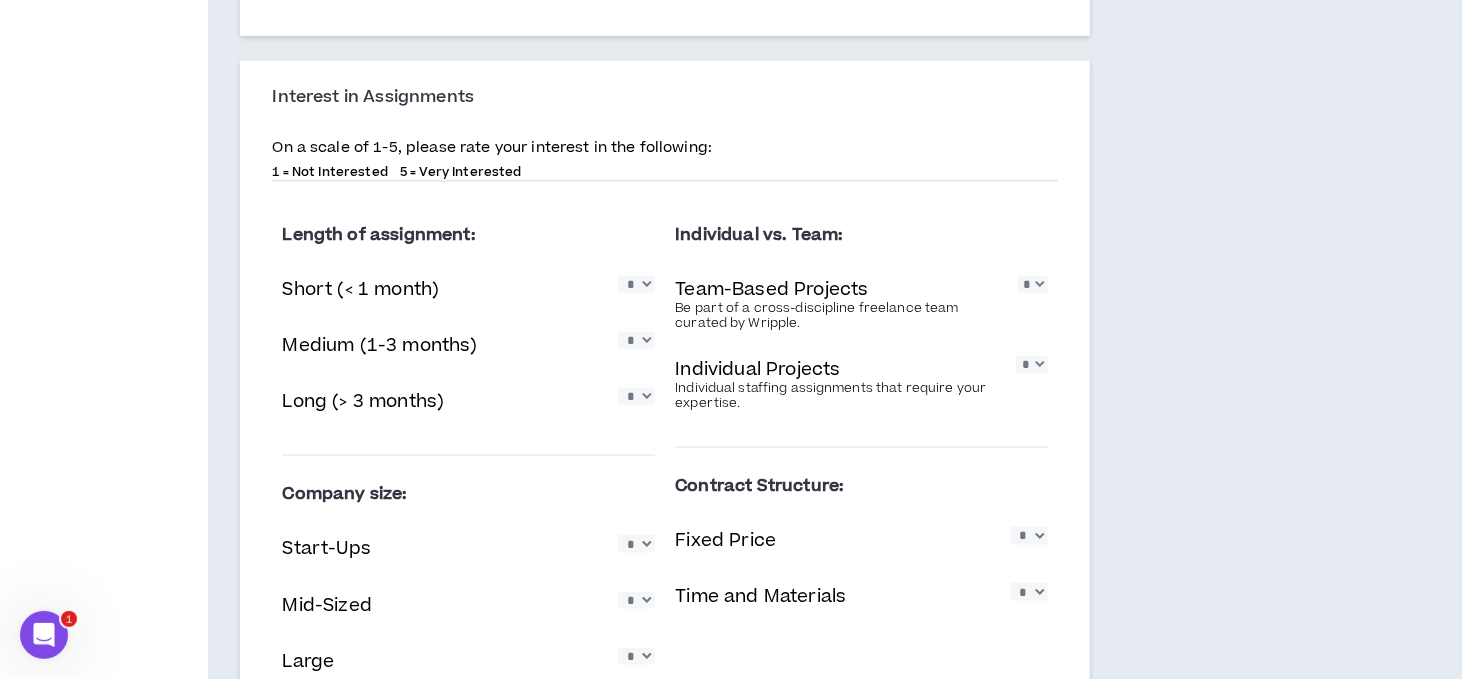 click on "* * * * *" at bounding box center (636, 396) 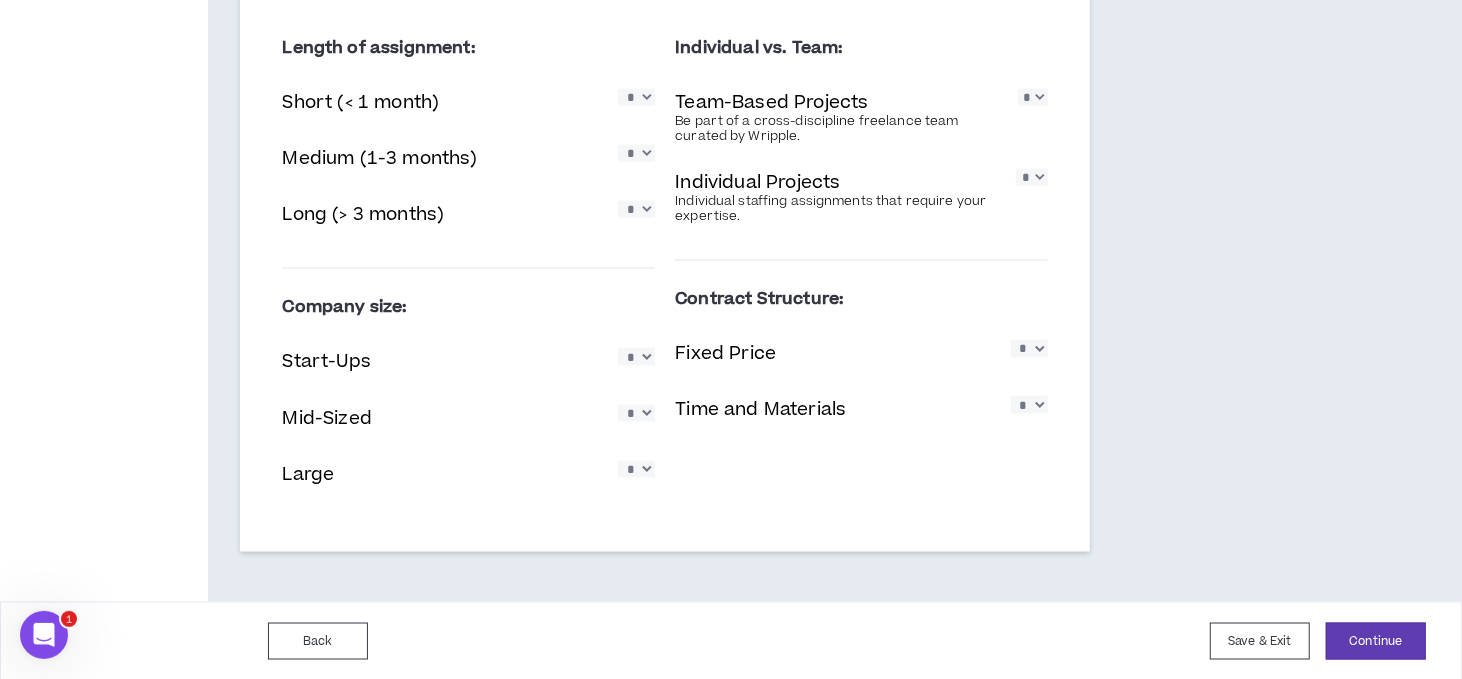 click on "* * * * *" at bounding box center (636, 356) 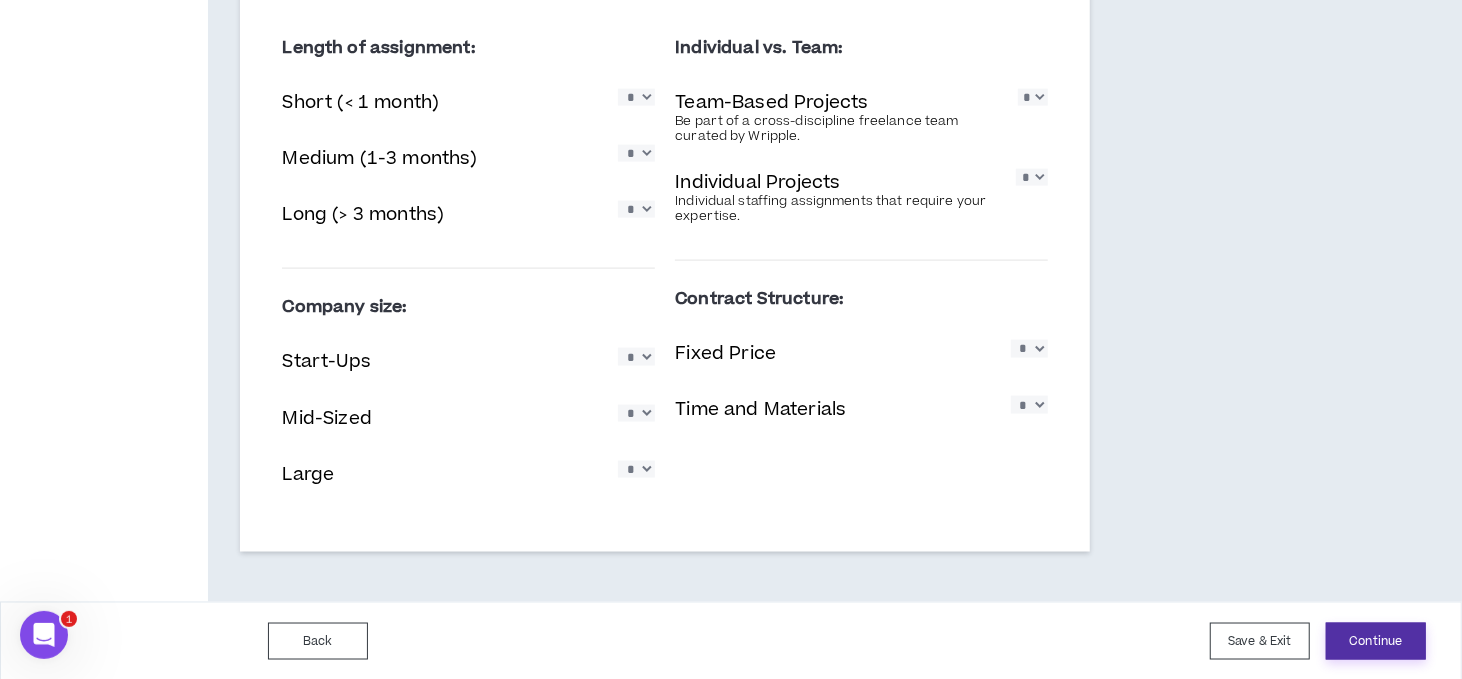 click on "Continue" at bounding box center [1376, 641] 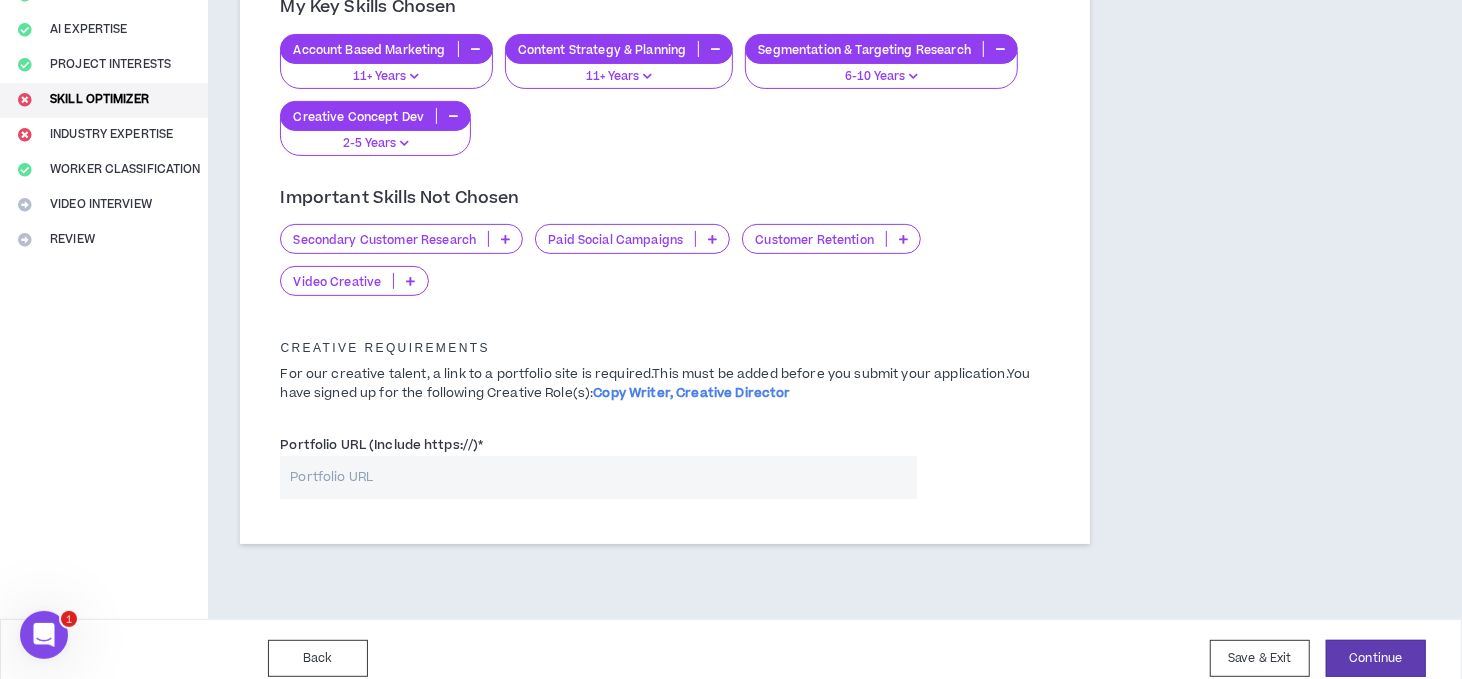 scroll, scrollTop: 100, scrollLeft: 0, axis: vertical 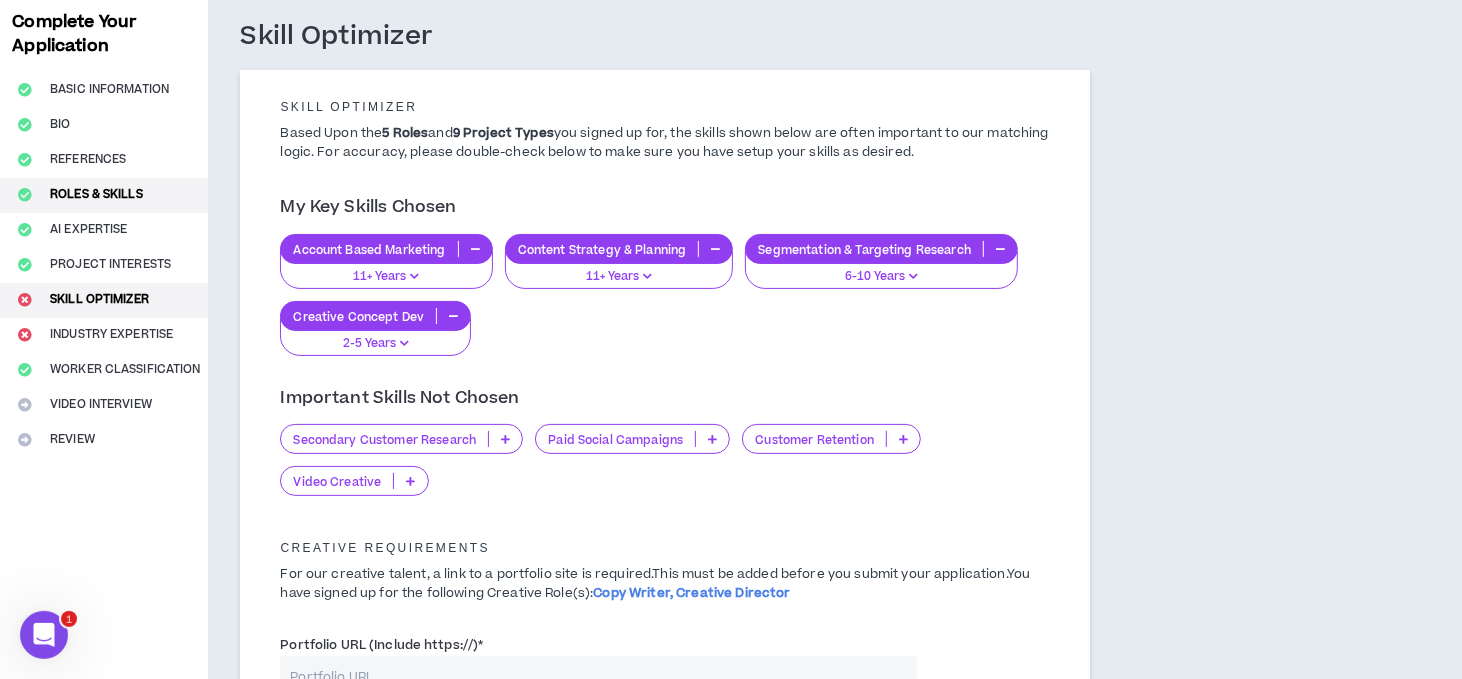 click on "Roles & Skills" at bounding box center (104, 195) 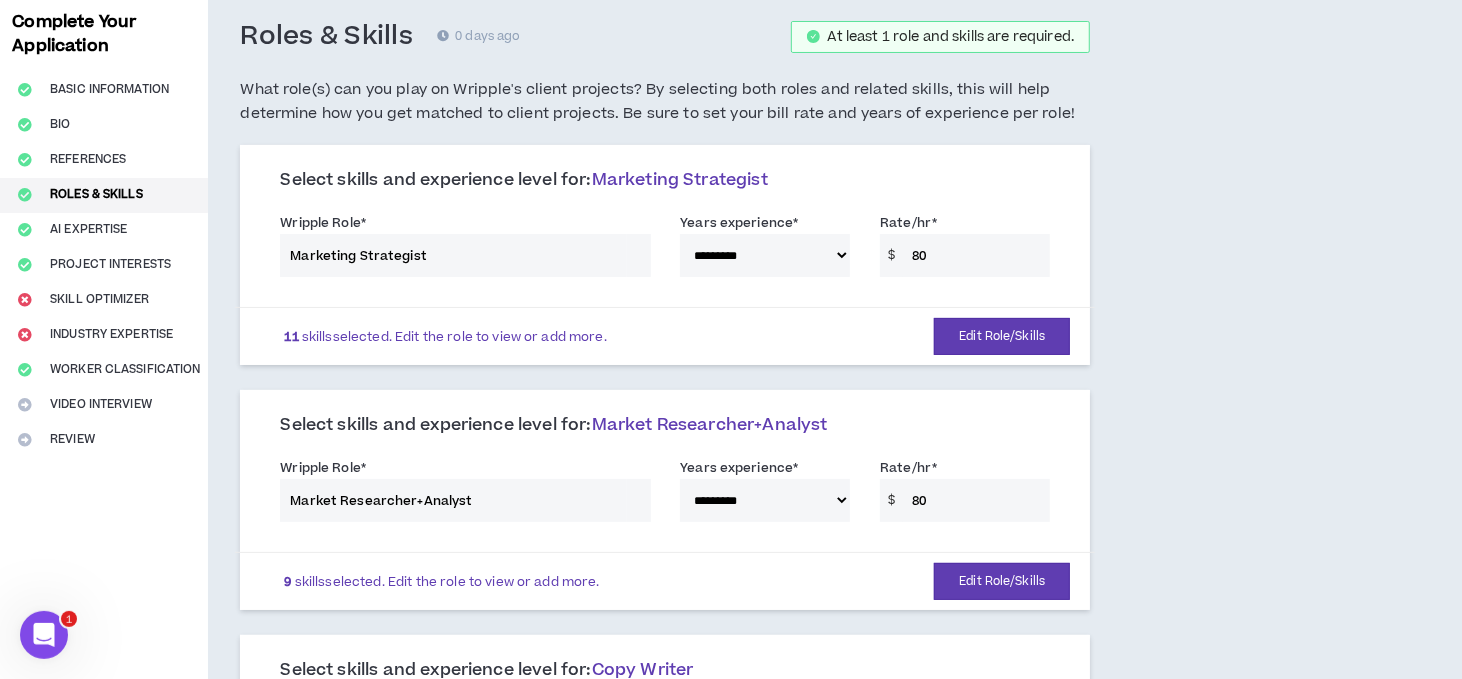 scroll, scrollTop: 0, scrollLeft: 0, axis: both 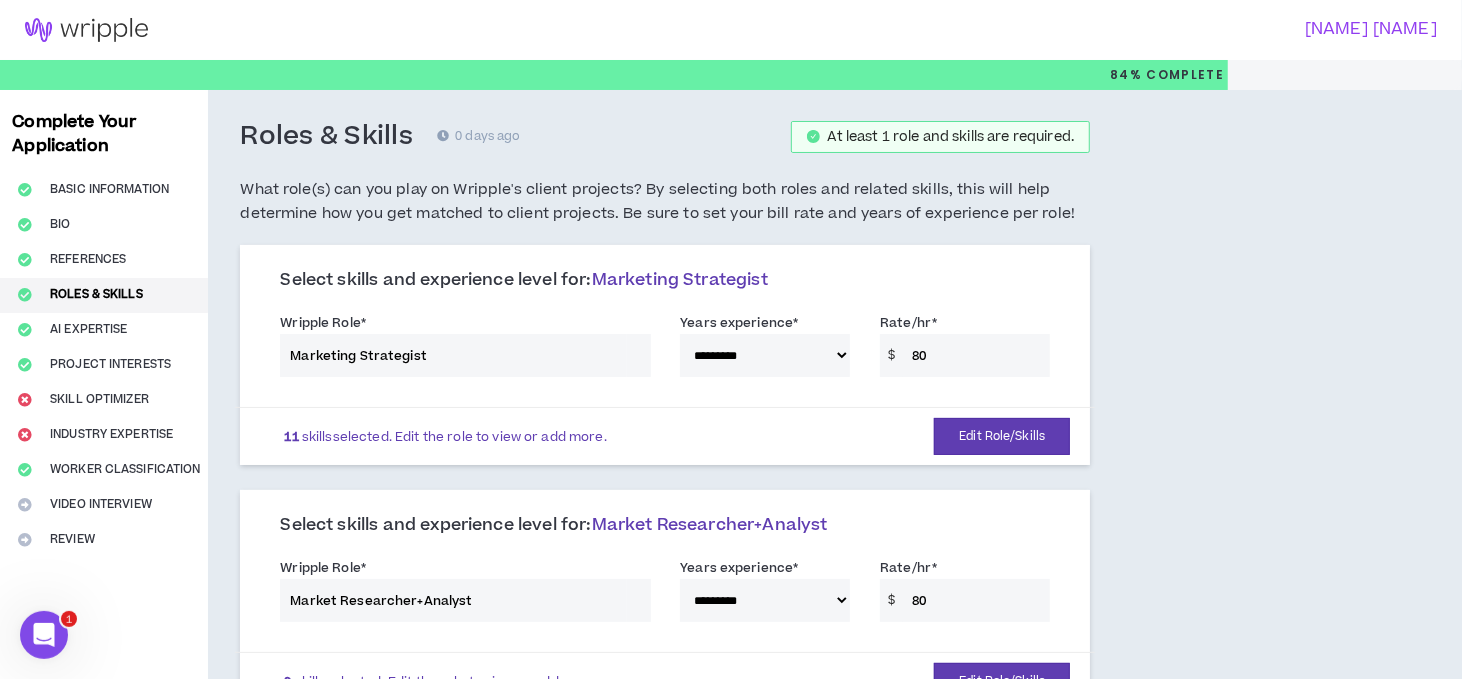 click on "Complete Your Application Basic Information Bio References Roles & Skills AI Expertise Project Interests Skill Optimizer Industry Expertise Worker Classification Video Interview Review" at bounding box center (104, 1546) 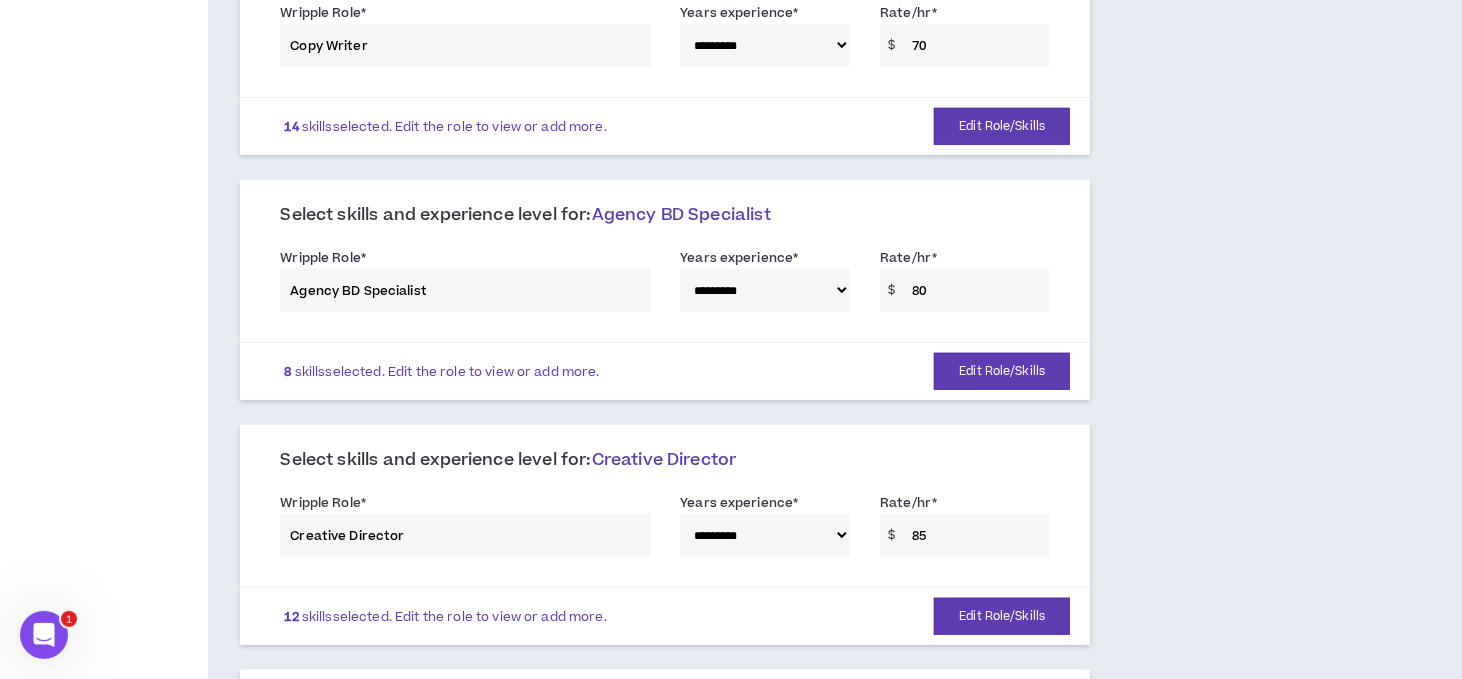 scroll, scrollTop: 500, scrollLeft: 0, axis: vertical 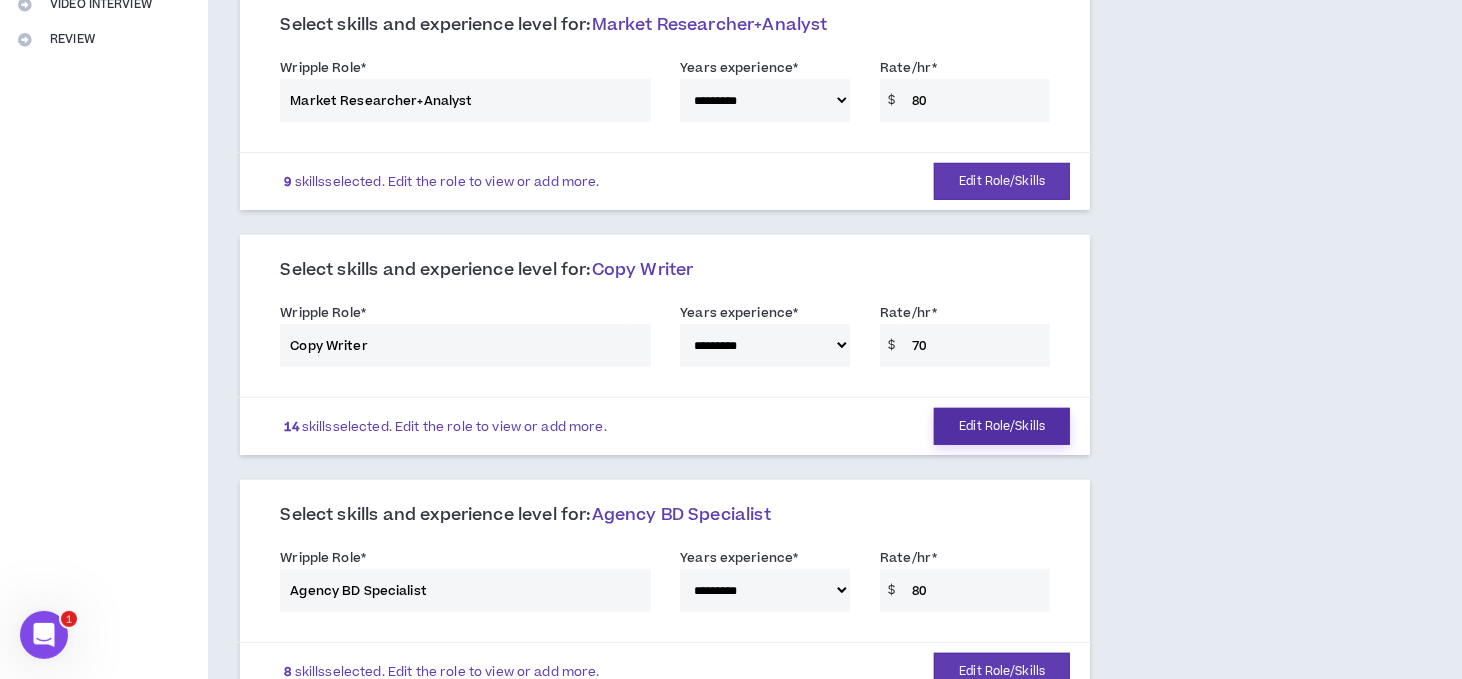 click on "Edit Role/Skills" at bounding box center (1002, 426) 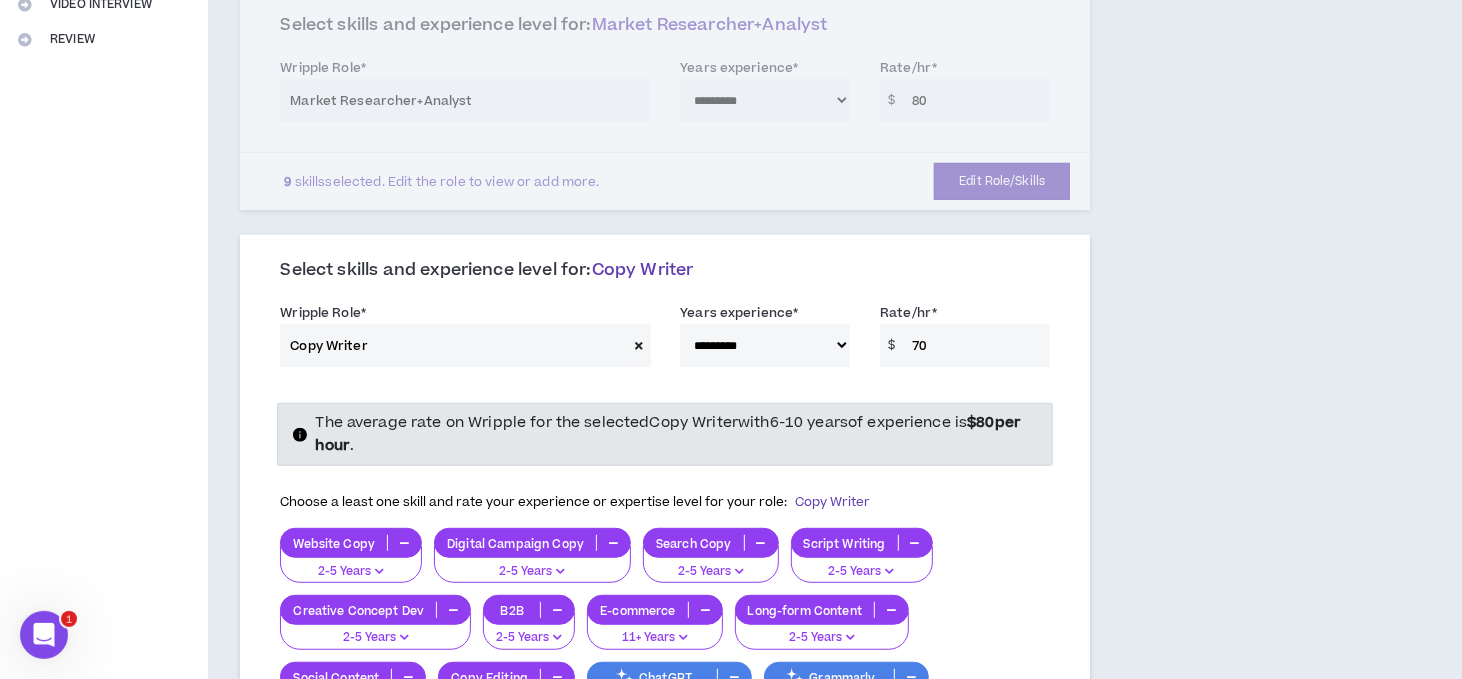 click at bounding box center (639, 345) 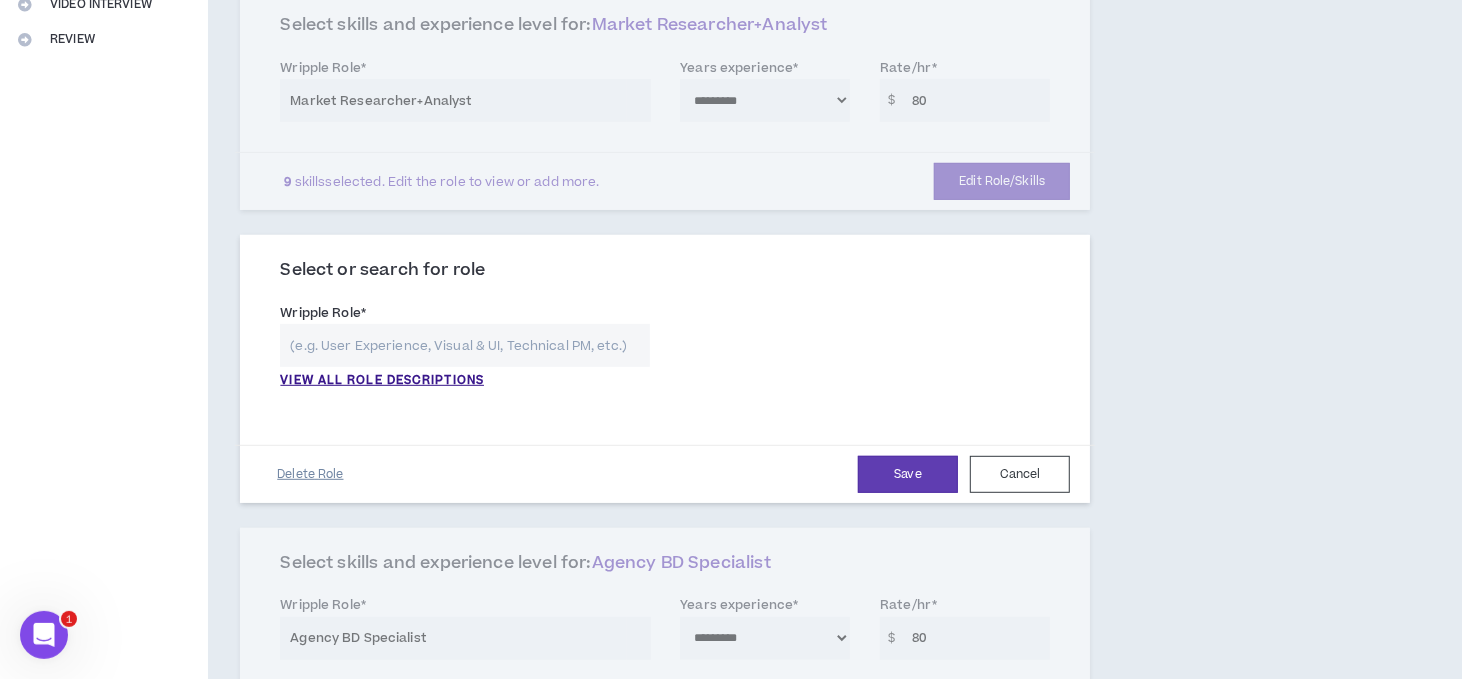 click on "Delete   Role" at bounding box center (310, 474) 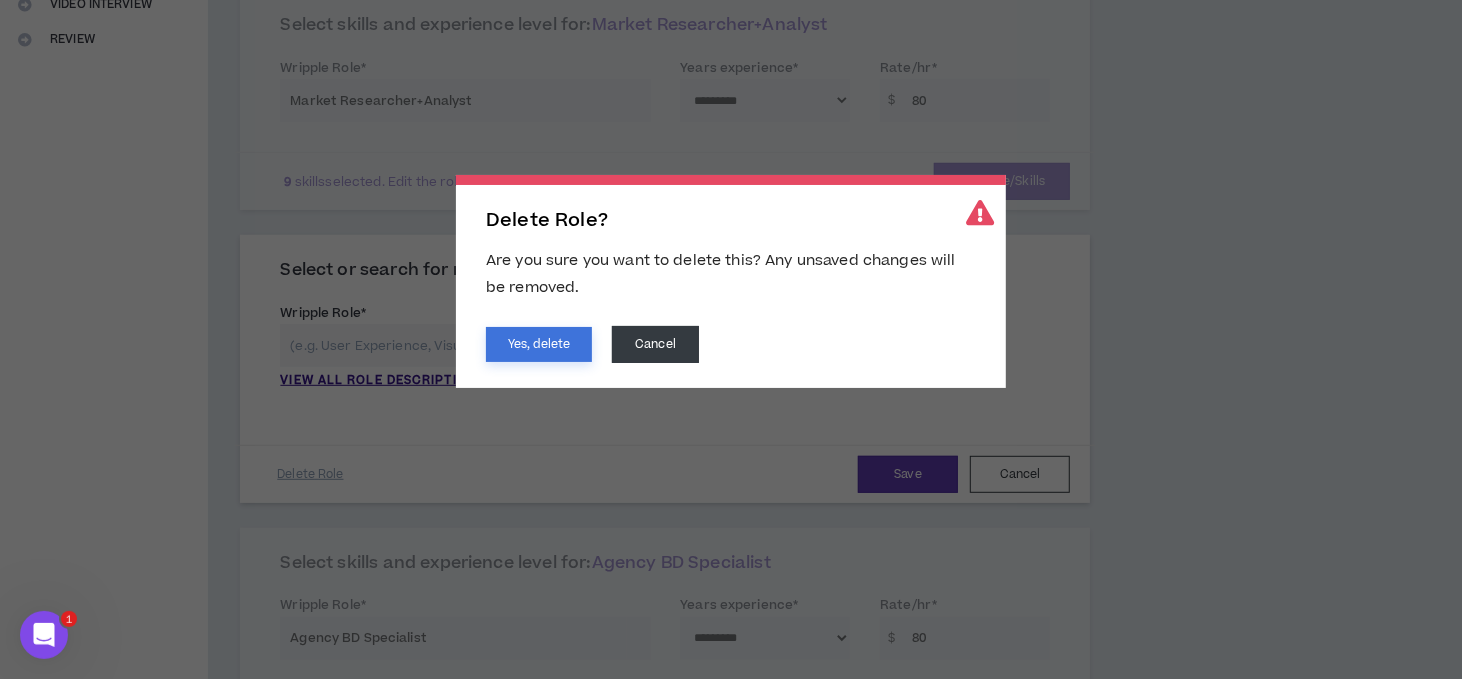 click on "Yes, delete" at bounding box center [539, 344] 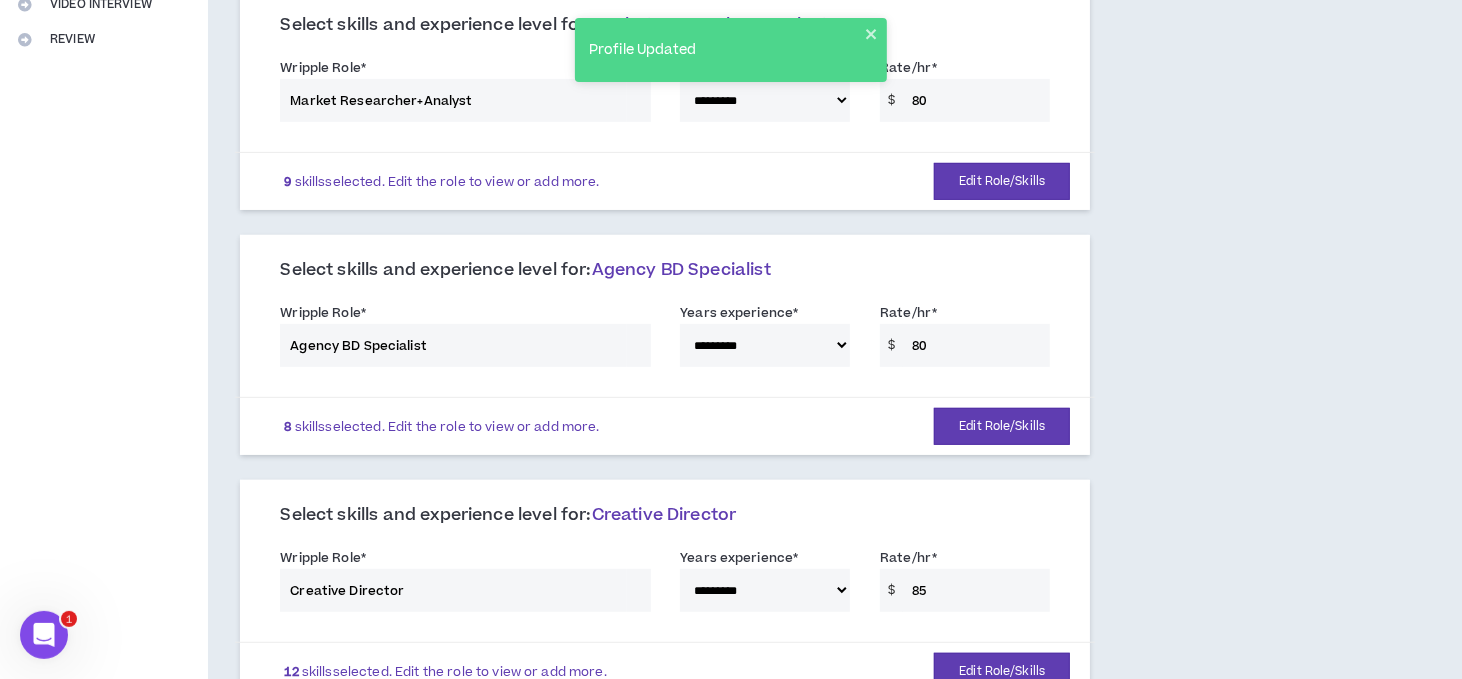 scroll, scrollTop: 0, scrollLeft: 0, axis: both 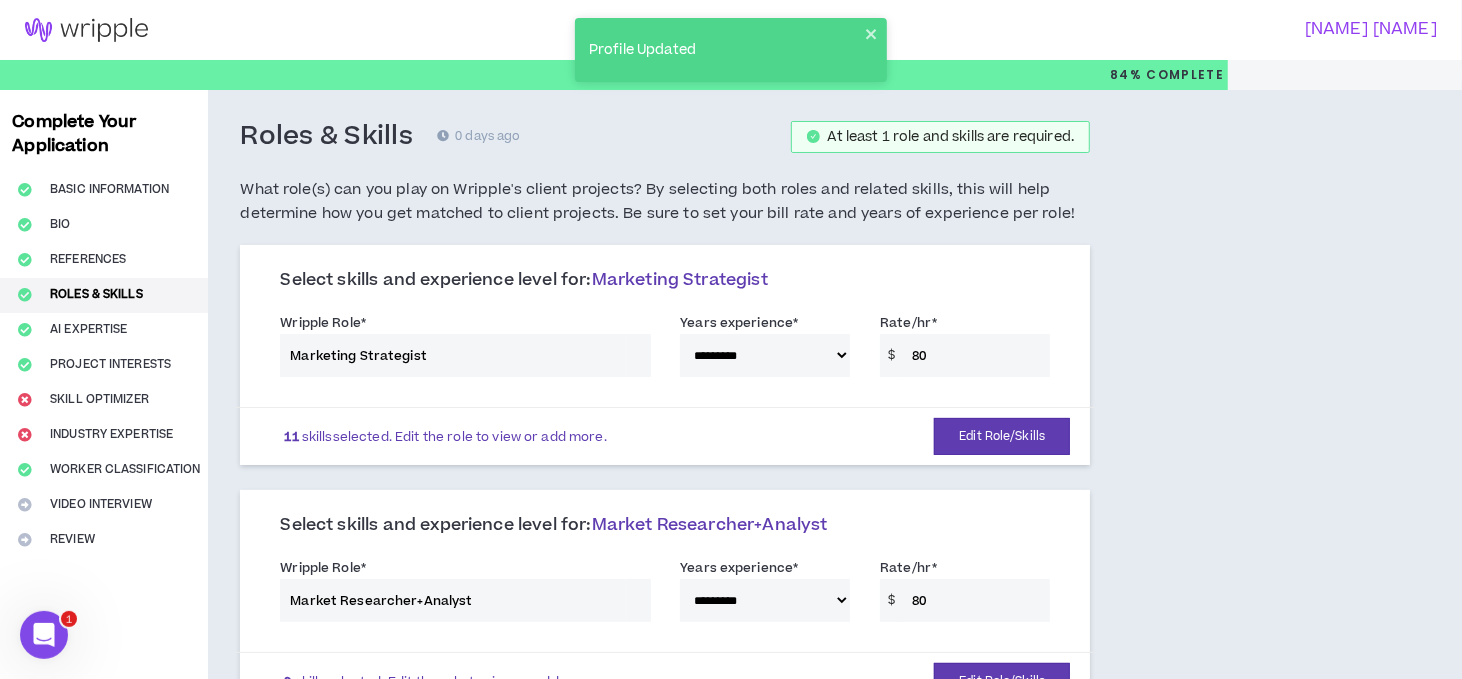 click on "Complete Your Application Basic Information Bio References Roles & Skills AI Expertise Project Interests Skill Optimizer Industry Expertise Worker Classification Video Interview Review" at bounding box center (104, 1423) 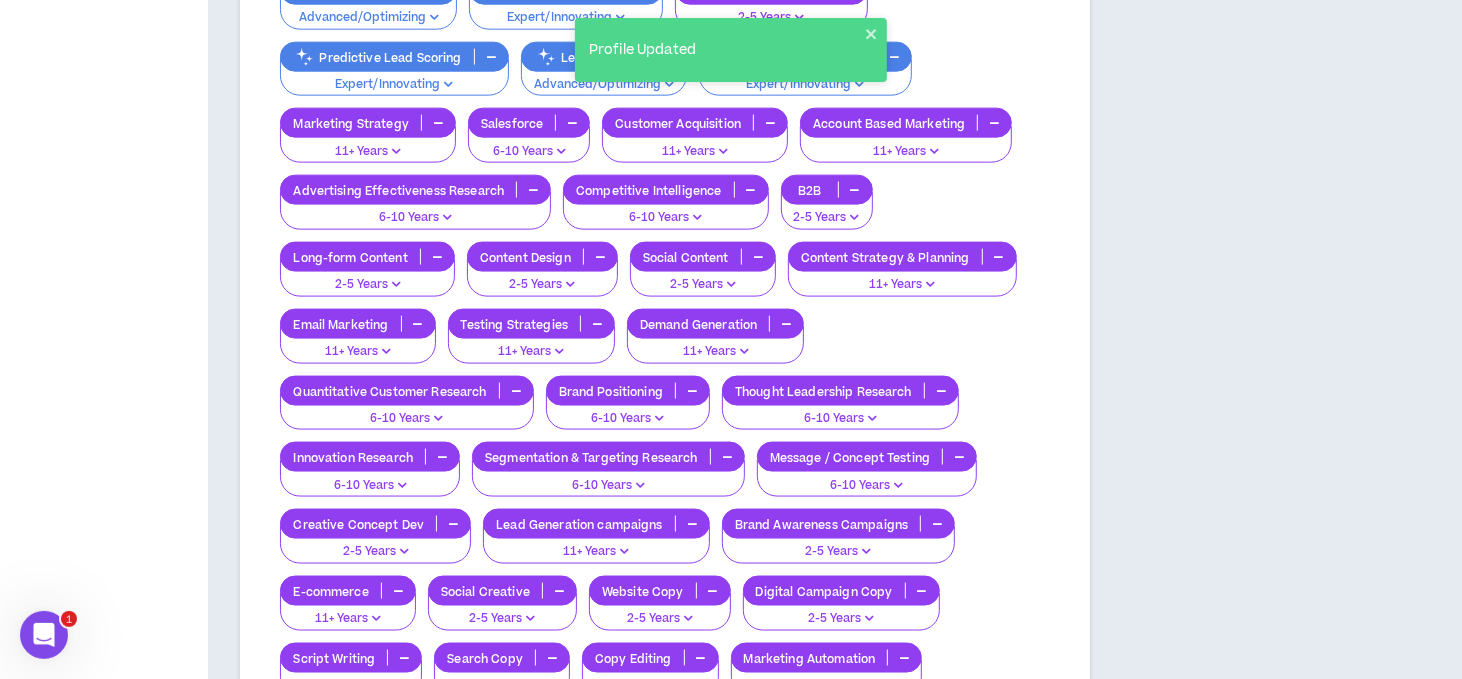 scroll, scrollTop: 2145, scrollLeft: 0, axis: vertical 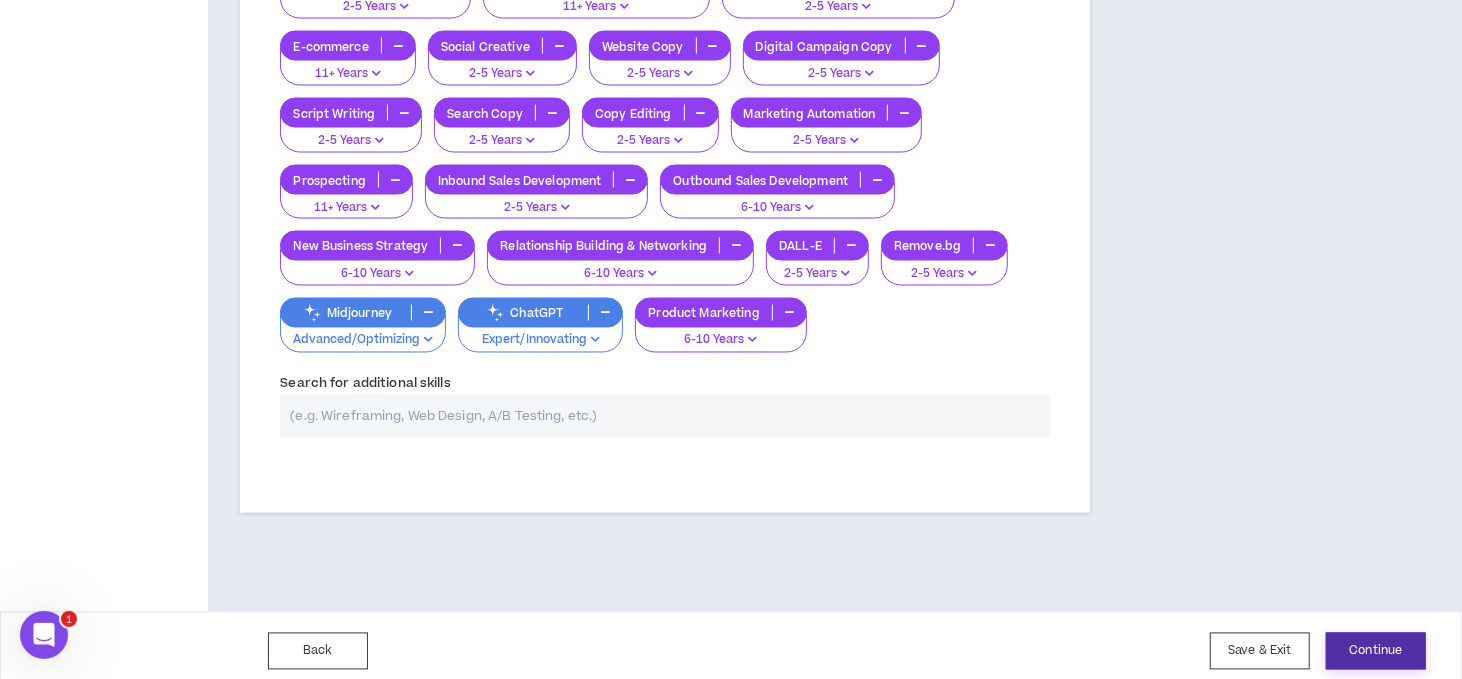 click on "Continue" at bounding box center [1376, 651] 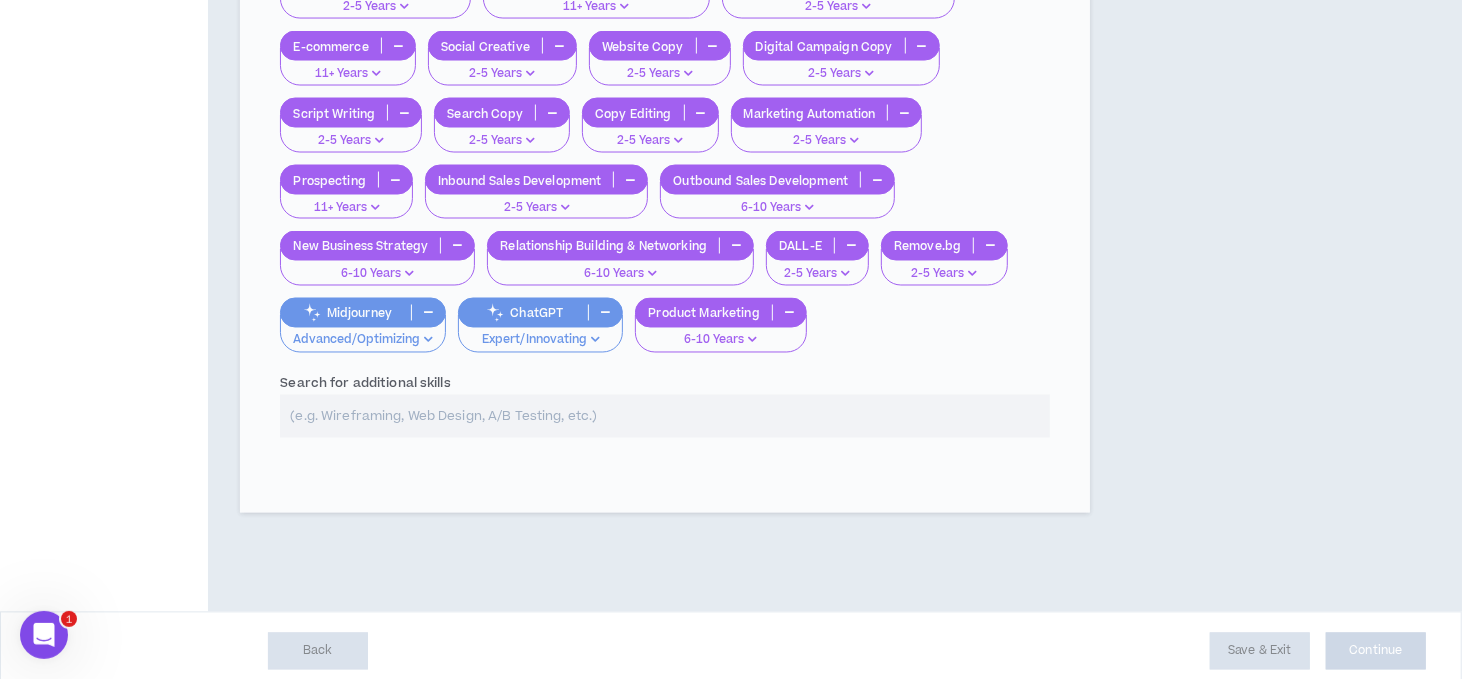 select on "*" 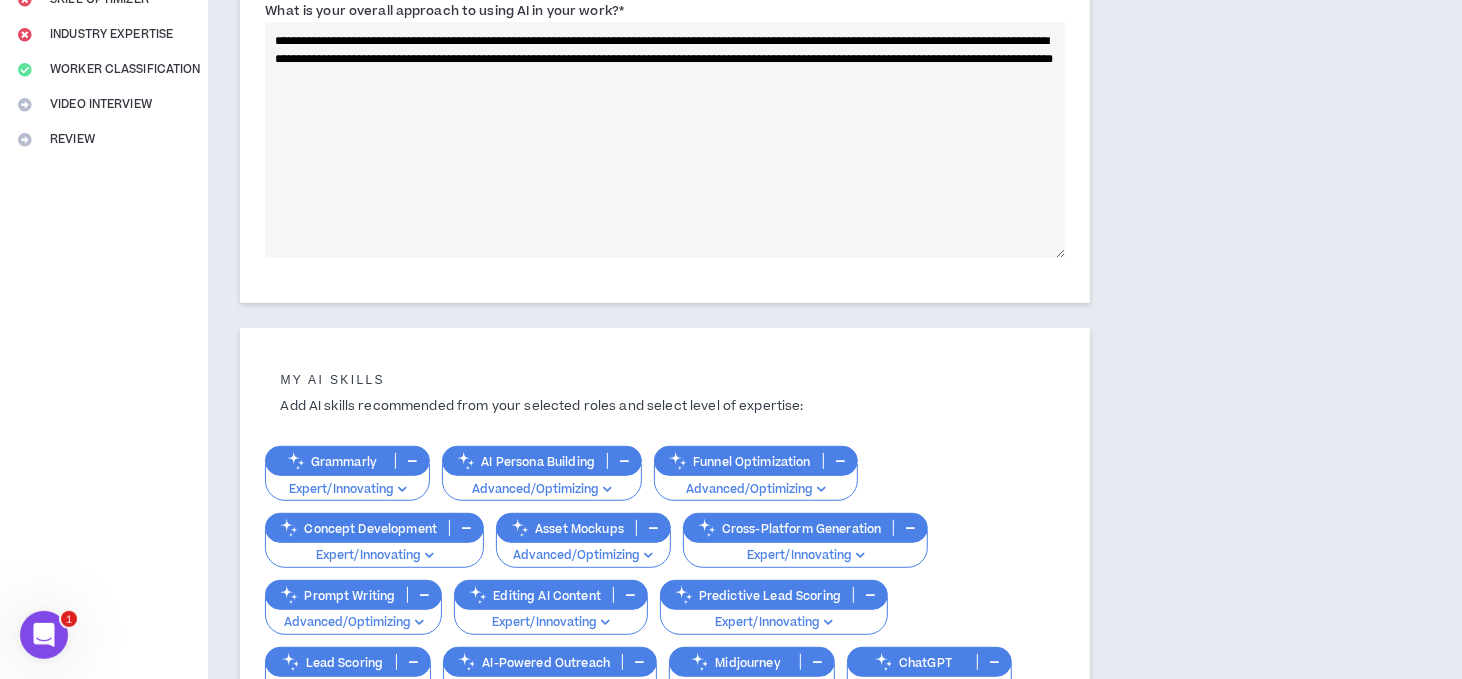 scroll, scrollTop: 833, scrollLeft: 0, axis: vertical 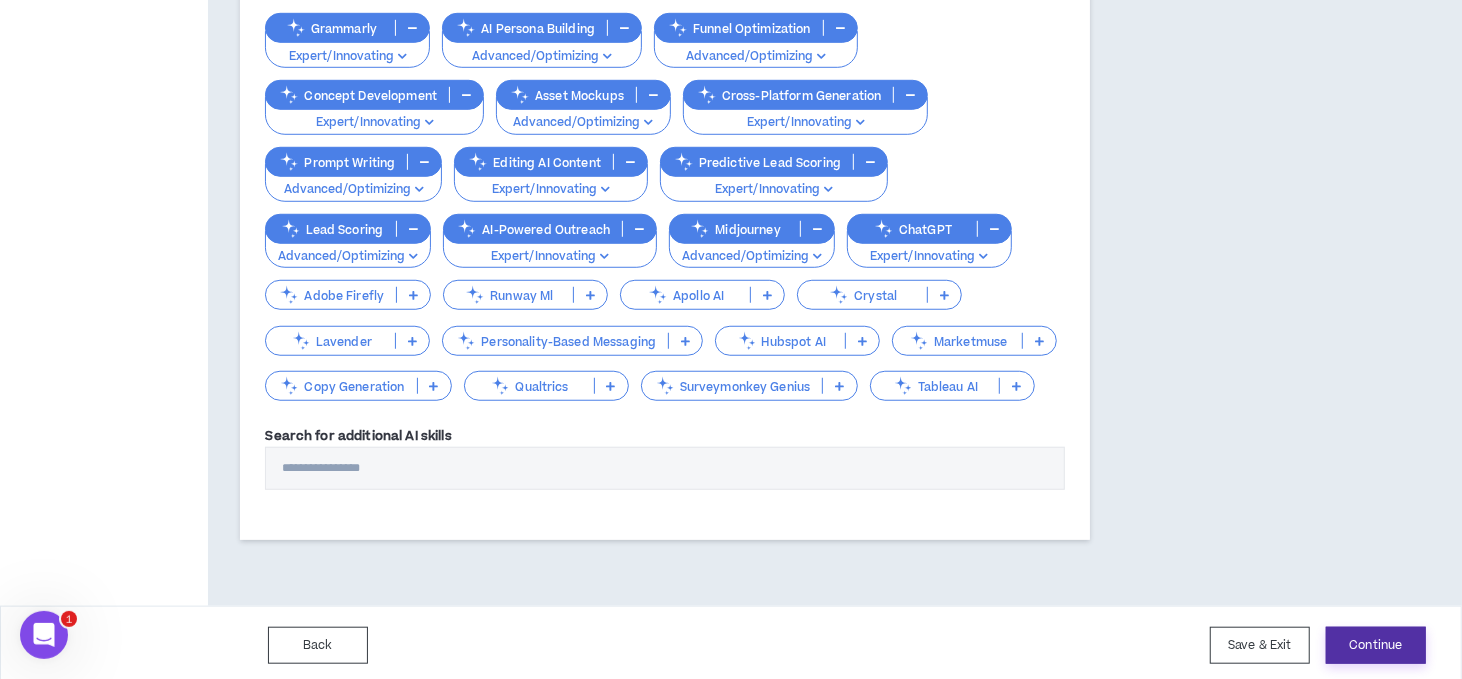 click on "Continue" at bounding box center (1376, 645) 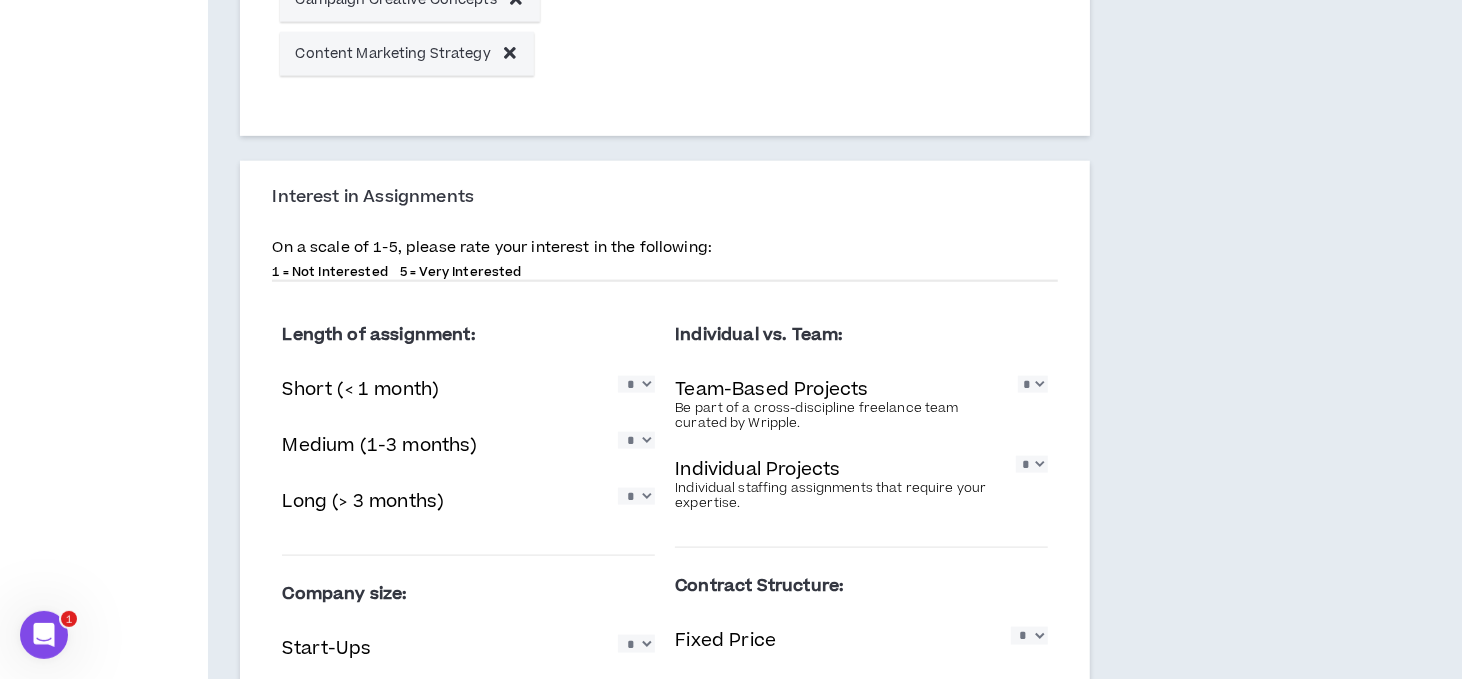 scroll, scrollTop: 1687, scrollLeft: 0, axis: vertical 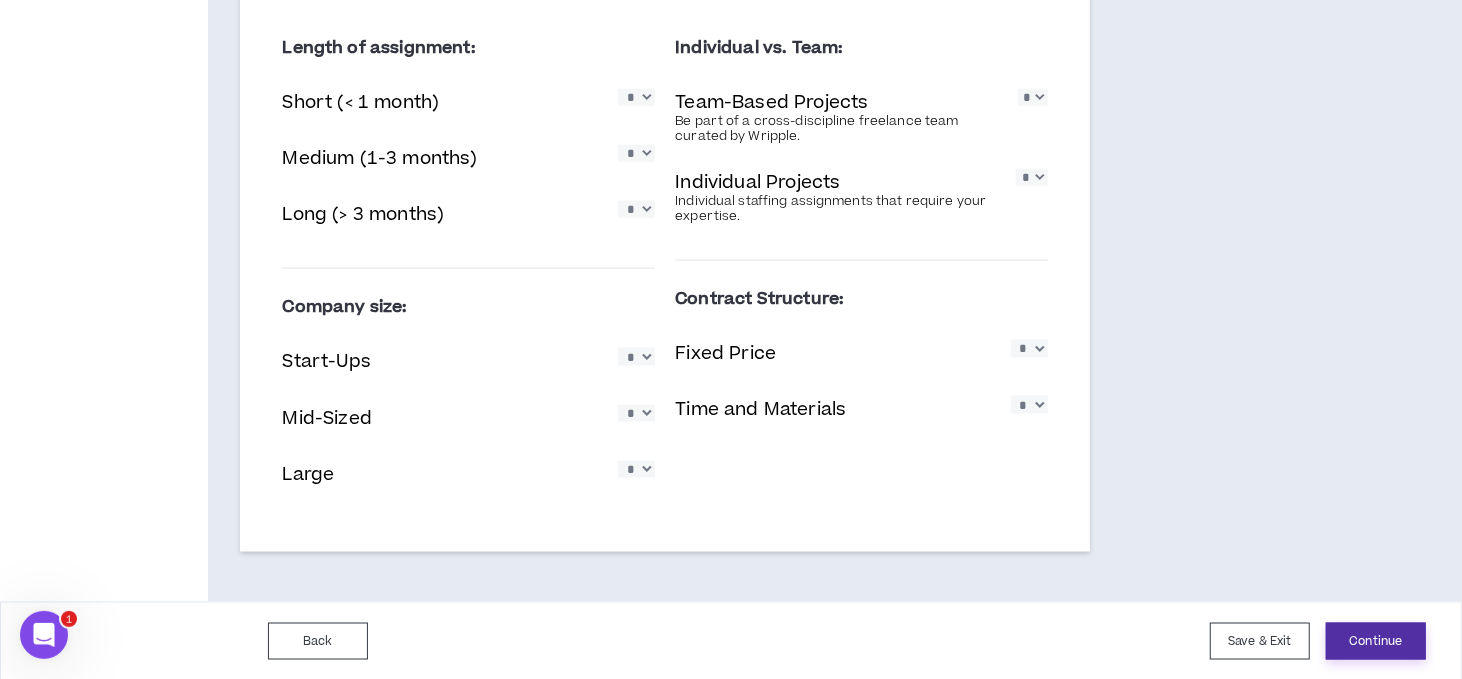click on "Continue" at bounding box center (1376, 641) 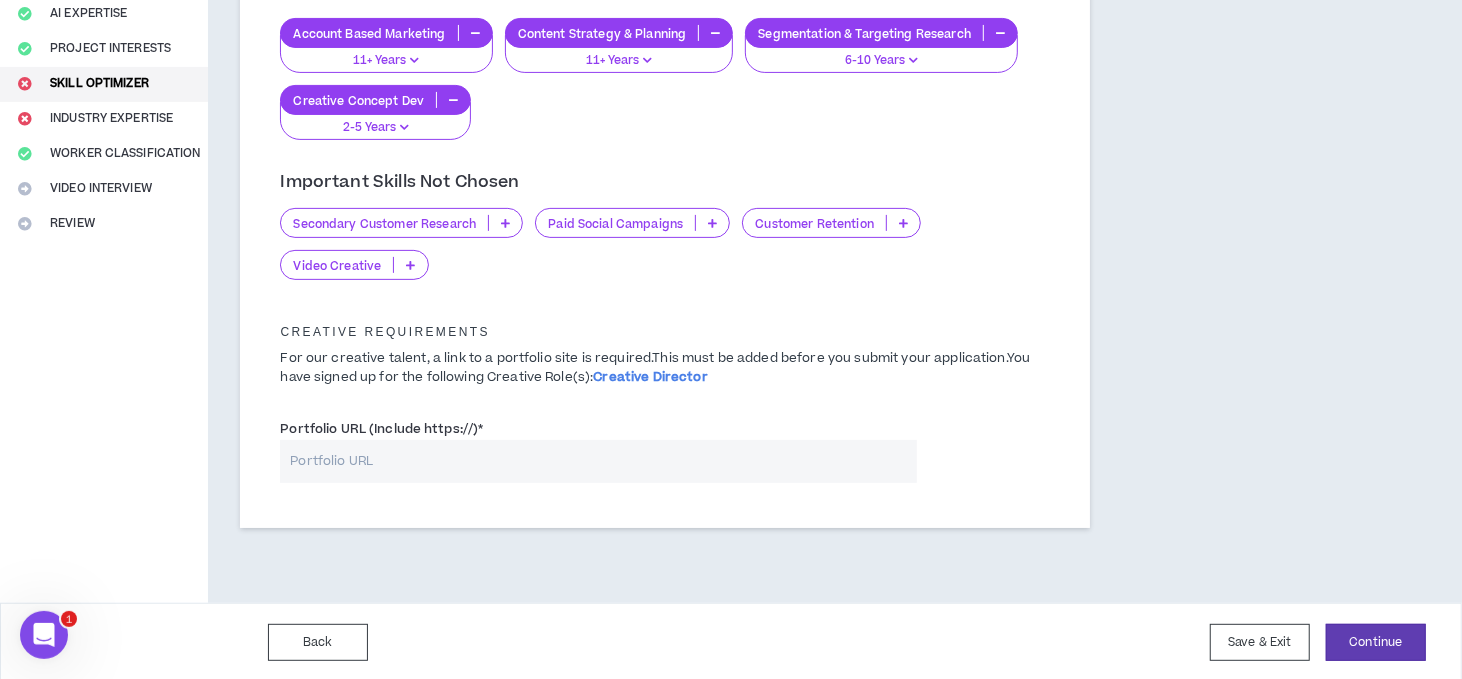 scroll, scrollTop: 0, scrollLeft: 0, axis: both 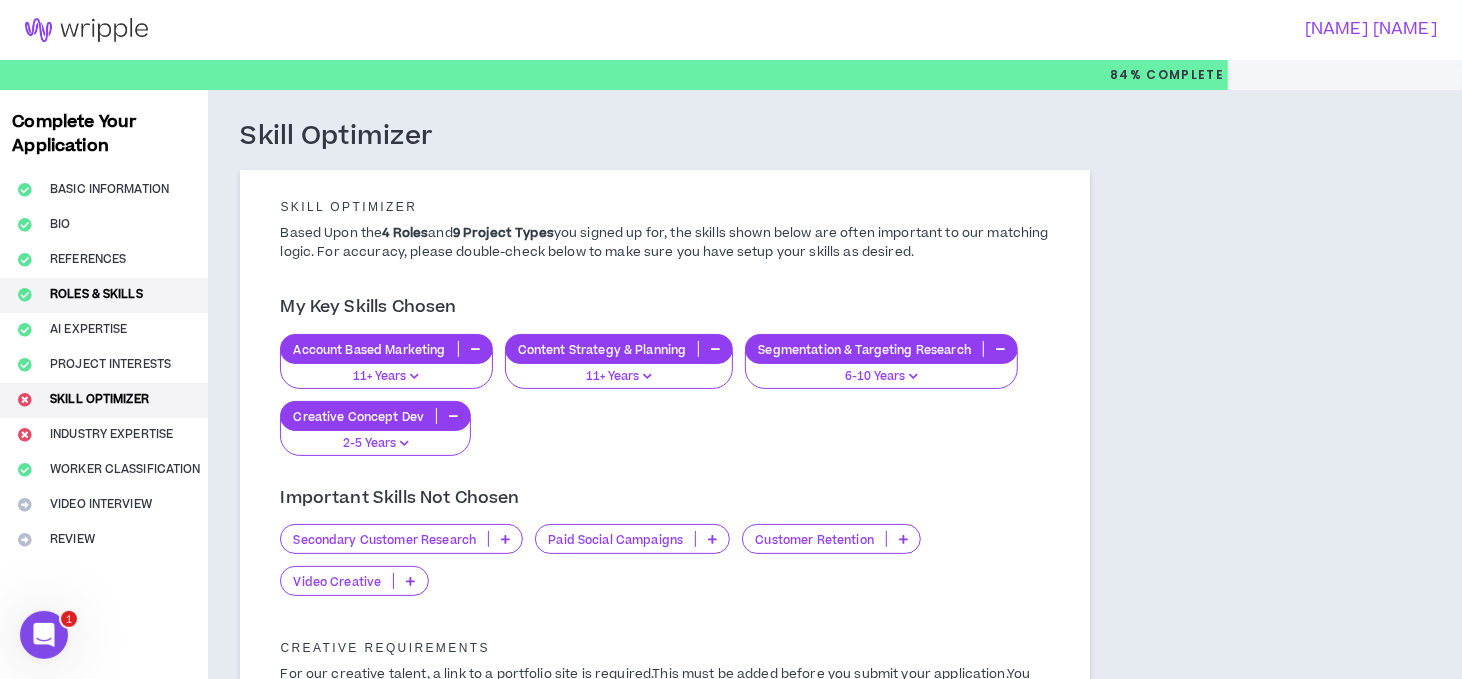click on "Roles & Skills" at bounding box center [104, 295] 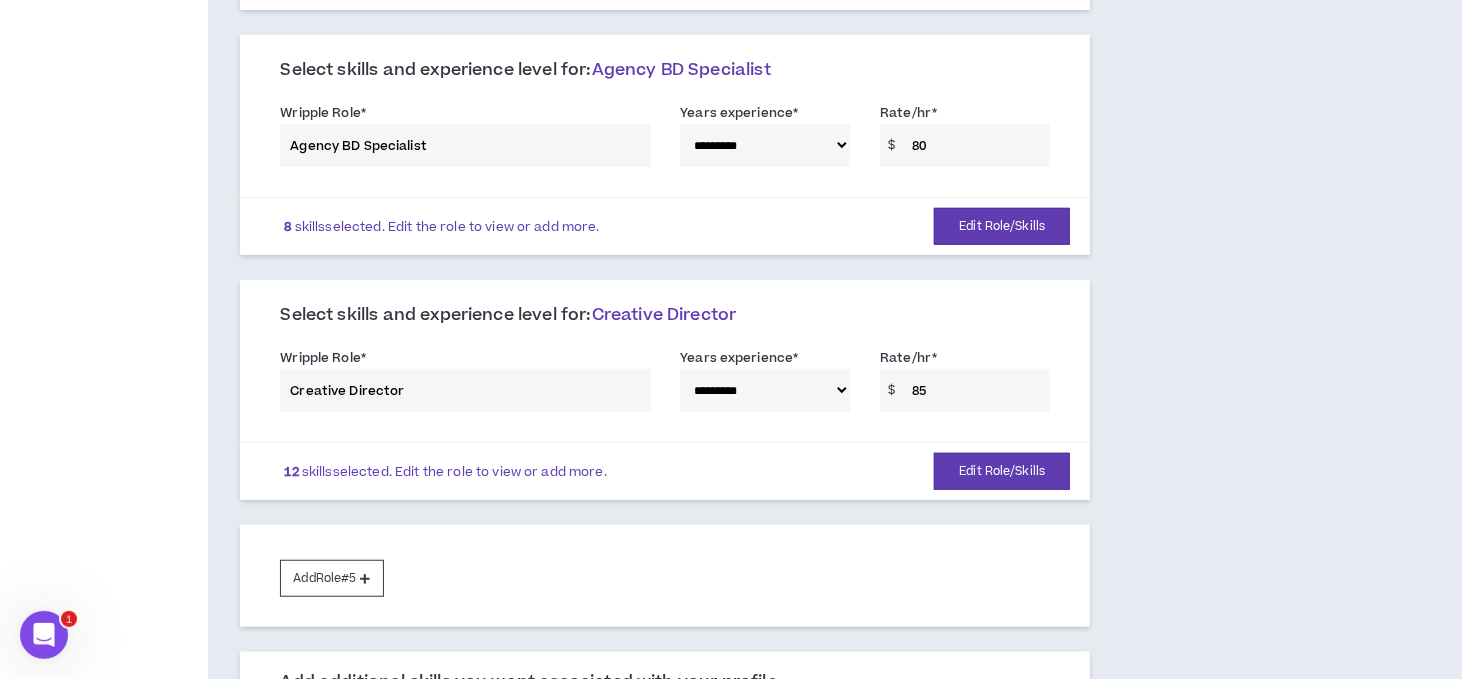 scroll, scrollTop: 900, scrollLeft: 0, axis: vertical 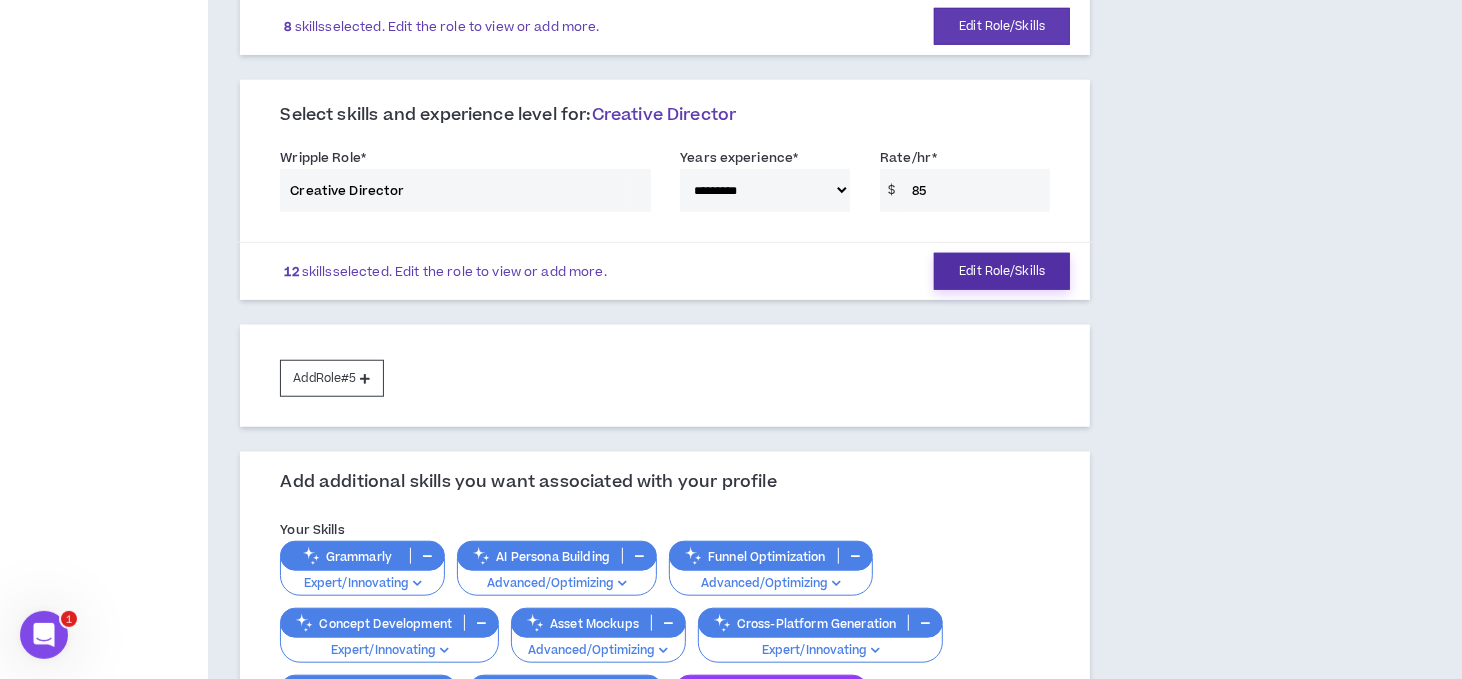 click on "Edit Role/Skills" at bounding box center [1002, 271] 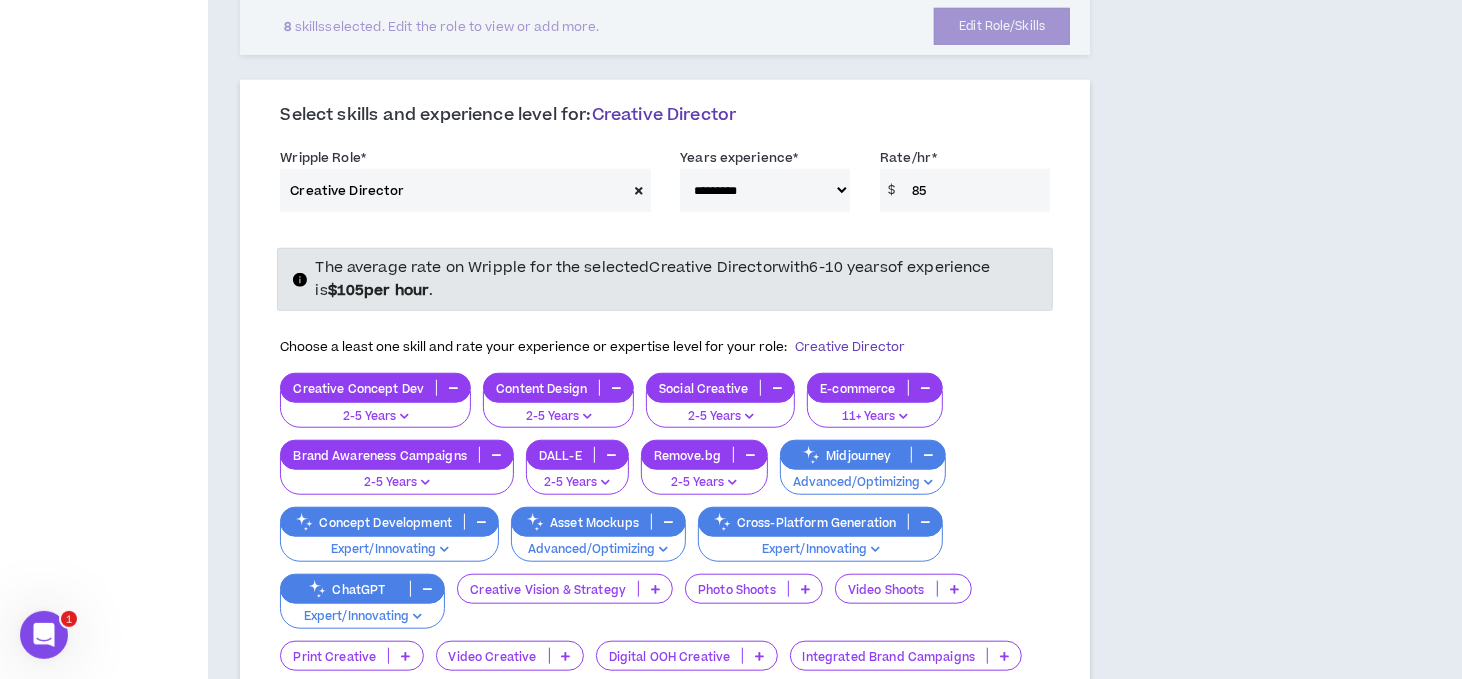 scroll, scrollTop: 1400, scrollLeft: 0, axis: vertical 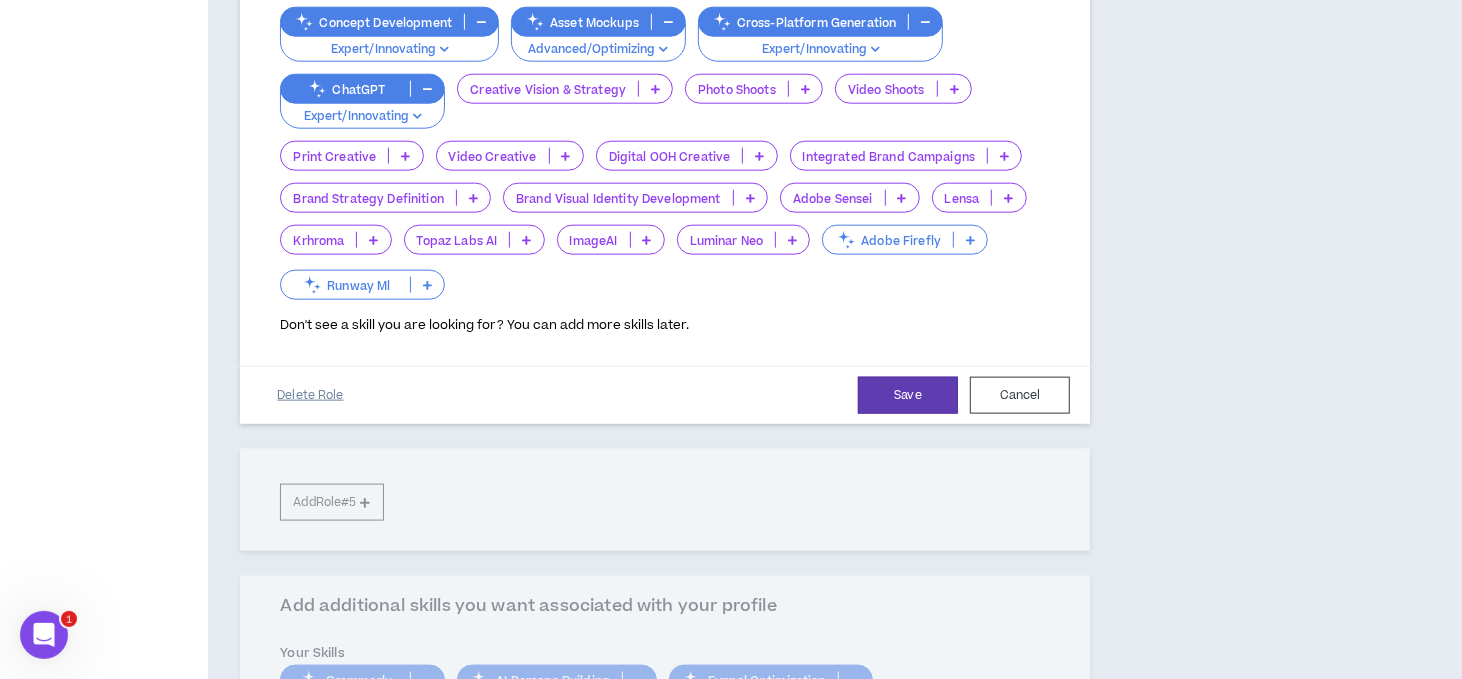 click on "Delete   Role" at bounding box center [310, 395] 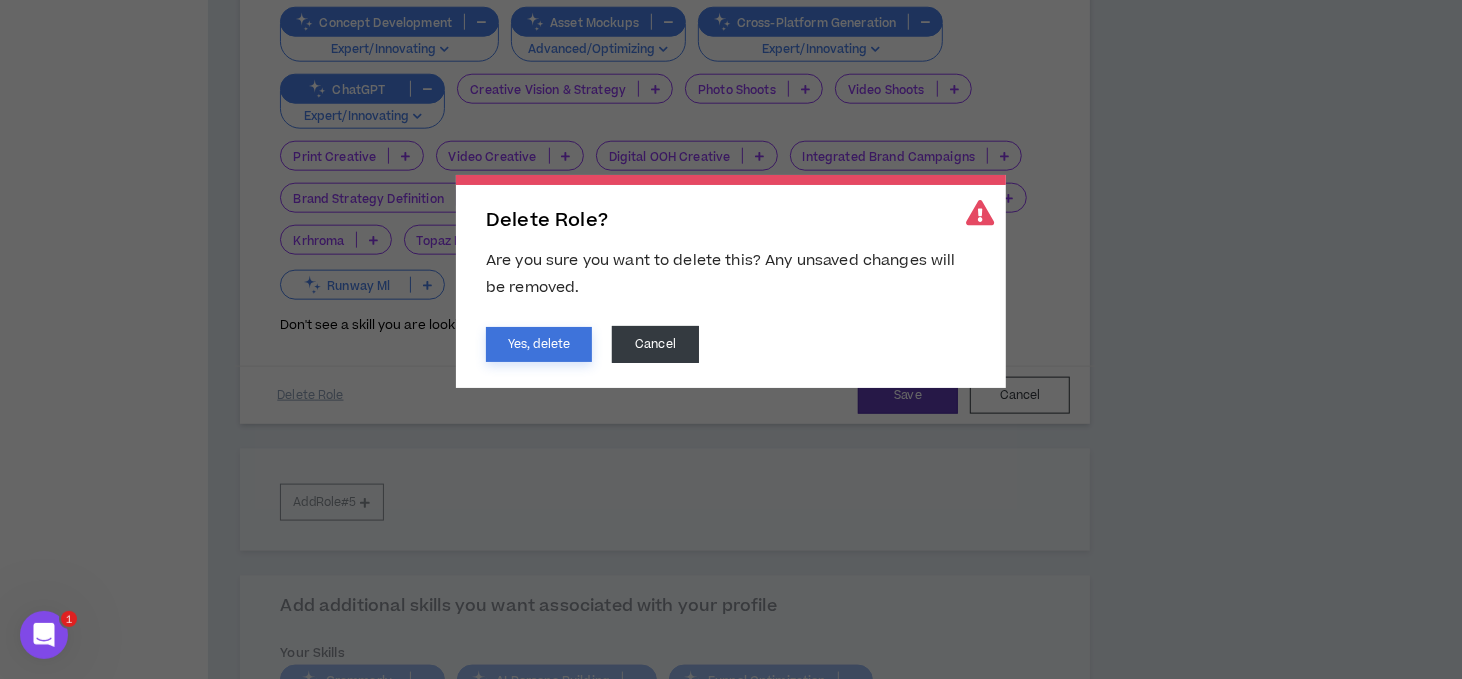 click on "Yes, delete" at bounding box center [539, 344] 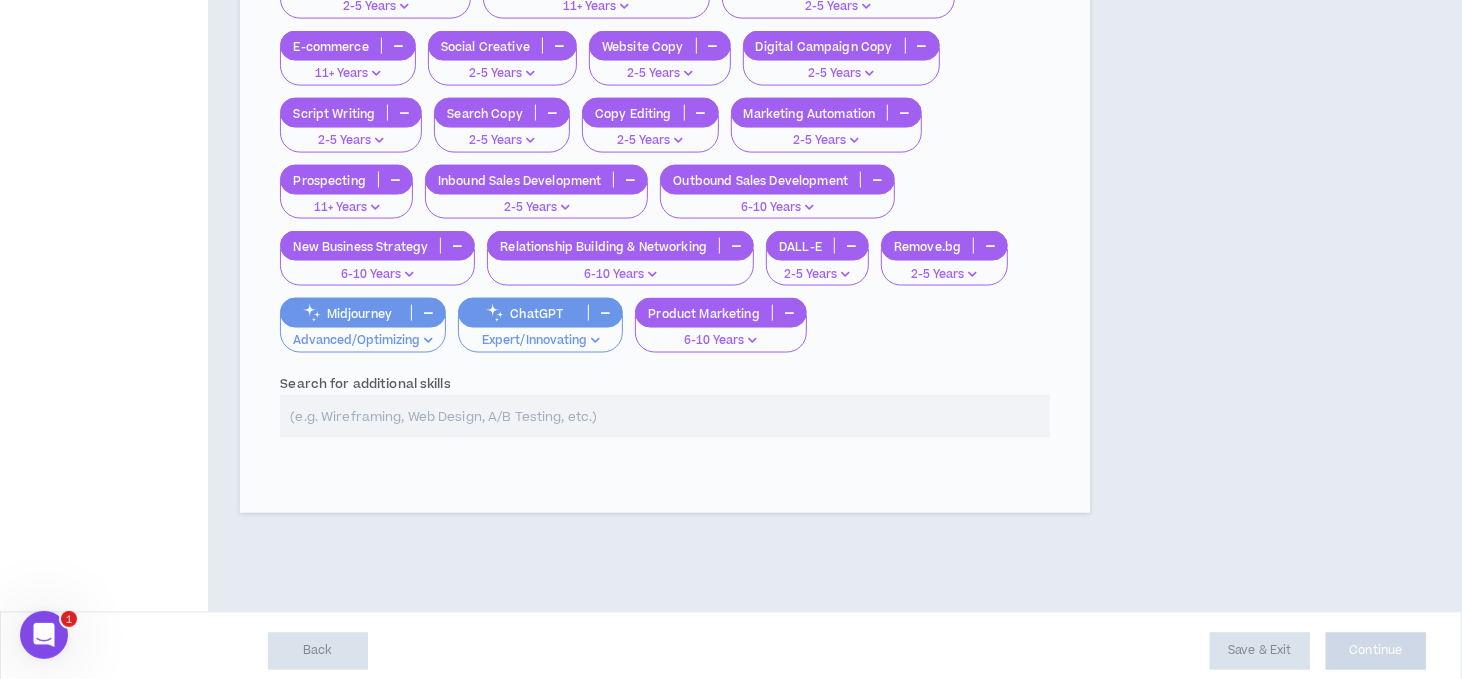 scroll, scrollTop: 1901, scrollLeft: 0, axis: vertical 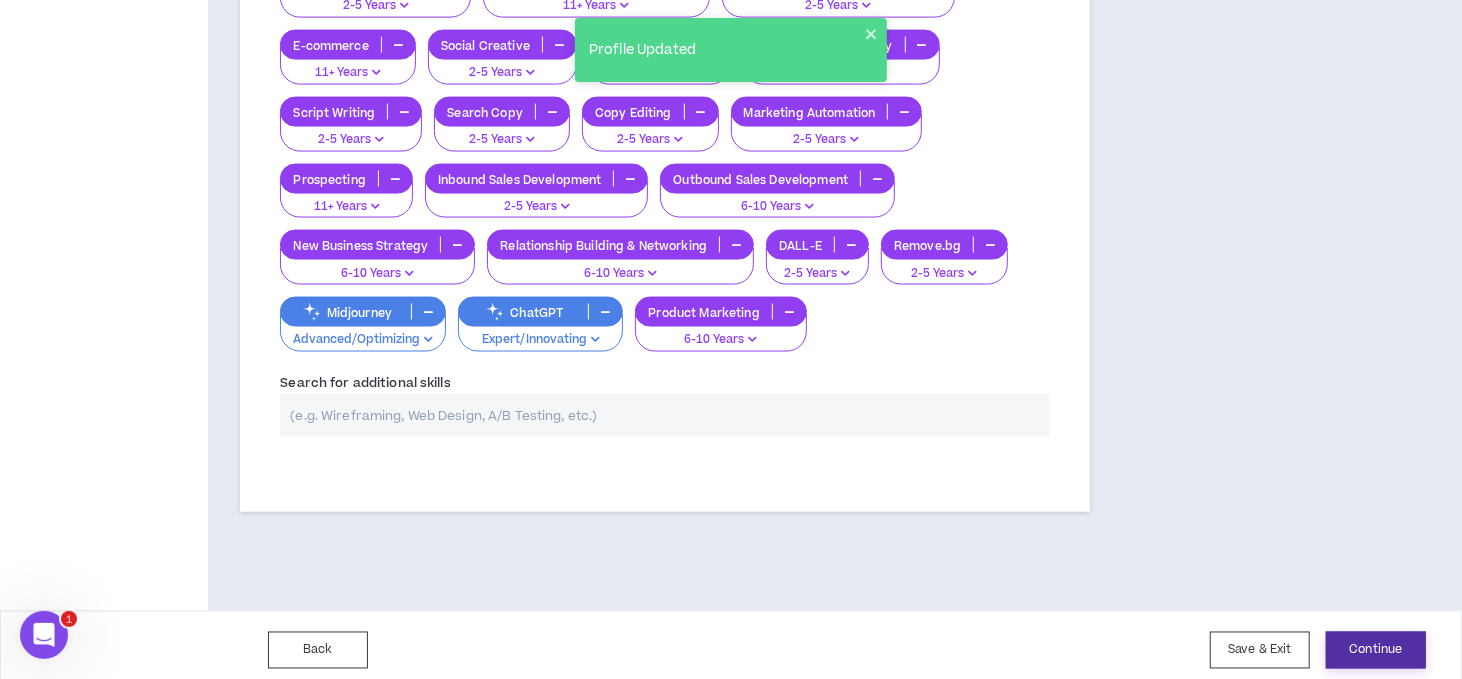 click on "Continue" at bounding box center [1376, 650] 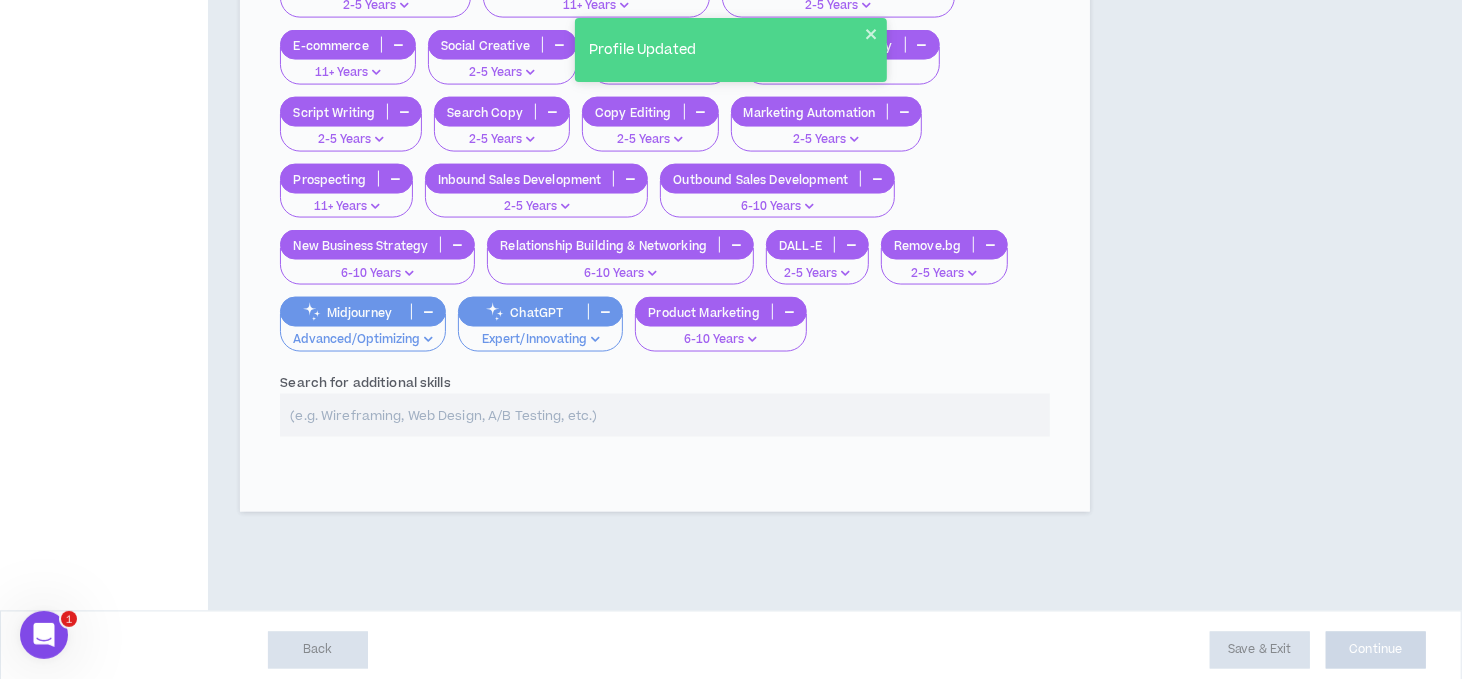 select on "*" 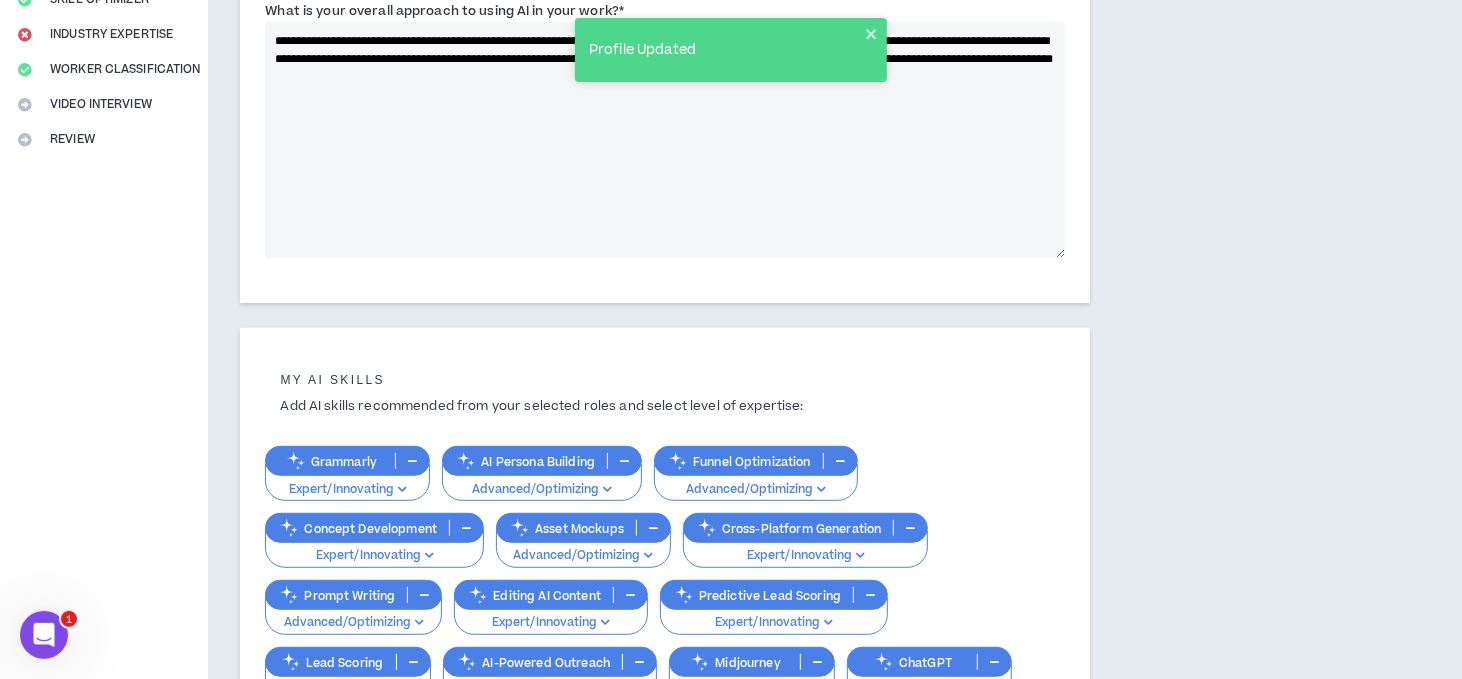 scroll, scrollTop: 833, scrollLeft: 0, axis: vertical 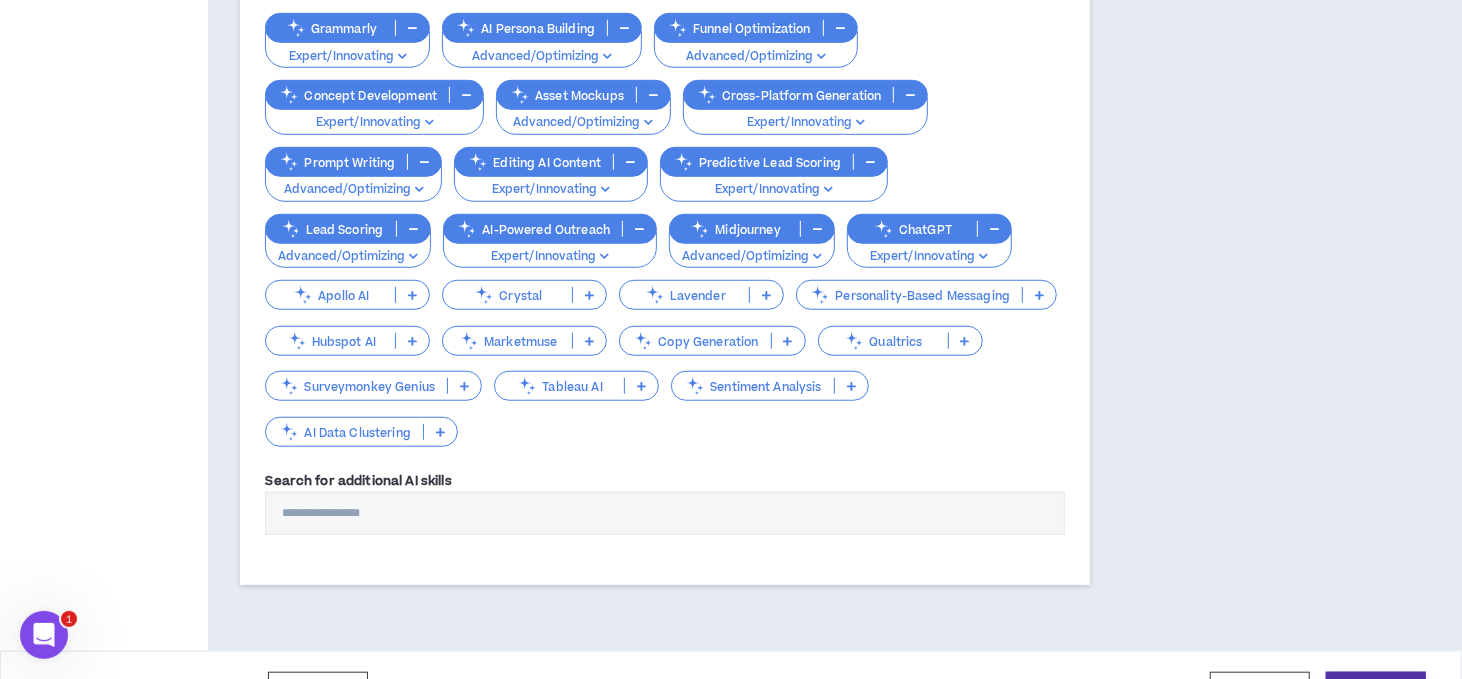 click on "Continue" at bounding box center [1376, 690] 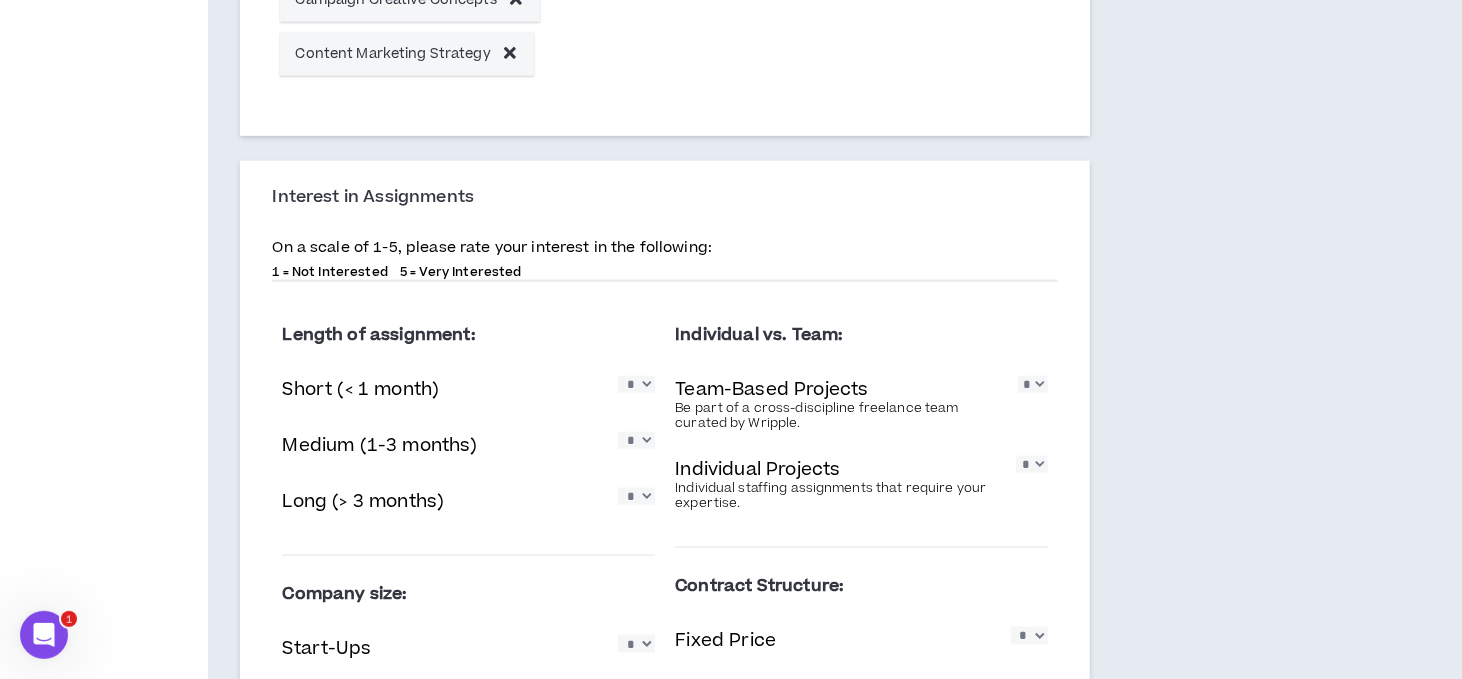 scroll, scrollTop: 1687, scrollLeft: 0, axis: vertical 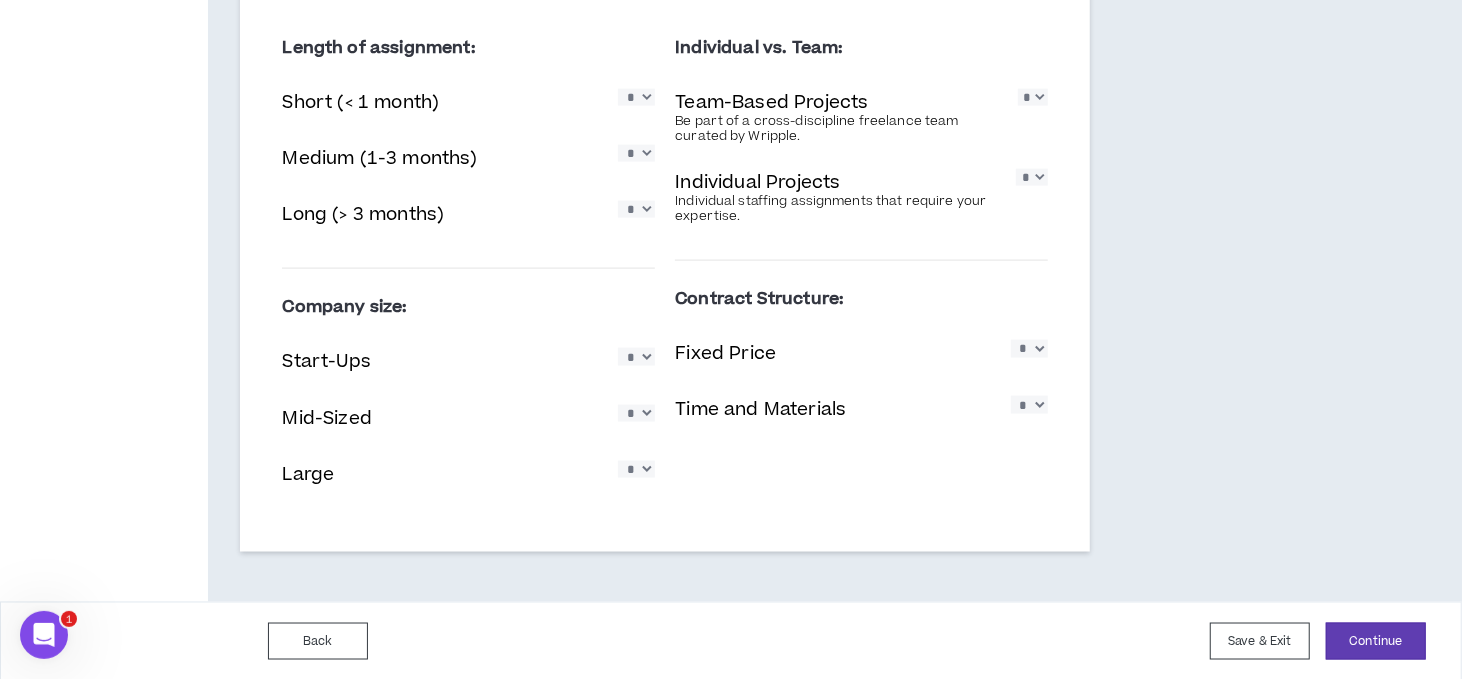 click on "Back Save & Exit Continue Save & Exit" at bounding box center [731, 641] 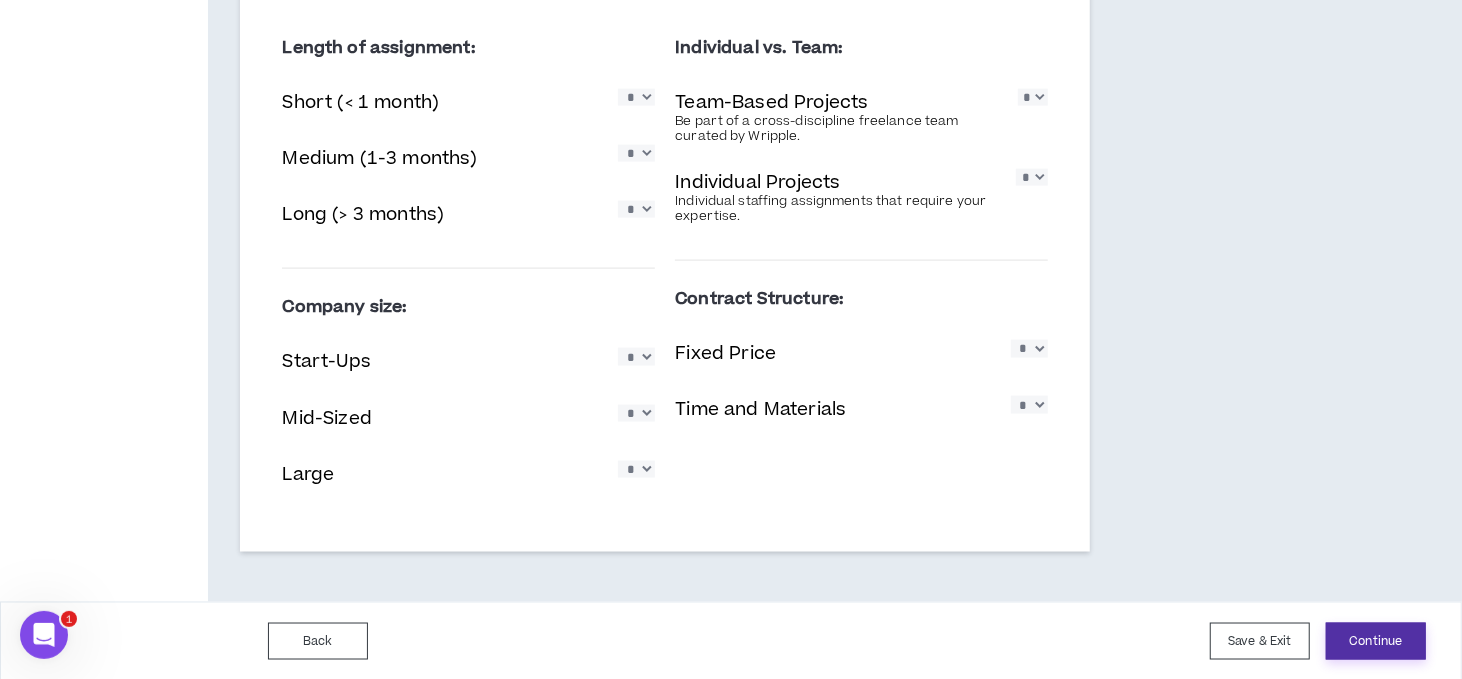 click on "Continue" at bounding box center (1376, 641) 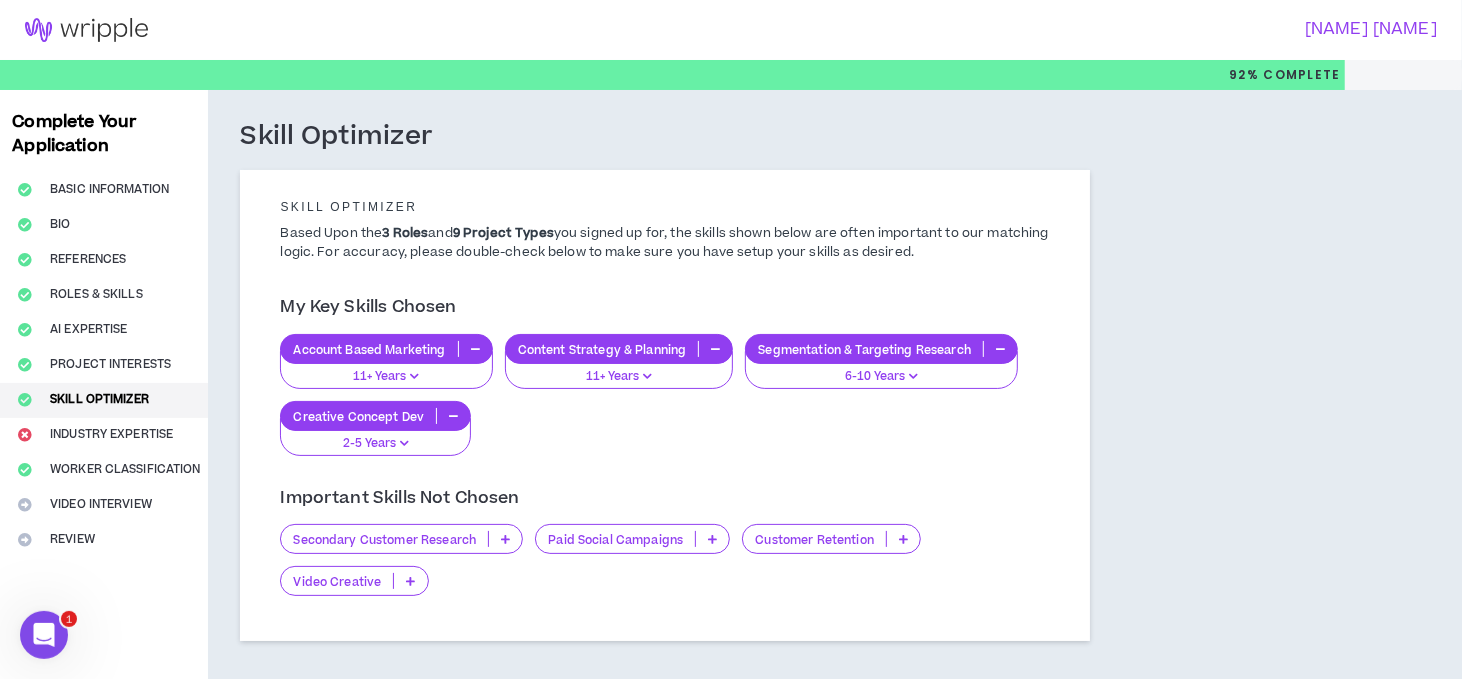 scroll, scrollTop: 114, scrollLeft: 0, axis: vertical 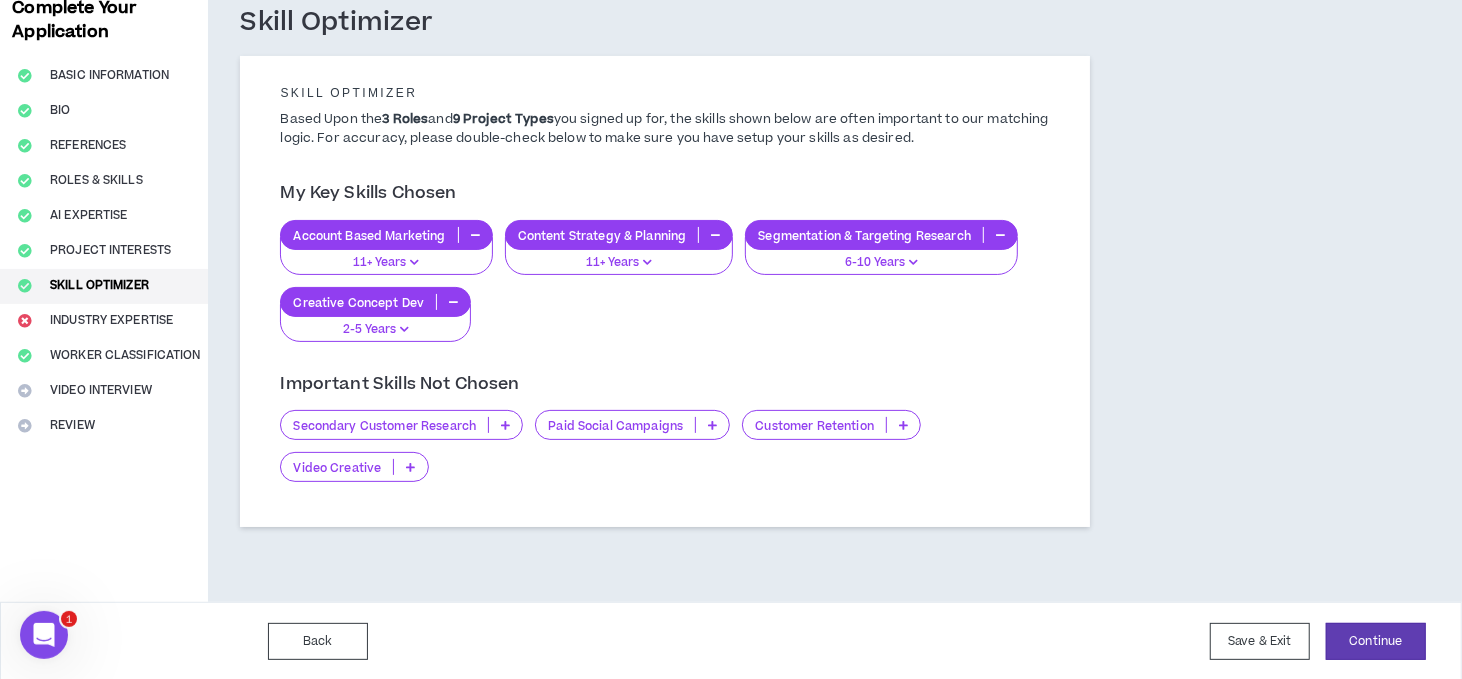 click at bounding box center (712, 425) 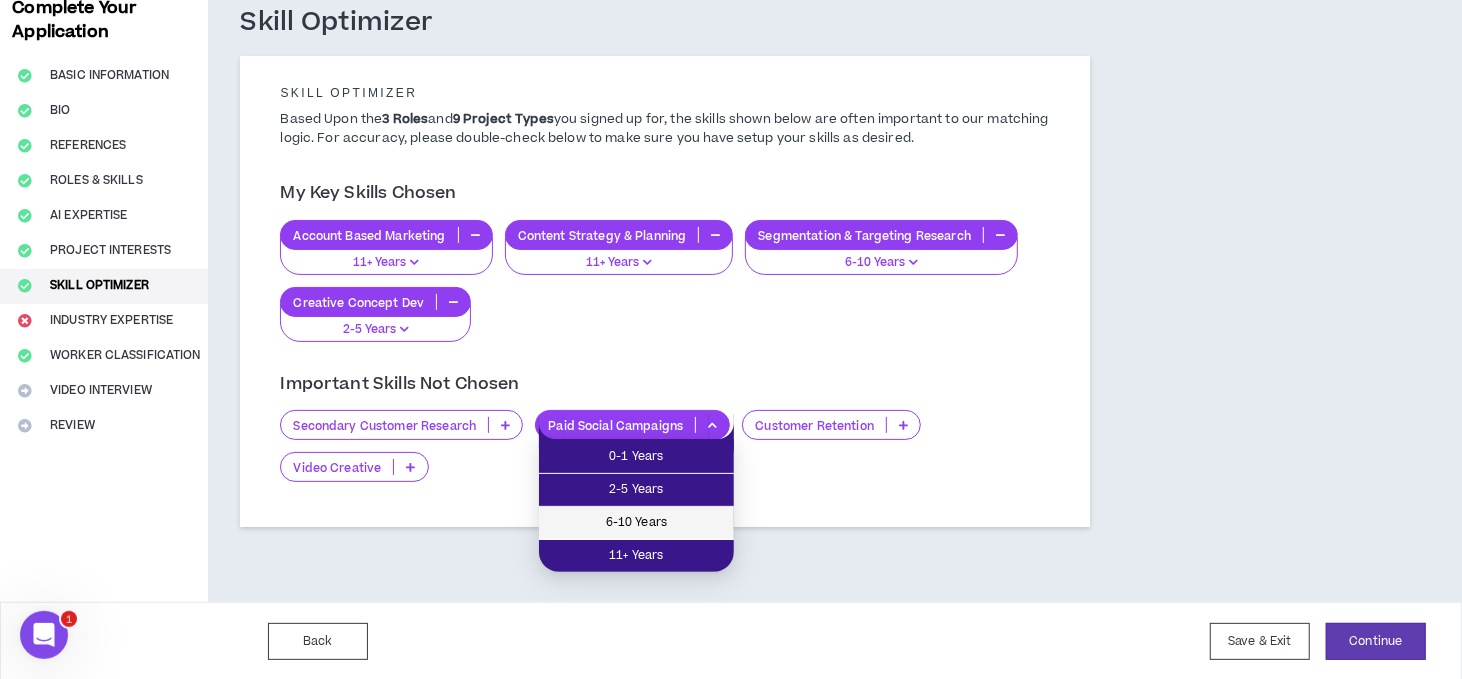 click on "6-10 Years" at bounding box center [636, 523] 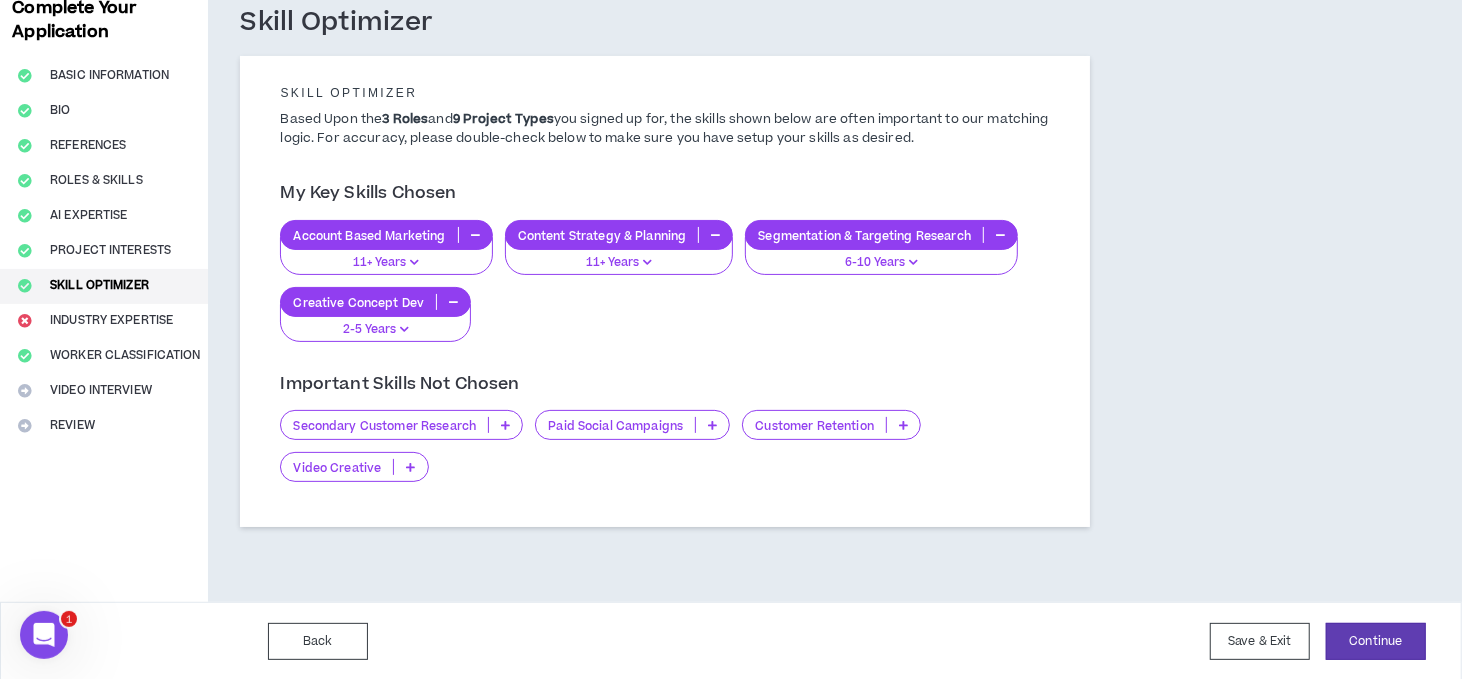 scroll, scrollTop: 71, scrollLeft: 0, axis: vertical 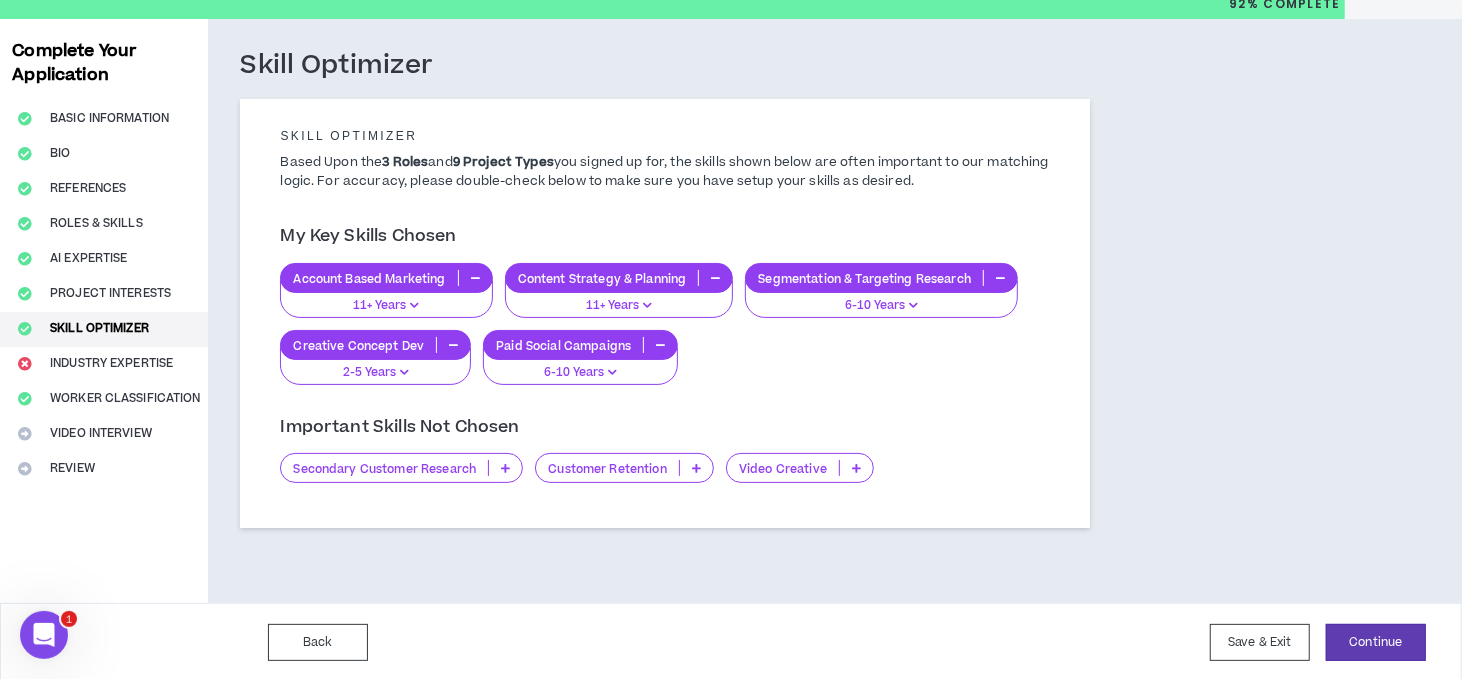 click at bounding box center (505, 468) 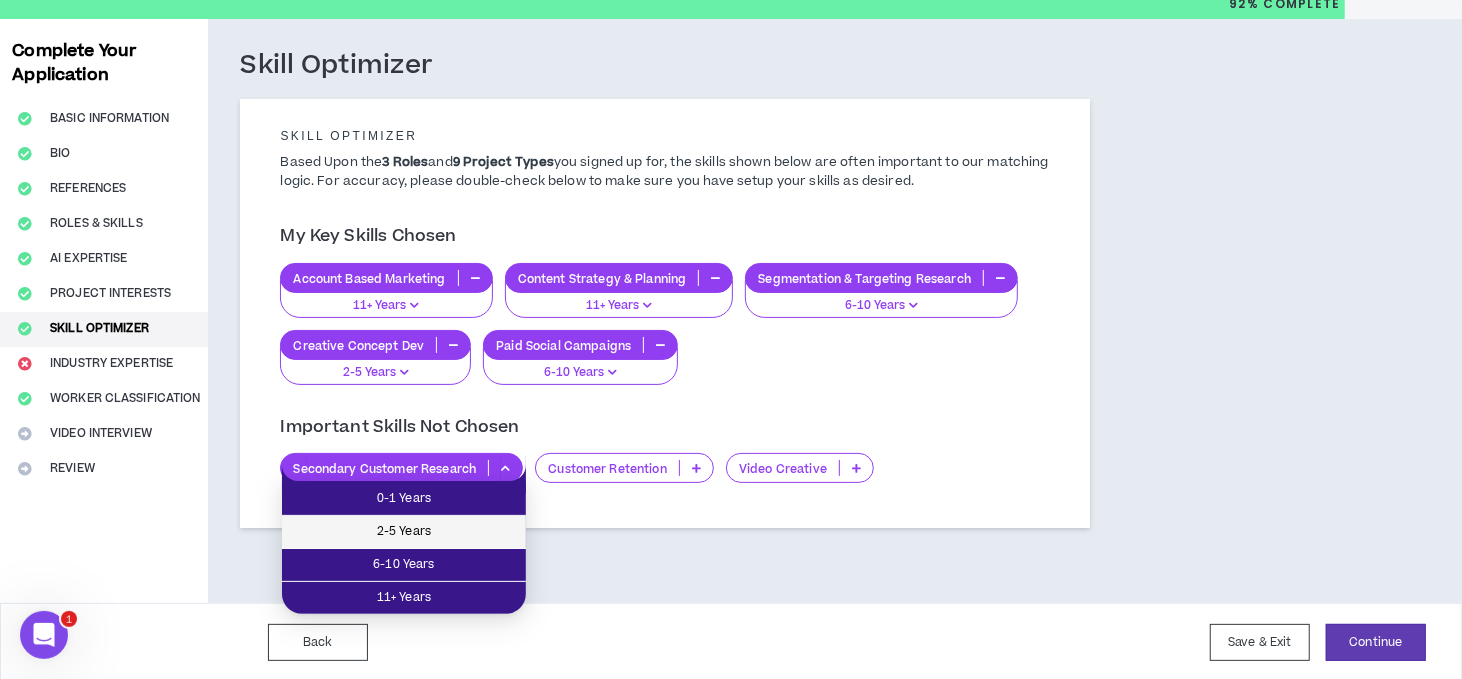 click on "2-5 Years" at bounding box center [404, 532] 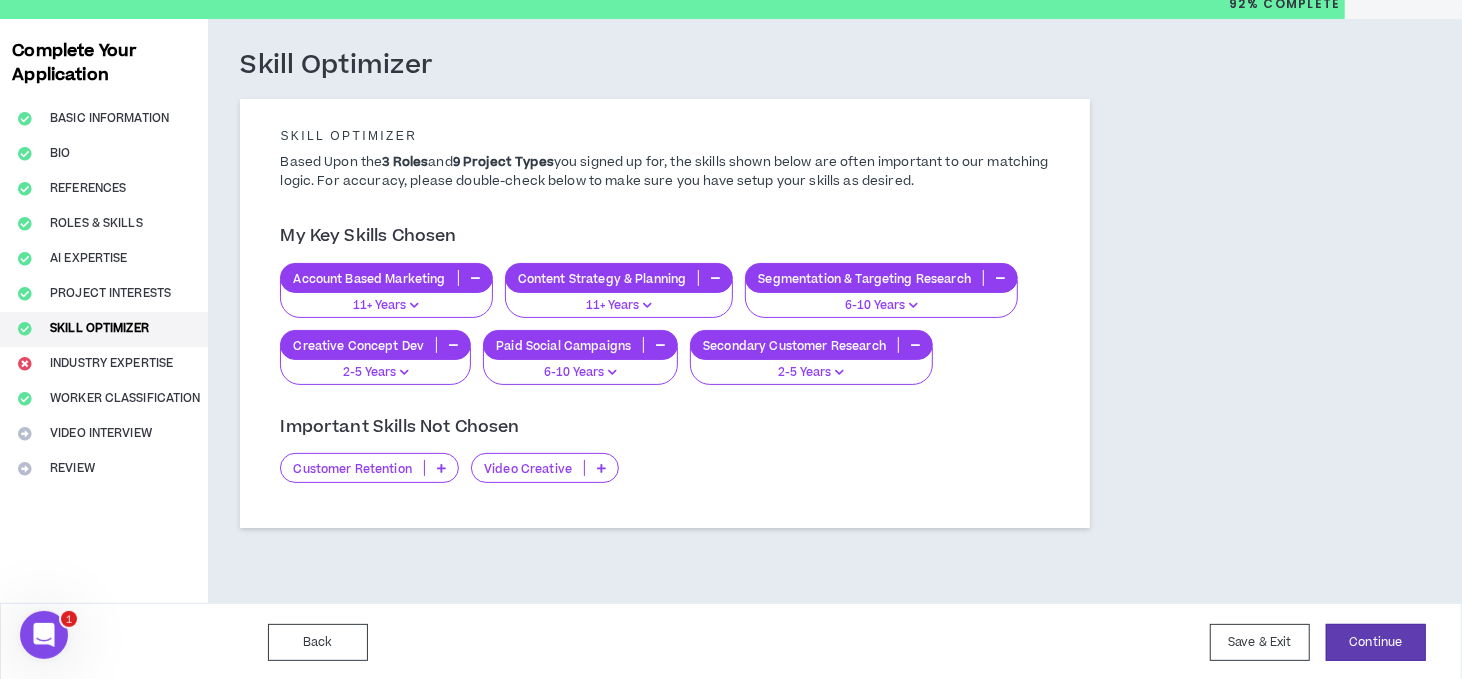 click at bounding box center (441, 468) 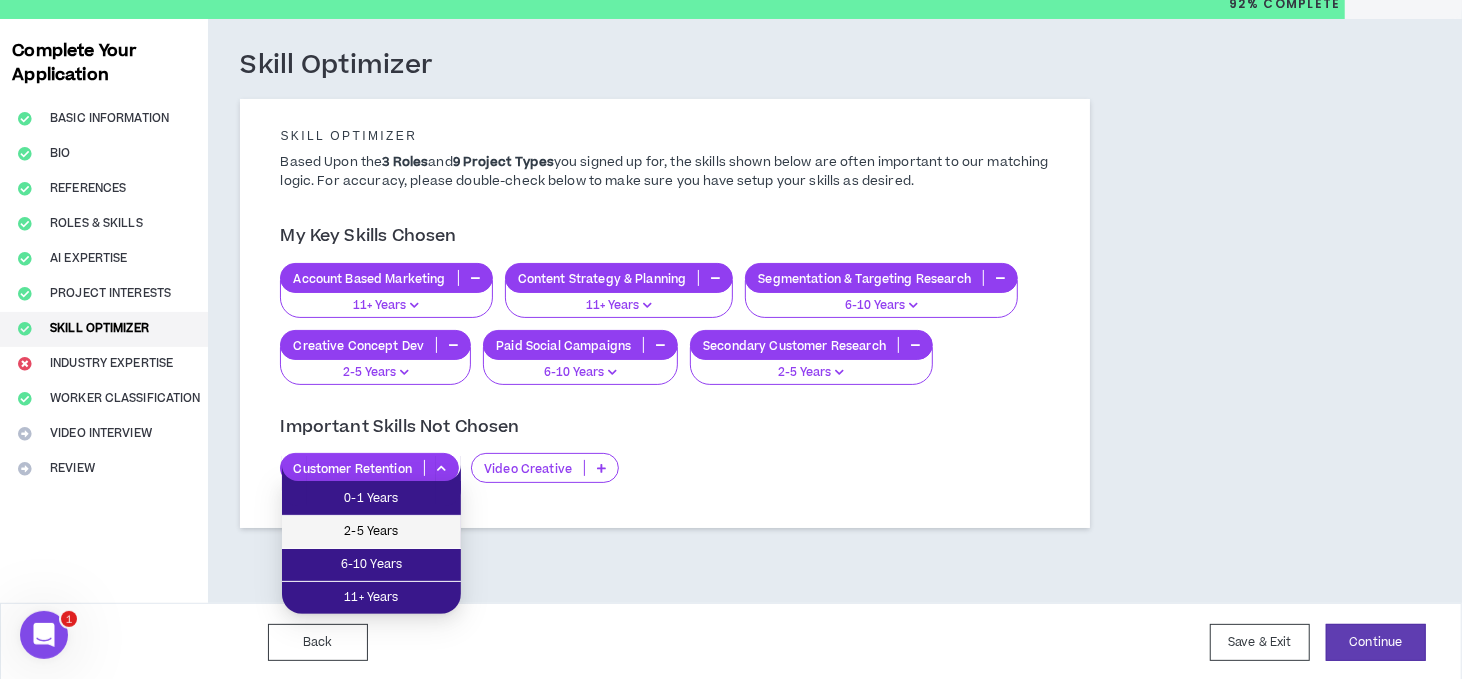 click on "2-5 Years" at bounding box center [371, 532] 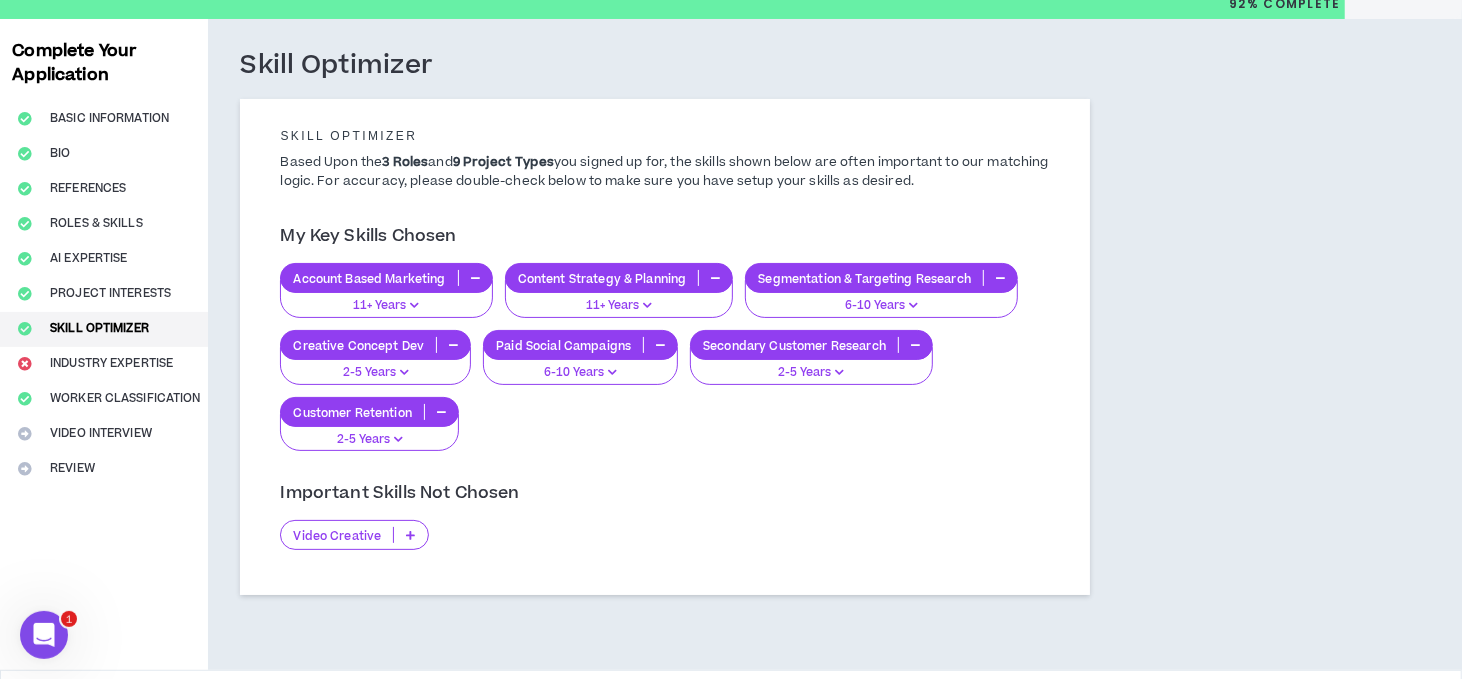 scroll, scrollTop: 138, scrollLeft: 0, axis: vertical 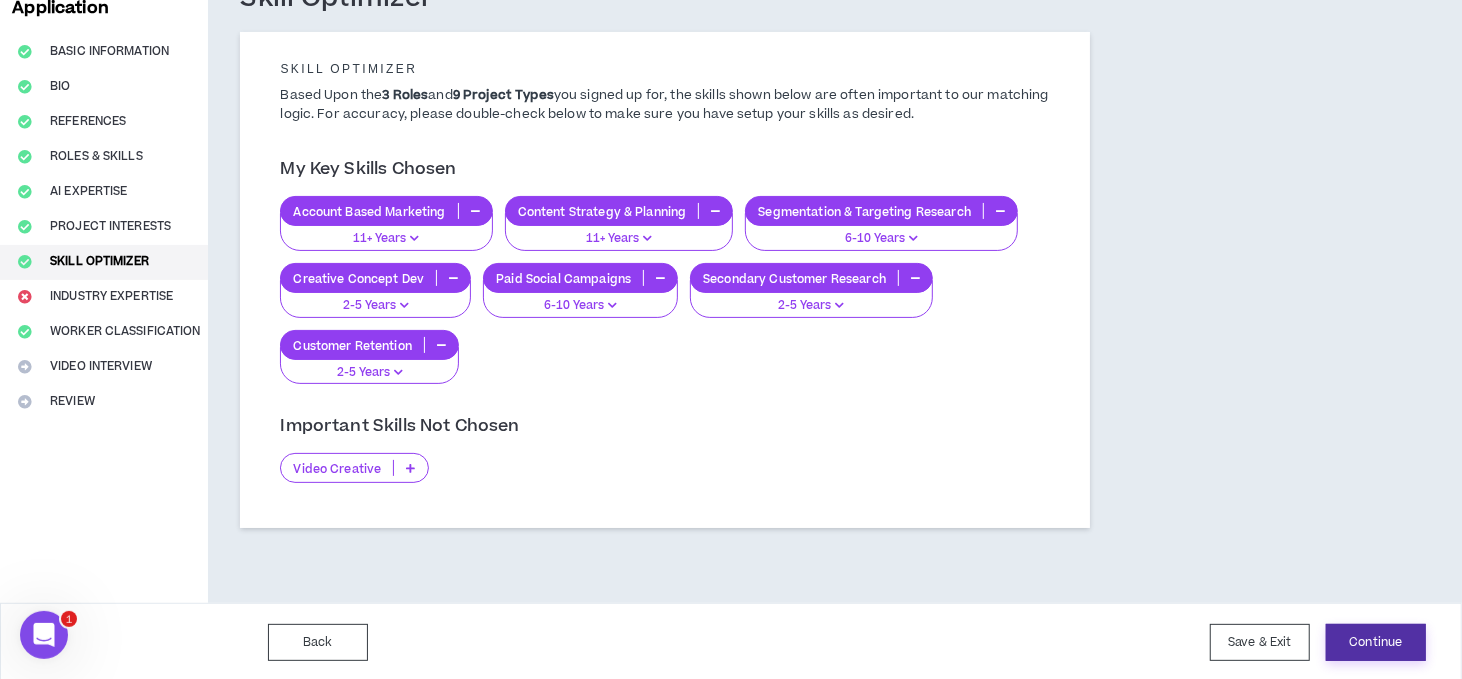 click on "Continue" at bounding box center [1376, 642] 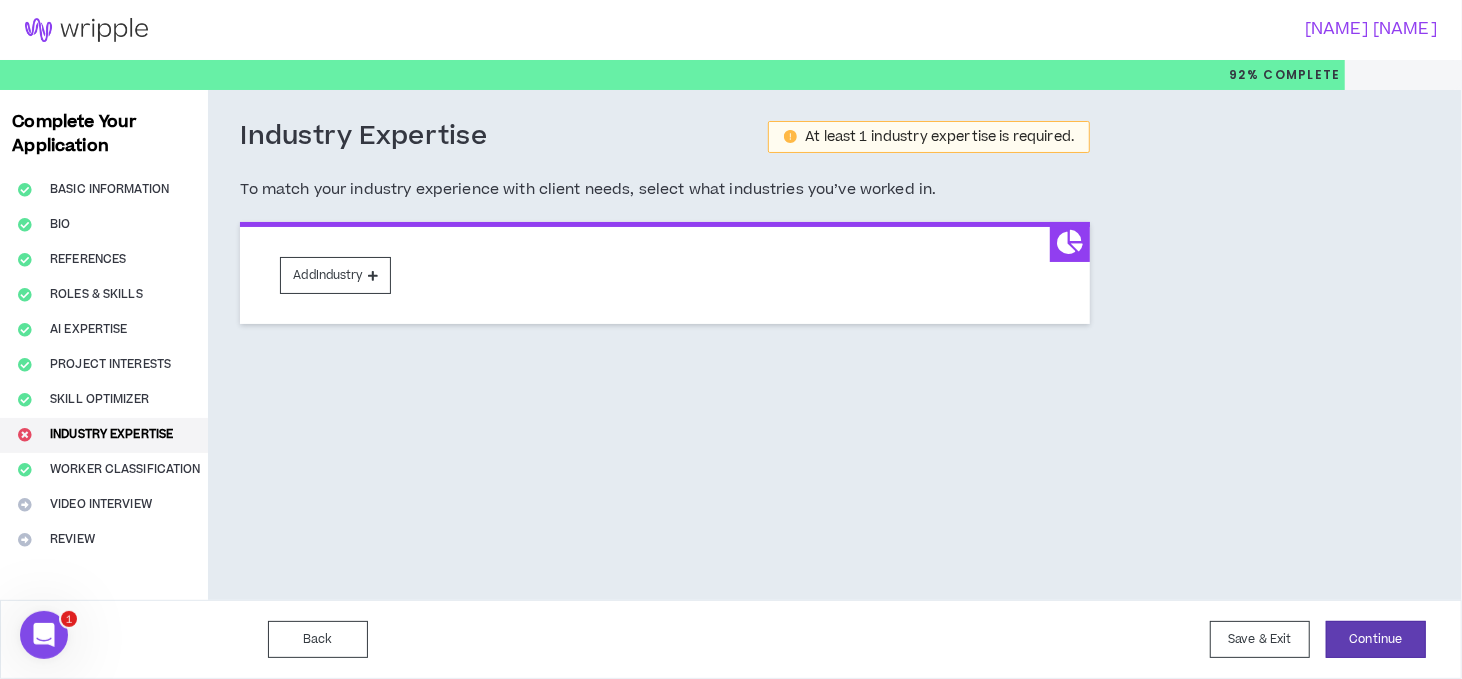 scroll, scrollTop: 0, scrollLeft: 0, axis: both 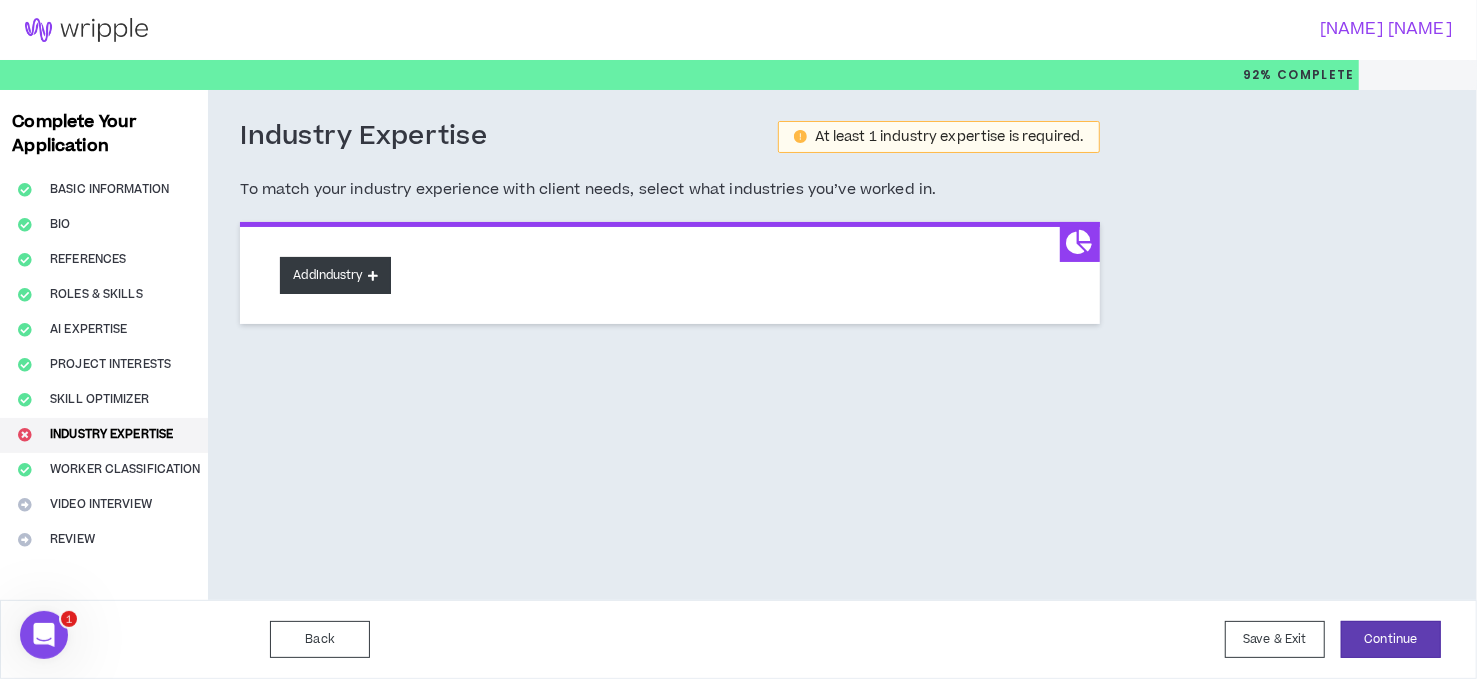 click on "Add  Industry" at bounding box center (335, 275) 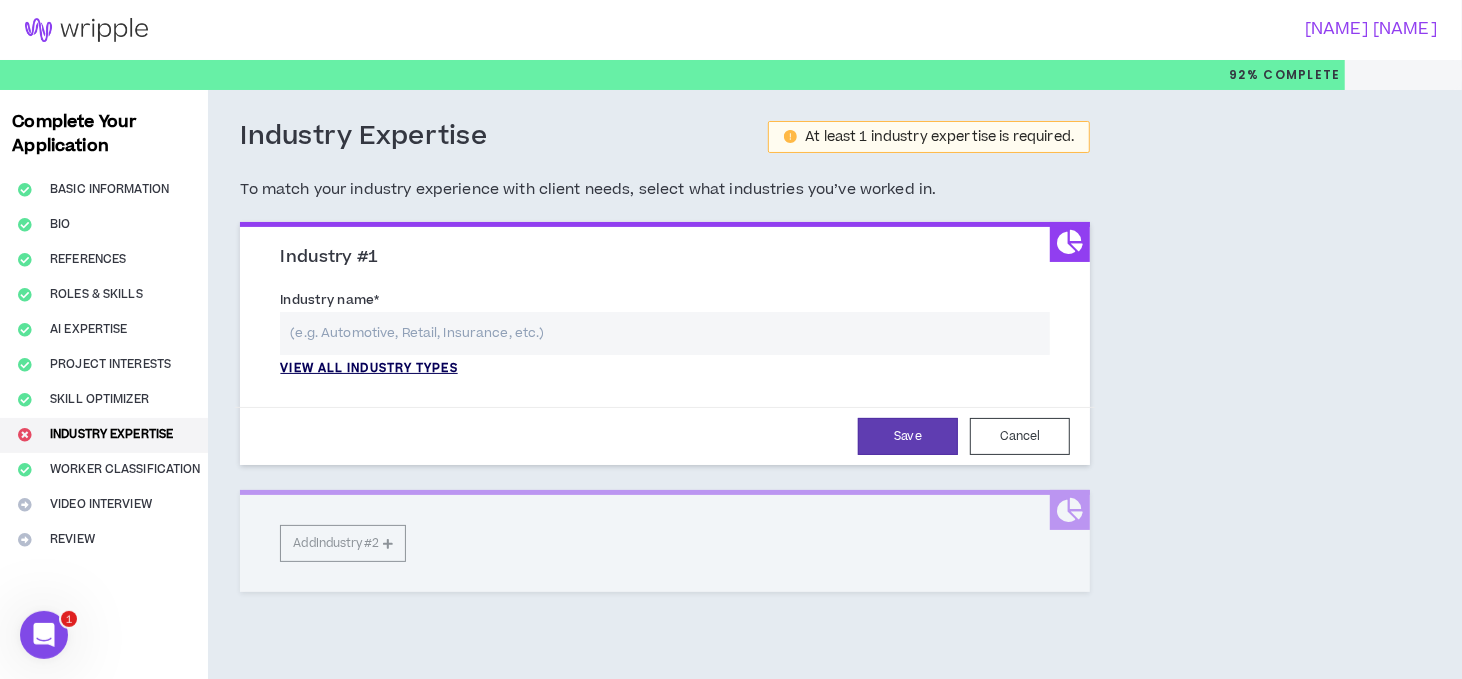 click on "View all industry types" at bounding box center (368, 369) 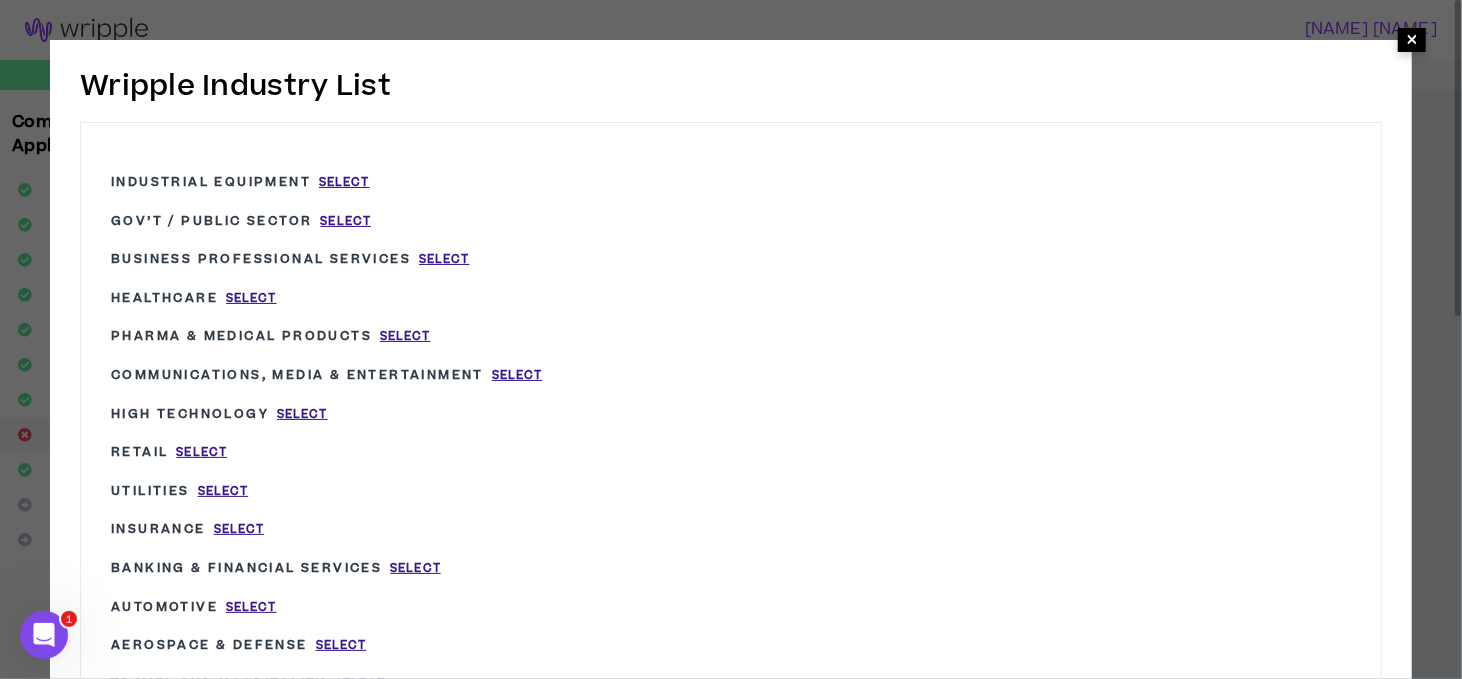 click on "×" at bounding box center (1412, 39) 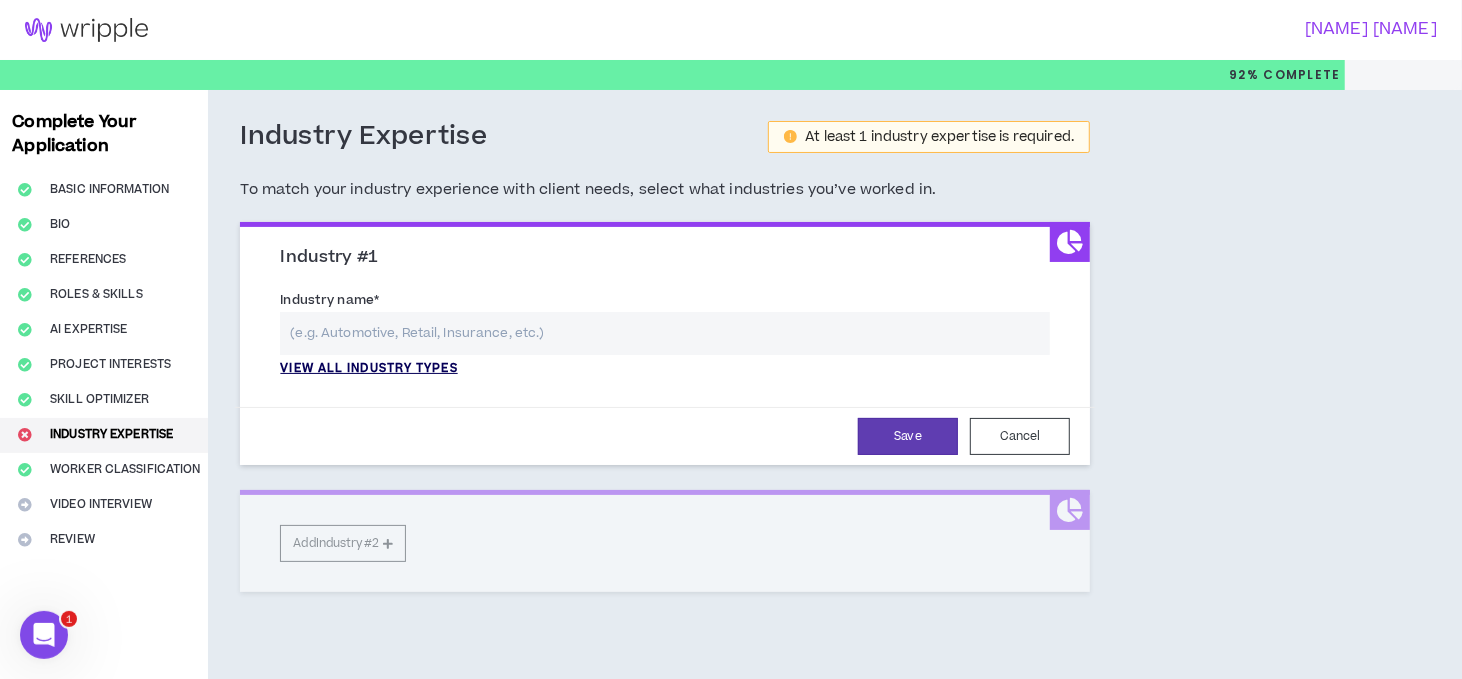 click on "View all industry types" at bounding box center [368, 369] 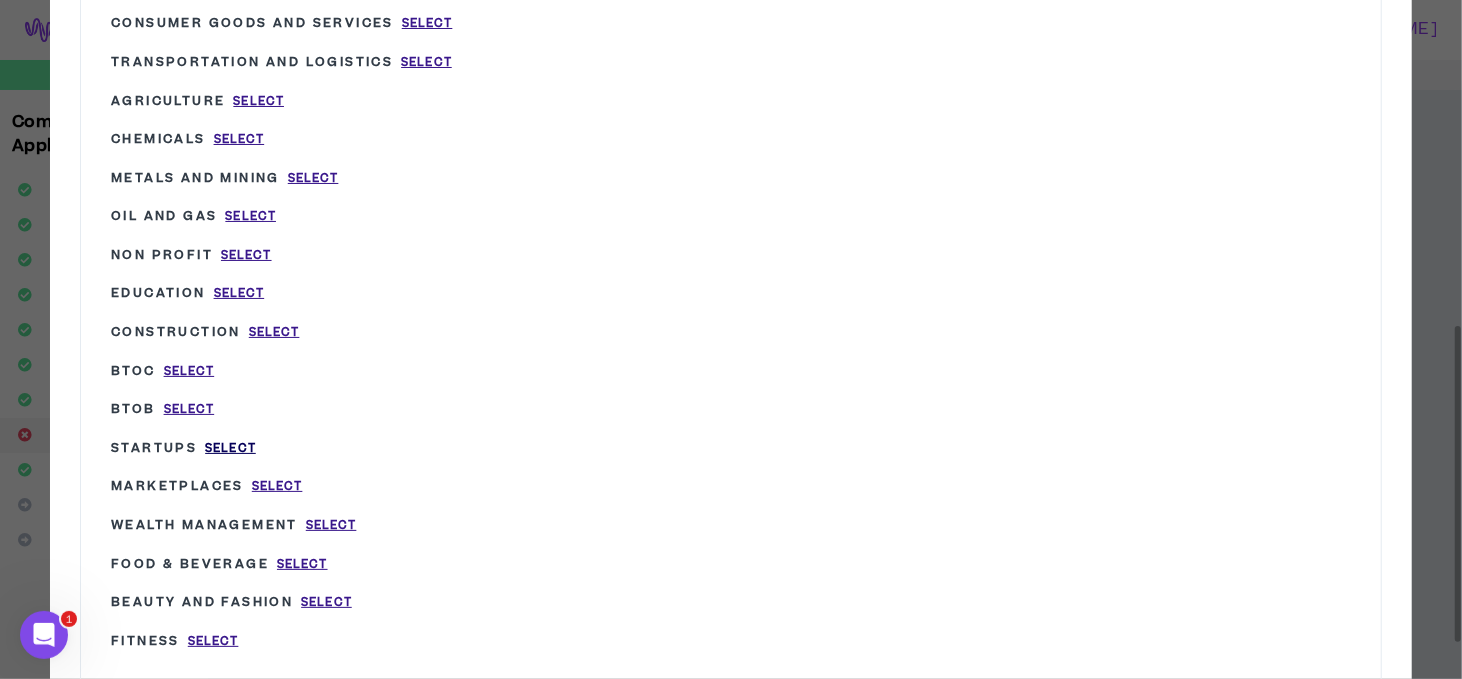 click on "Select" at bounding box center (230, 448) 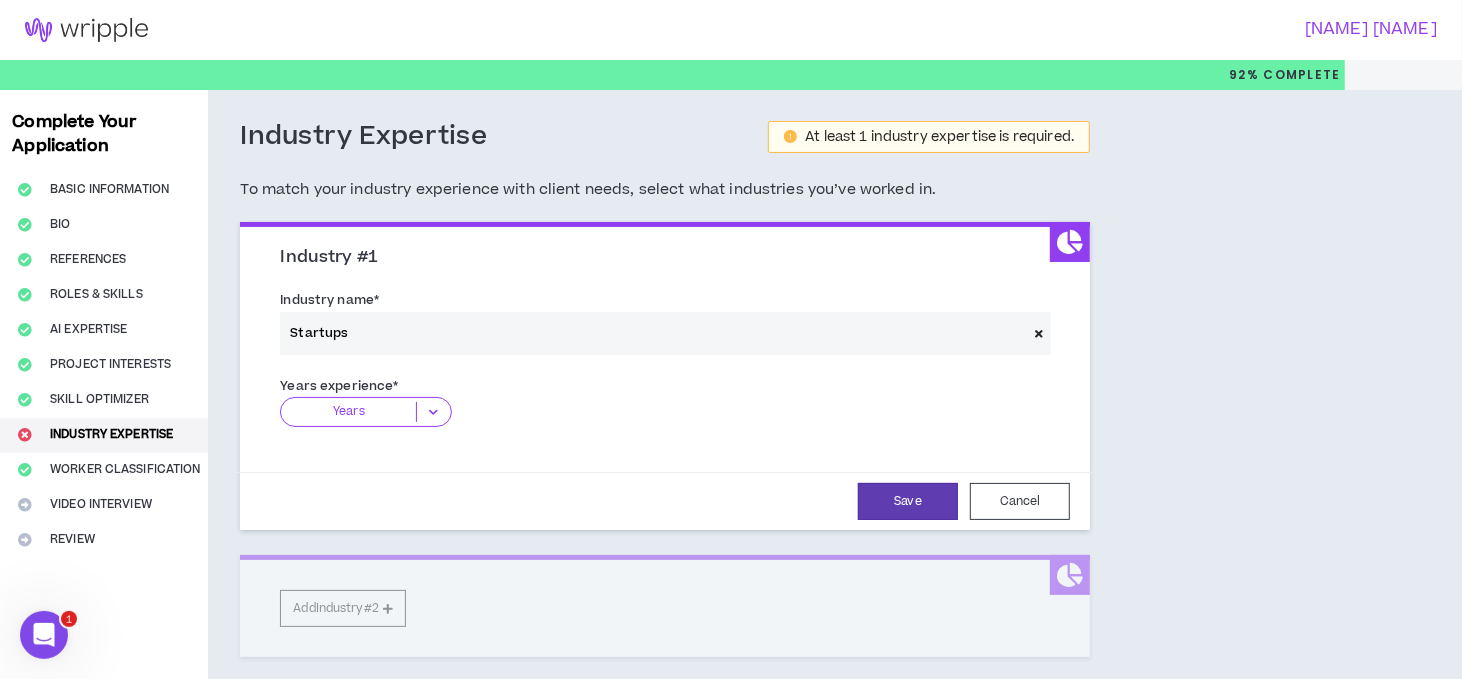 click on "Years" at bounding box center (348, 412) 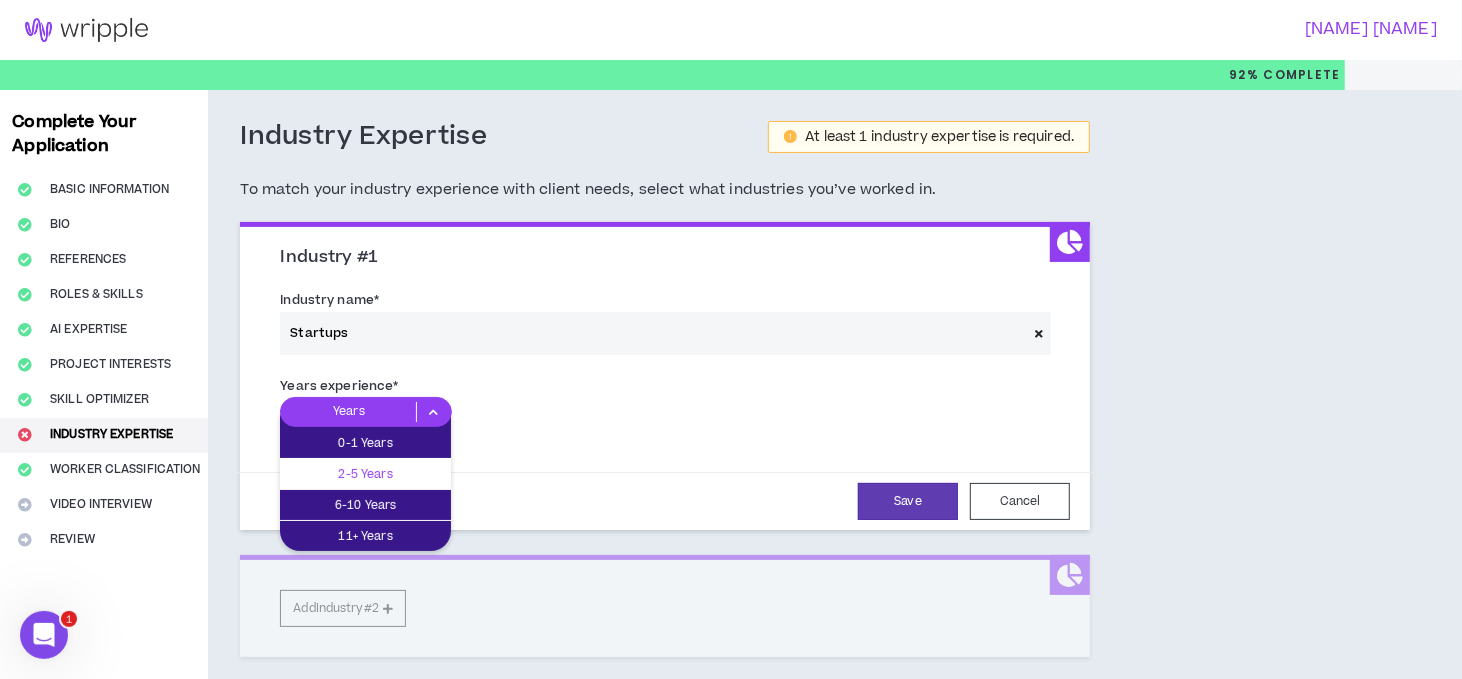 click on "2-5 Years" at bounding box center (365, 474) 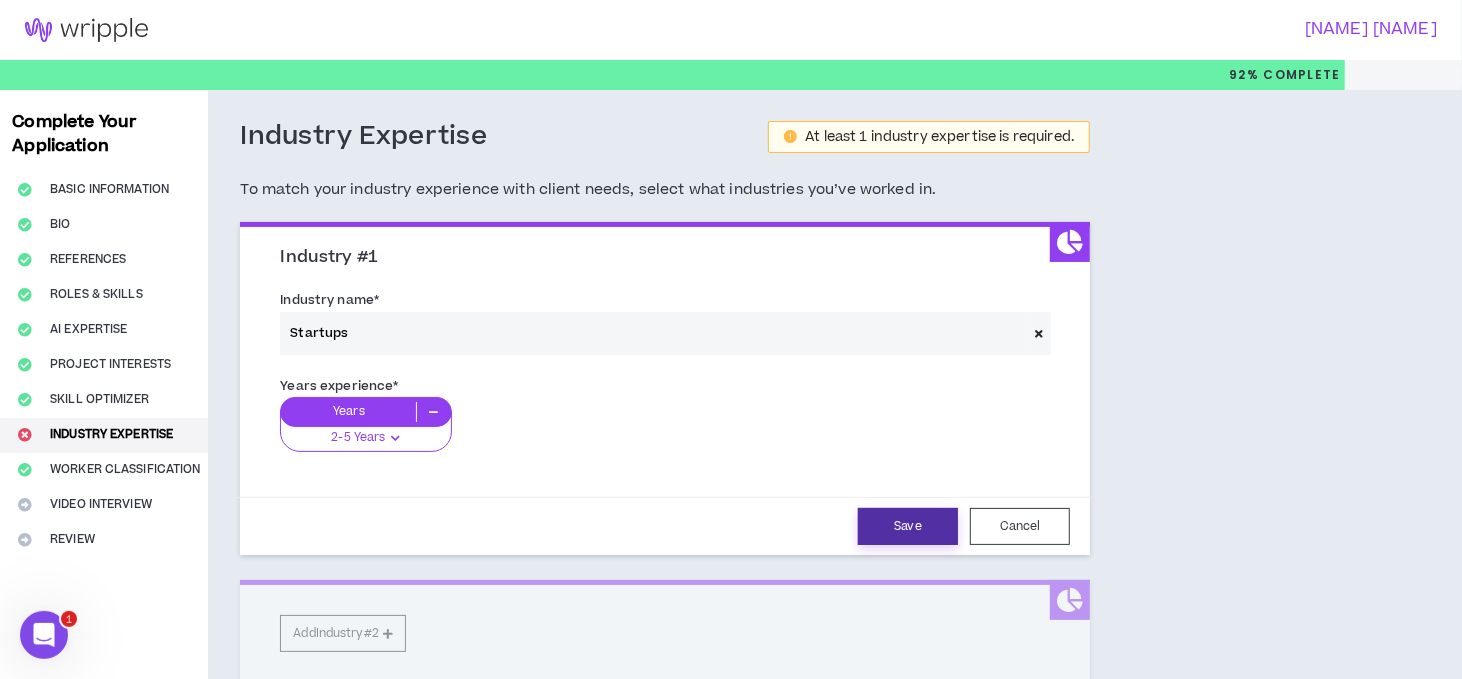 click on "Save" at bounding box center [908, 526] 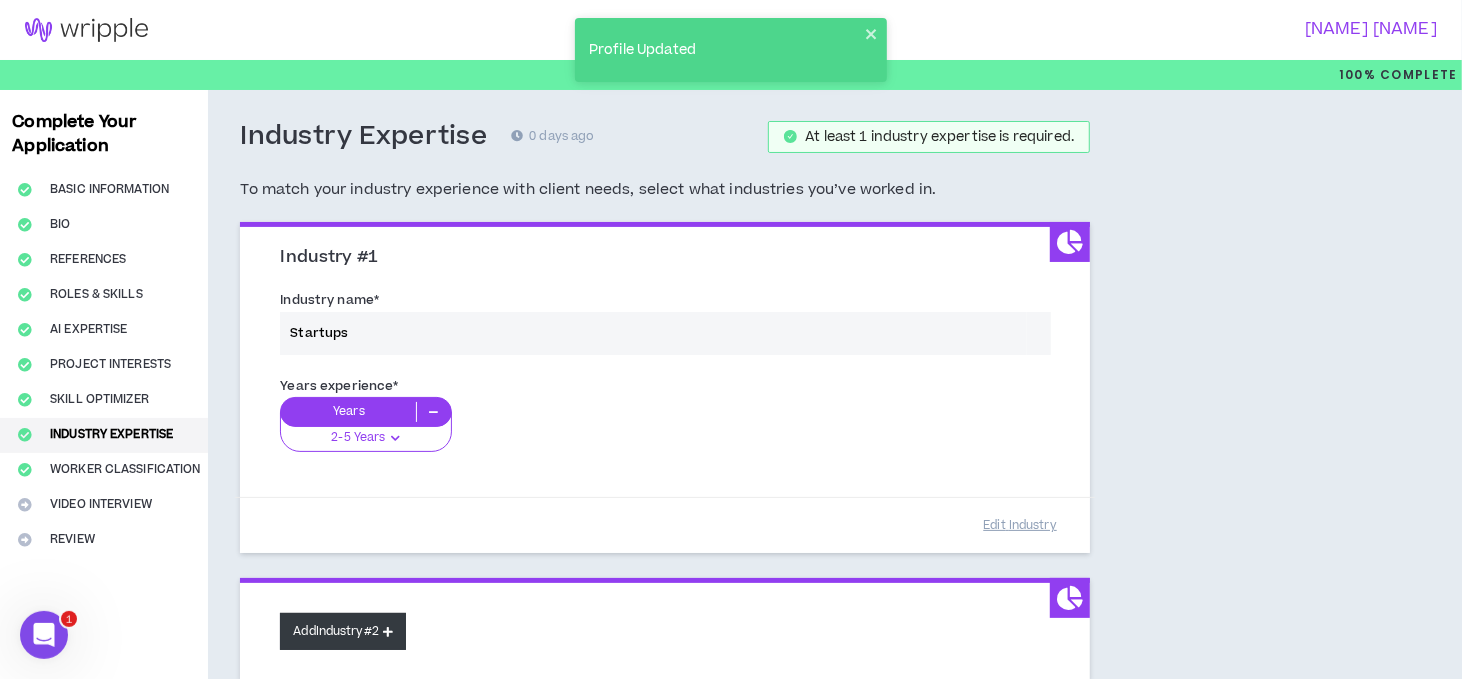 click on "Add  Industry  #2" at bounding box center (343, 631) 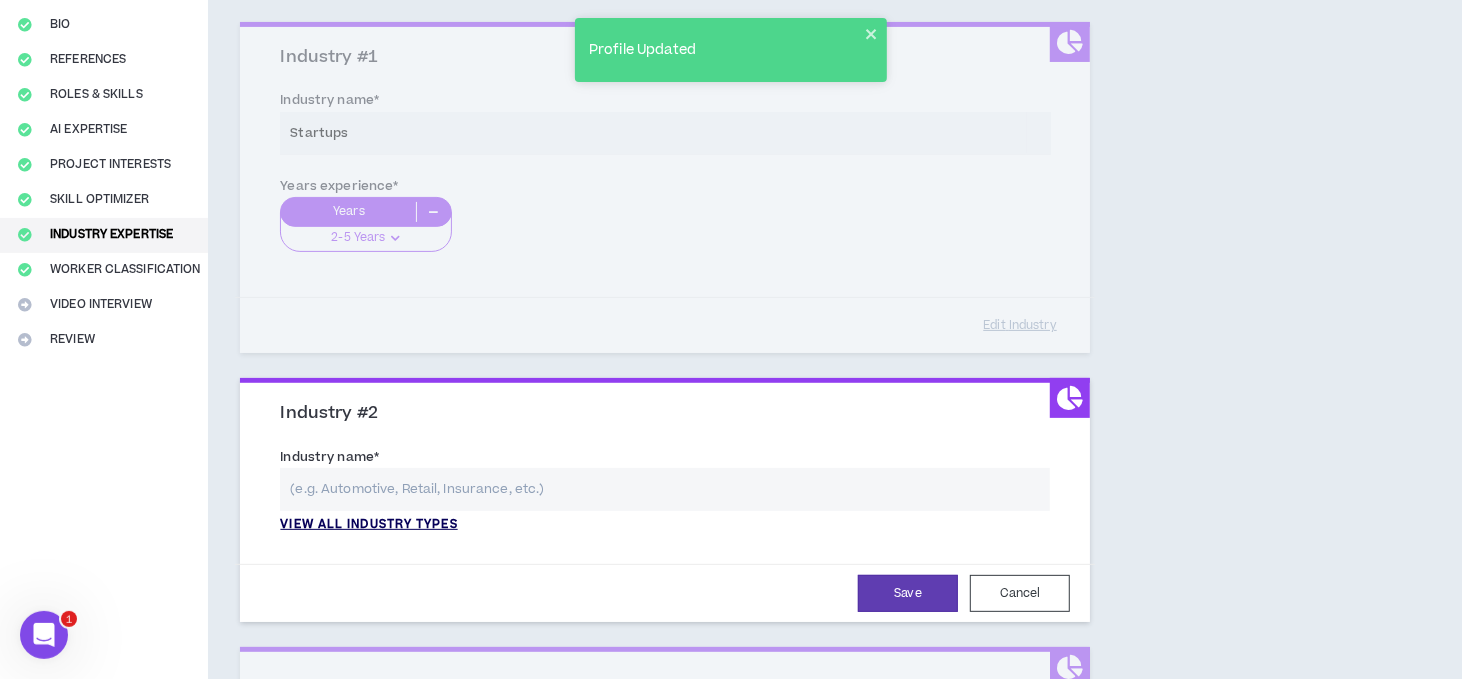 scroll, scrollTop: 300, scrollLeft: 0, axis: vertical 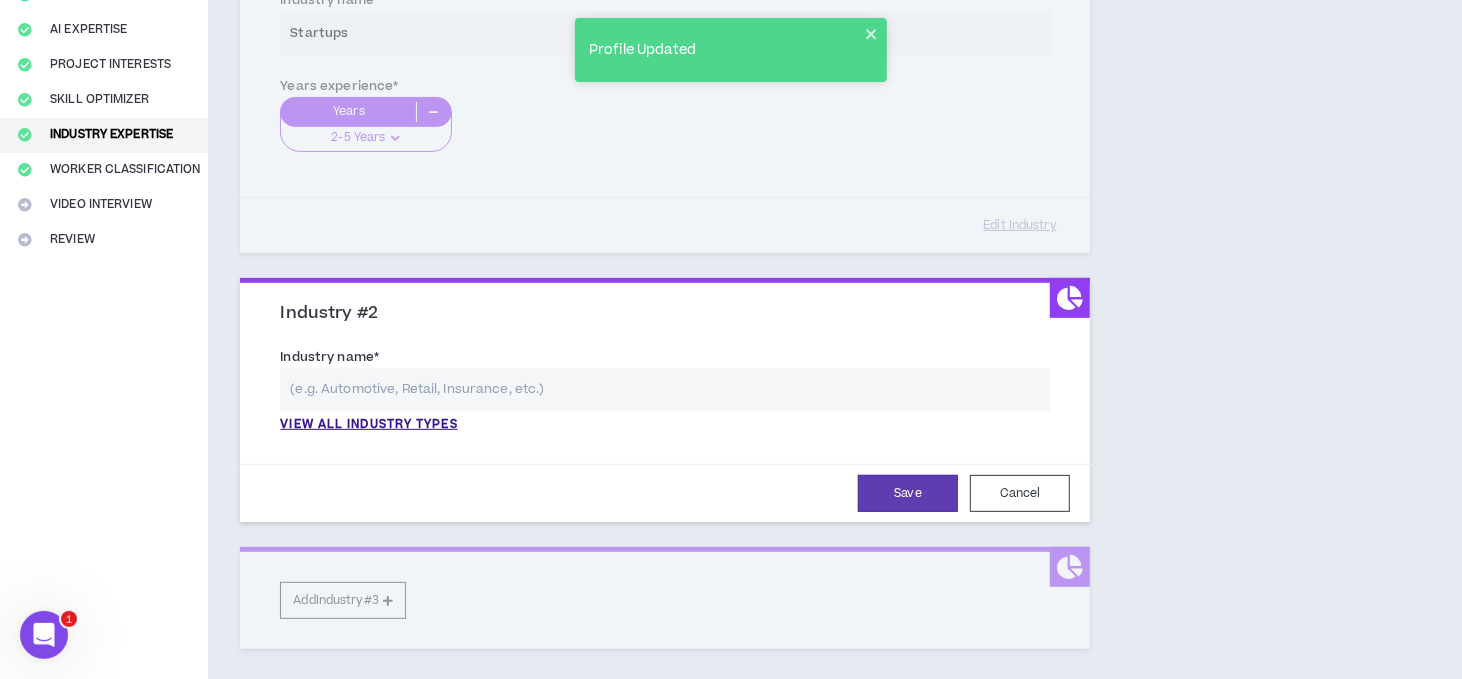 click at bounding box center (665, 389) 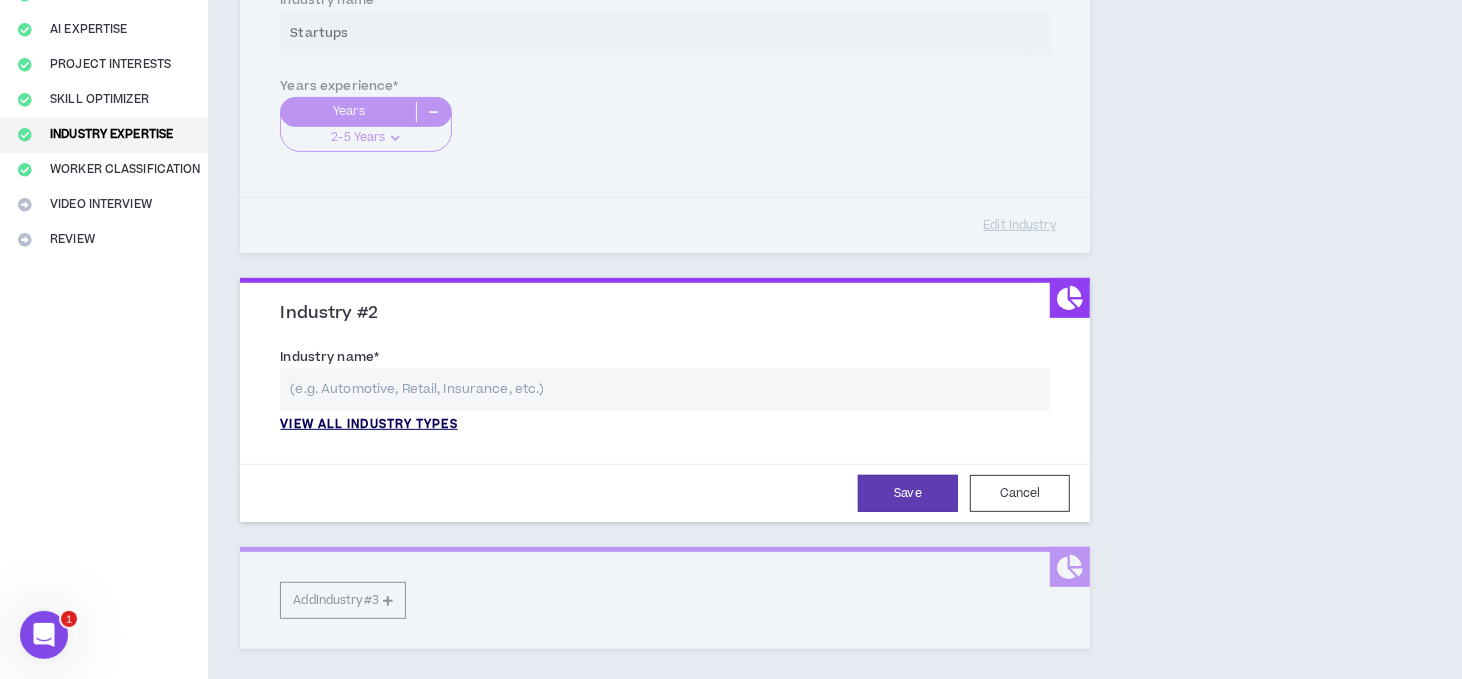 click on "View all industry types" at bounding box center (368, 425) 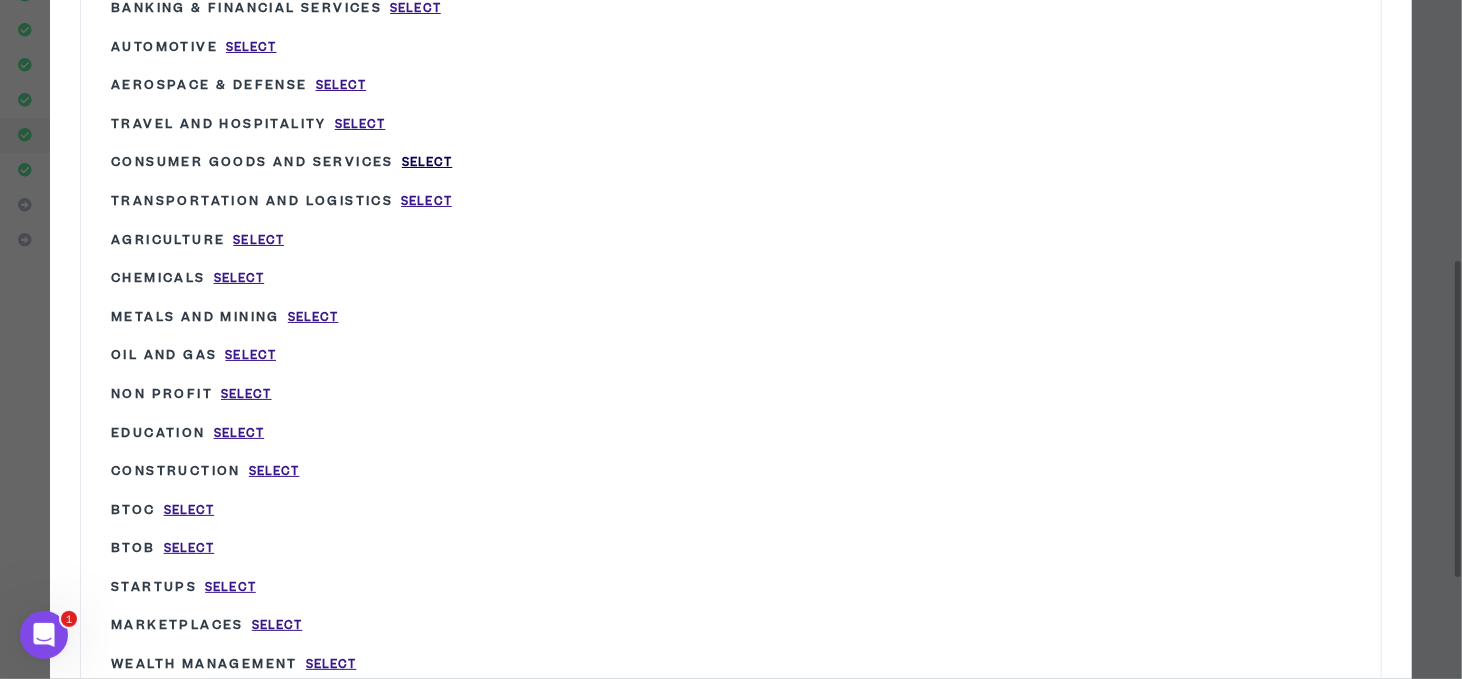 click on "Select" at bounding box center (427, 162) 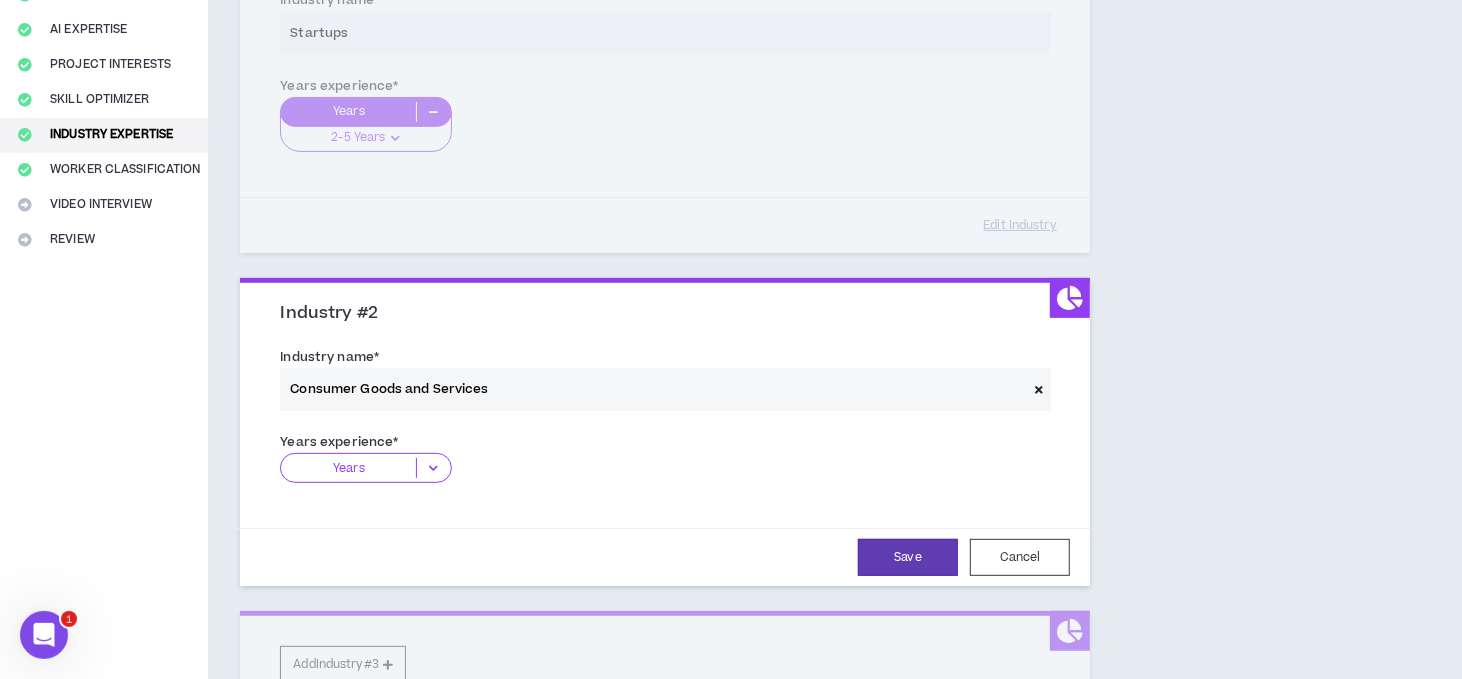 click on "Years" at bounding box center [365, 468] 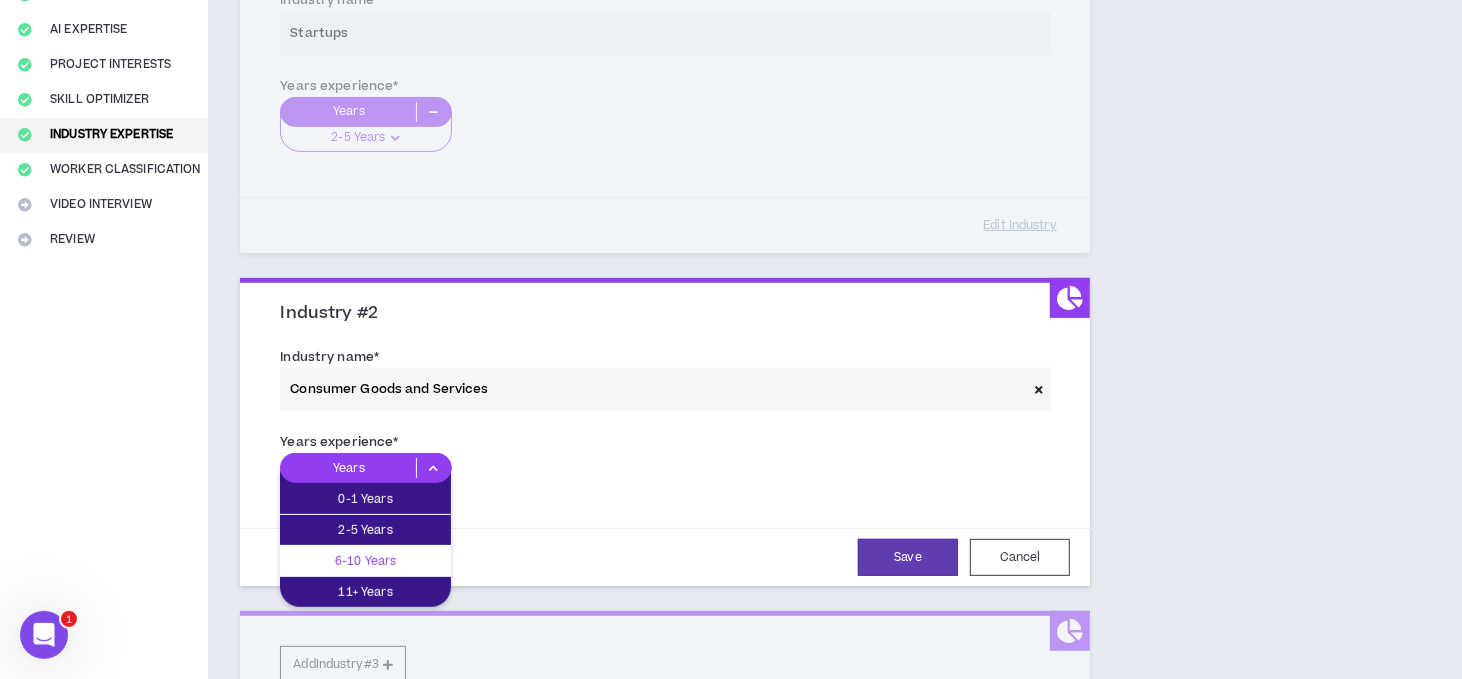 click on "6-10 Years" at bounding box center [365, 561] 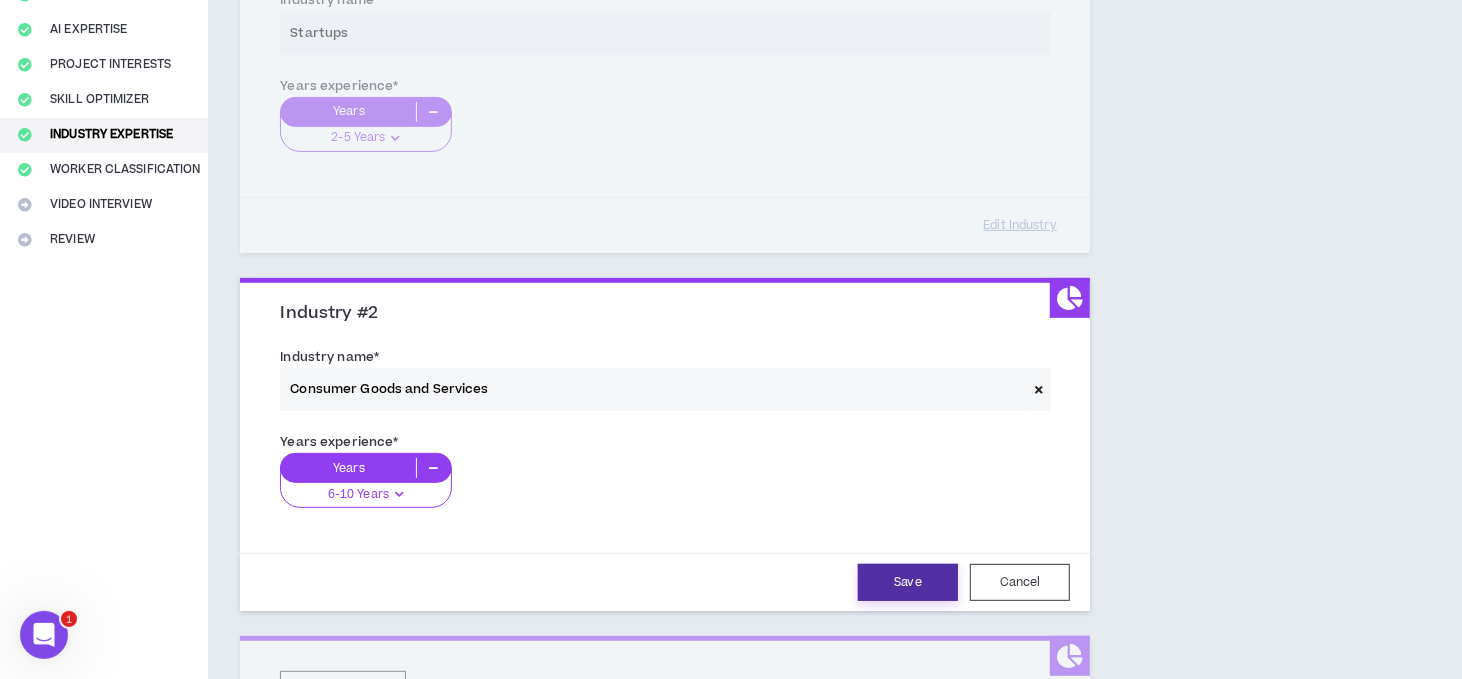 click on "Save" at bounding box center [908, 582] 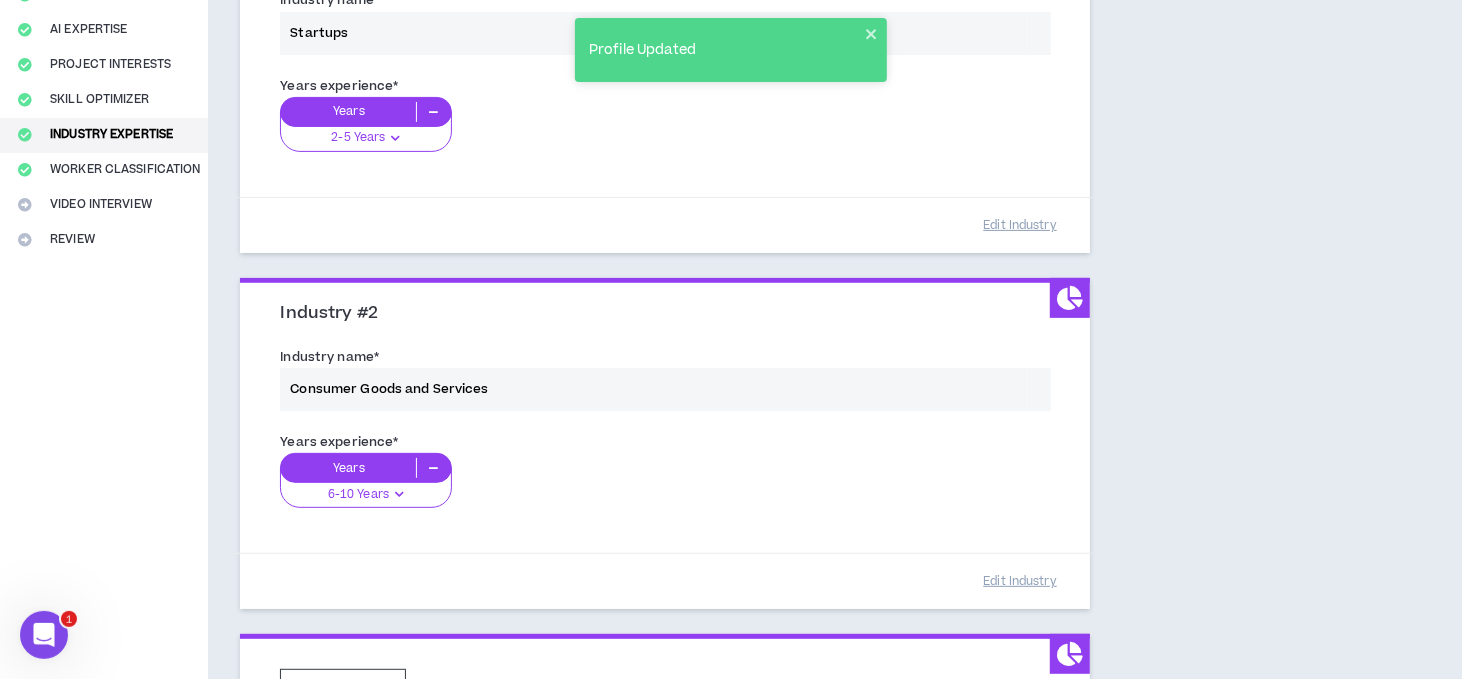 scroll, scrollTop: 533, scrollLeft: 0, axis: vertical 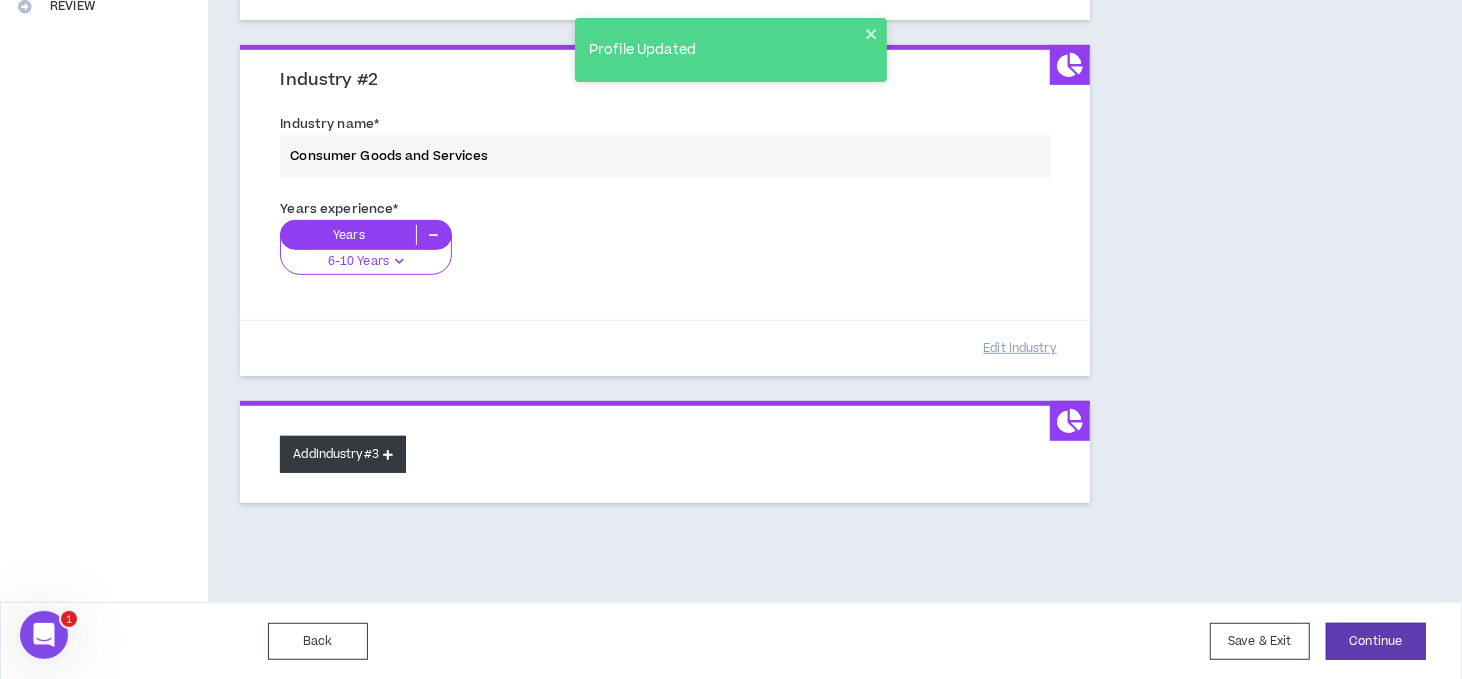 click on "Add  Industry  #3" at bounding box center [343, 454] 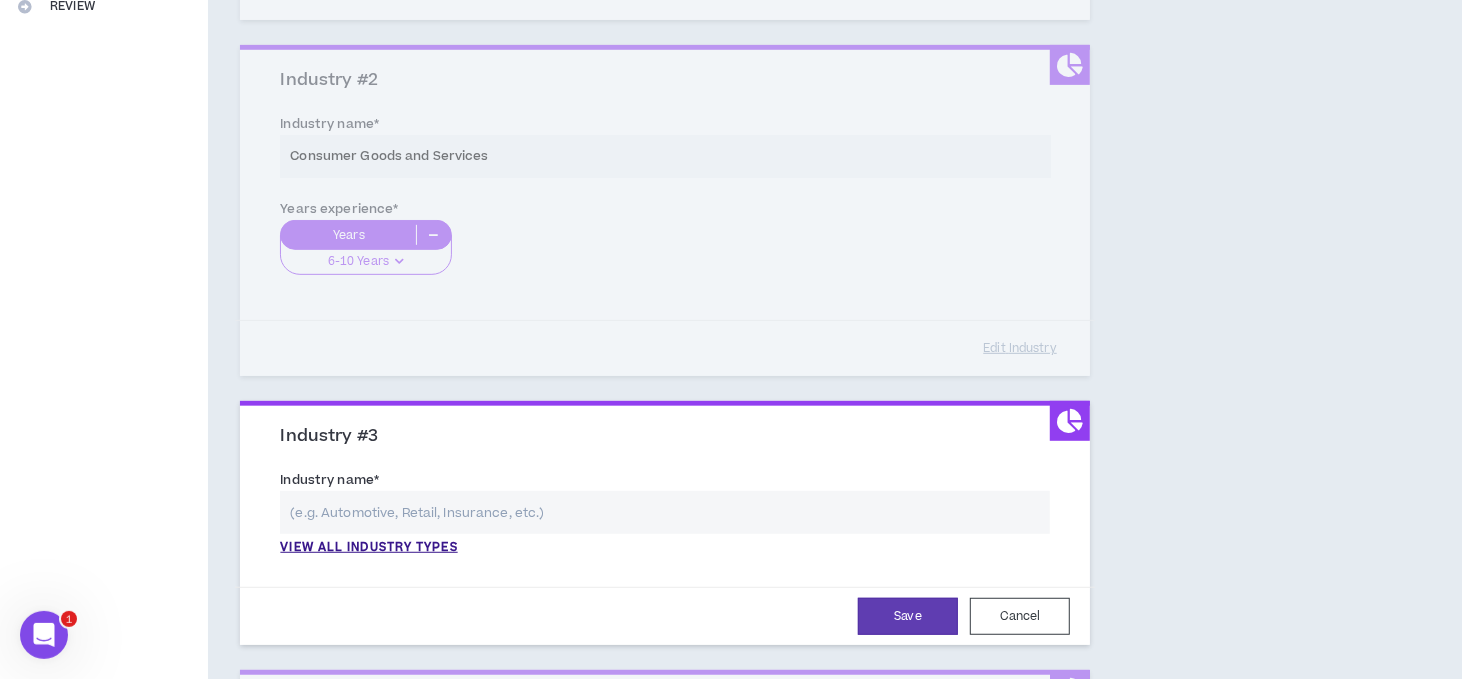click at bounding box center (665, 512) 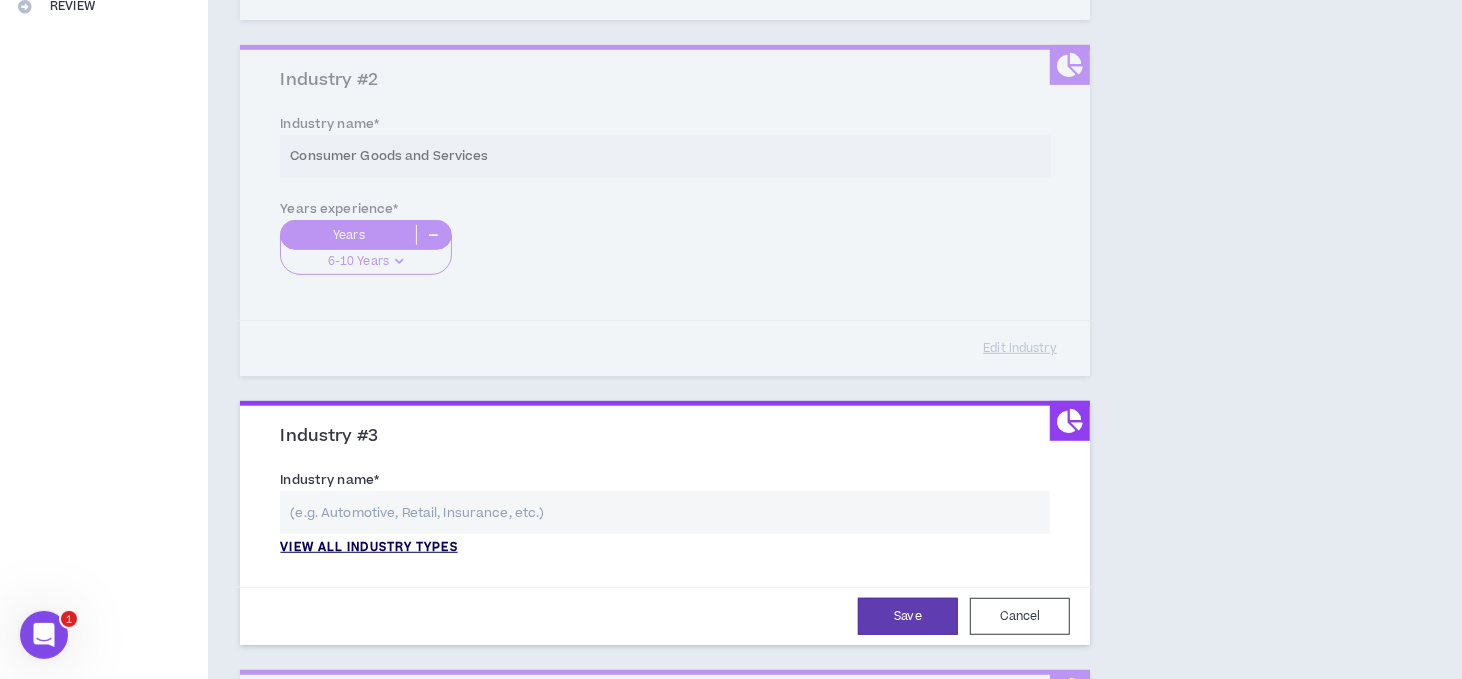 click on "View all industry types" at bounding box center (368, 548) 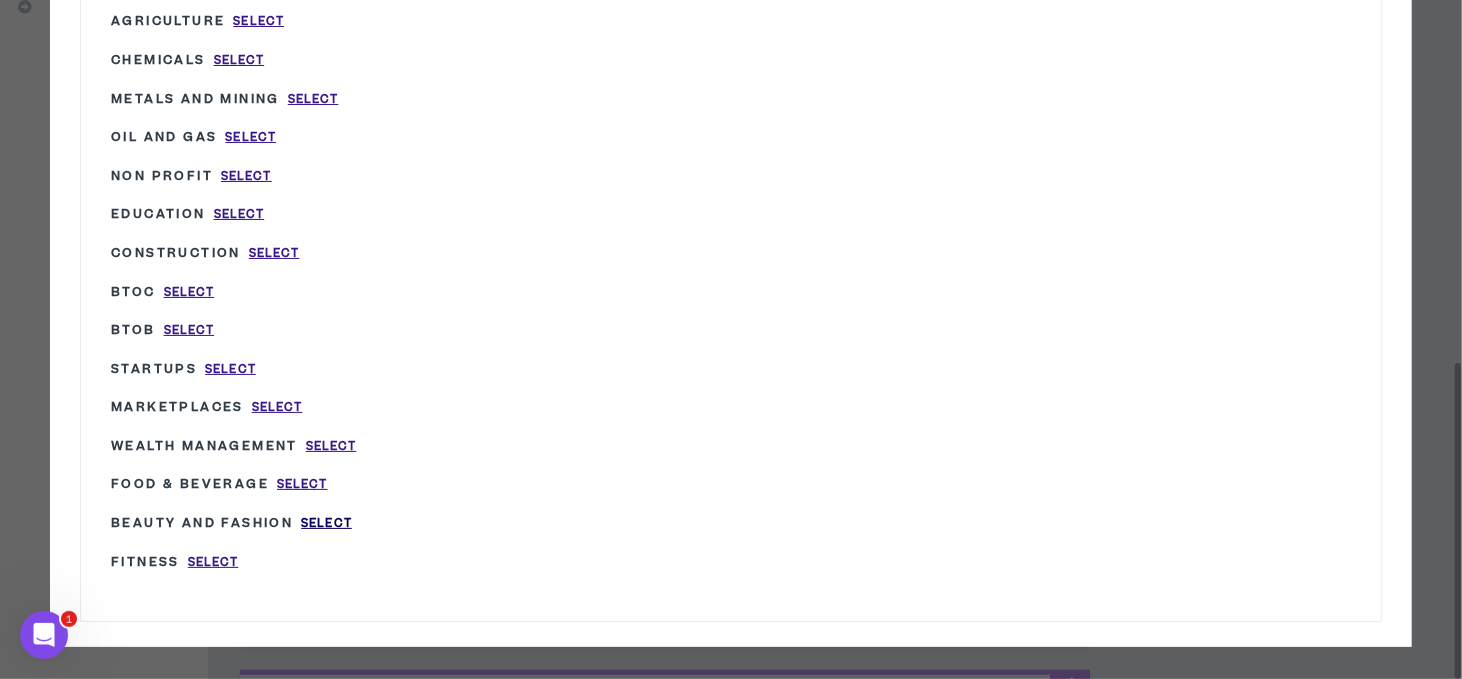 click on "Select" at bounding box center (326, 523) 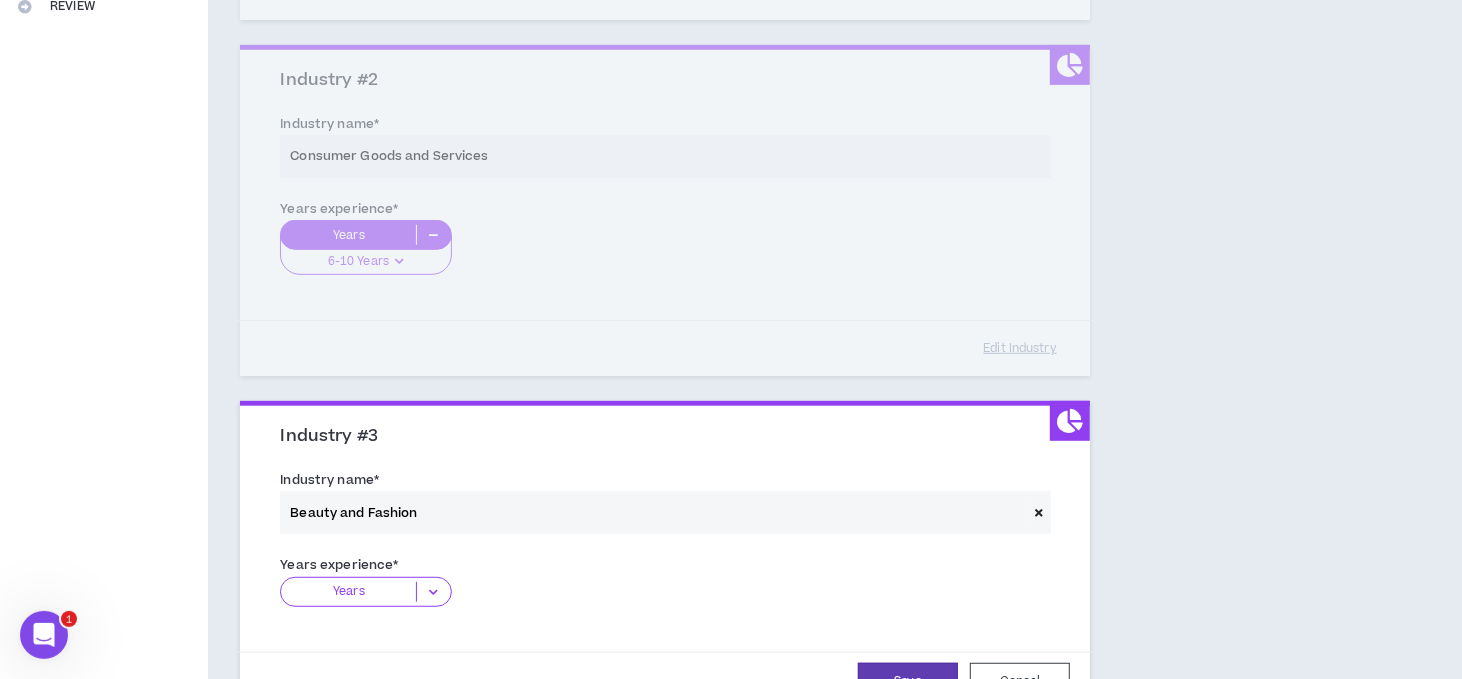 click at bounding box center (433, 592) 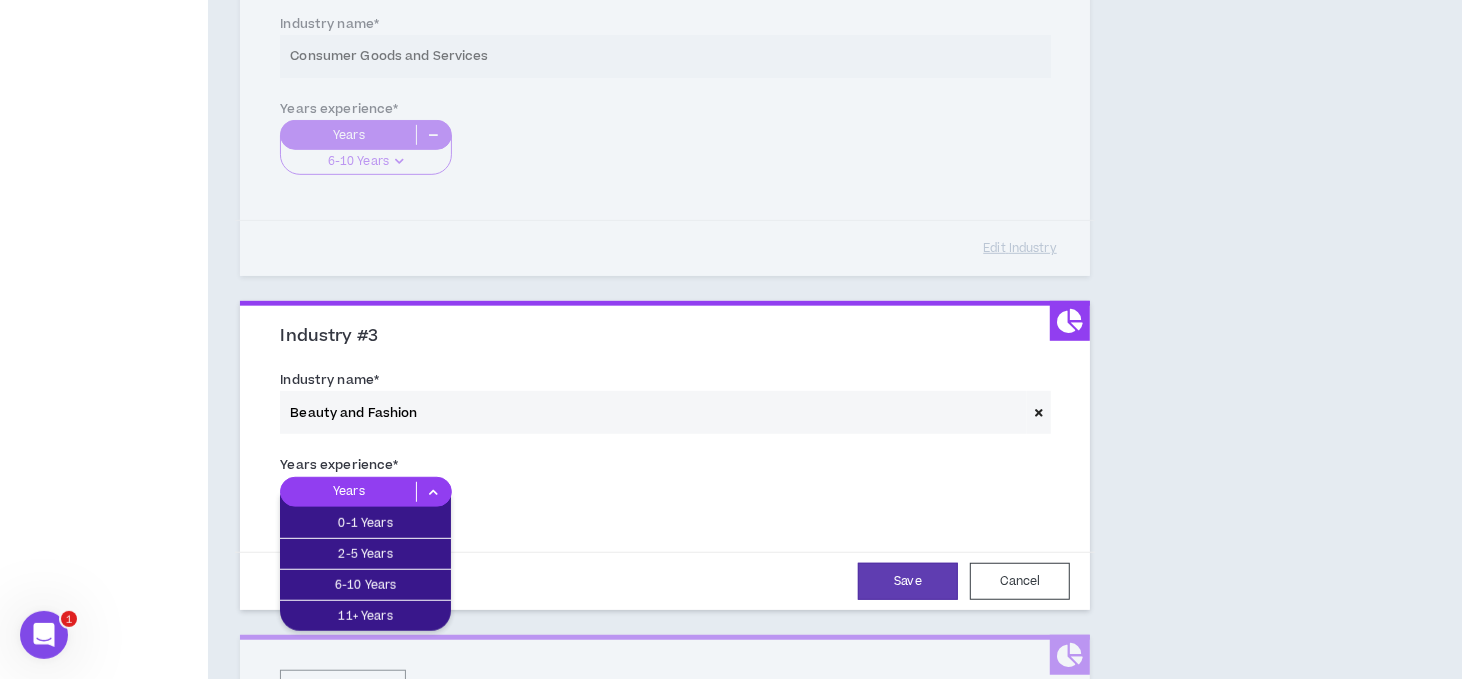 scroll, scrollTop: 733, scrollLeft: 0, axis: vertical 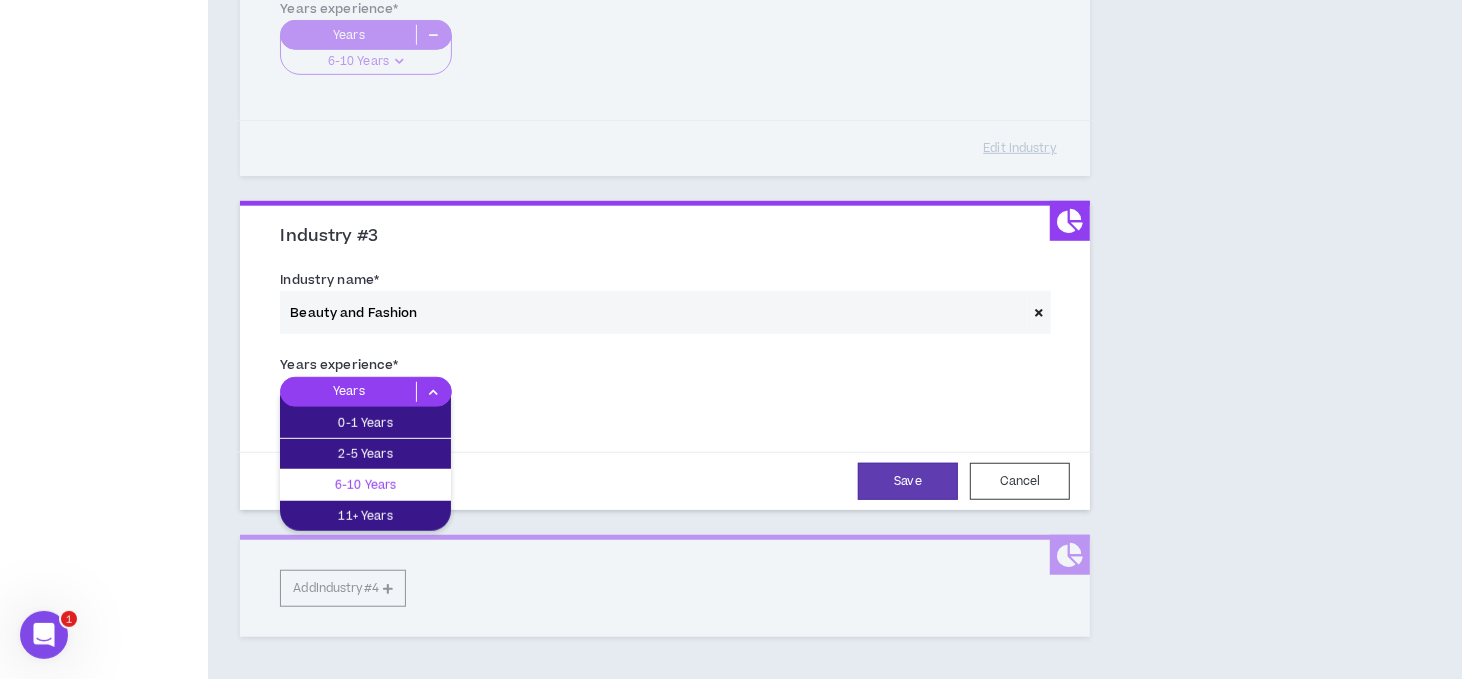 click on "6-10 Years" at bounding box center (365, 485) 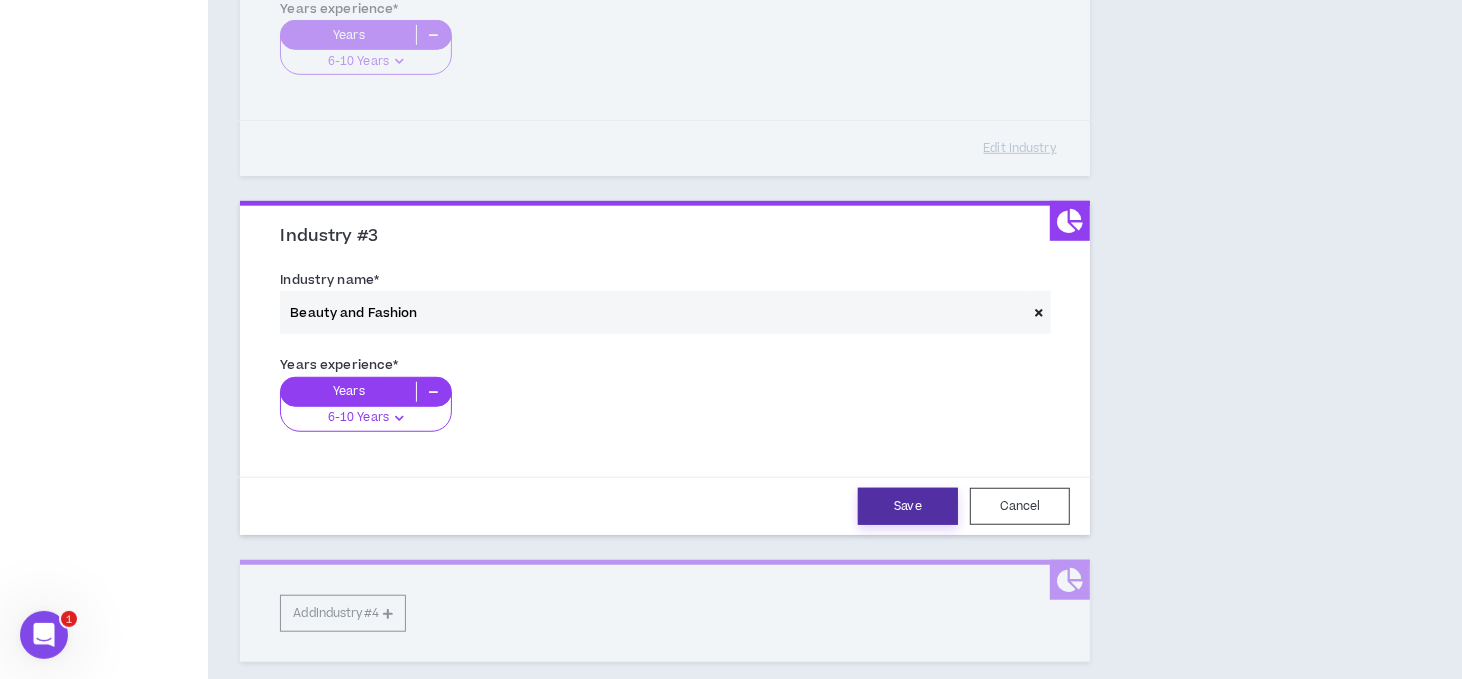 click on "Save" at bounding box center [908, 506] 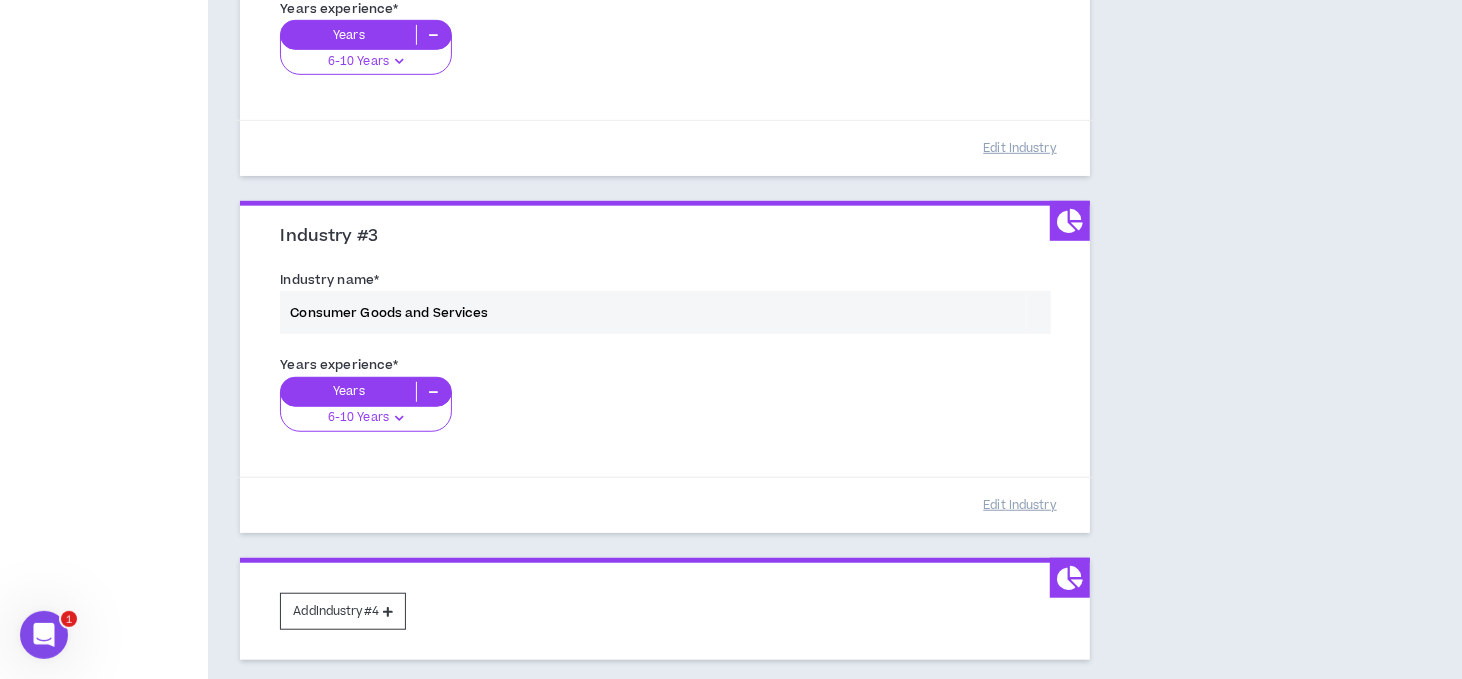 scroll, scrollTop: 833, scrollLeft: 0, axis: vertical 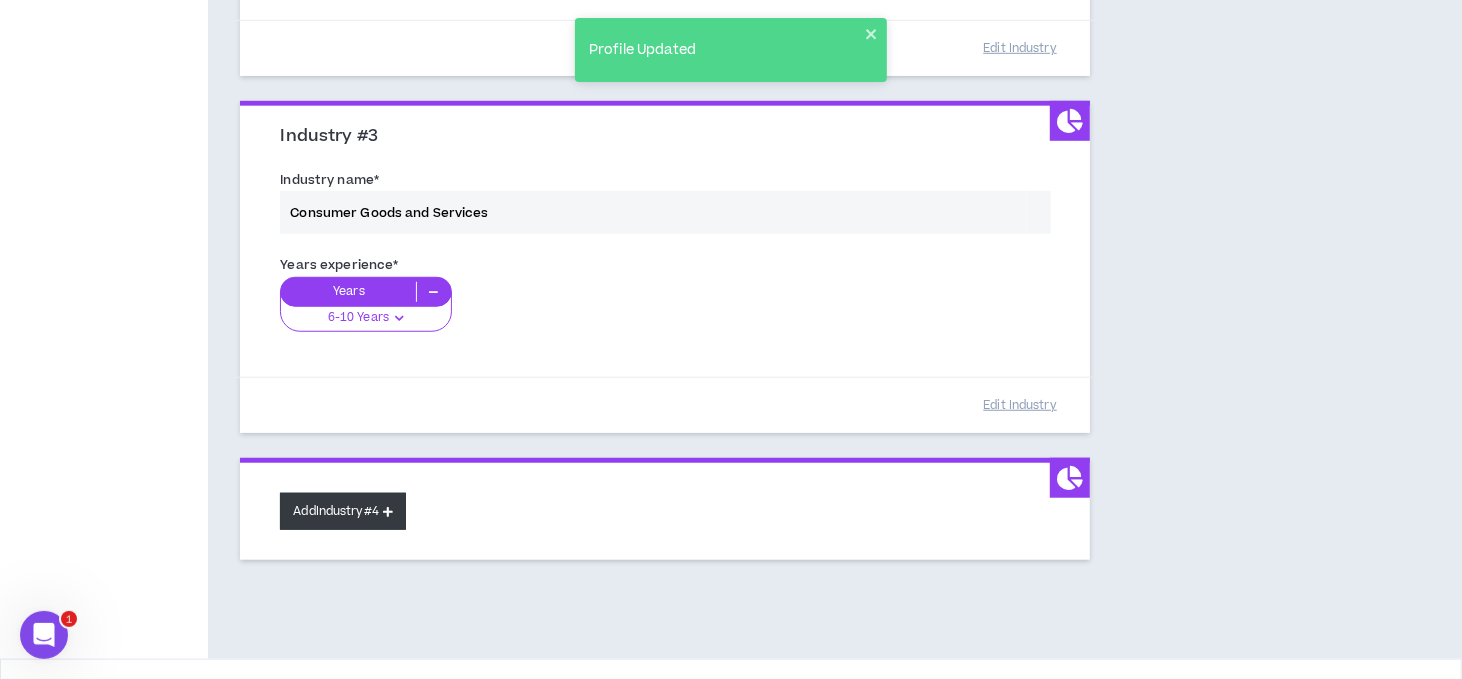 click on "Add  Industry  #4" at bounding box center (343, 511) 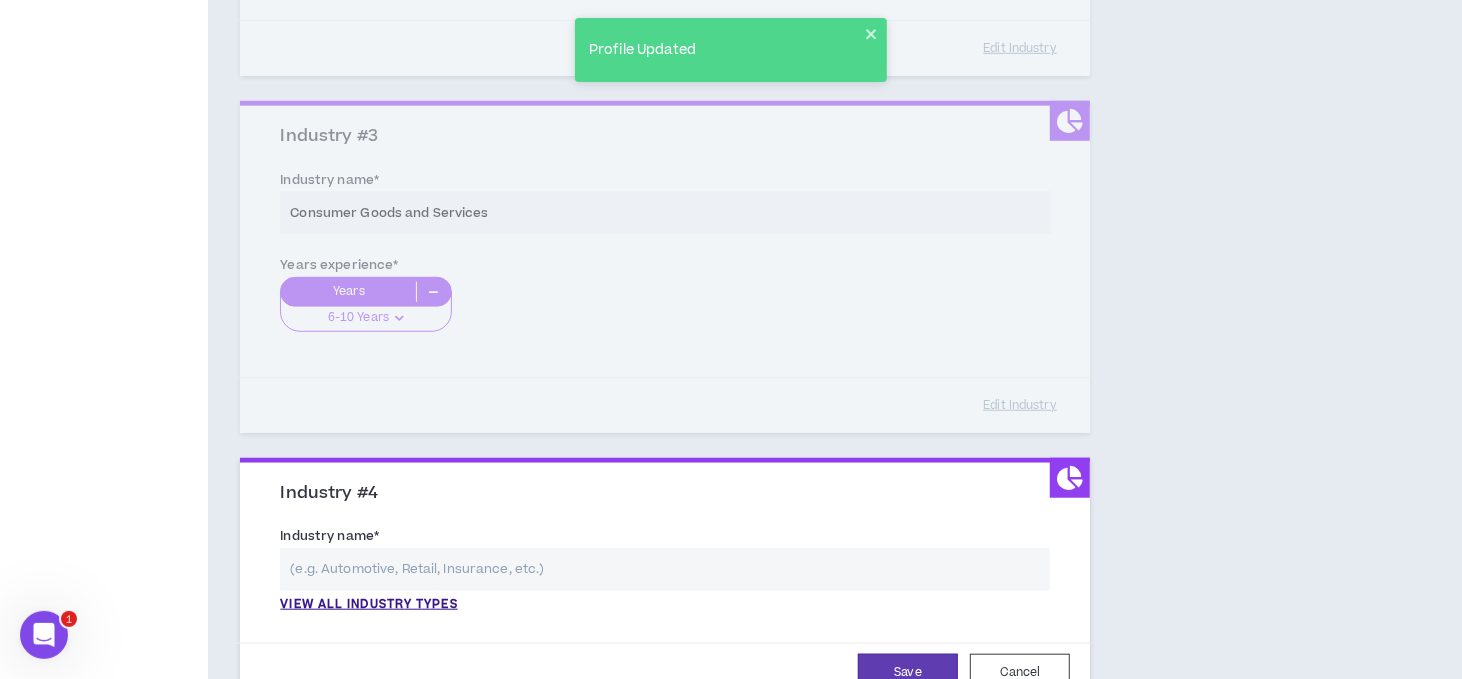 click at bounding box center [665, 569] 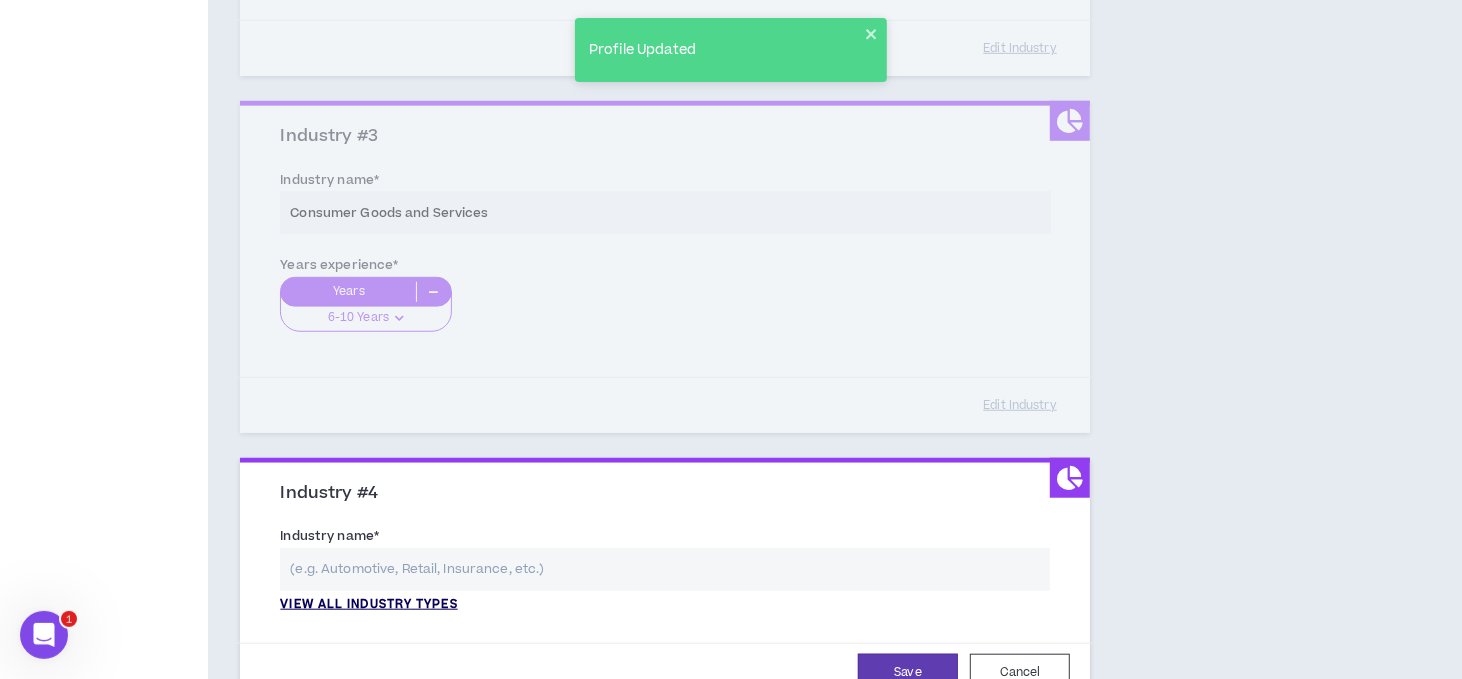 click on "View all industry types" at bounding box center (368, 605) 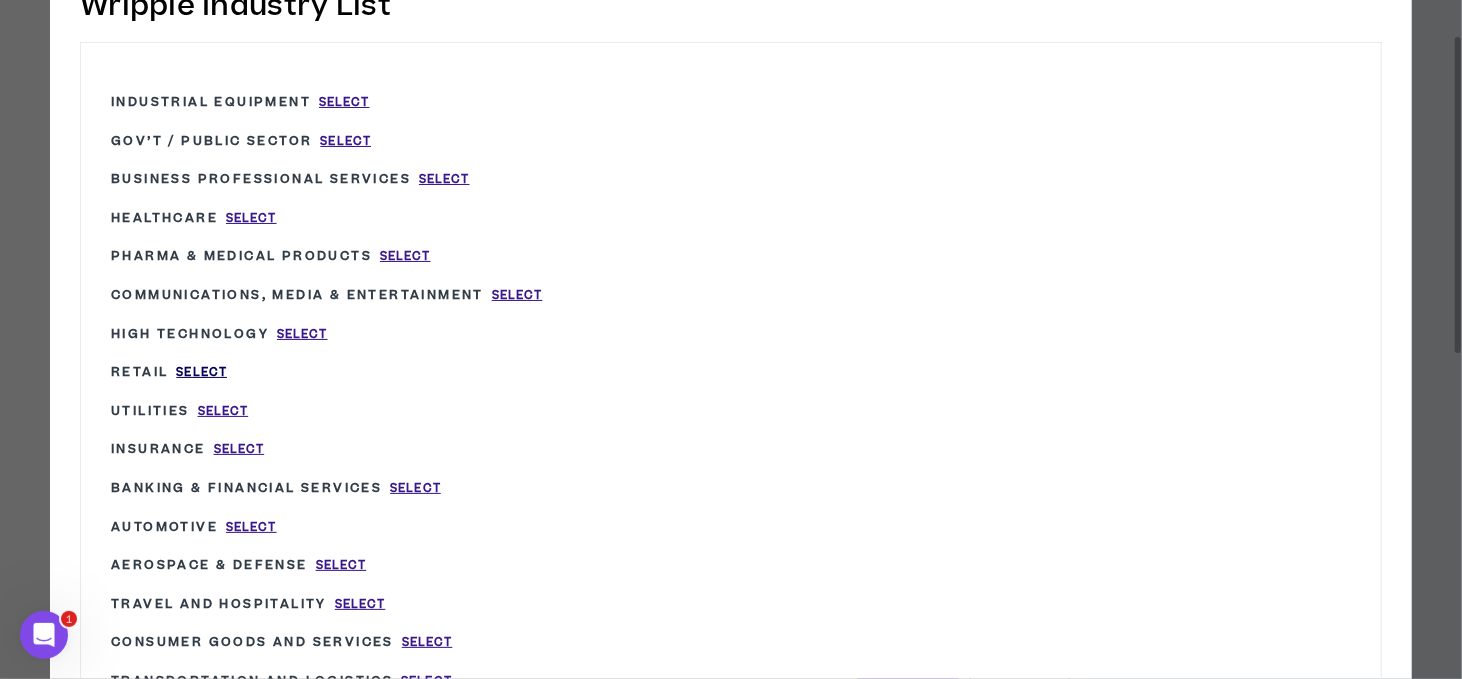click on "Select" at bounding box center [201, 372] 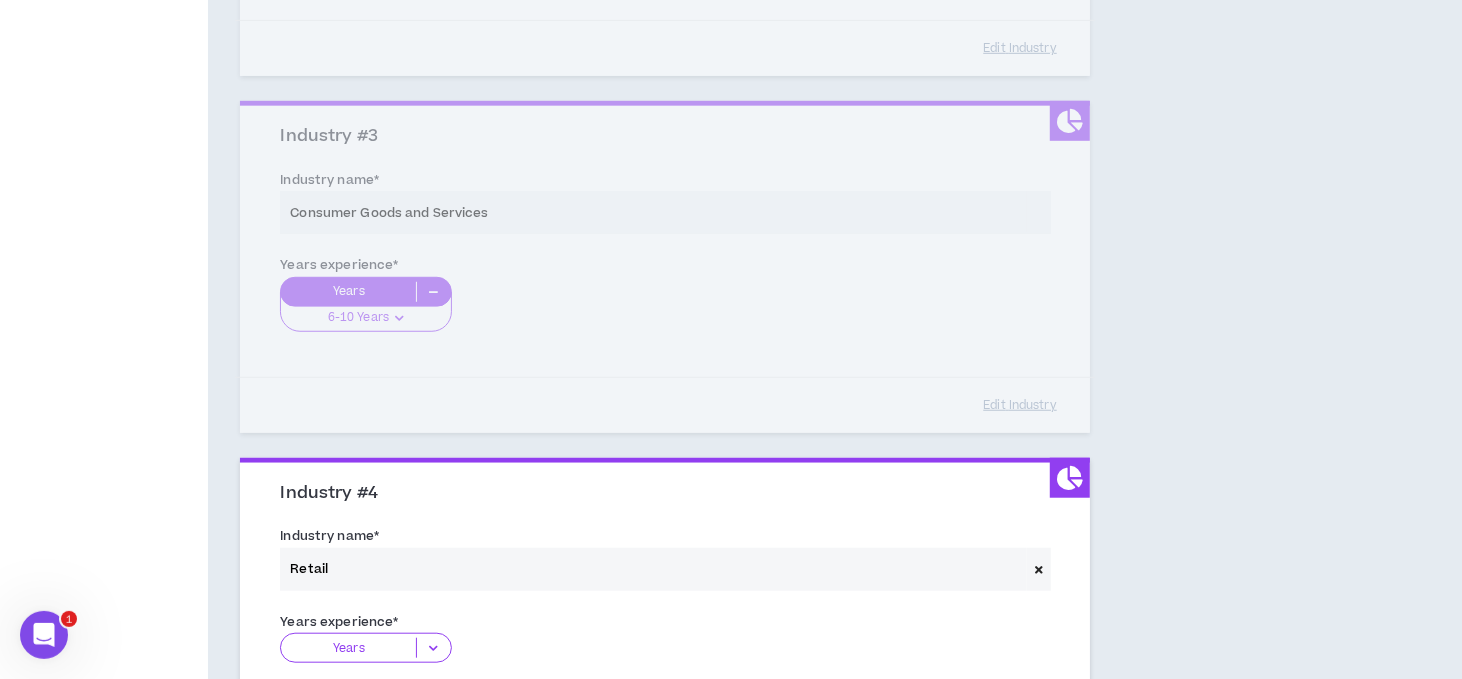 scroll, scrollTop: 1033, scrollLeft: 0, axis: vertical 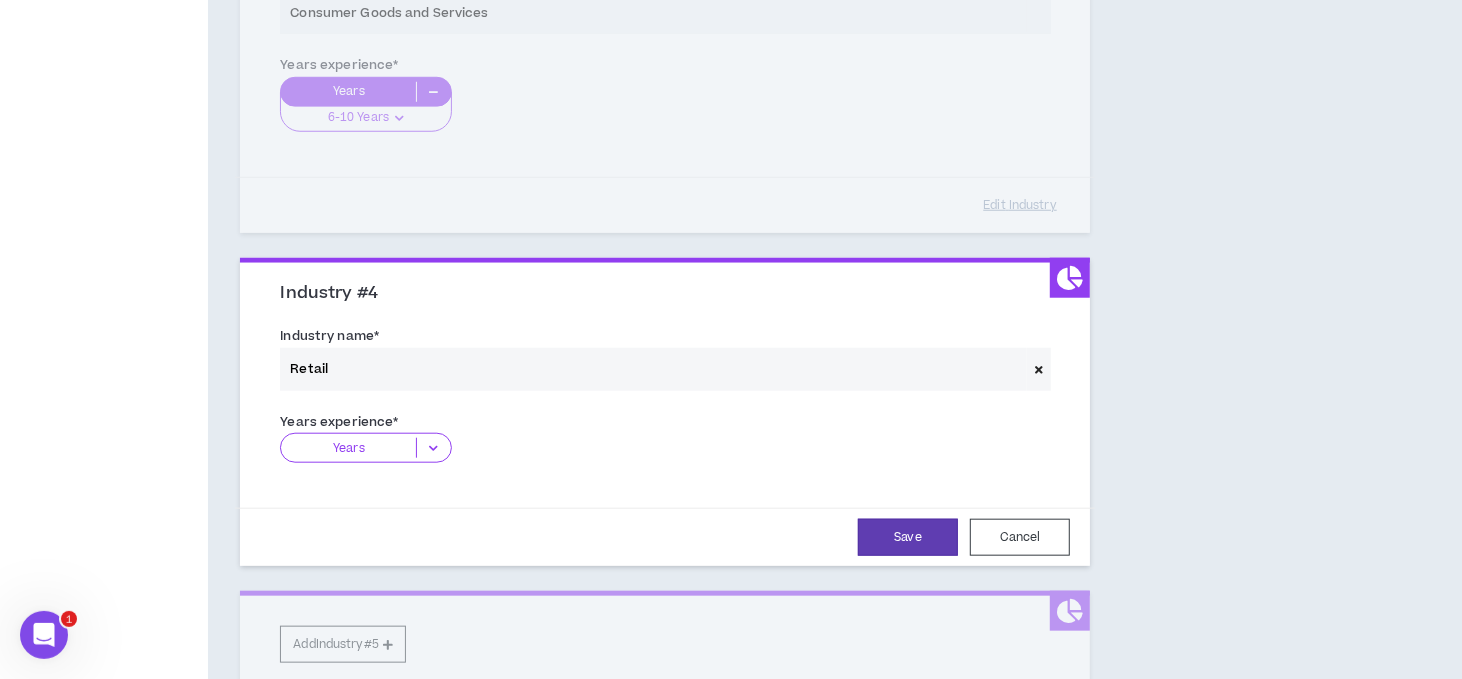 click at bounding box center (433, 448) 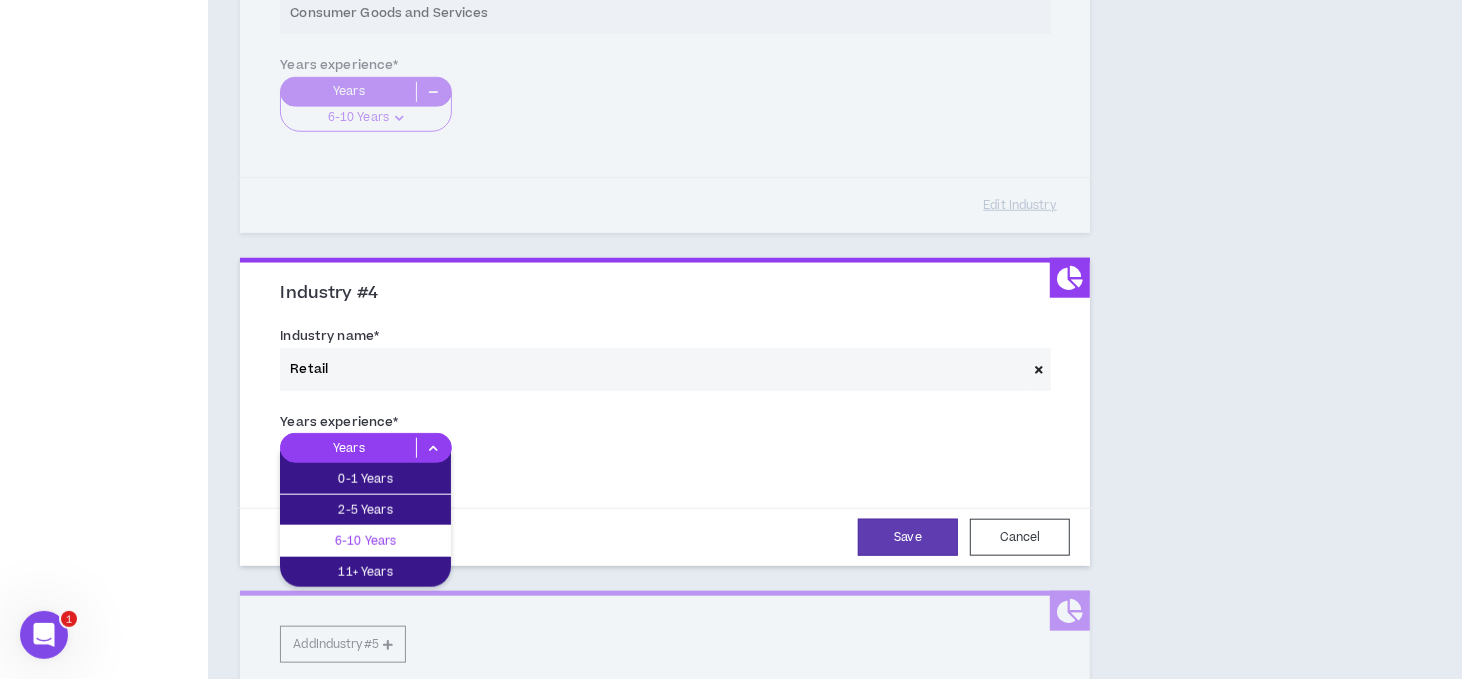 click on "6-10 Years" at bounding box center [365, 541] 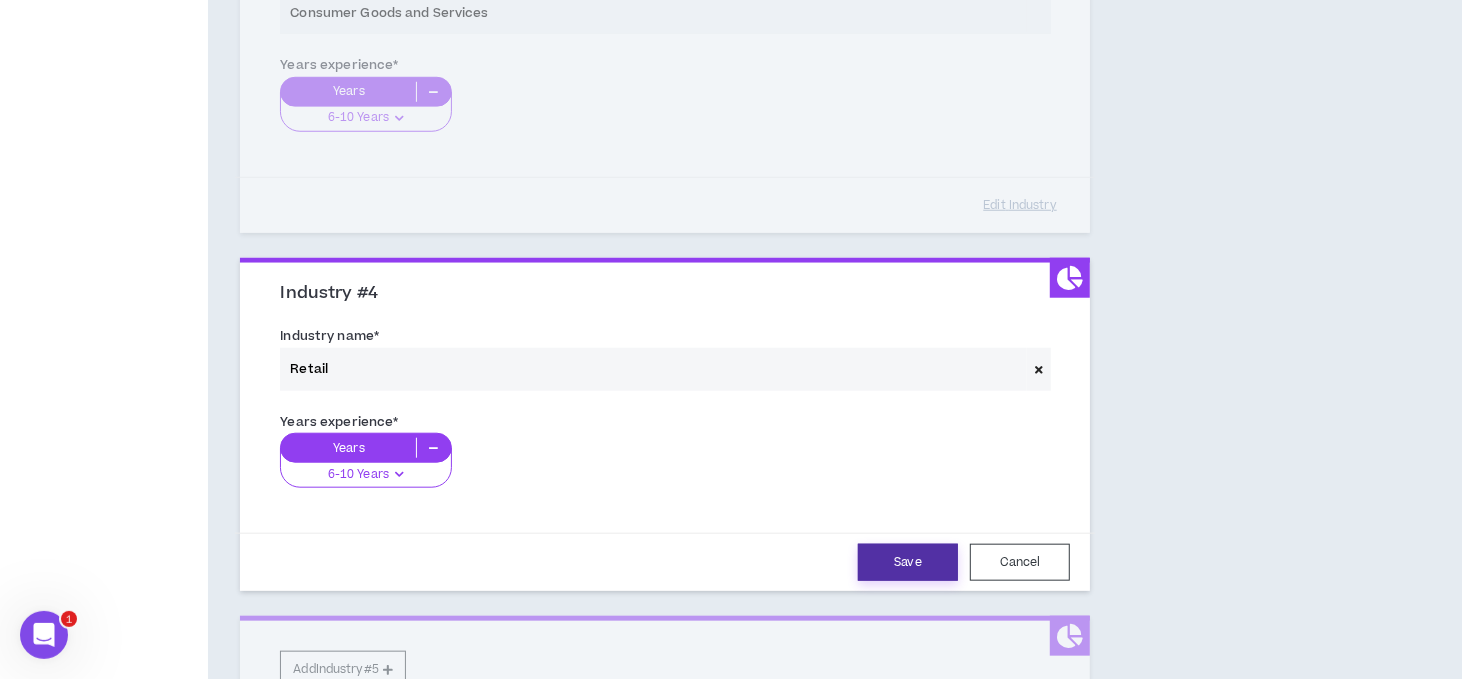click on "Save" at bounding box center [908, 562] 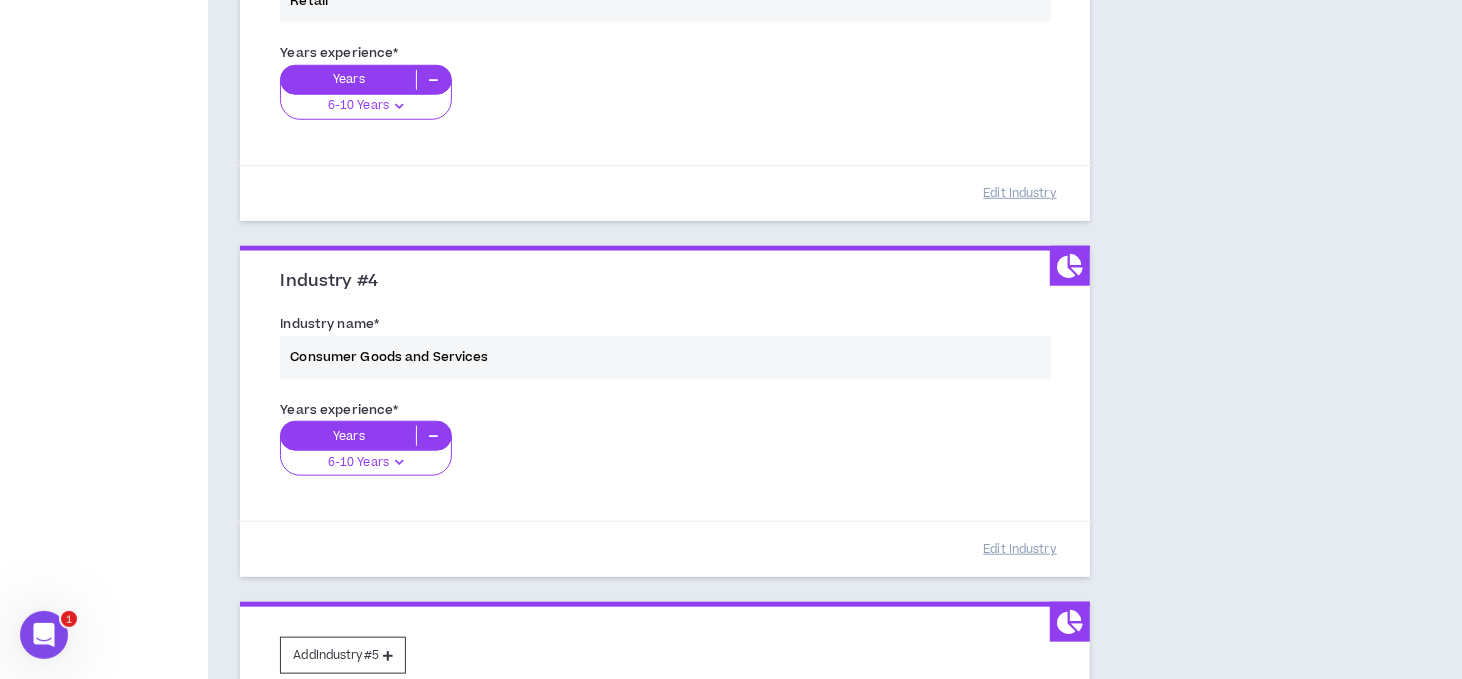 scroll, scrollTop: 1245, scrollLeft: 0, axis: vertical 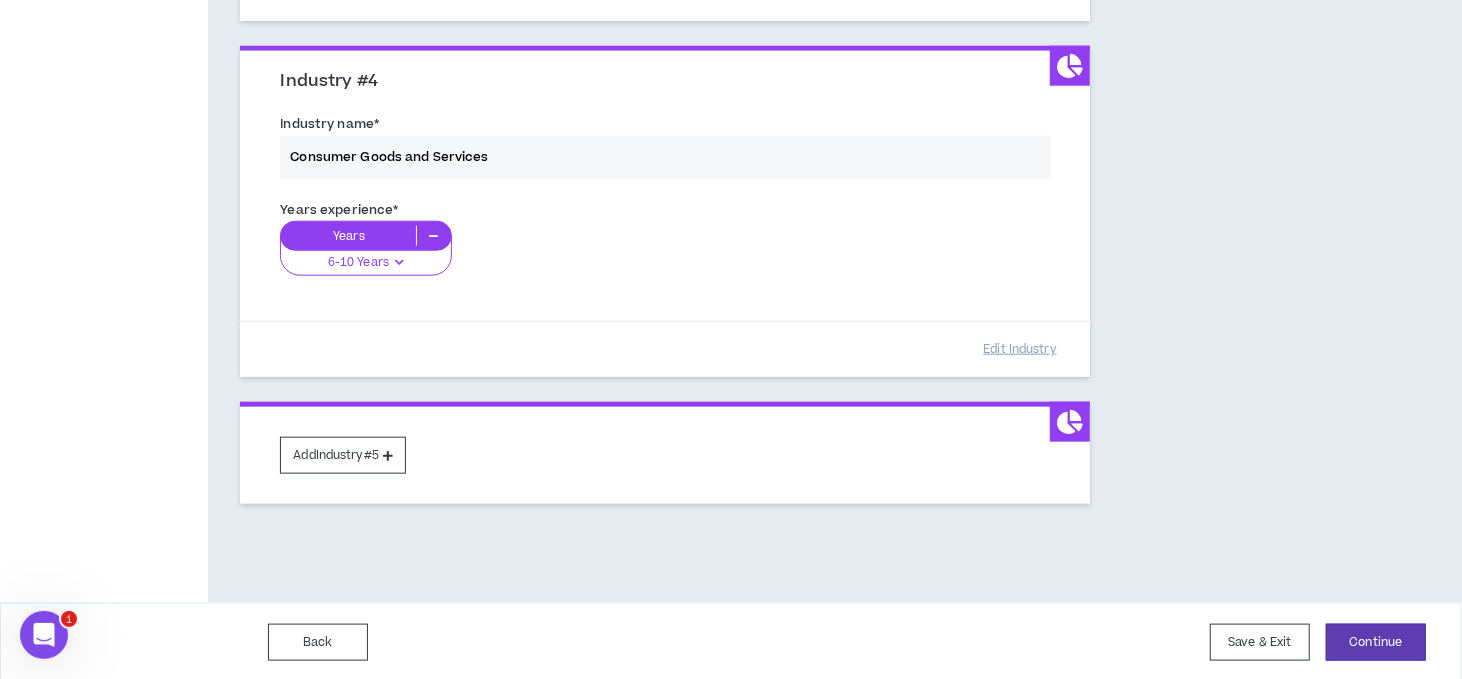 click on "Add  Industry  #5" at bounding box center [665, 453] 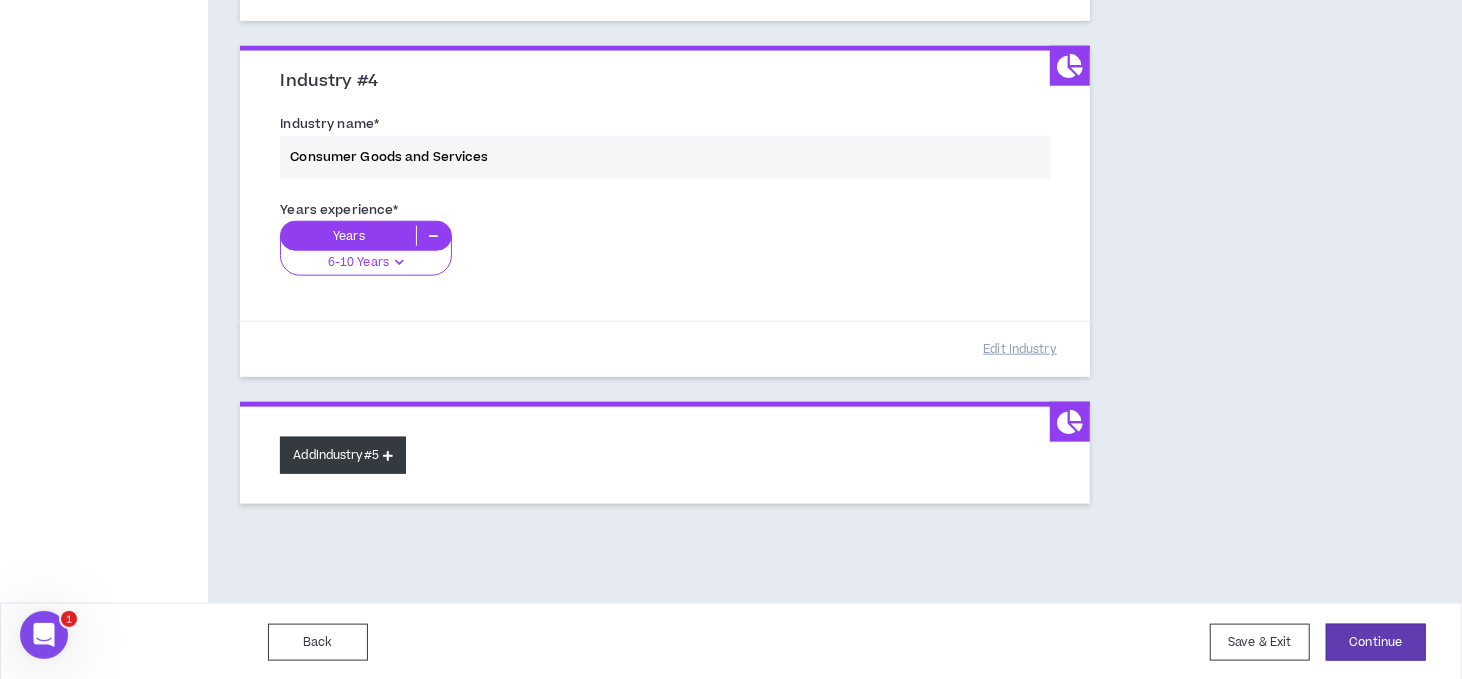 click on "Add  Industry  #5" at bounding box center [343, 455] 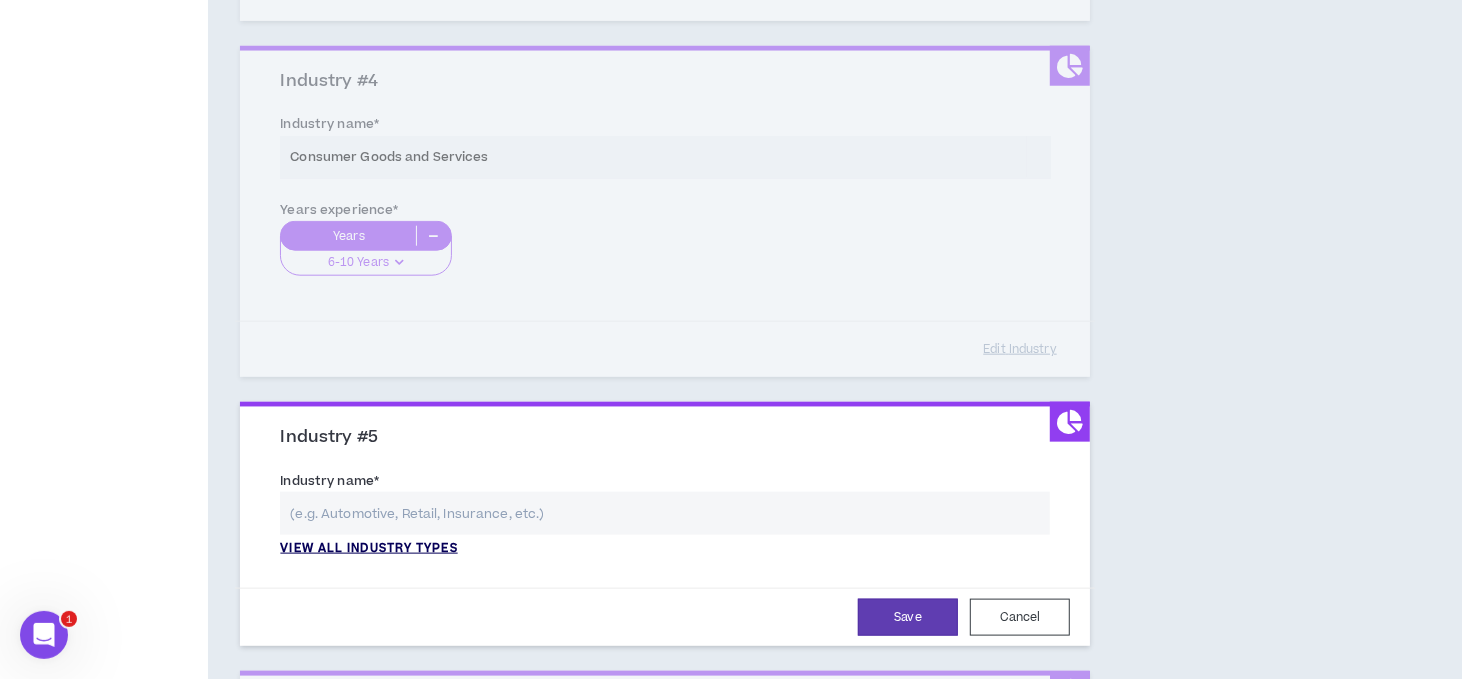 drag, startPoint x: 393, startPoint y: 547, endPoint x: 415, endPoint y: 515, distance: 38.832977 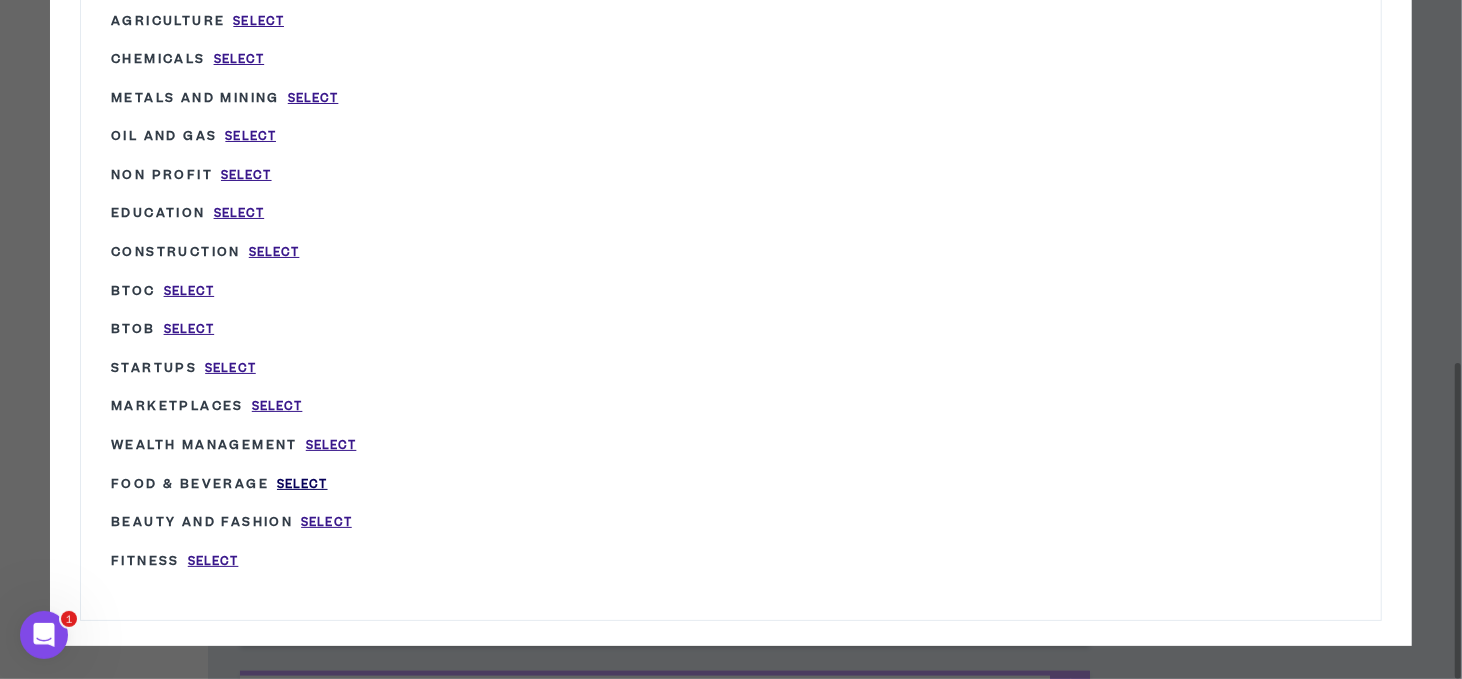 click on "Select" at bounding box center (302, 484) 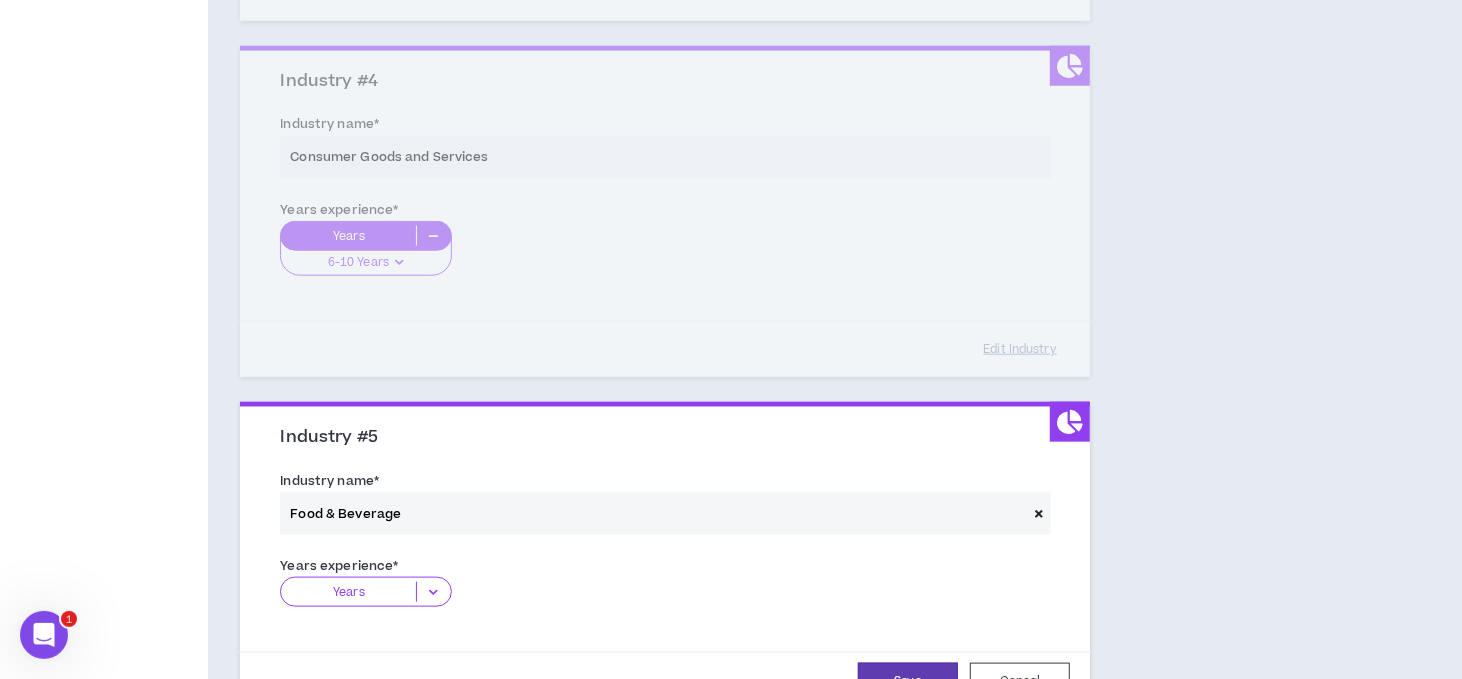 scroll, scrollTop: 1345, scrollLeft: 0, axis: vertical 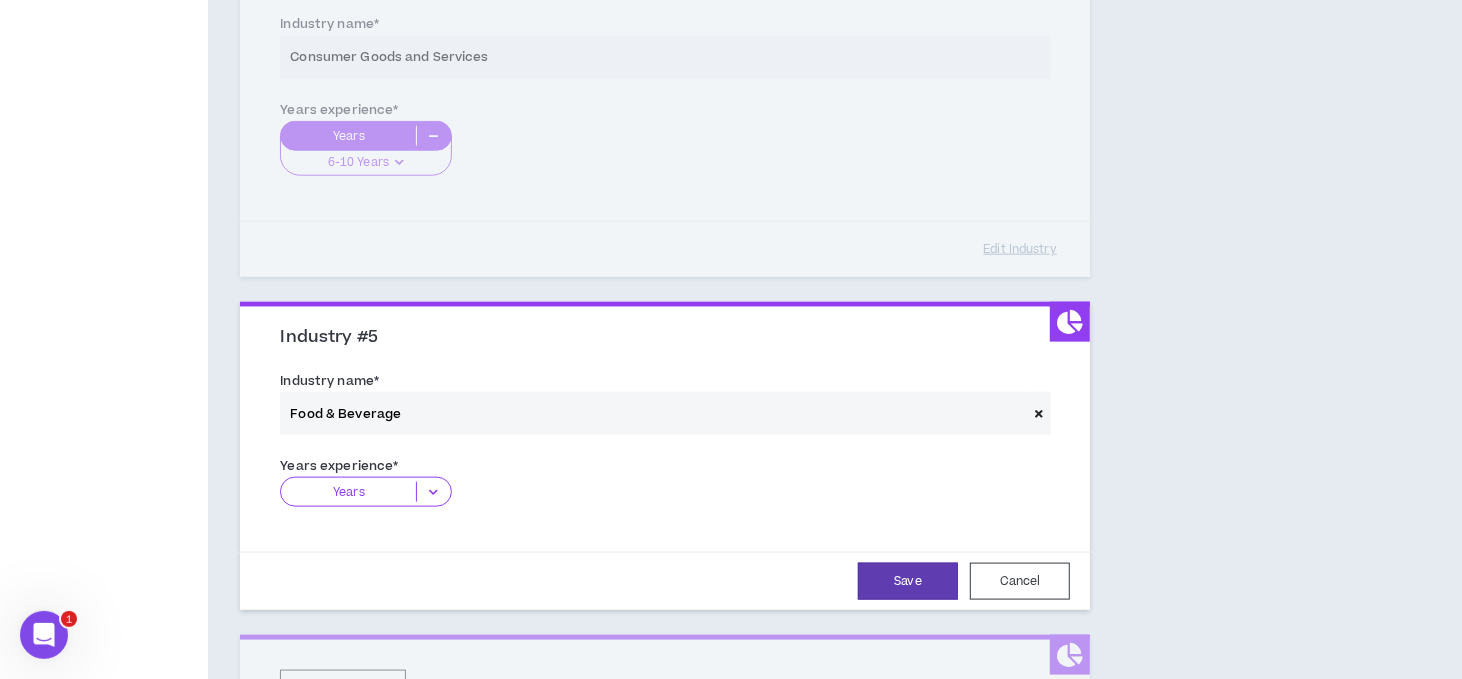 click at bounding box center [433, 492] 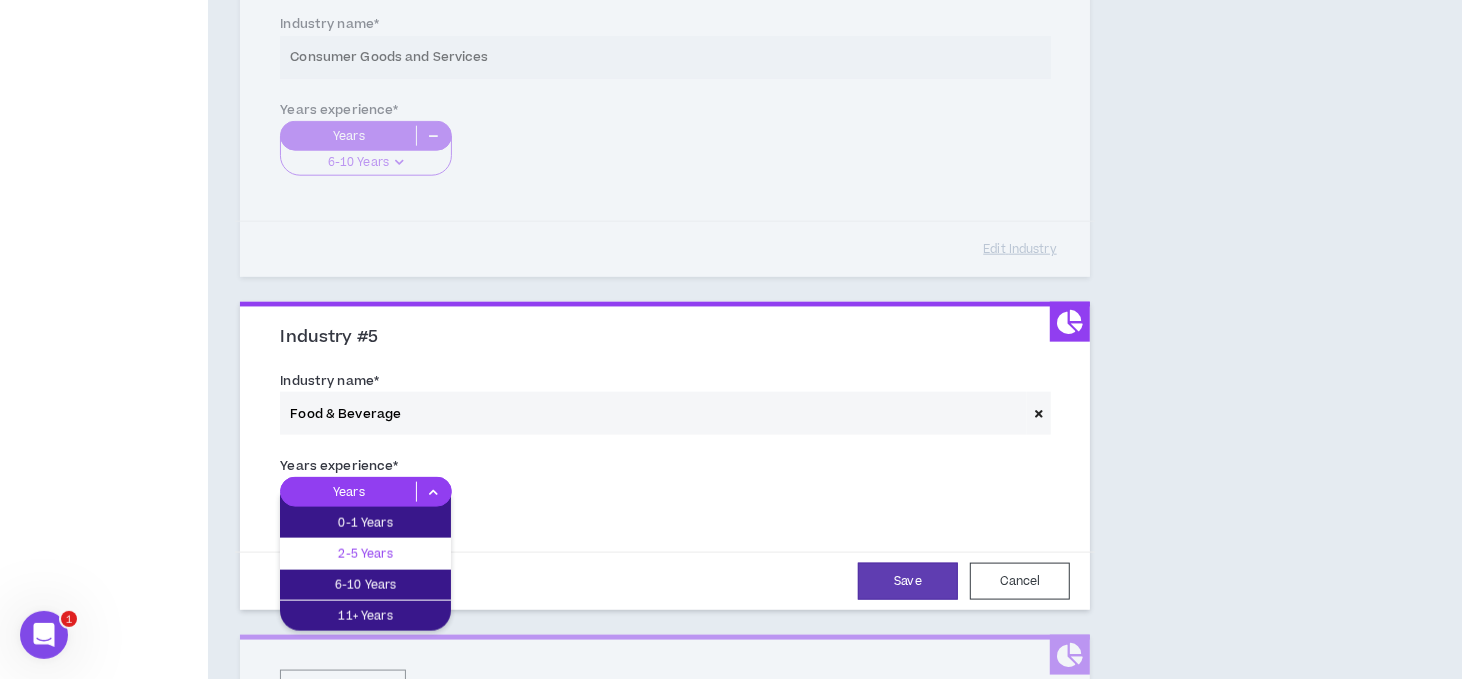 click on "2-5 Years" at bounding box center [365, 554] 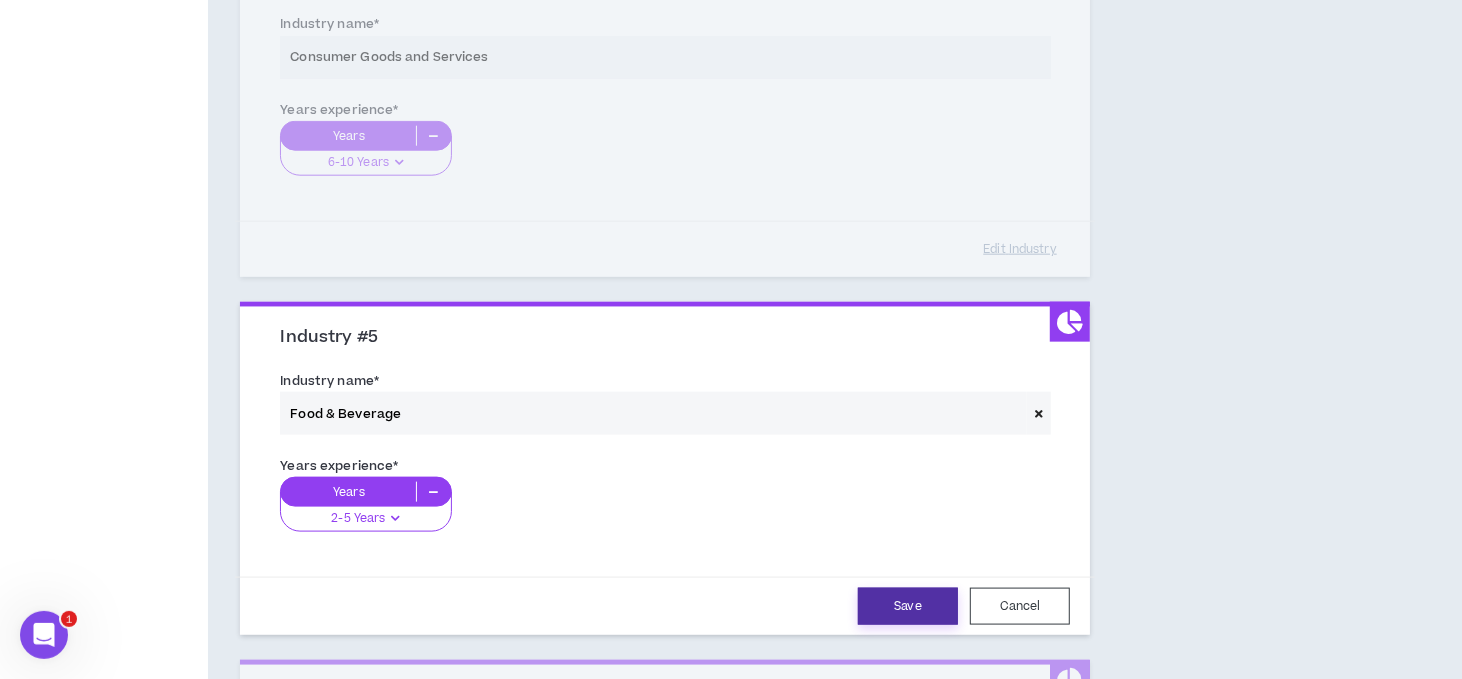click on "Save" at bounding box center (908, 606) 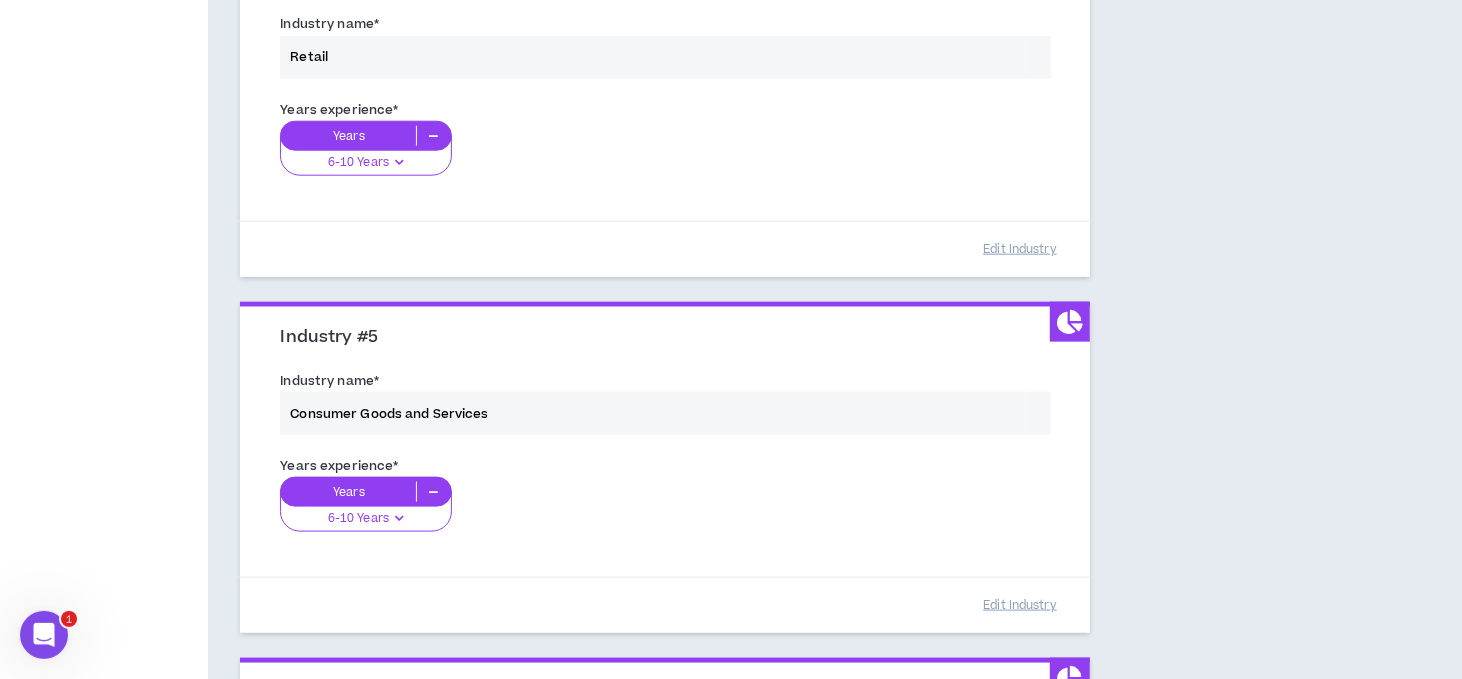 scroll, scrollTop: 1601, scrollLeft: 0, axis: vertical 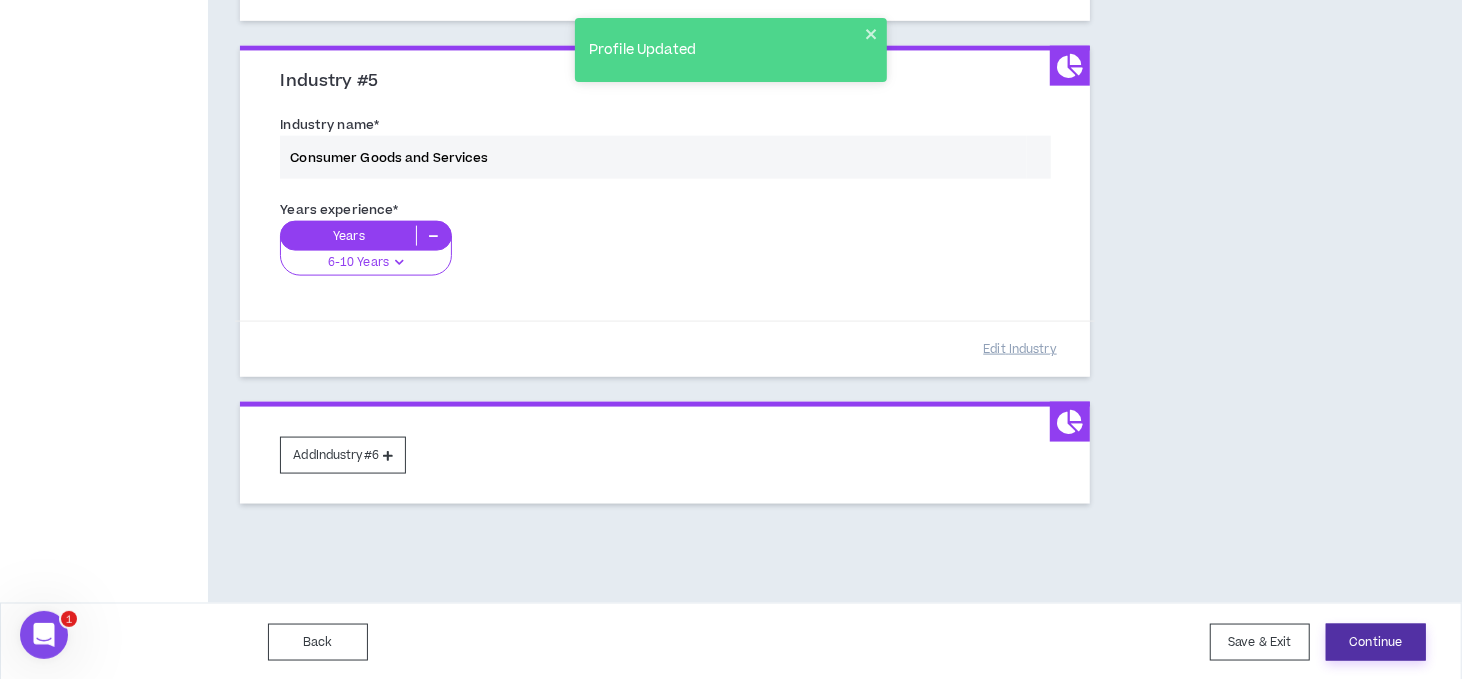 click on "Continue" at bounding box center [1376, 642] 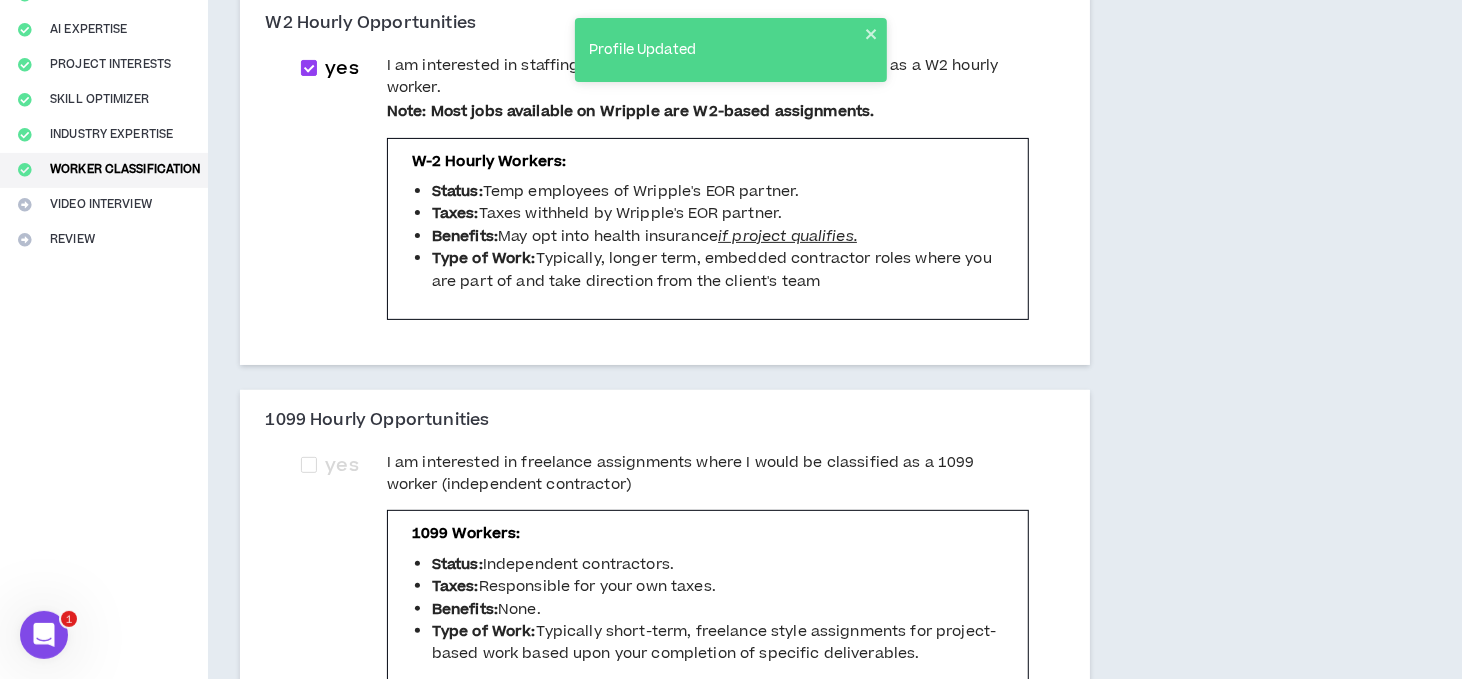 scroll, scrollTop: 400, scrollLeft: 0, axis: vertical 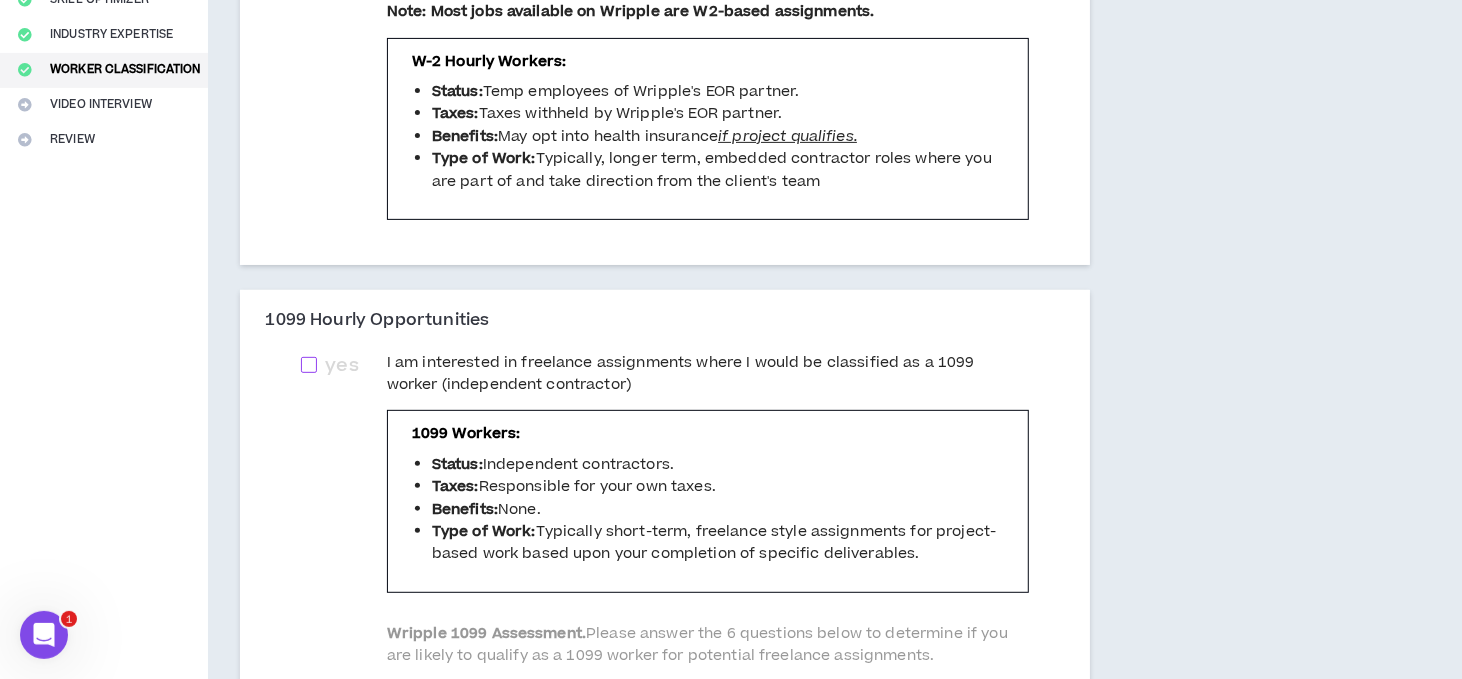 click at bounding box center [309, 365] 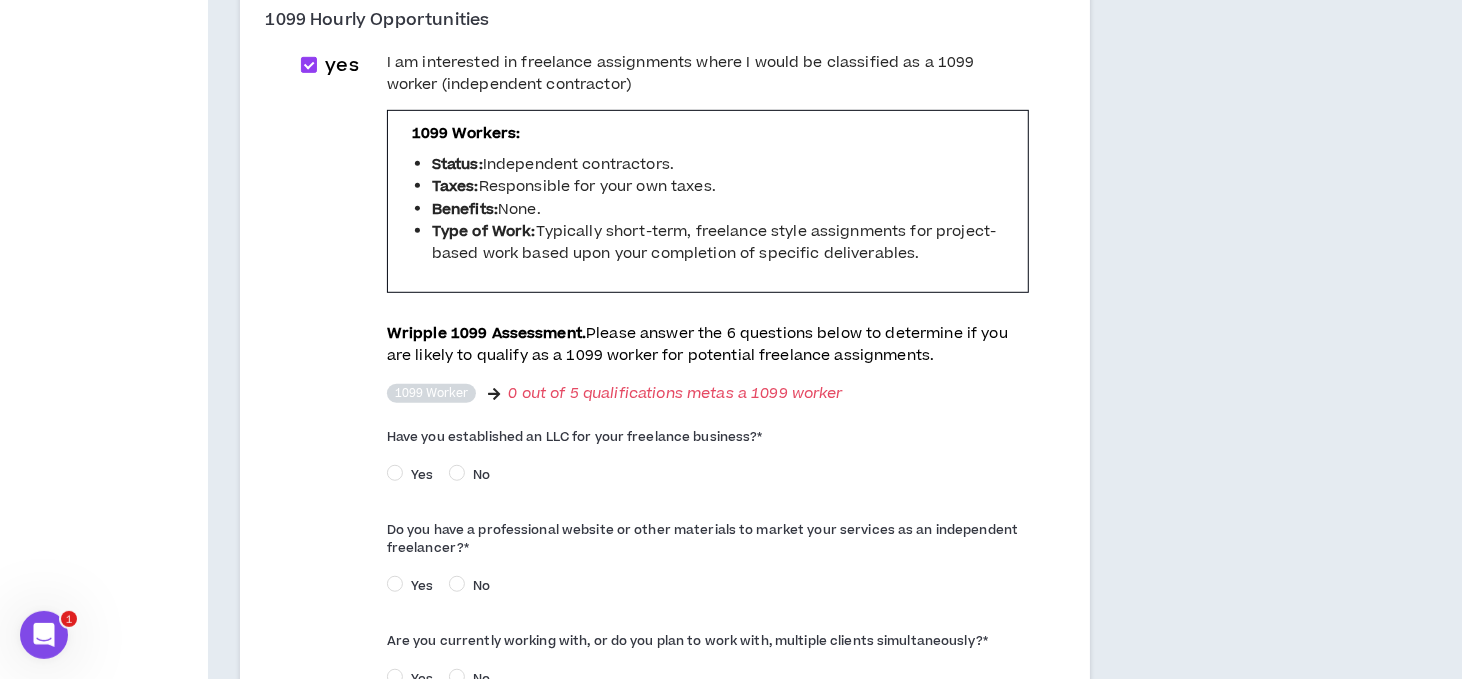 scroll, scrollTop: 800, scrollLeft: 0, axis: vertical 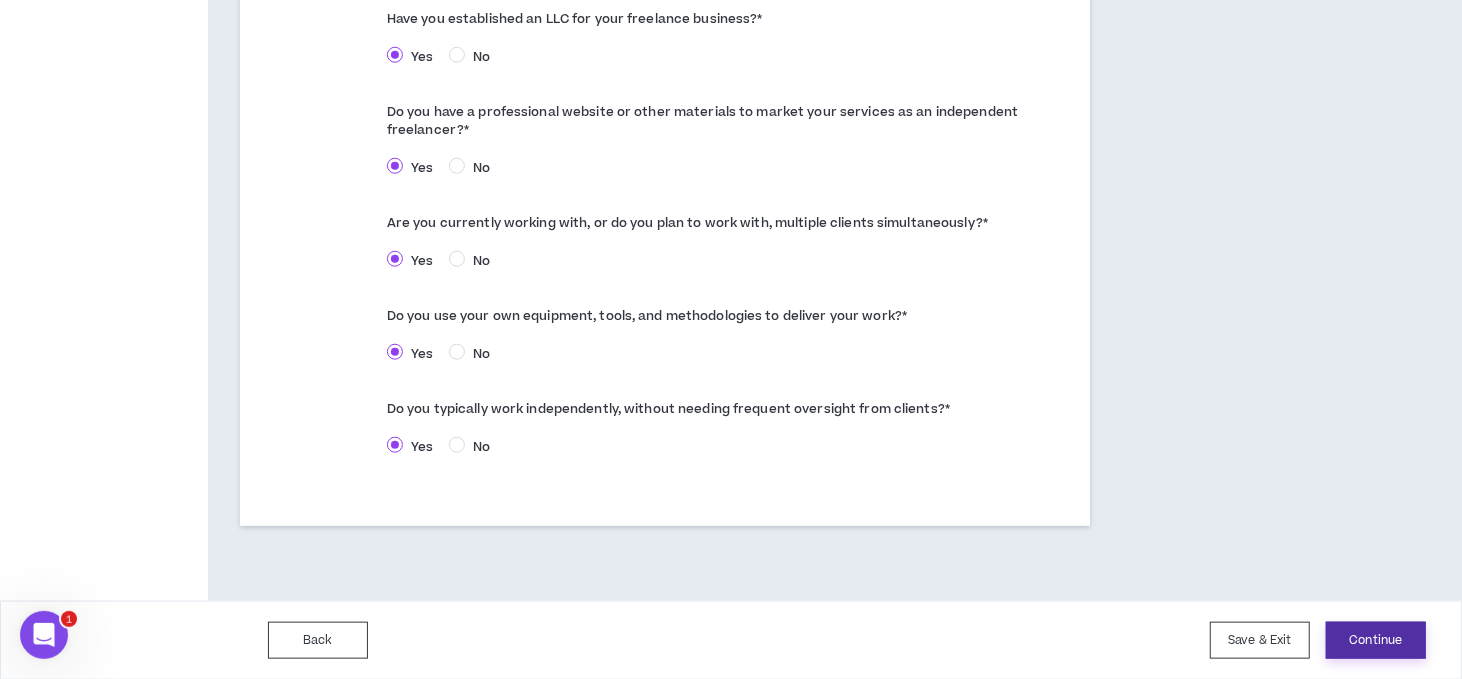 click on "Continue" at bounding box center (1376, 640) 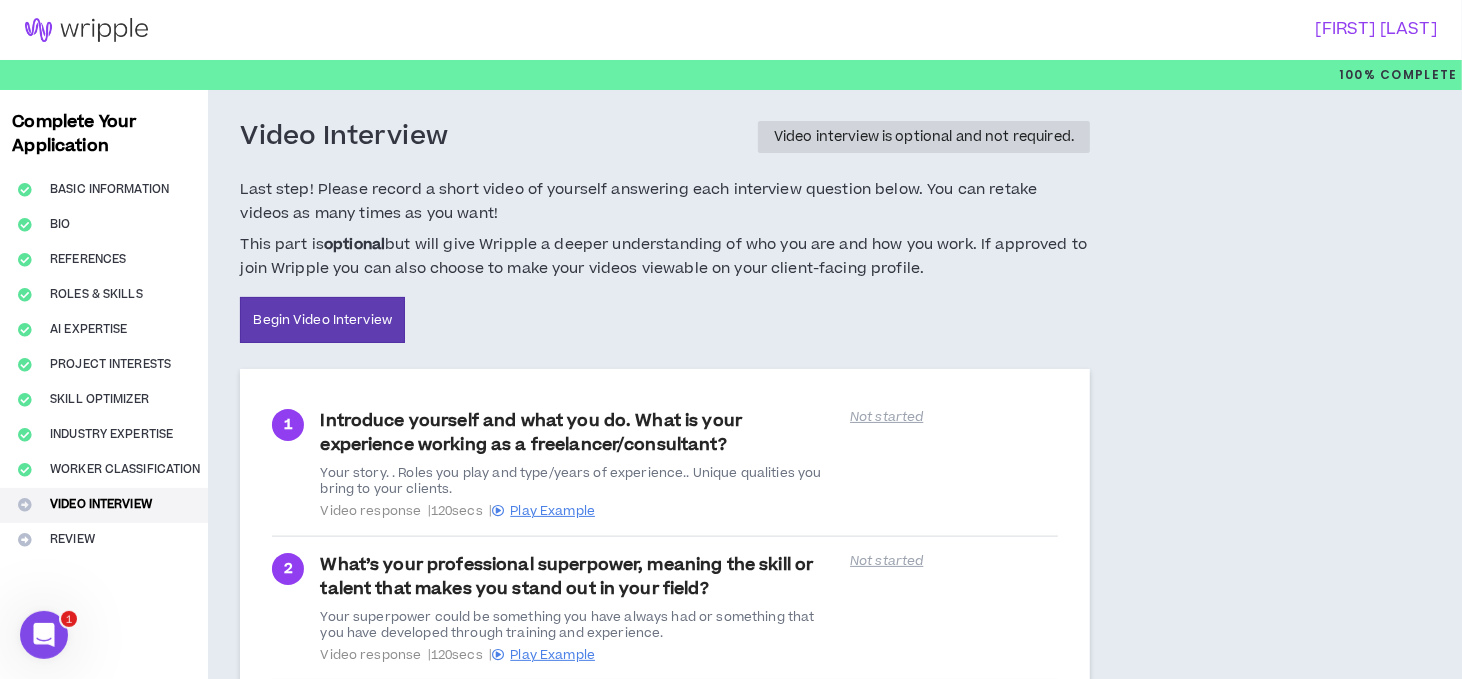 scroll, scrollTop: 294, scrollLeft: 0, axis: vertical 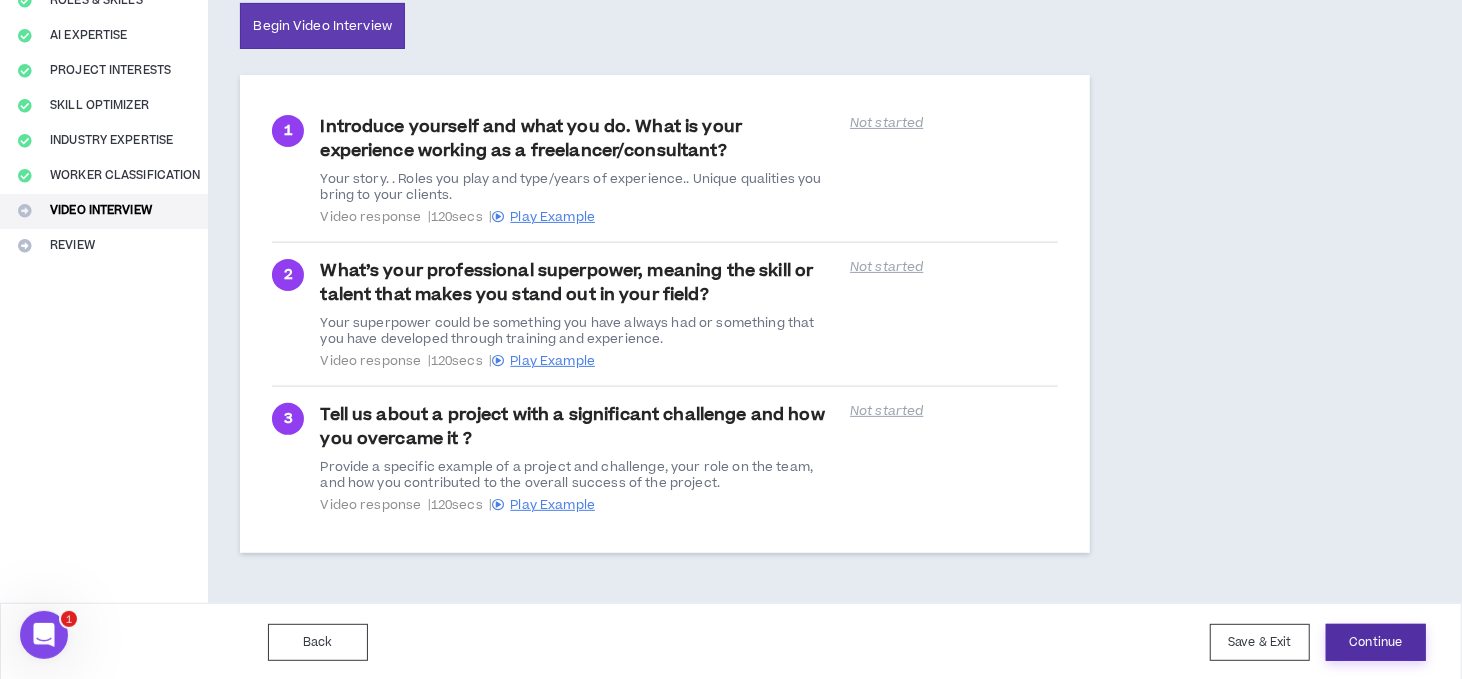 click on "Continue" at bounding box center (1376, 642) 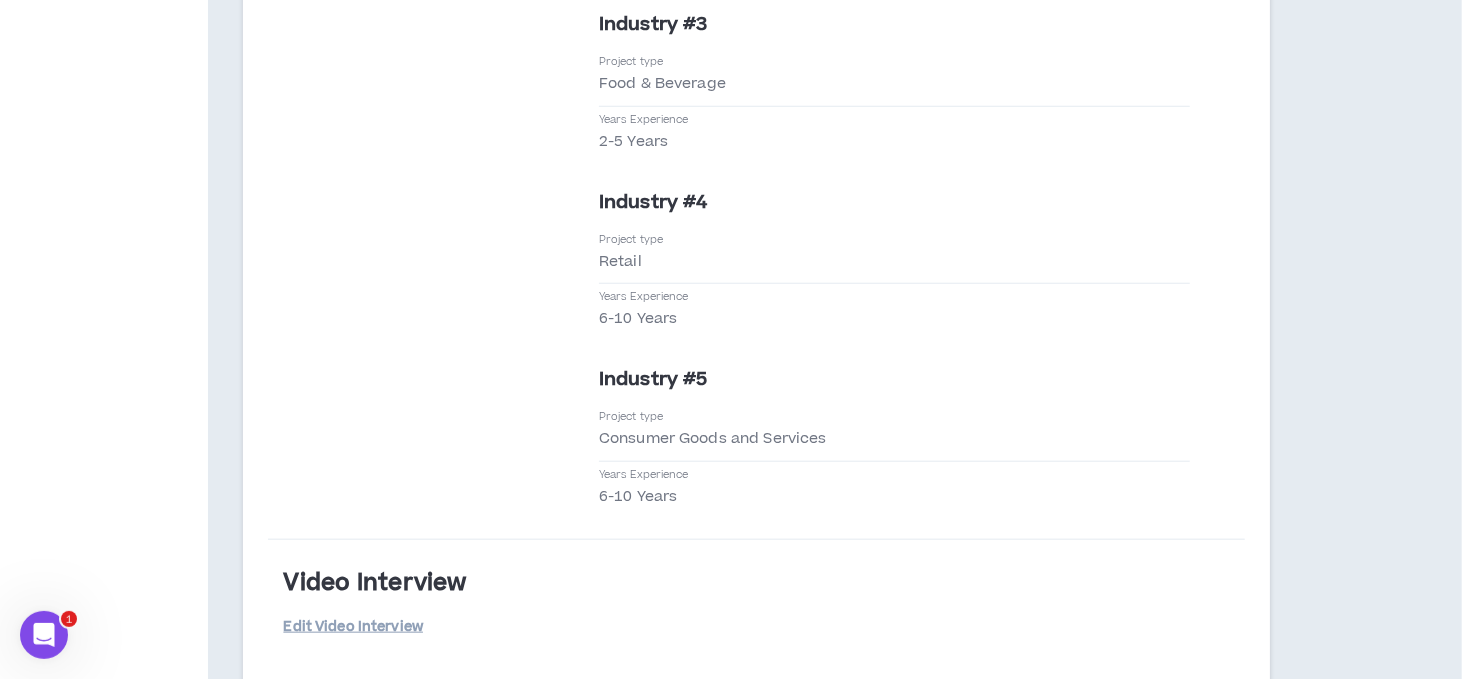 scroll, scrollTop: 5998, scrollLeft: 0, axis: vertical 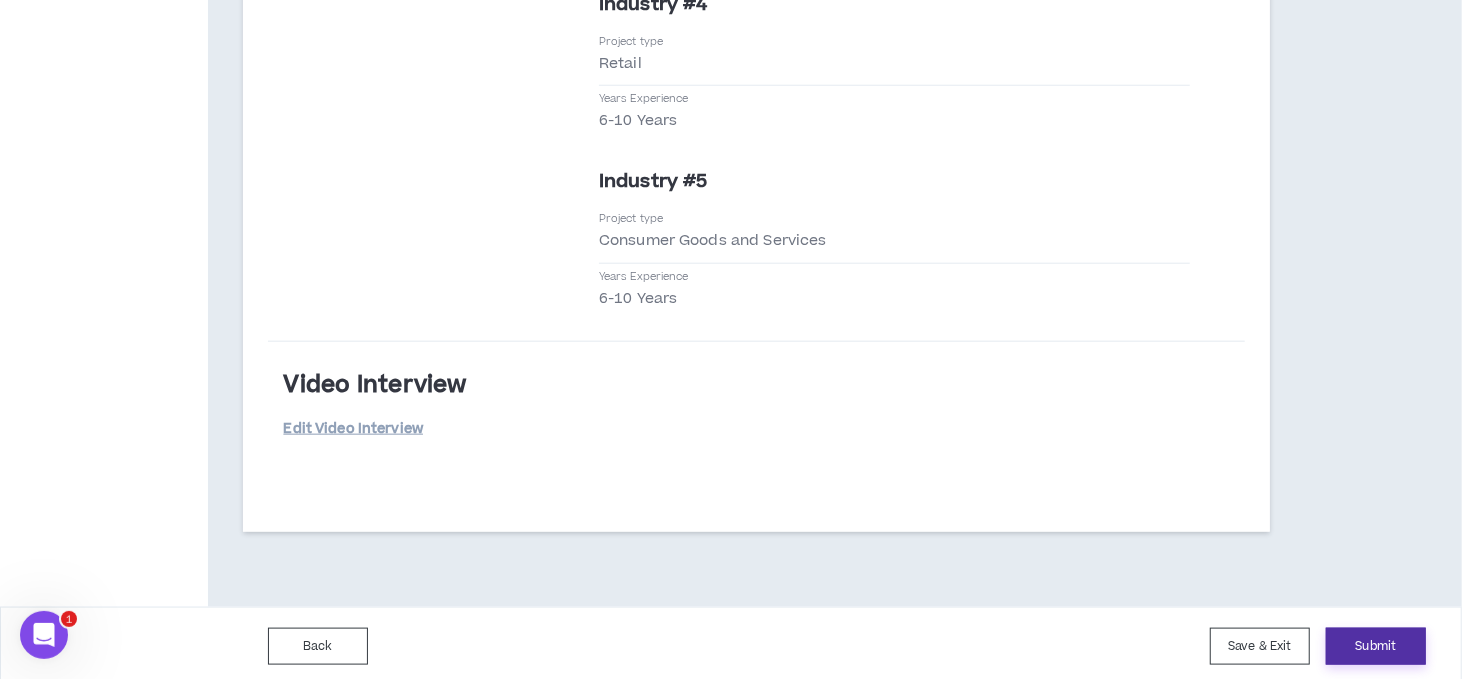 click on "Submit" at bounding box center [1376, 646] 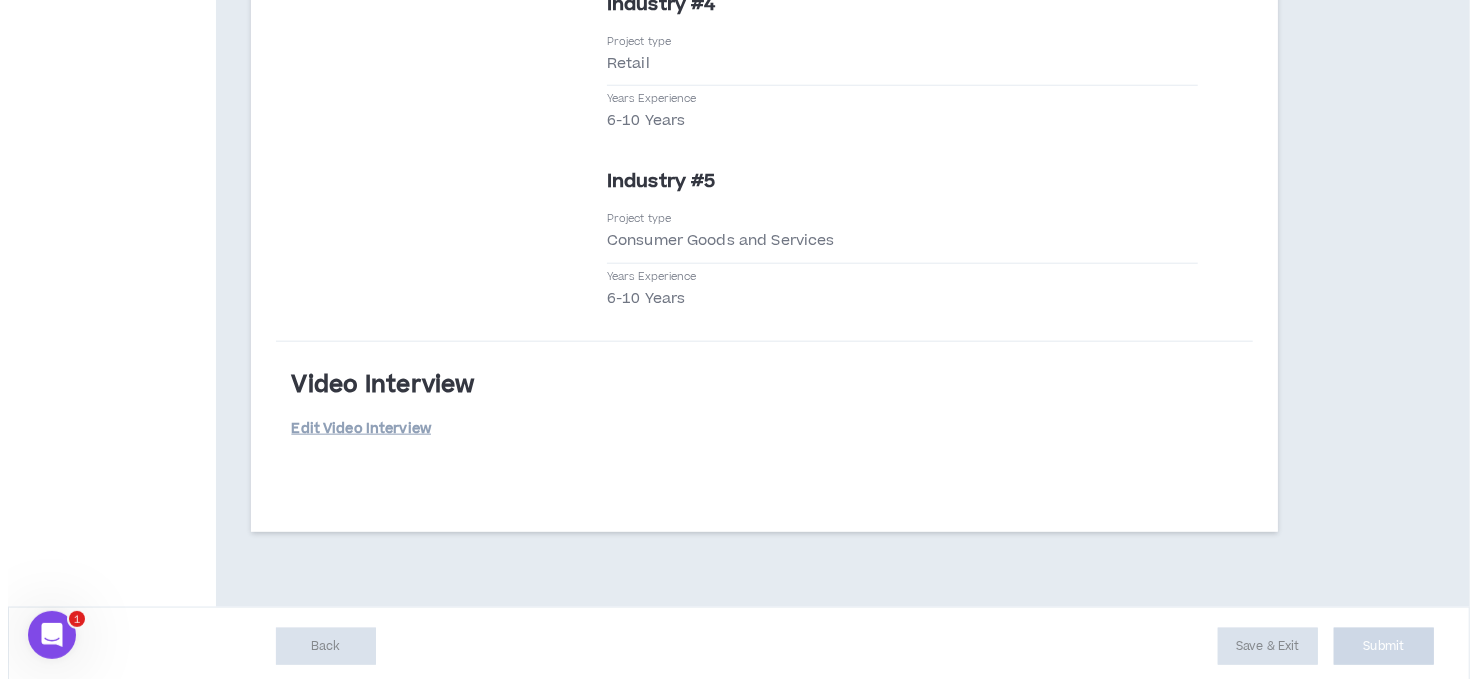 scroll, scrollTop: 0, scrollLeft: 0, axis: both 